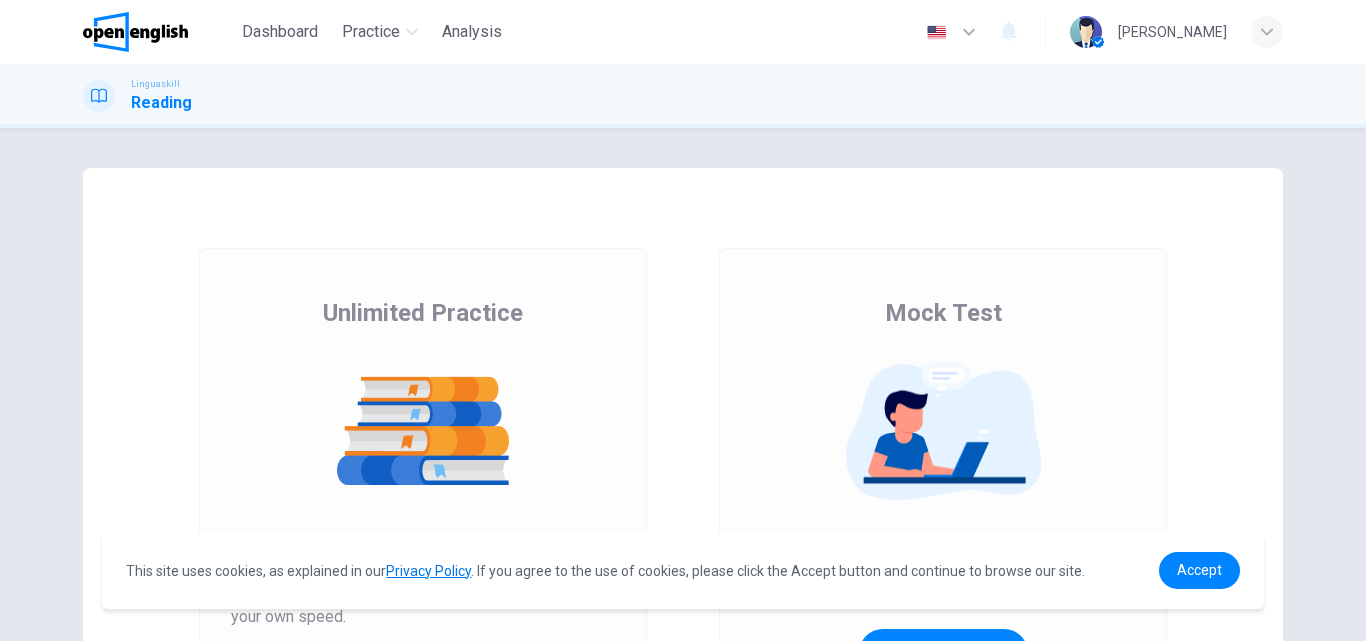 scroll, scrollTop: 0, scrollLeft: 0, axis: both 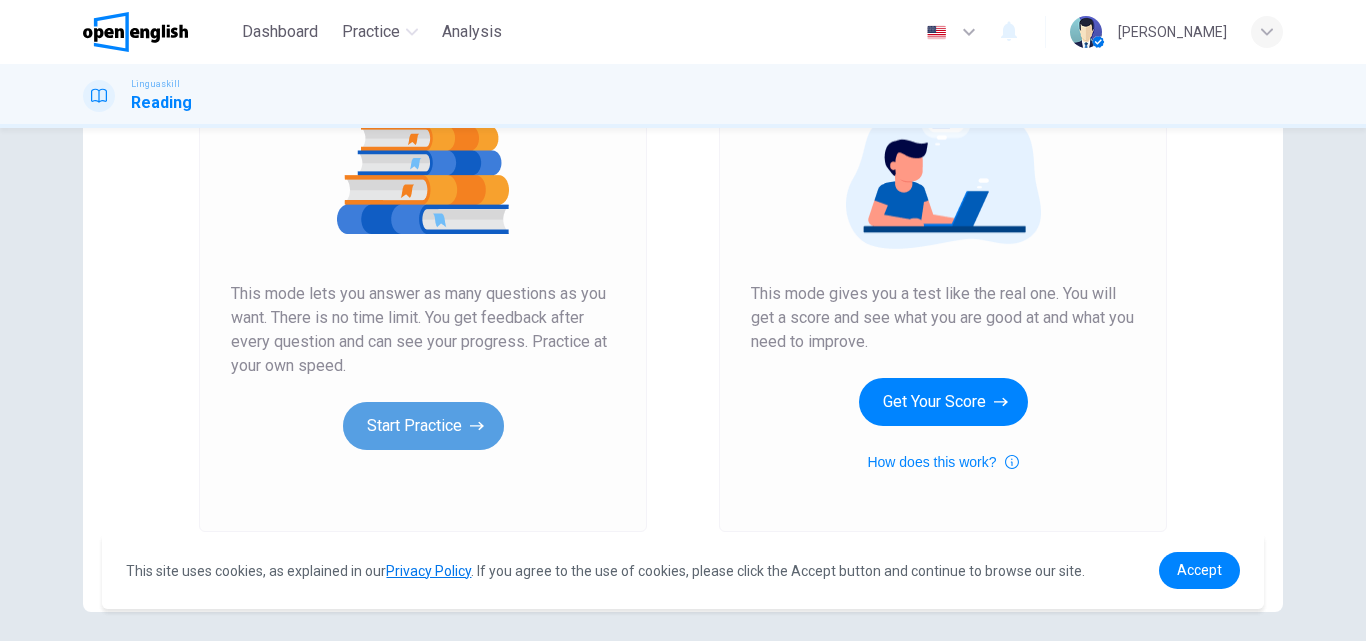click 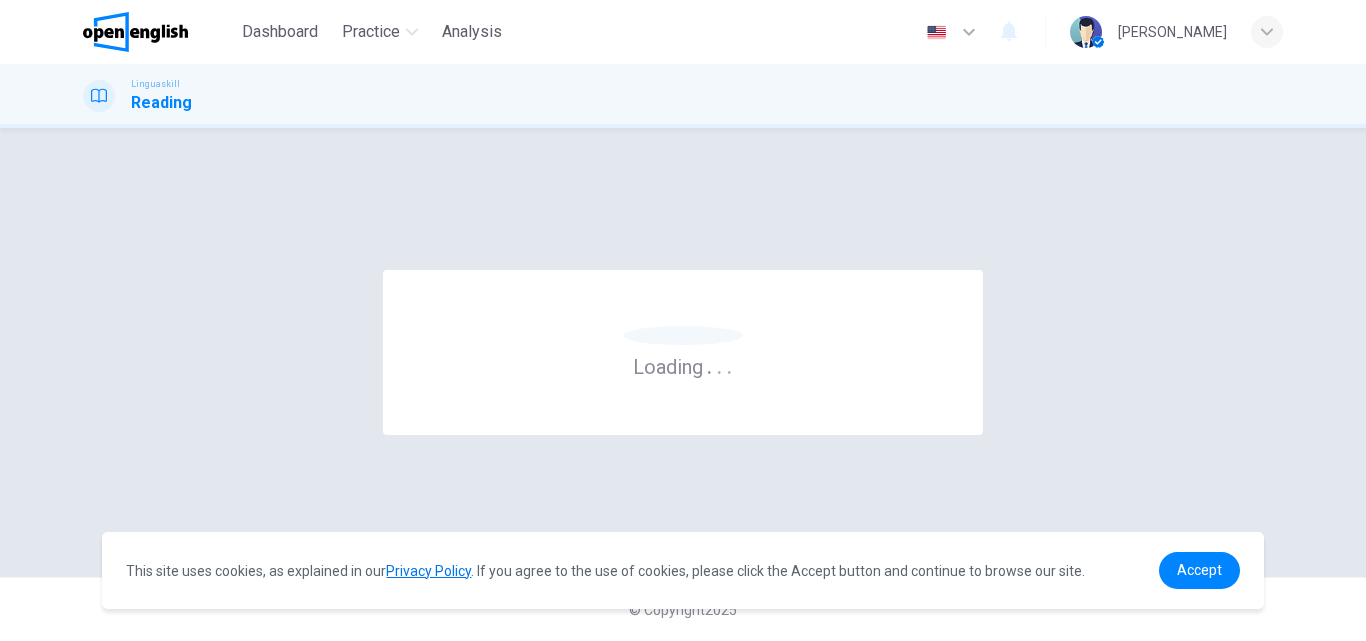 scroll, scrollTop: 0, scrollLeft: 0, axis: both 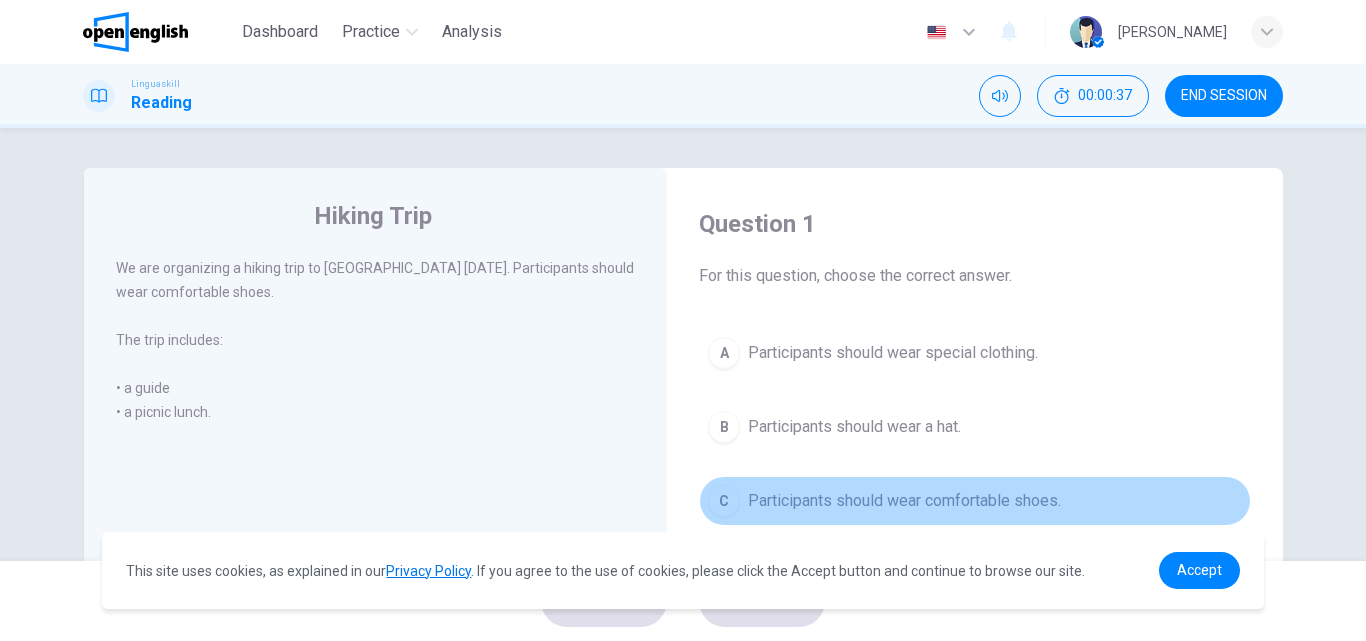 click on "Participants should wear comfortable shoes." at bounding box center (904, 501) 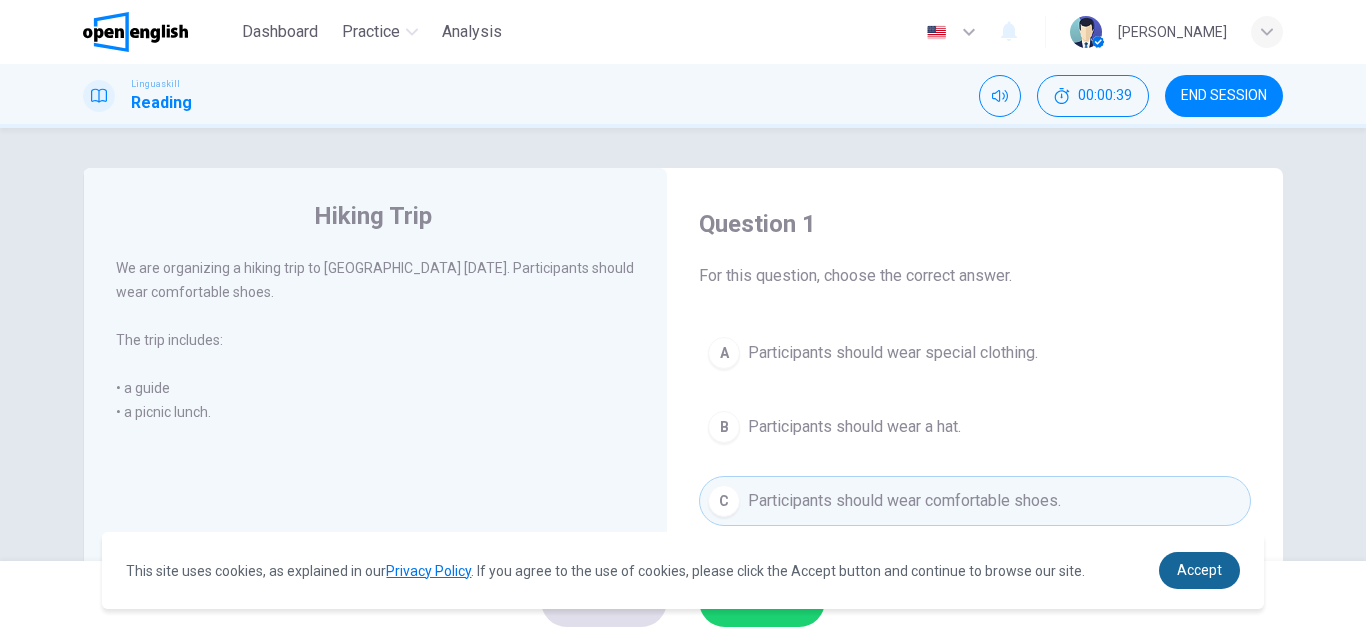 click on "Accept" at bounding box center (1199, 570) 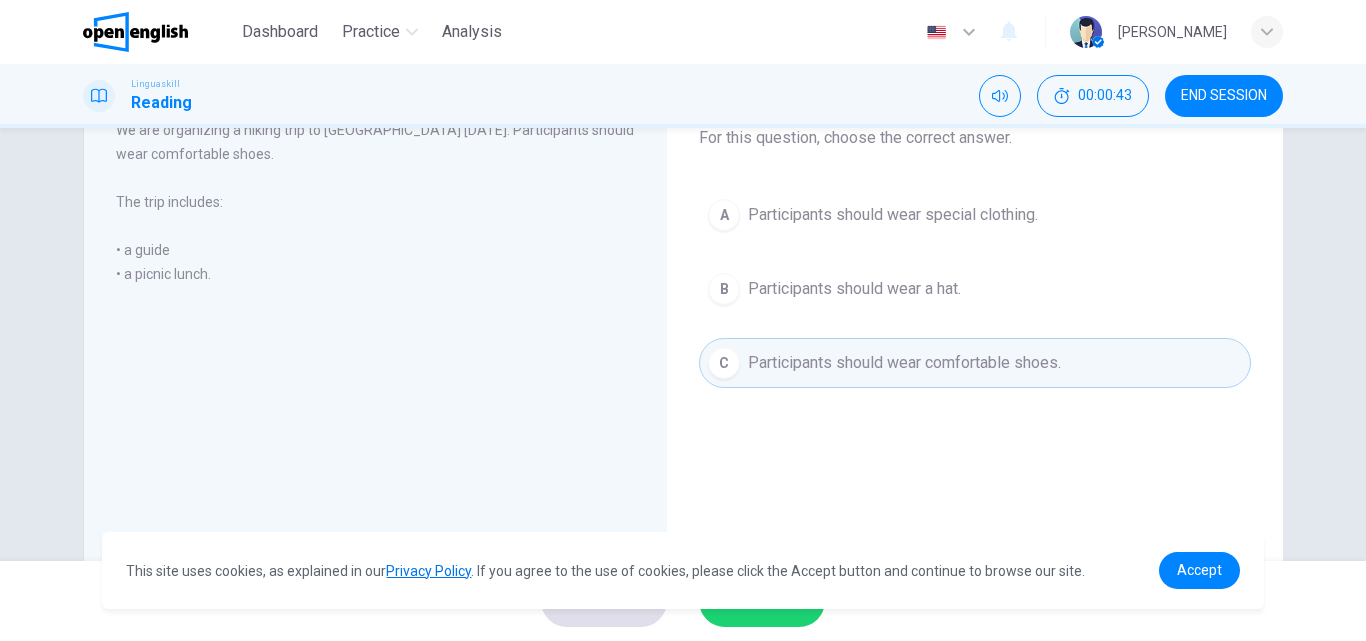 scroll, scrollTop: 140, scrollLeft: 0, axis: vertical 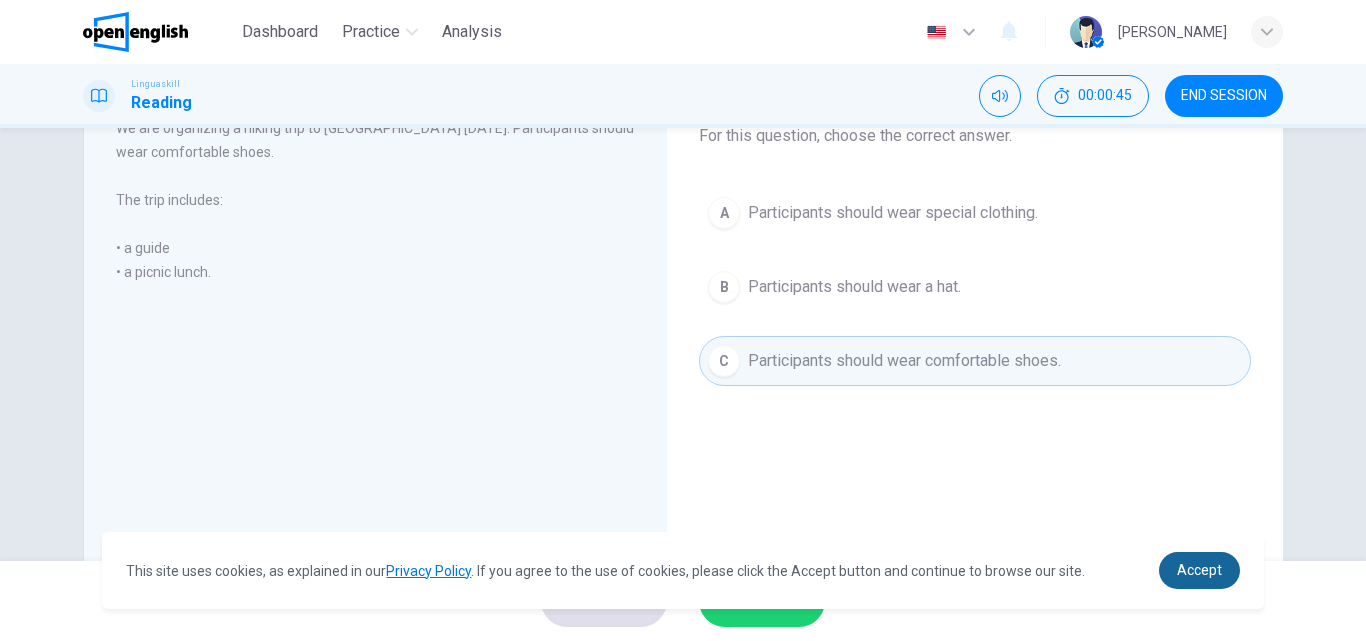 click on "Accept" at bounding box center (1199, 570) 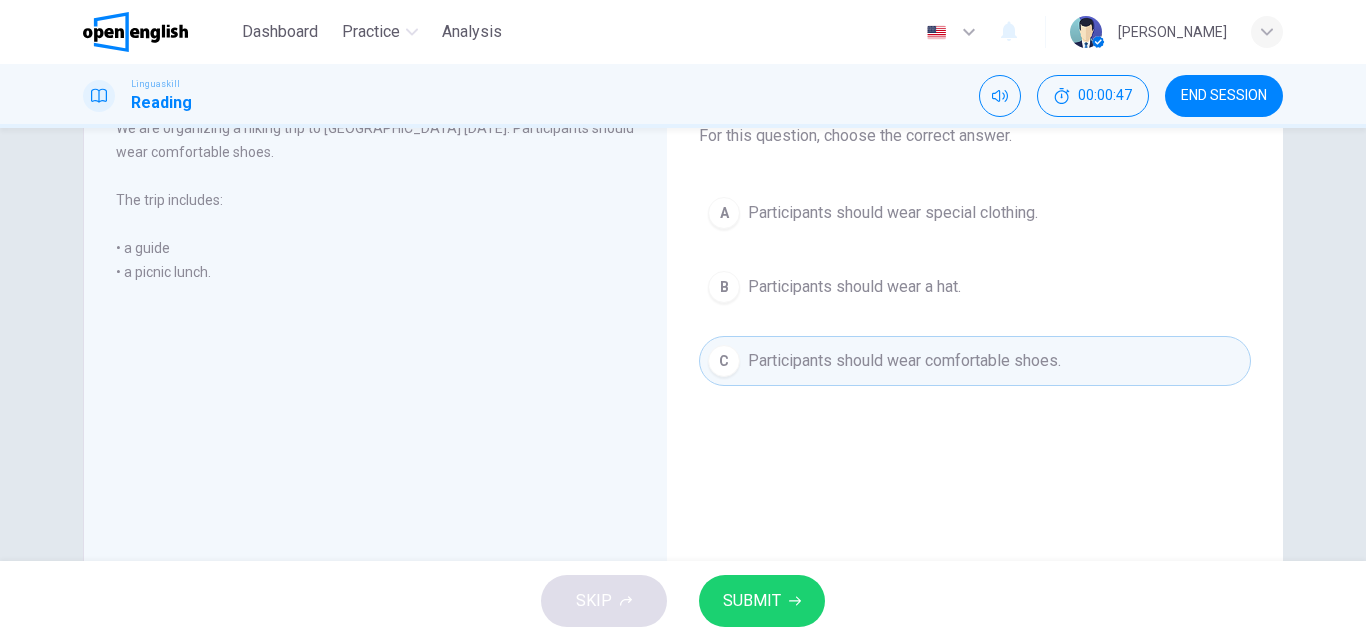 click on "SUBMIT" at bounding box center (762, 601) 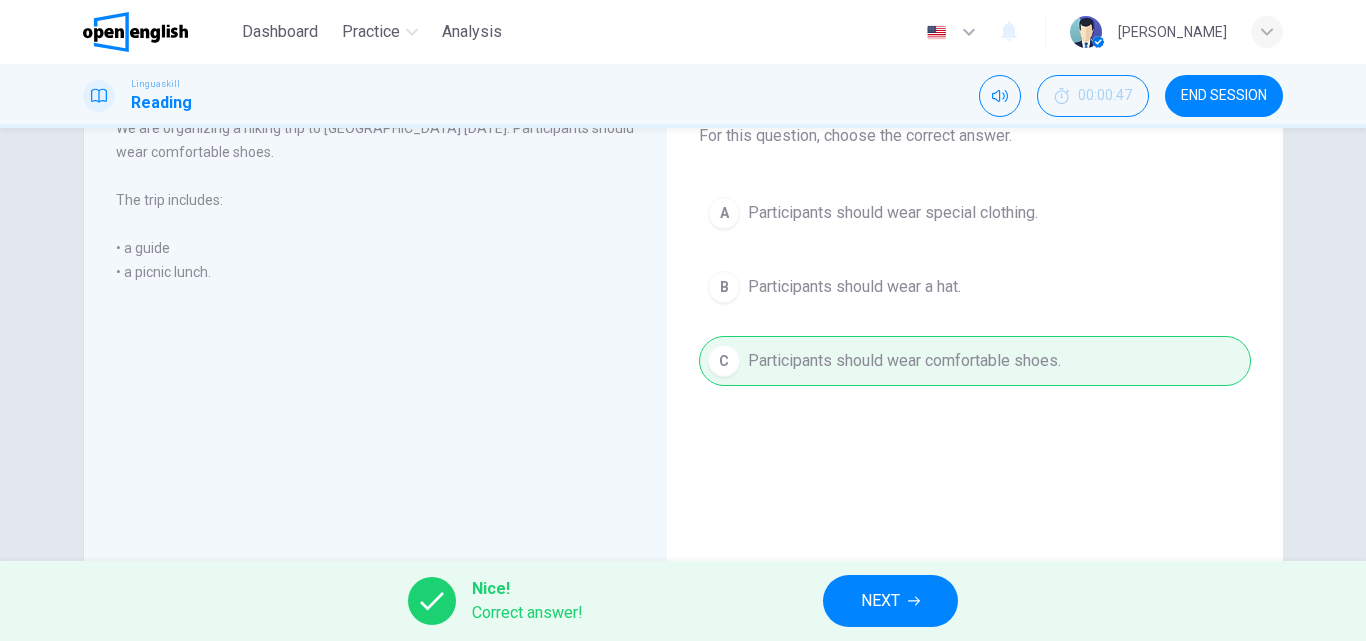 click on "NEXT" at bounding box center (890, 601) 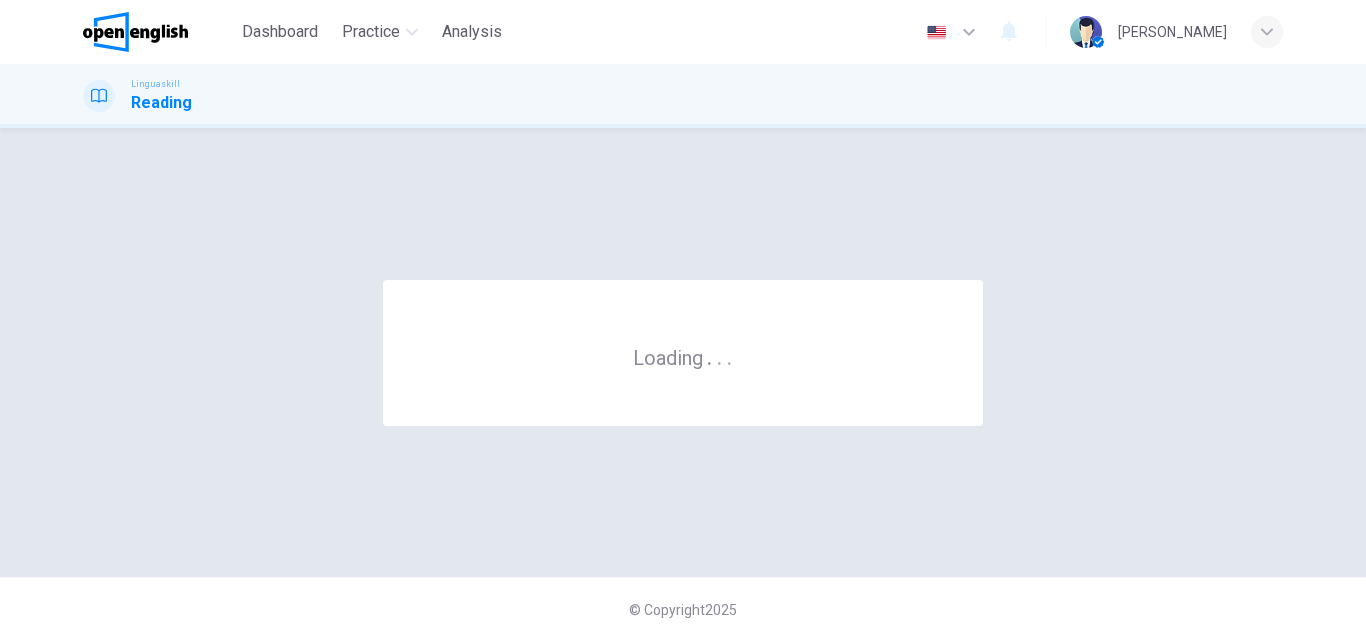 scroll, scrollTop: 0, scrollLeft: 0, axis: both 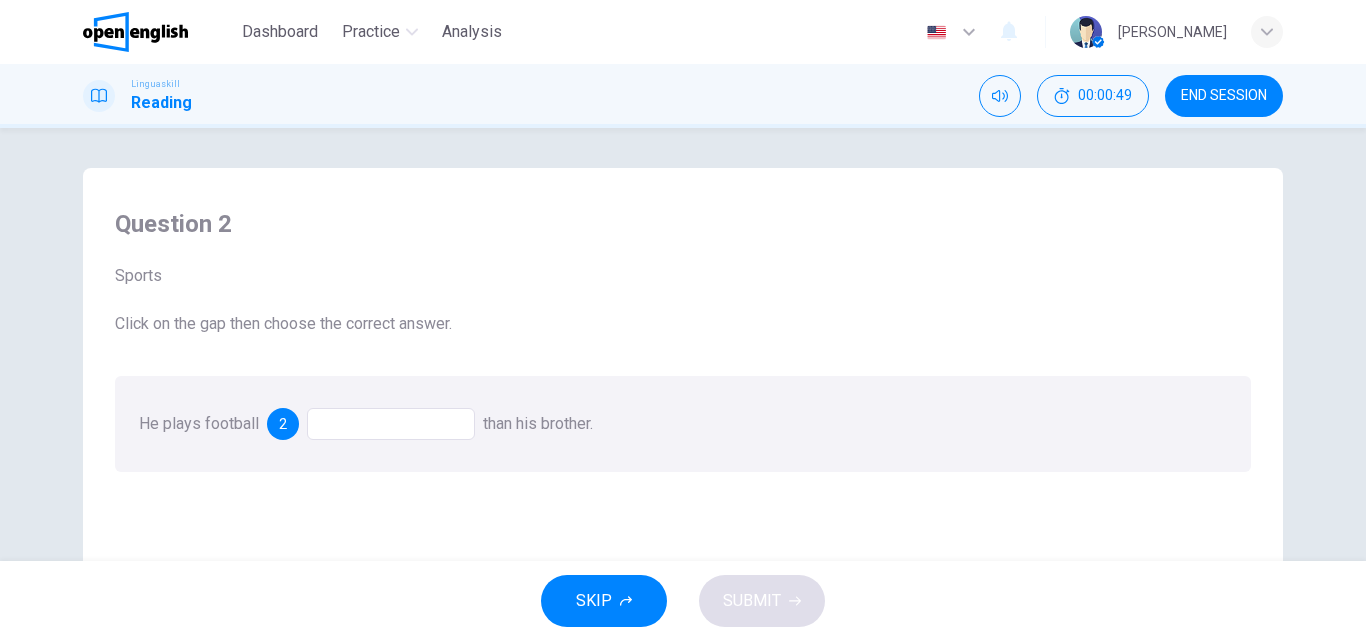 click on "He plays football  2  than his brother." at bounding box center [683, 424] 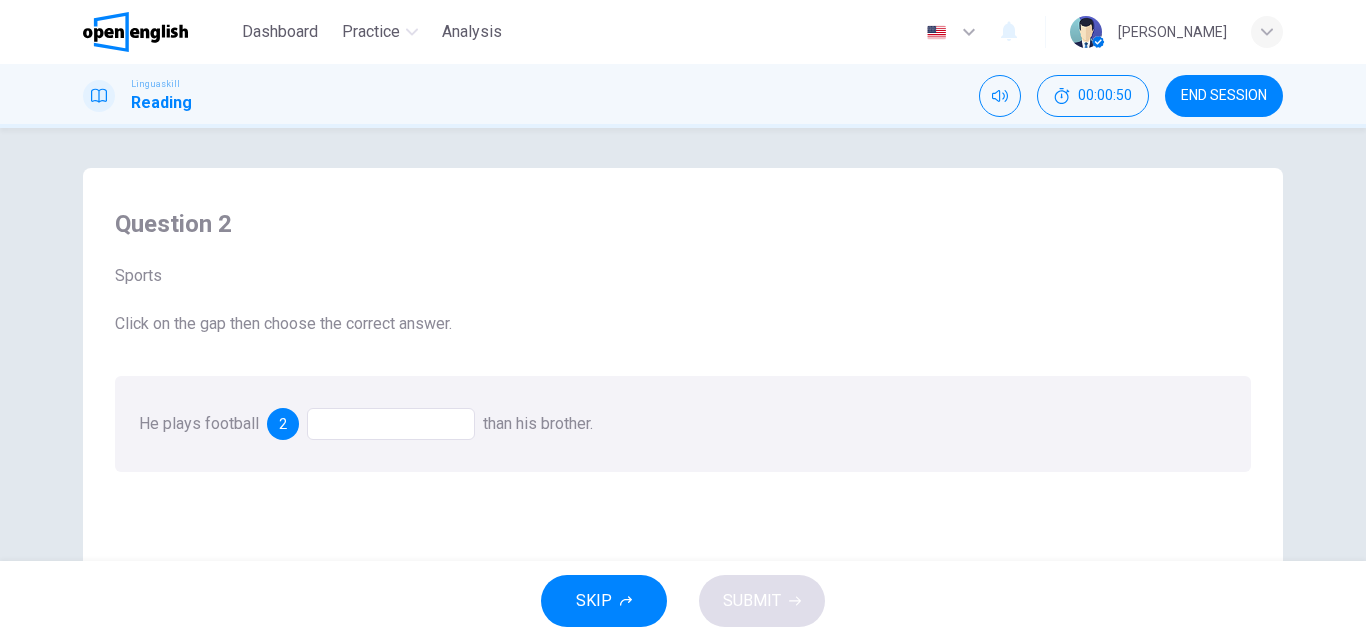 click at bounding box center [391, 424] 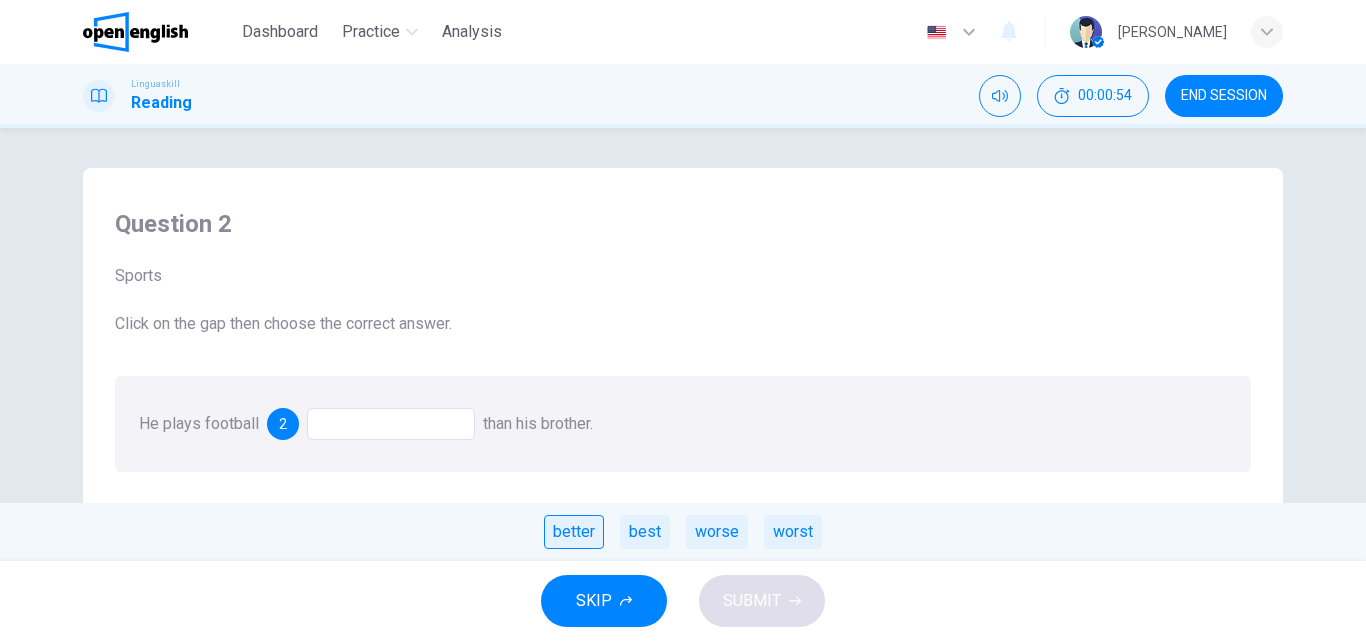 click on "better" at bounding box center (574, 532) 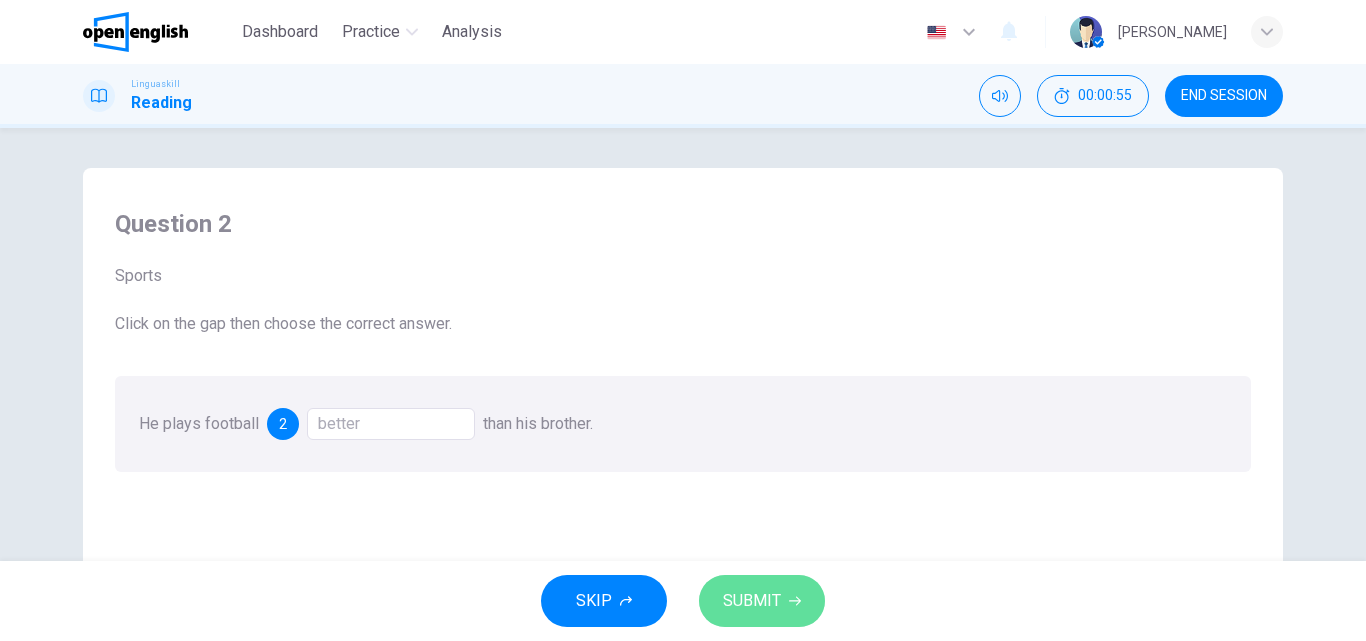 click on "SUBMIT" at bounding box center (752, 601) 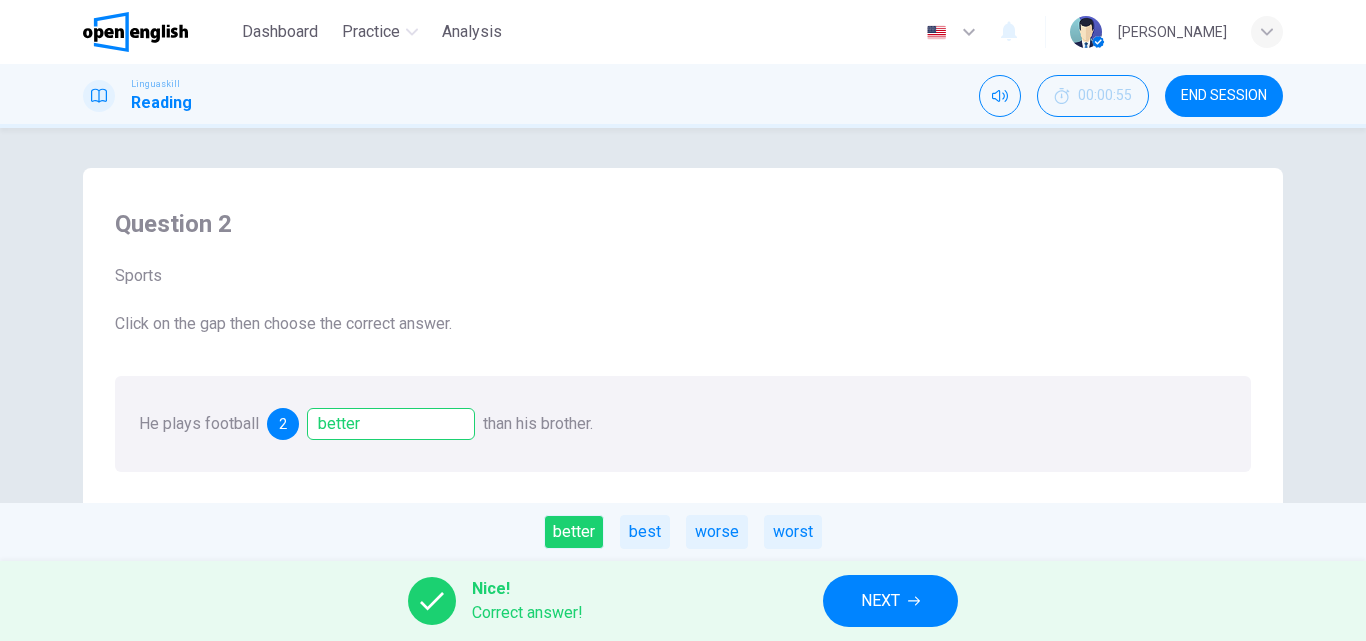click on "NEXT" at bounding box center (880, 601) 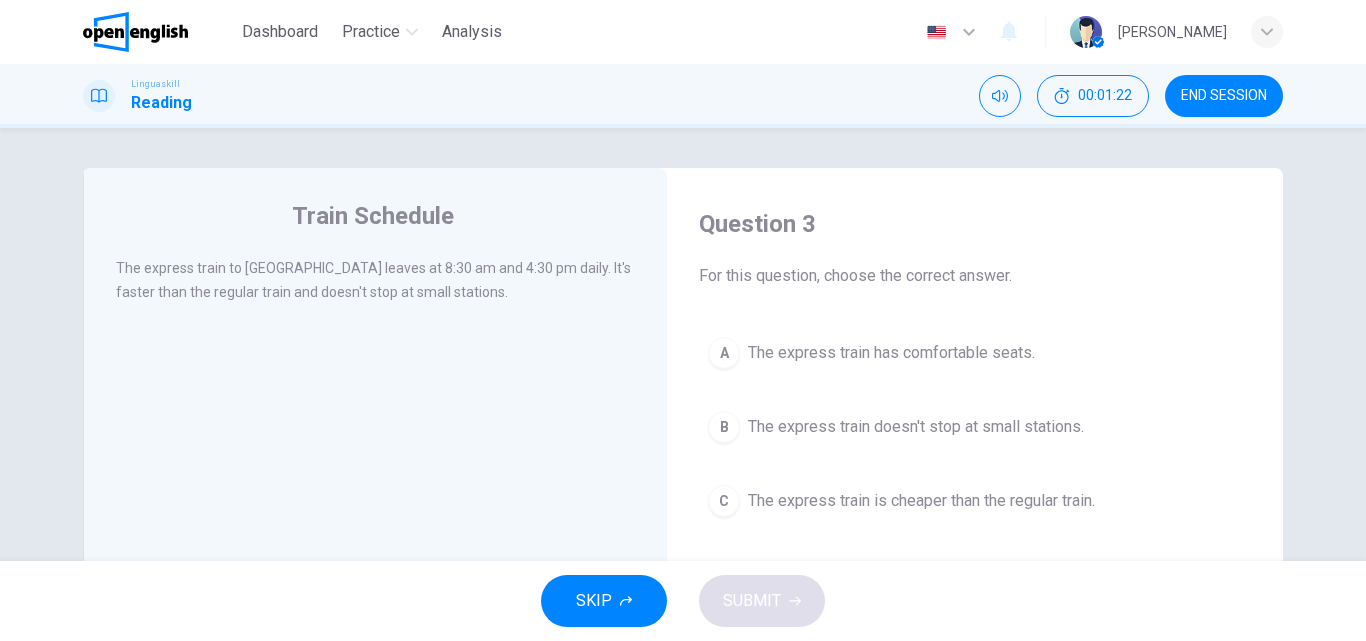 click on "The express train is cheaper than the regular train." at bounding box center [921, 501] 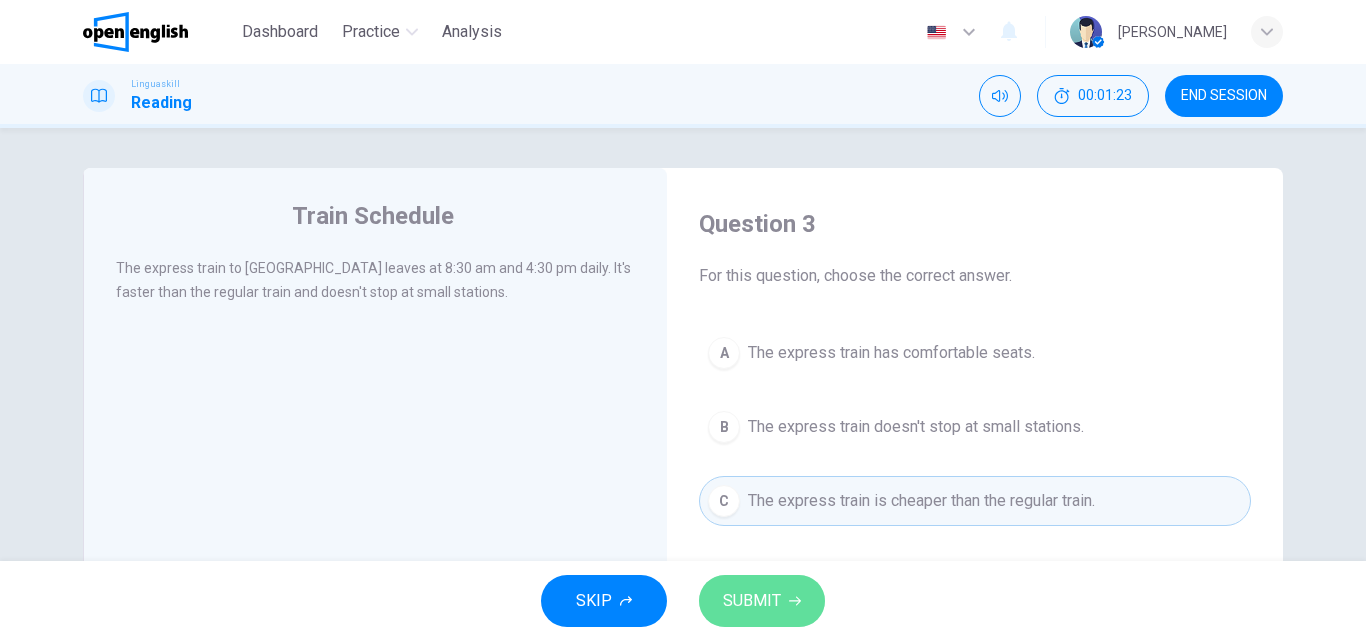 click 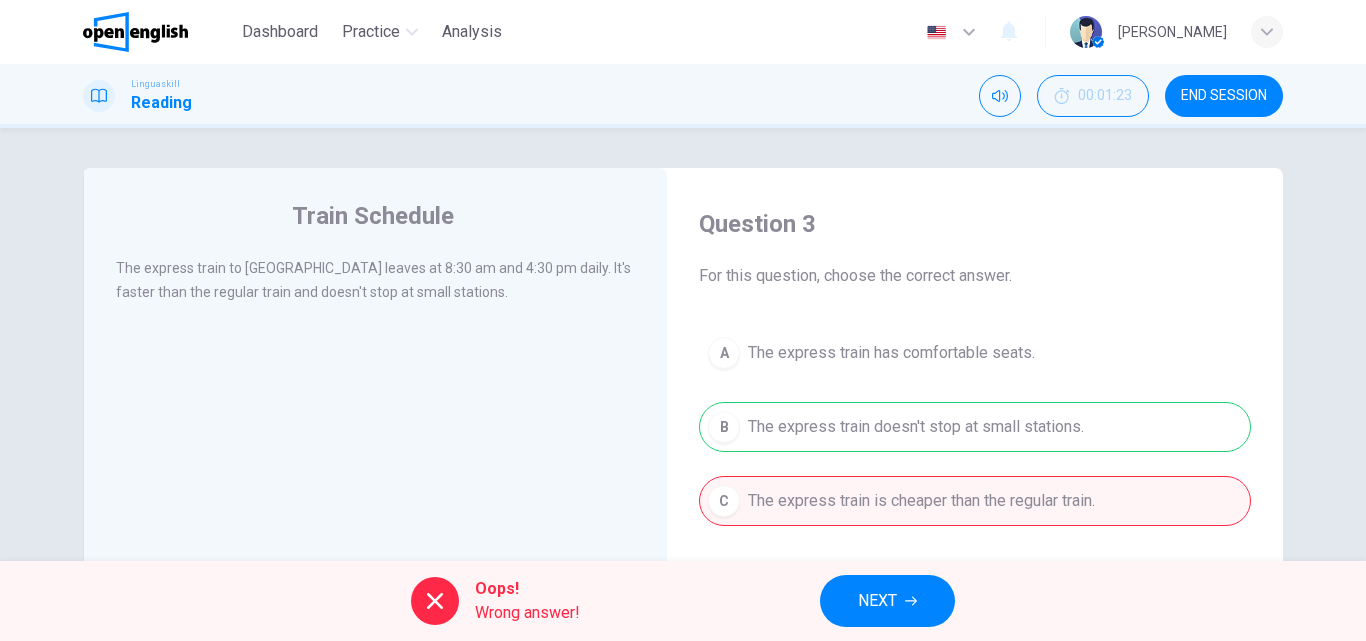 click on "NEXT" at bounding box center (887, 601) 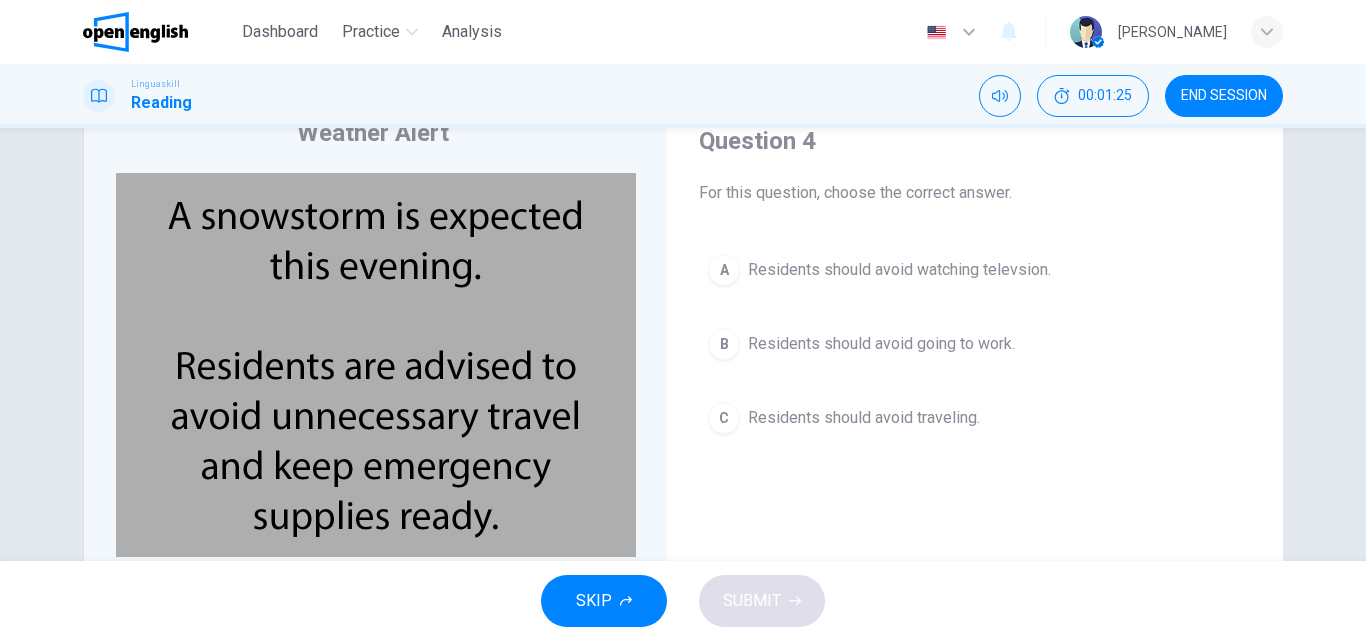 scroll, scrollTop: 85, scrollLeft: 0, axis: vertical 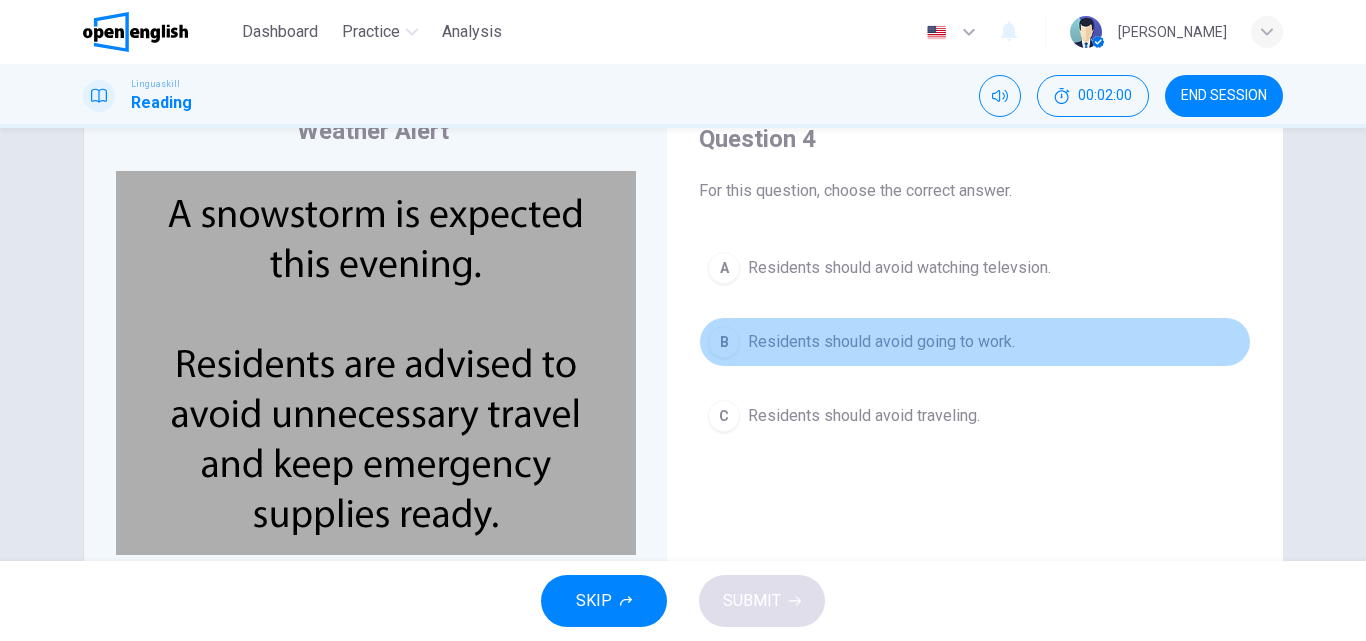 click on "Residents should avoid going to work." at bounding box center [881, 342] 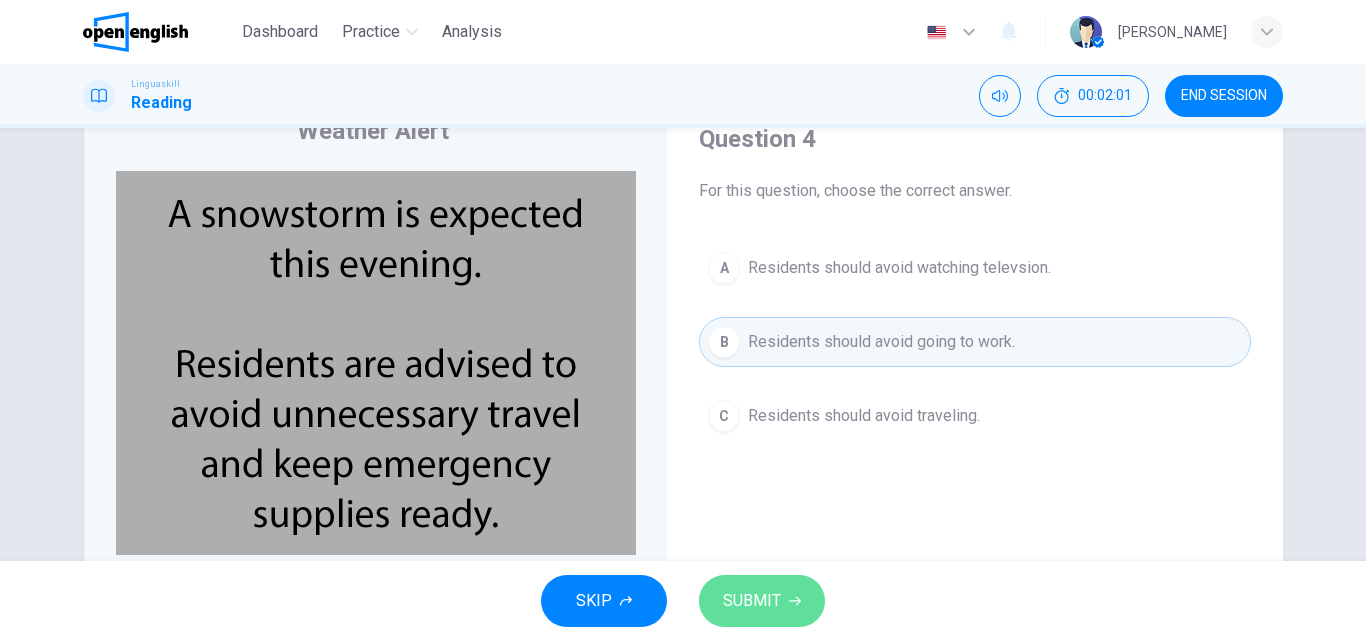 click on "SUBMIT" at bounding box center (762, 601) 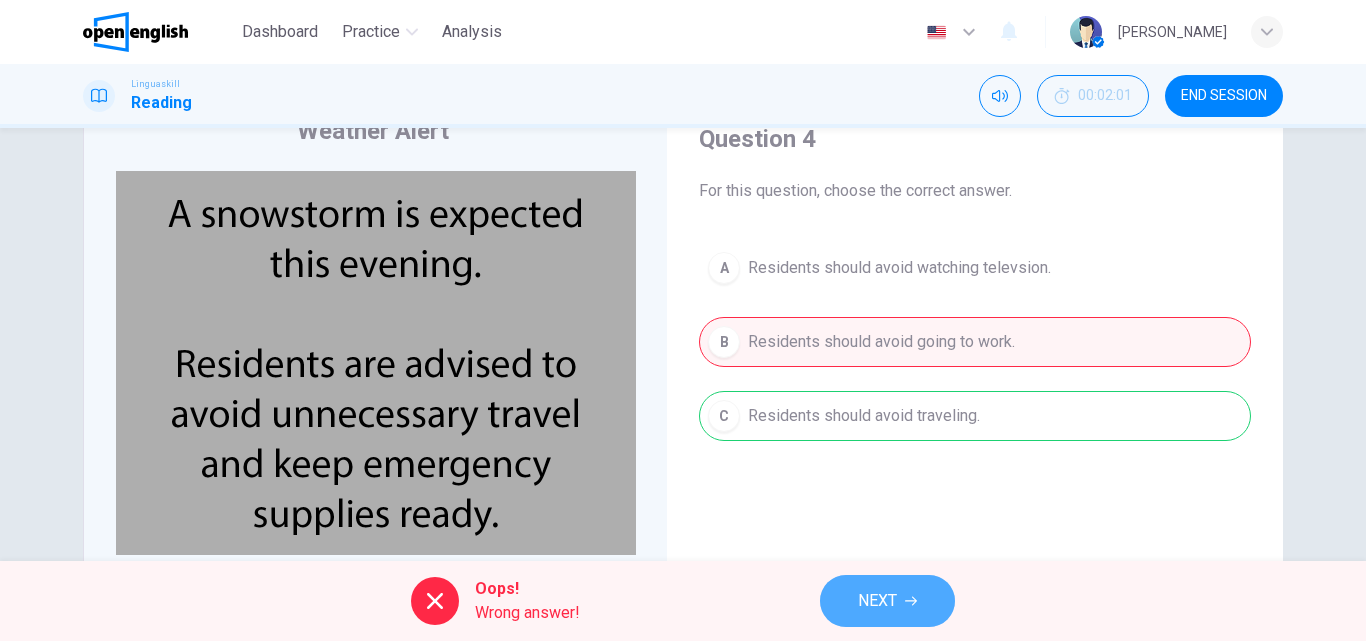 click on "NEXT" at bounding box center [887, 601] 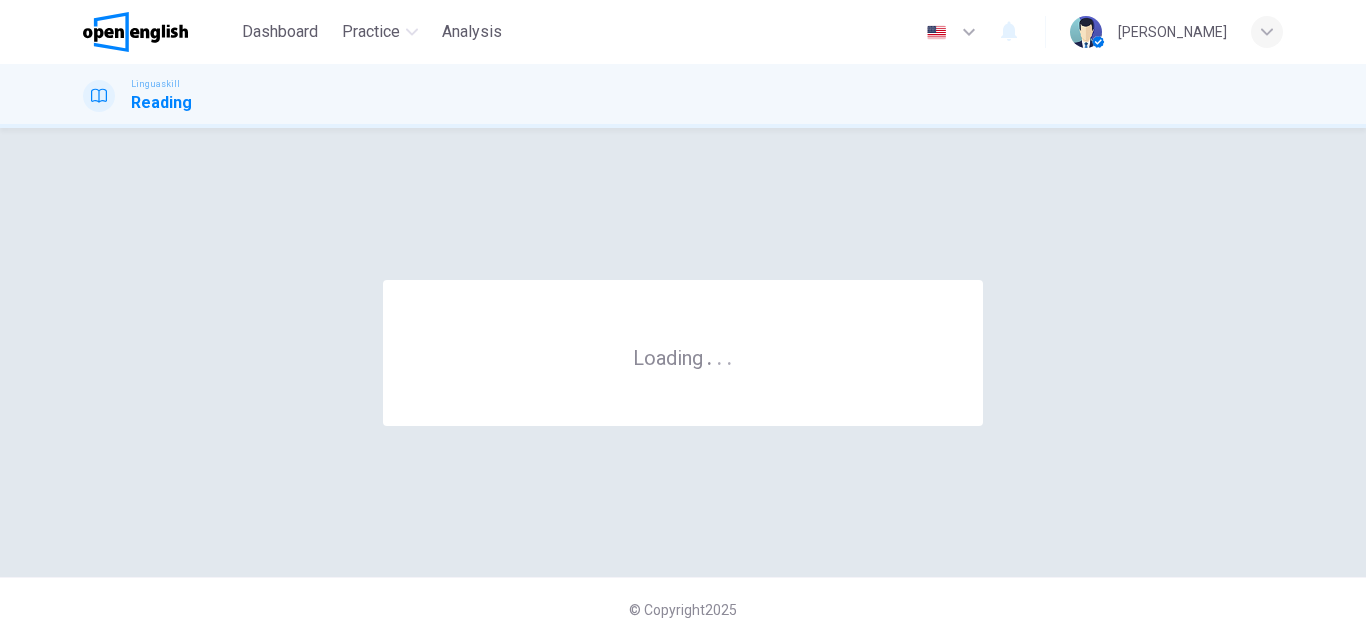 scroll, scrollTop: 0, scrollLeft: 0, axis: both 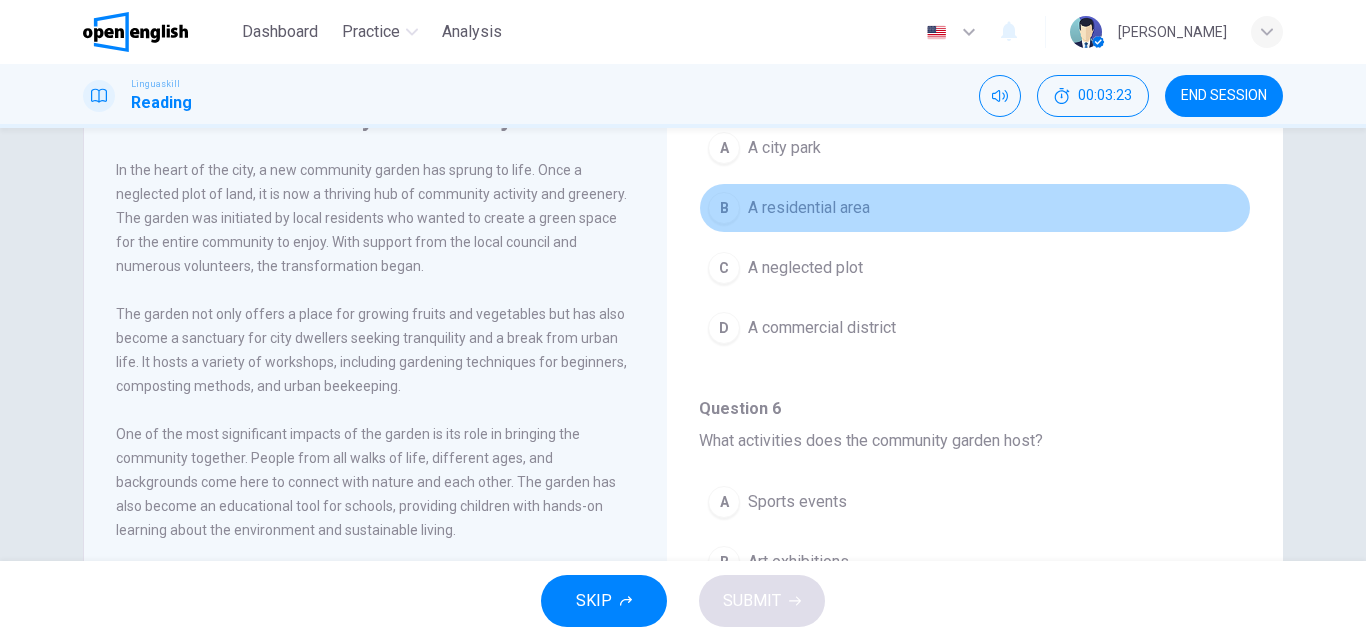 click on "B A residential area" at bounding box center (975, 208) 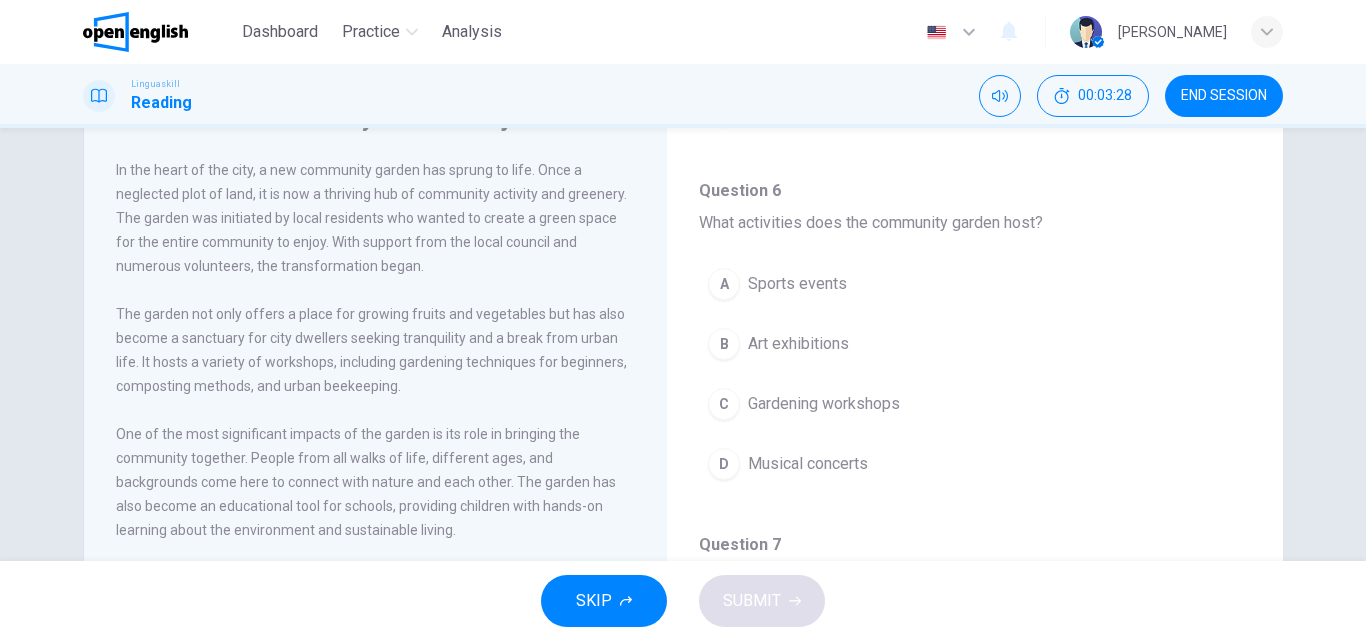 scroll, scrollTop: 432, scrollLeft: 0, axis: vertical 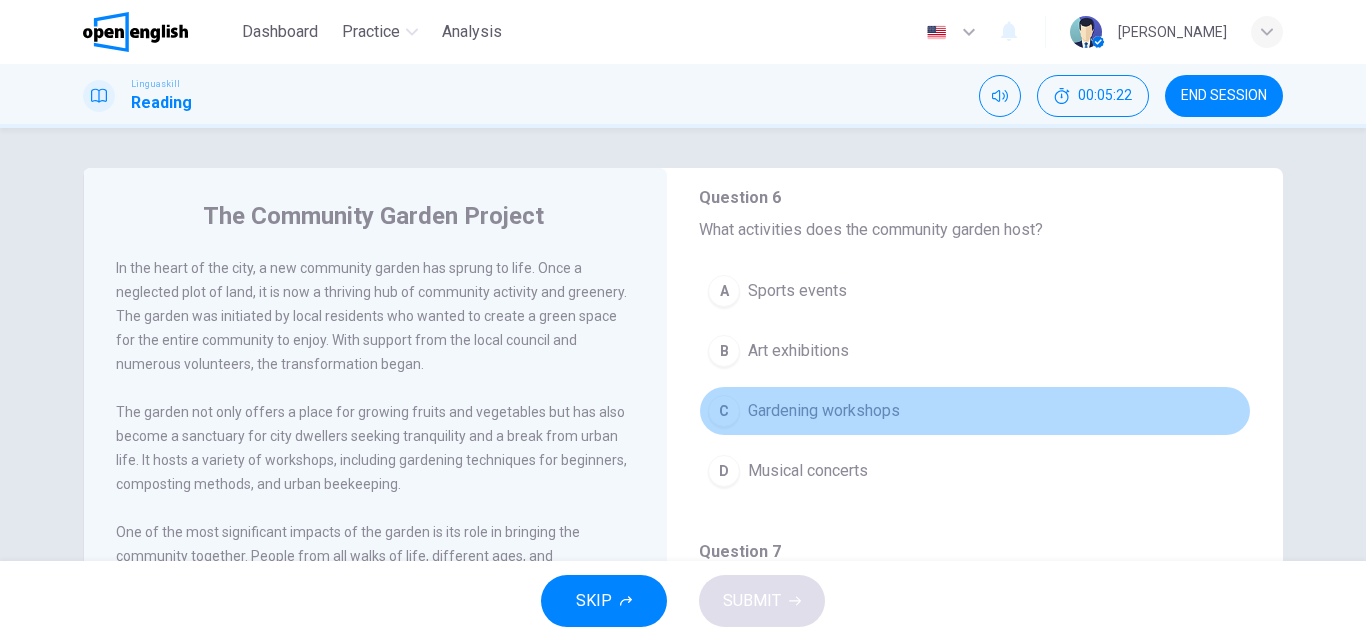 click on "C Gardening workshops" at bounding box center (975, 411) 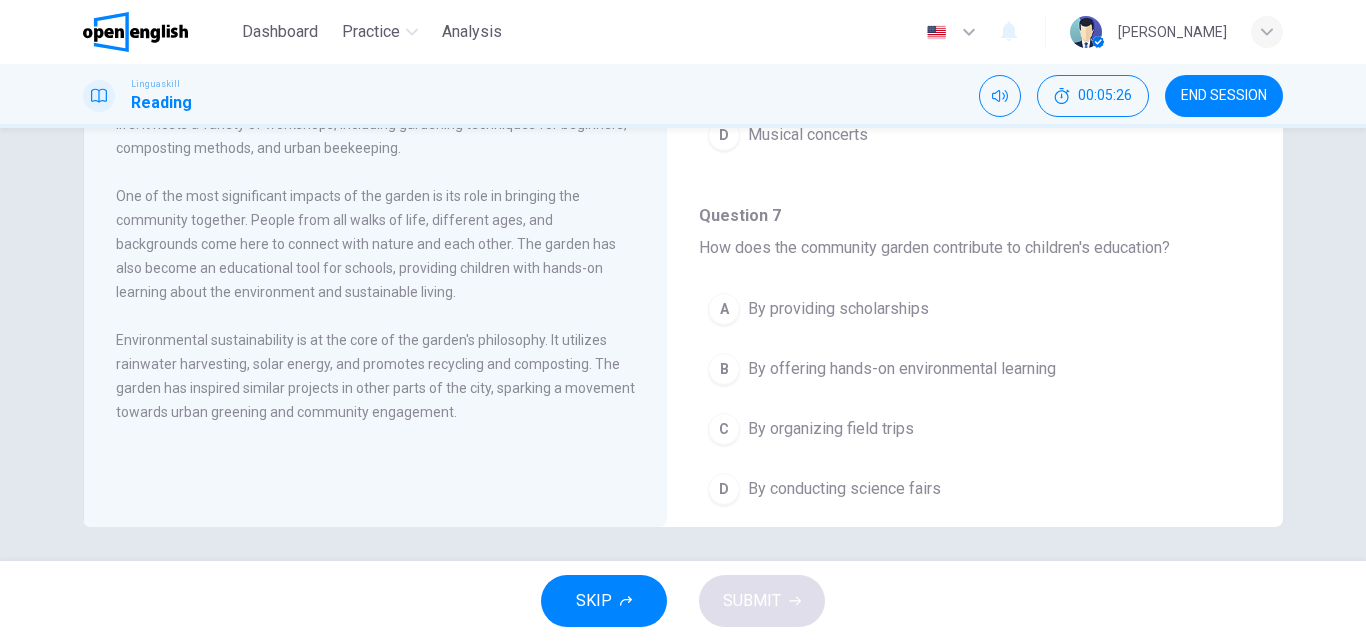 scroll, scrollTop: 342, scrollLeft: 0, axis: vertical 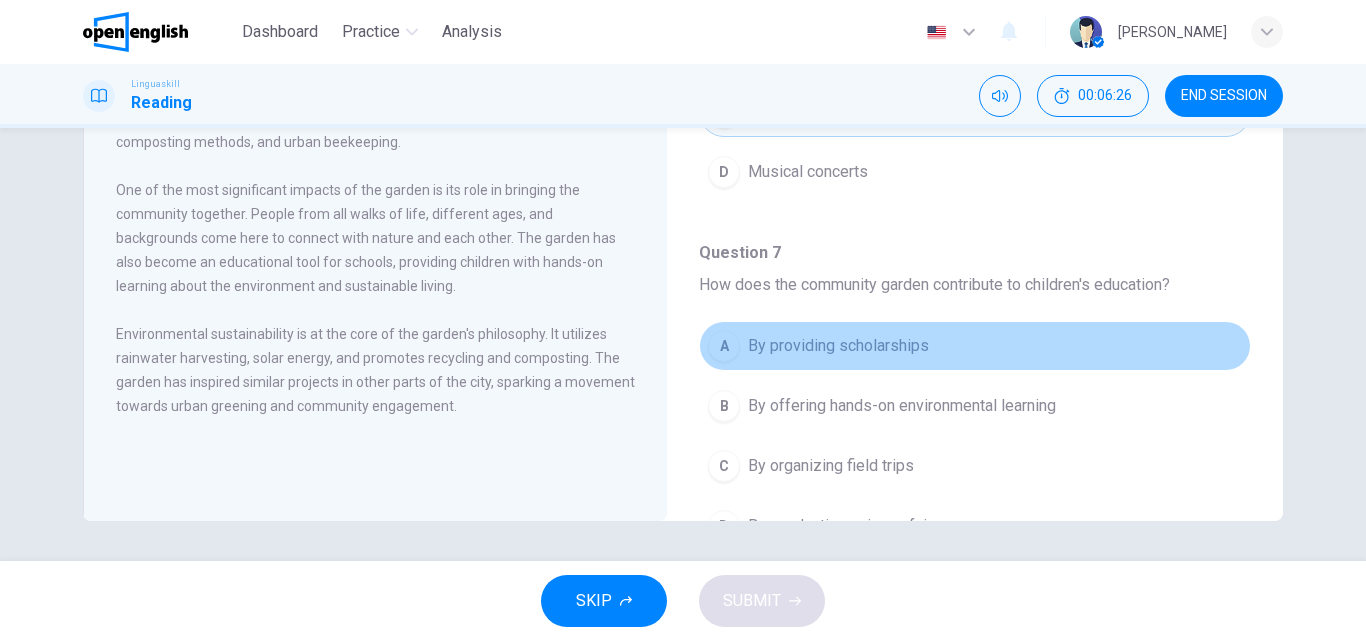 click on "A By providing scholarships" at bounding box center [975, 346] 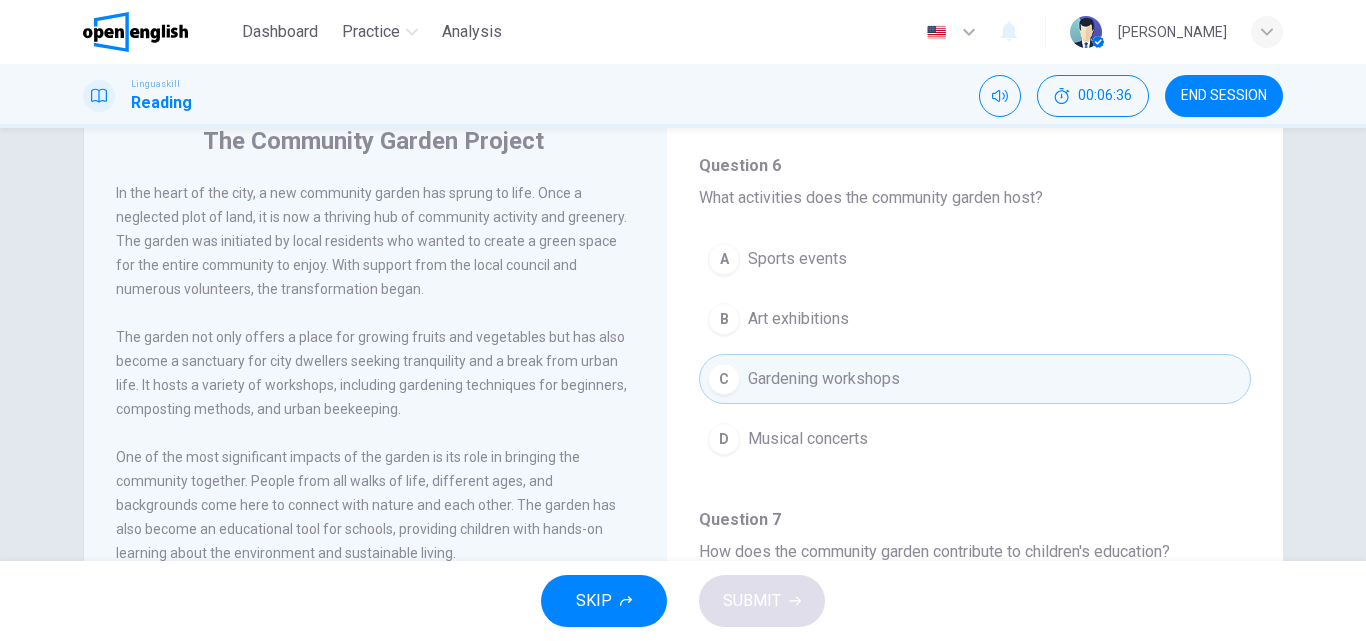 scroll, scrollTop: 0, scrollLeft: 0, axis: both 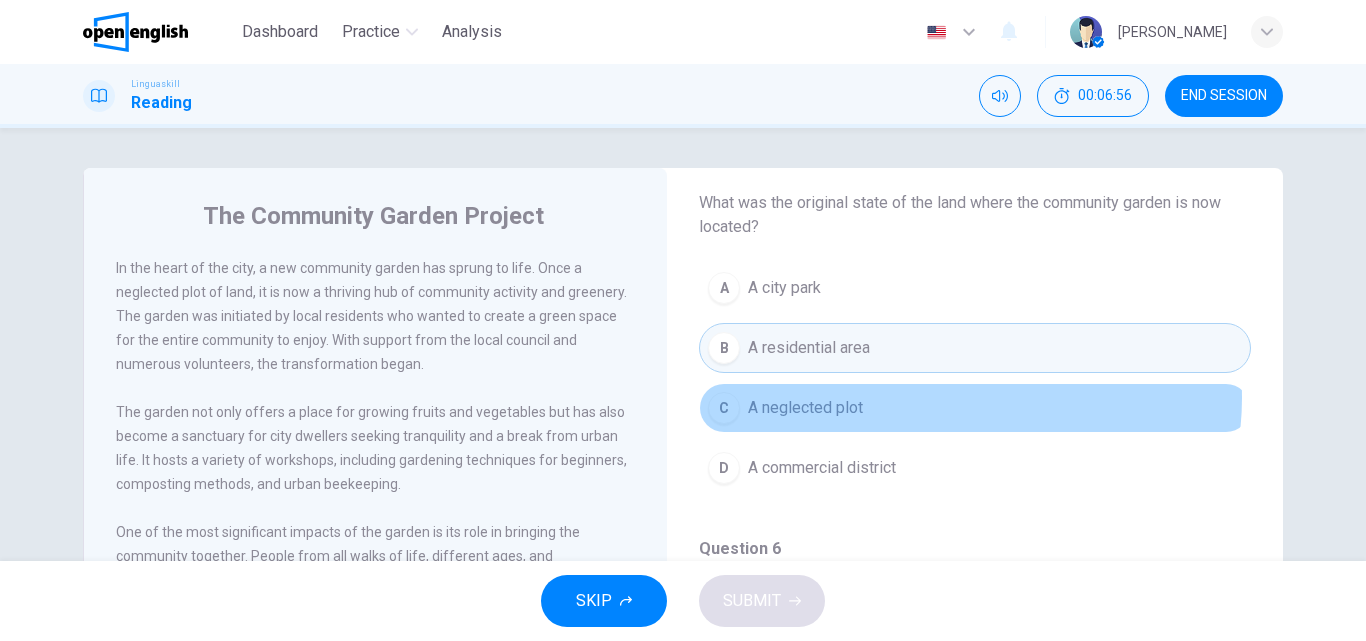 click on "C A neglected plot" at bounding box center (975, 408) 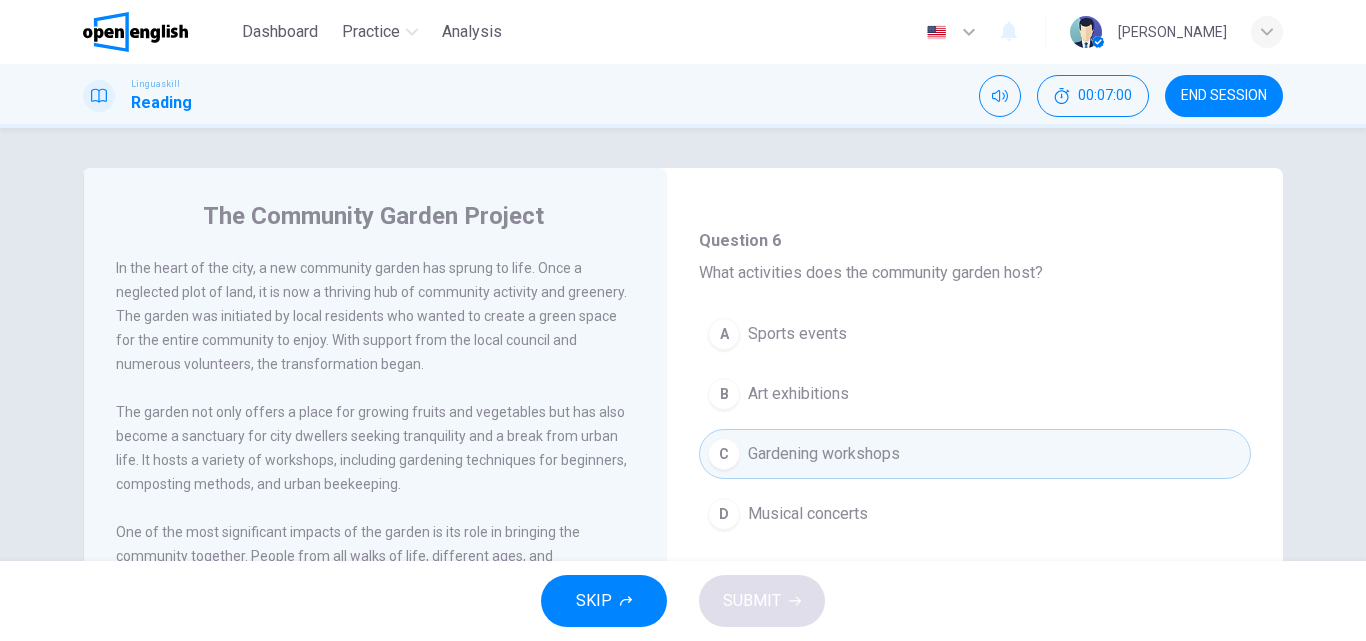 scroll, scrollTop: 478, scrollLeft: 0, axis: vertical 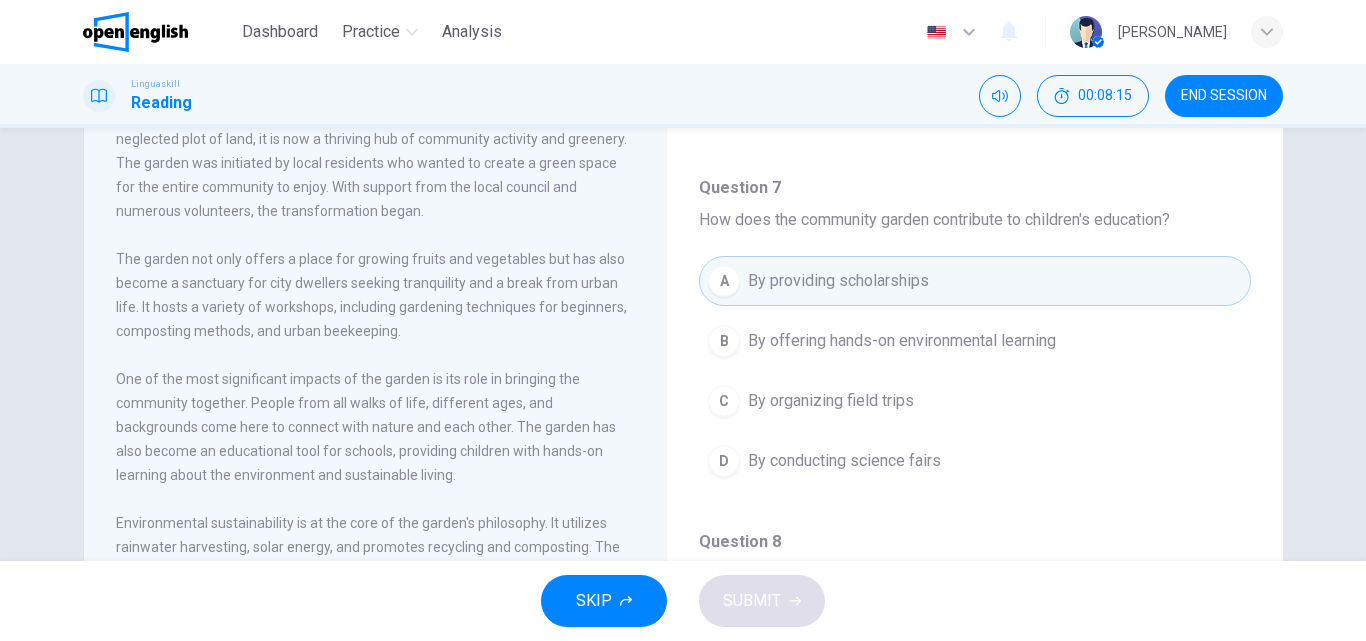 click on "Question 5 - 9 For these questions, choose the correct answer. Question   5 What was the original state of the land where the community garden is now located? A A city park B A residential area C A neglected plot D A commercial district Question   6 What activities does the community garden host? A Sports events B Art exhibitions C Gardening workshops D  Musical concerts Question   7 How does the community garden contribute to children's education? A By providing scholarships B By offering hands-on environmental learning C By organizing field trips D By conducting science fairs Question   8 Which of the following is not mentioned as a sustainability practice in the garden? A A. Solar energy use B Rainwater harvesting C Wildlife conservation D Composting Question   9 What impact has the garden had on the wider city? A Increased property values B Inspired similar projects C Reduced city traffic D Enhanced tourism" at bounding box center (975, 281) 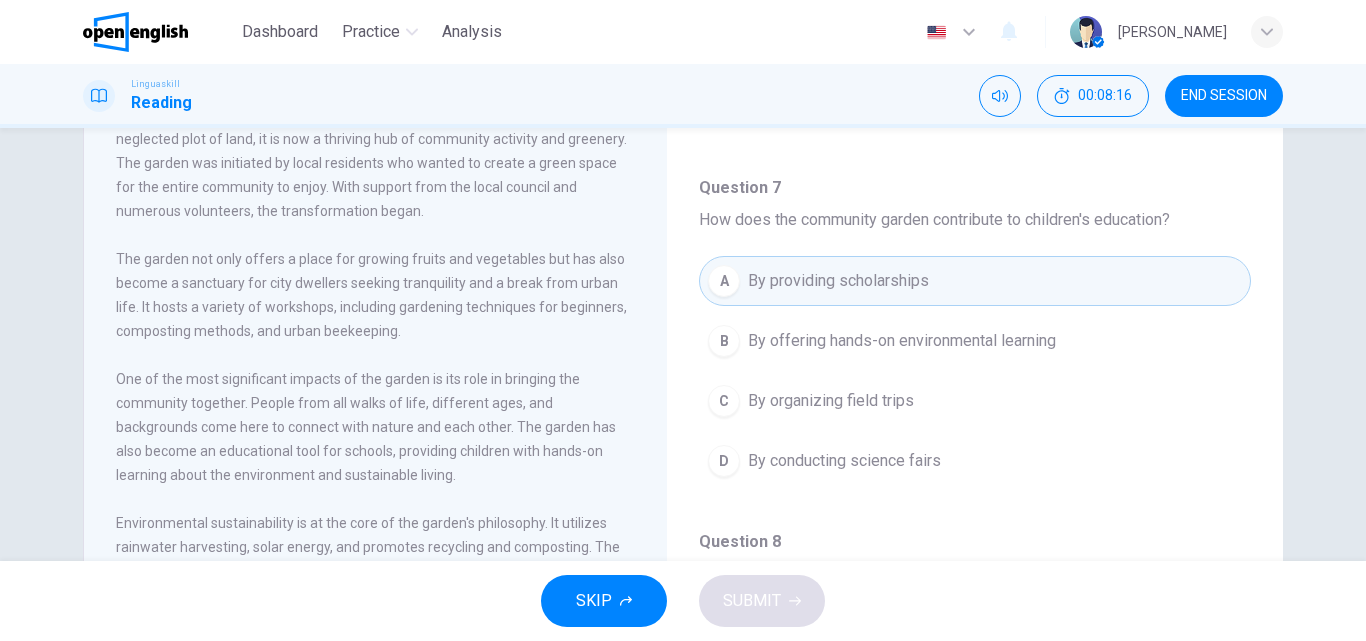 click on "Question 5 - 9 For these questions, choose the correct answer. Question   5 What was the original state of the land where the community garden is now located? A A city park B A residential area C A neglected plot D A commercial district Question   6 What activities does the community garden host? A Sports events B Art exhibitions C Gardening workshops D  Musical concerts Question   7 How does the community garden contribute to children's education? A By providing scholarships B By offering hands-on environmental learning C By organizing field trips D By conducting science fairs Question   8 Which of the following is not mentioned as a sustainability practice in the garden? A A. Solar energy use B Rainwater harvesting C Wildlife conservation D Composting Question   9 What impact has the garden had on the wider city? A Increased property values B Inspired similar projects C Reduced city traffic D Enhanced tourism" at bounding box center [975, 281] 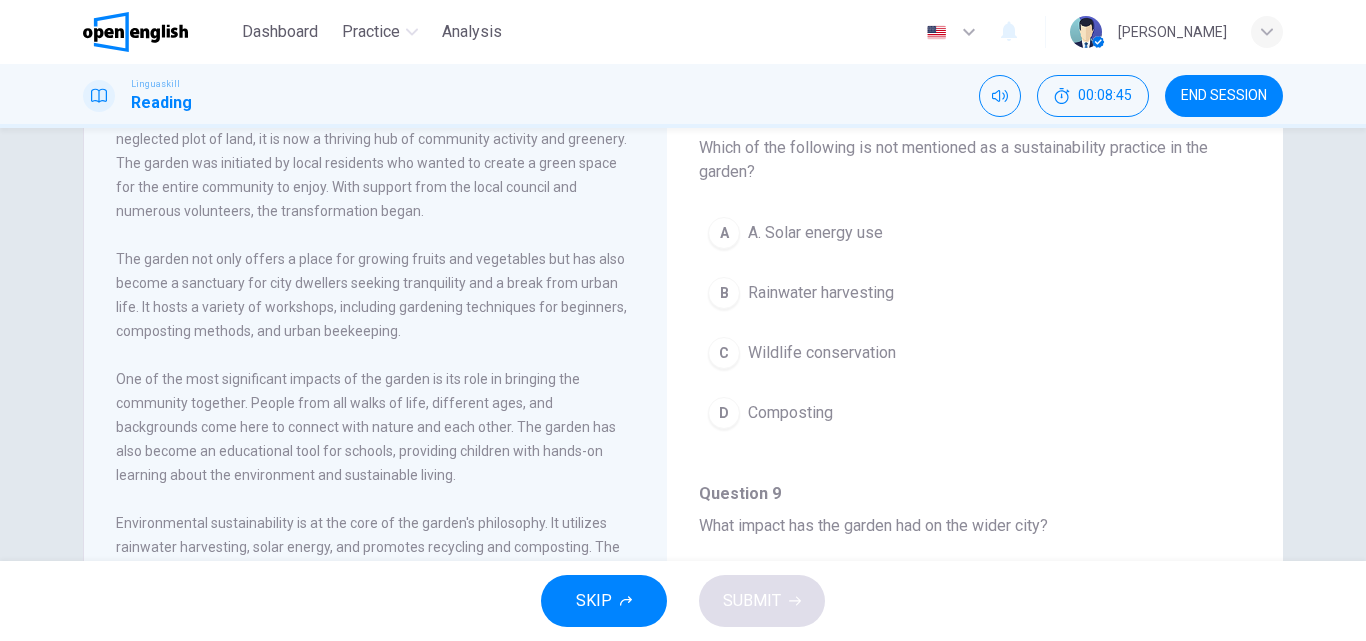 scroll, scrollTop: 1158, scrollLeft: 0, axis: vertical 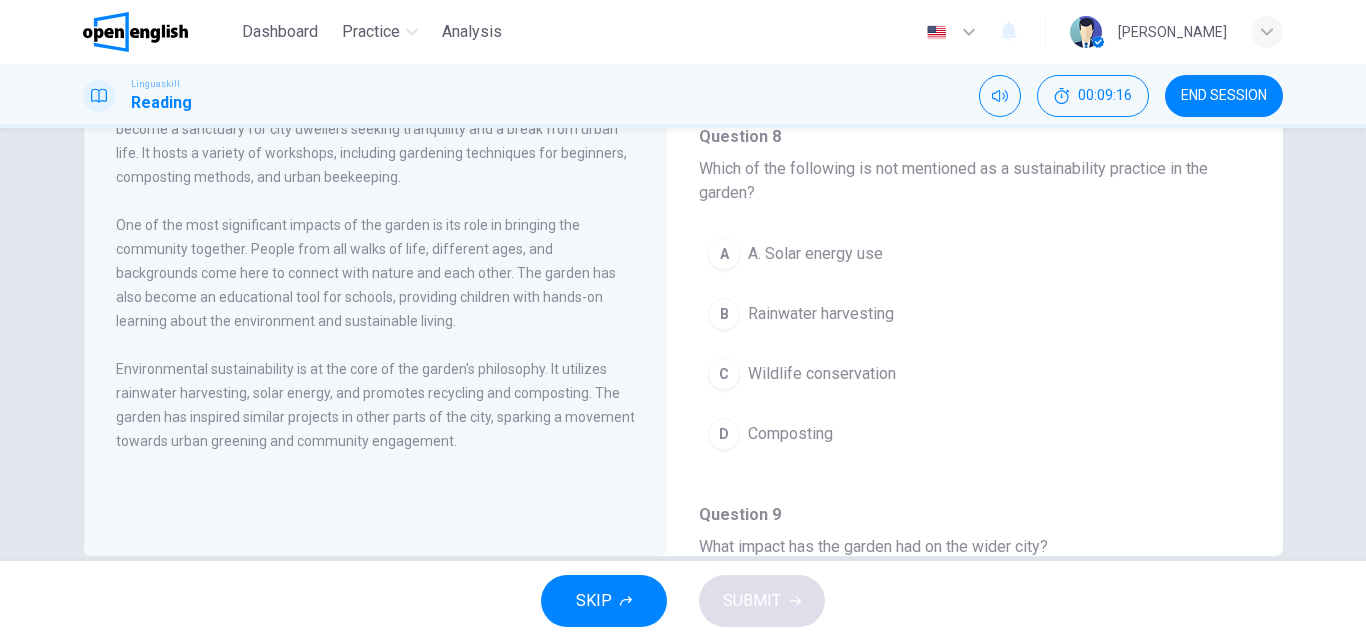 click on "C Wildlife conservation" at bounding box center (975, 374) 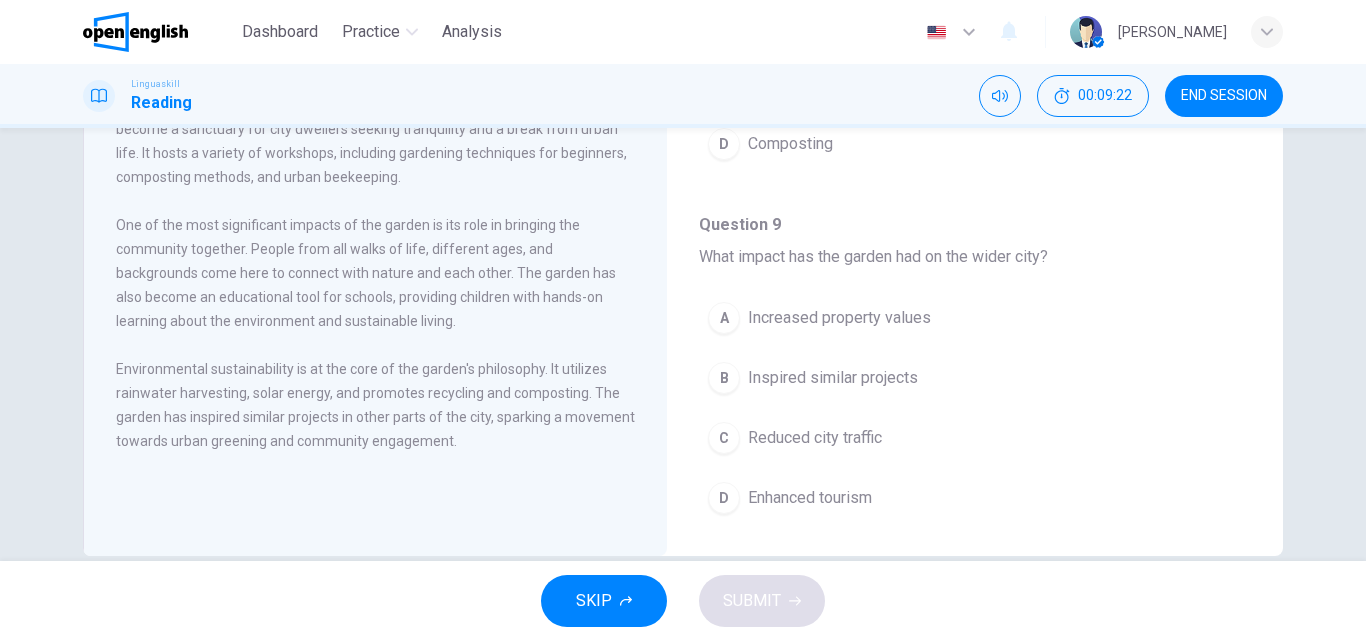 scroll, scrollTop: 1287, scrollLeft: 0, axis: vertical 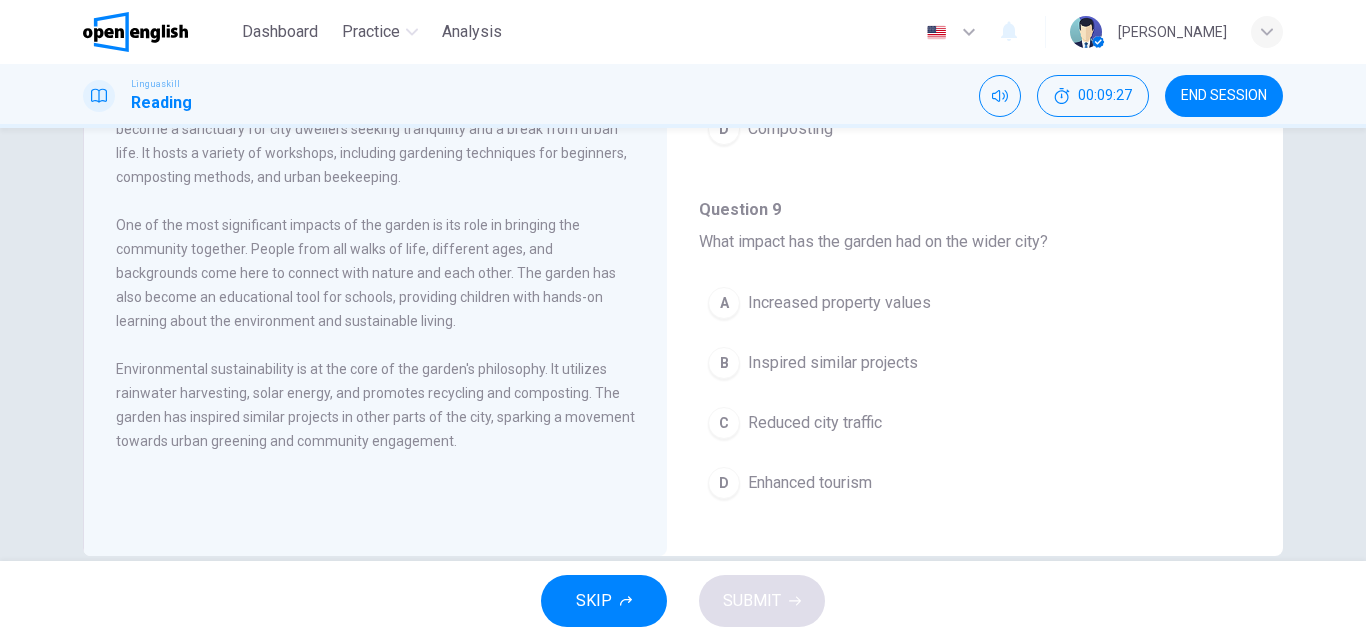 click on "A Increased property values" at bounding box center [975, 303] 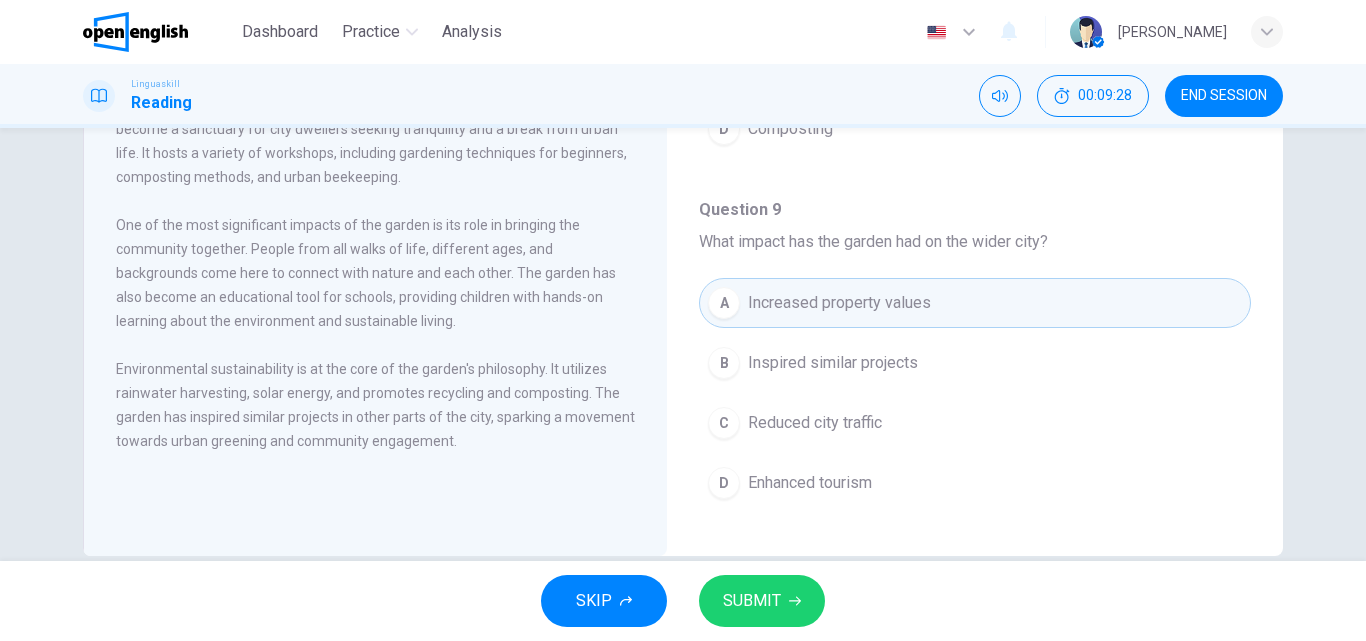 click on "SUBMIT" at bounding box center (762, 601) 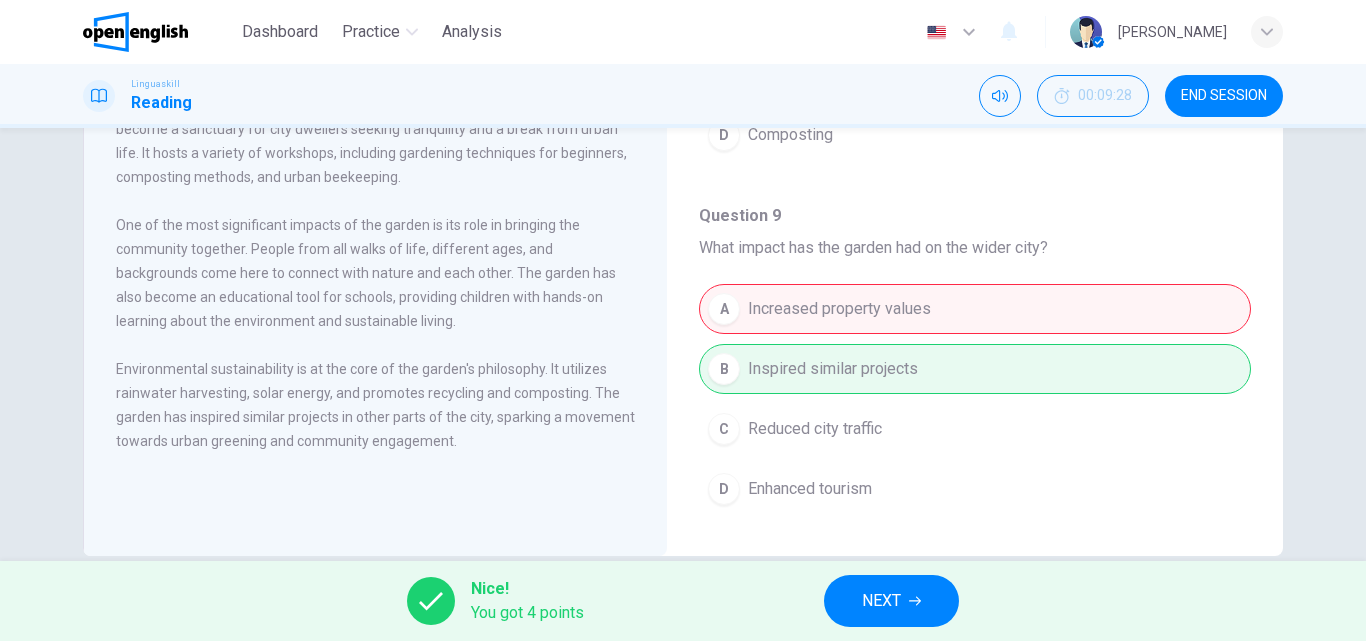scroll, scrollTop: 1299, scrollLeft: 0, axis: vertical 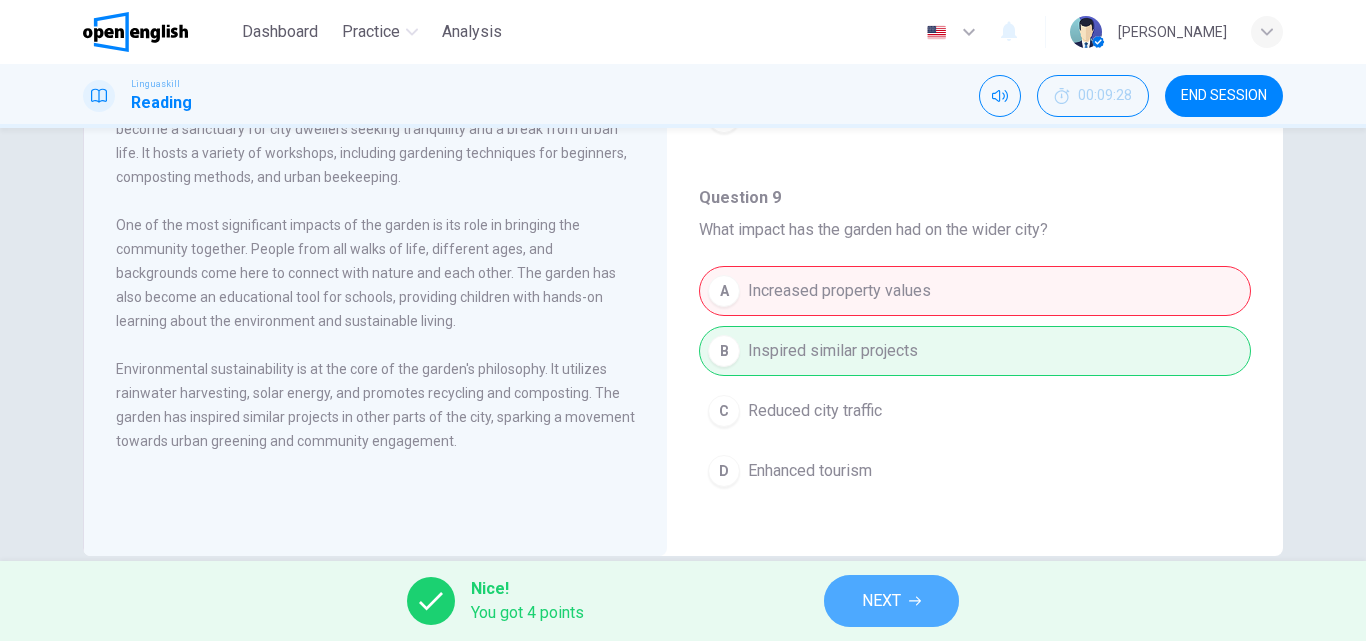 click on "NEXT" at bounding box center [891, 601] 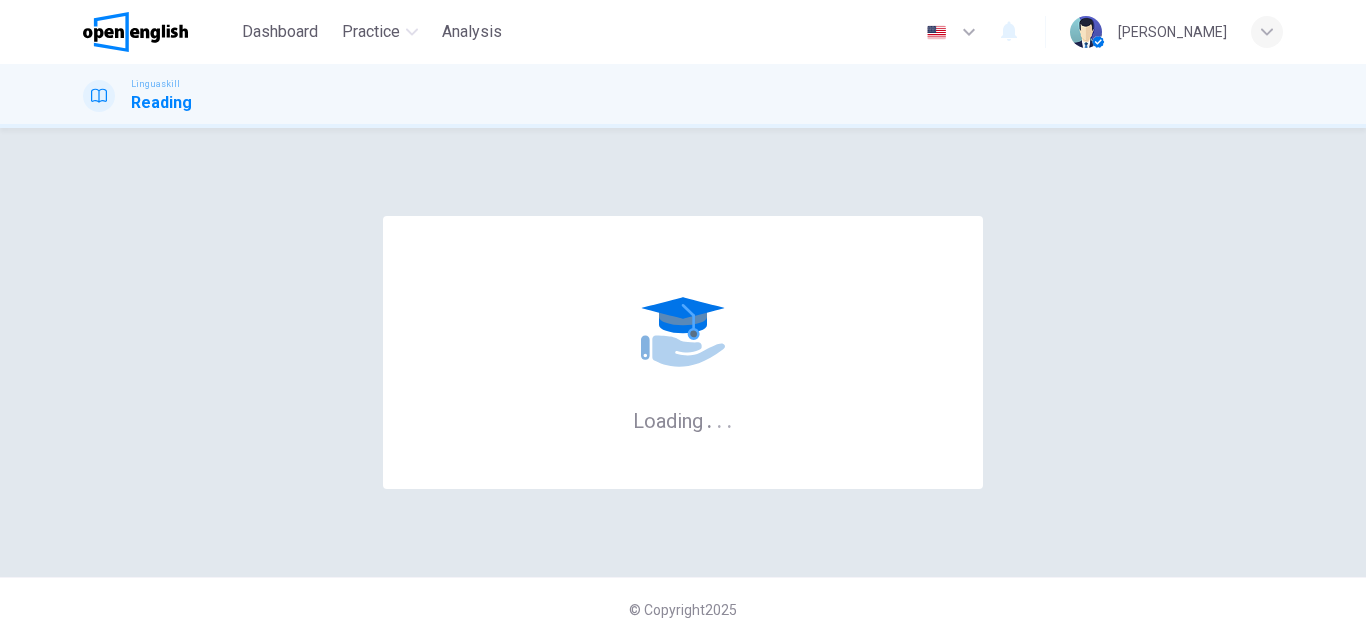 scroll, scrollTop: 0, scrollLeft: 0, axis: both 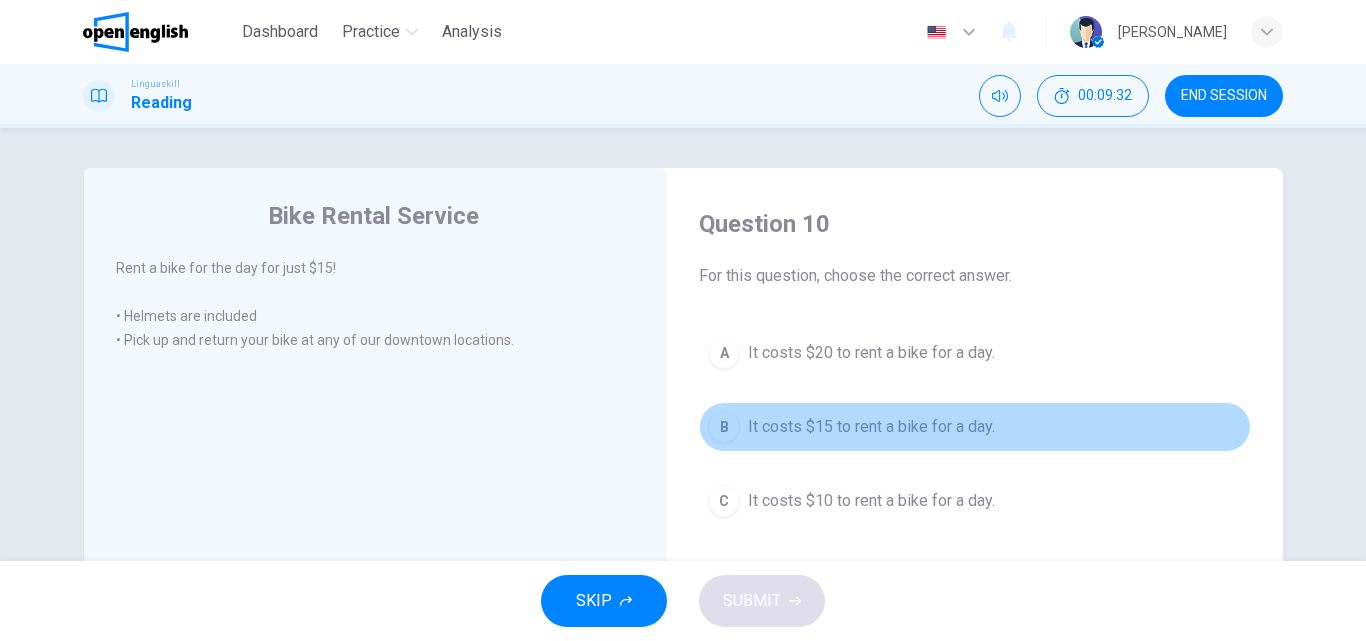 click on "It costs $15 to rent a bike for a day." at bounding box center (871, 427) 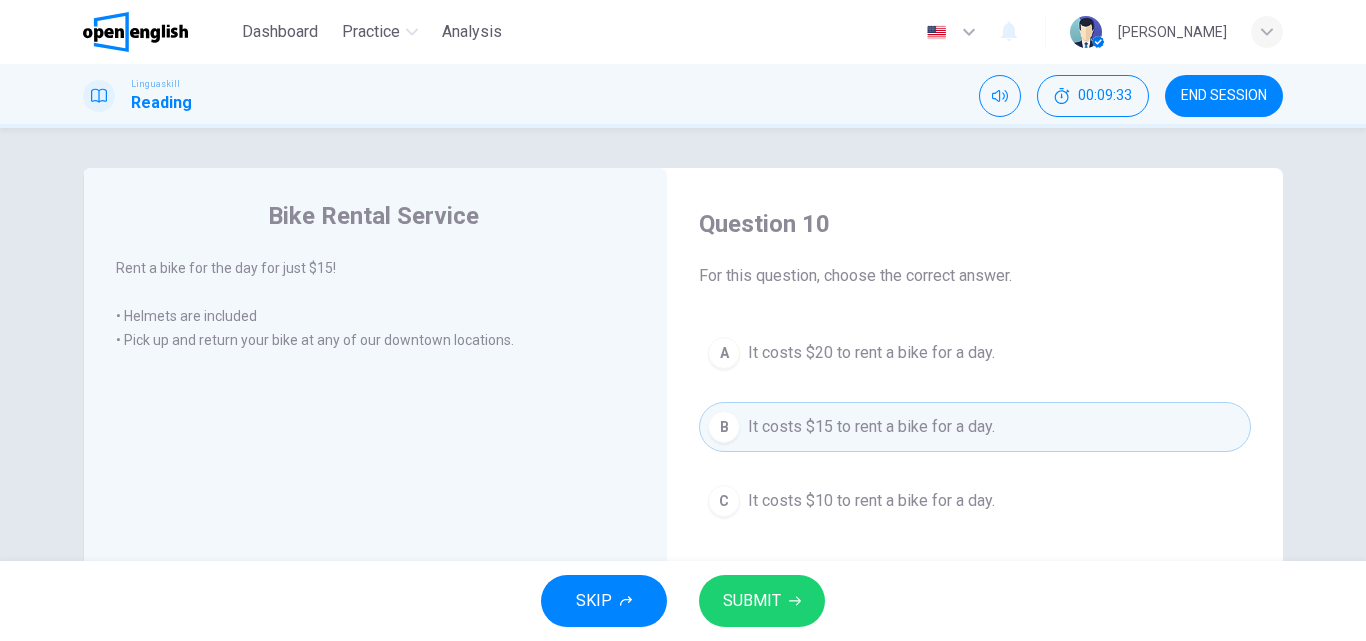 click on "SUBMIT" at bounding box center (752, 601) 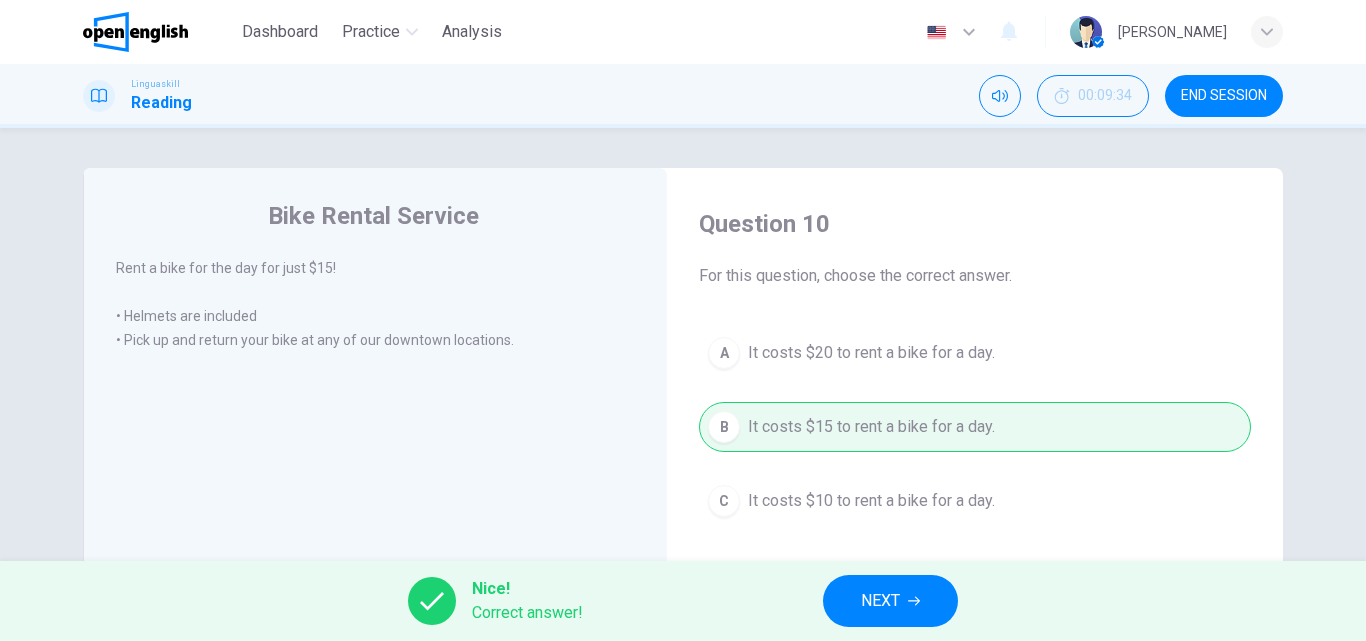 click on "NEXT" at bounding box center [890, 601] 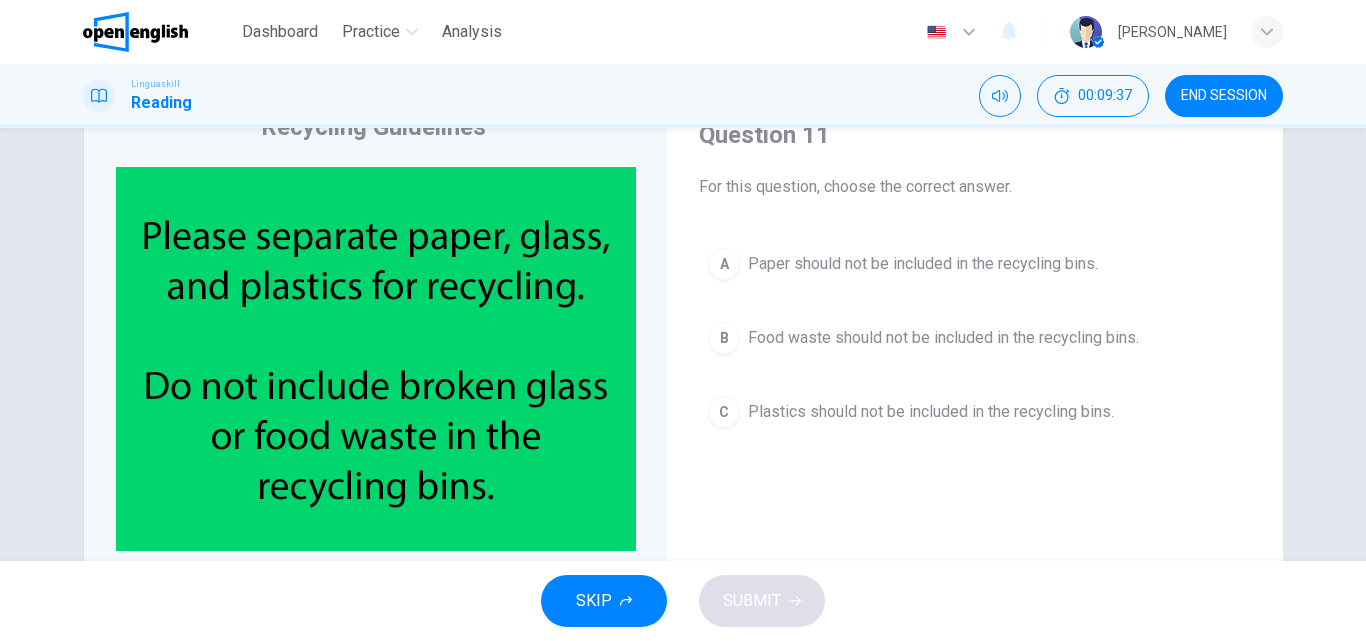 scroll, scrollTop: 81, scrollLeft: 0, axis: vertical 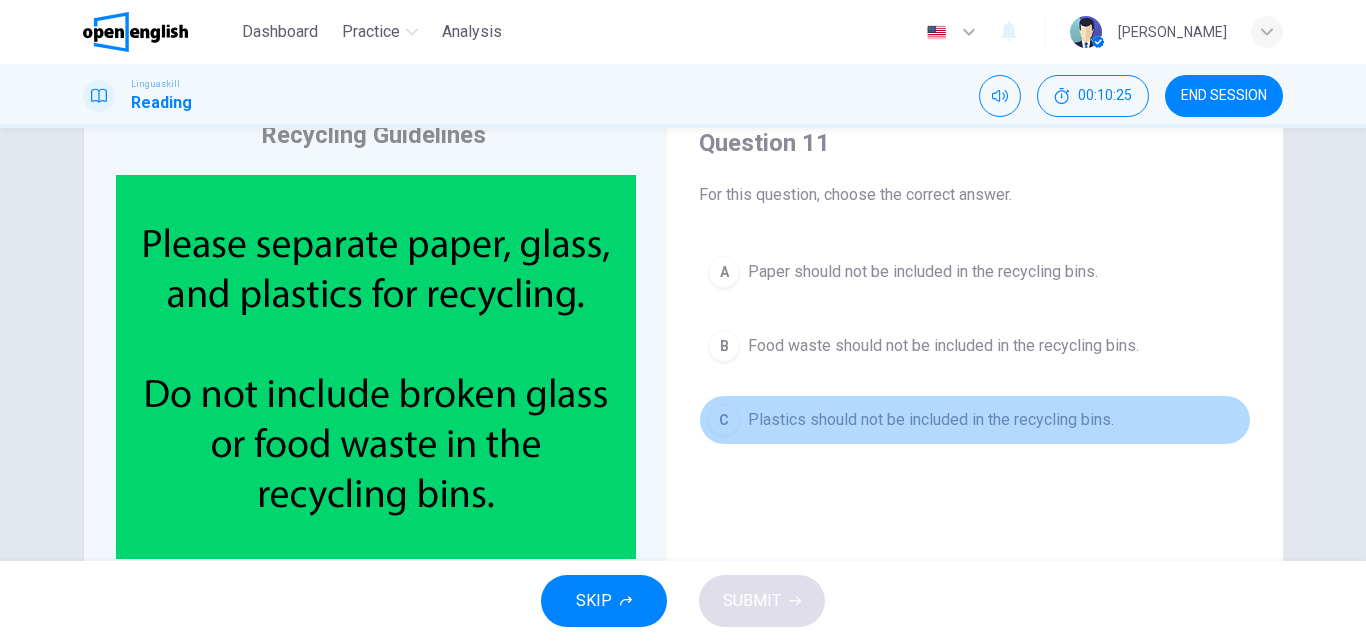 click on "Plastics should not be included in the recycling bins." at bounding box center (931, 420) 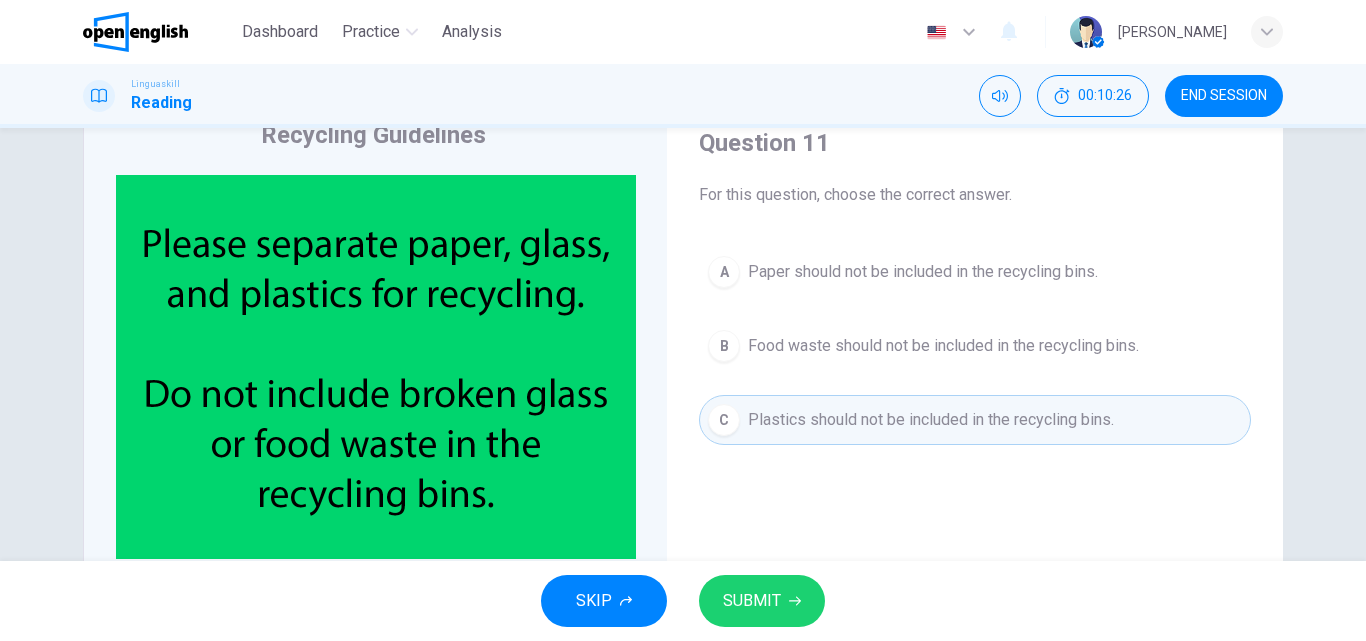 click 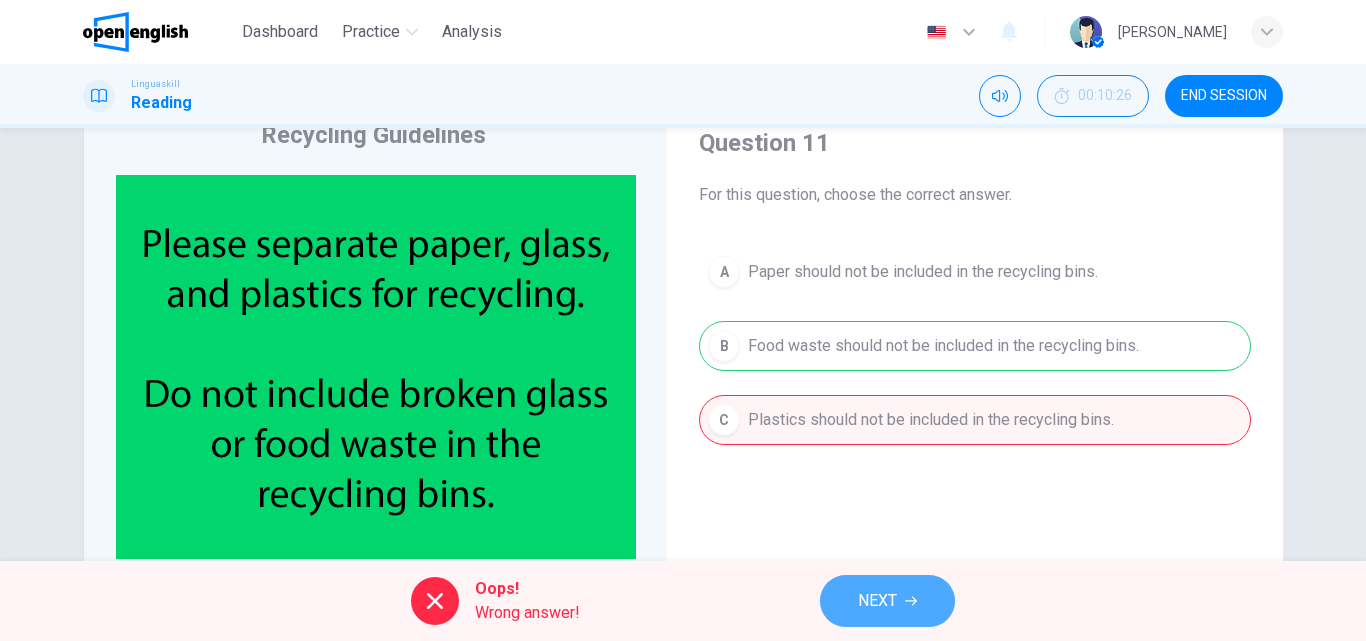 click on "NEXT" at bounding box center [877, 601] 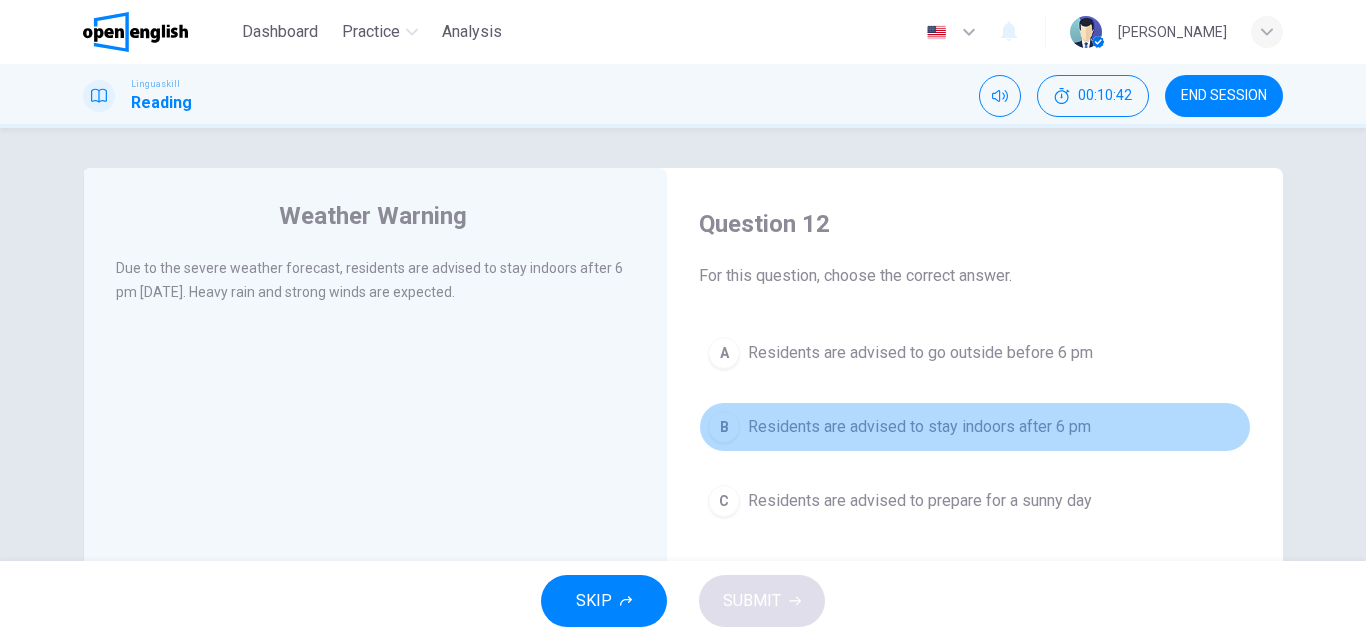 click on "B Residents are advised to stay indoors after 6 pm" at bounding box center [975, 427] 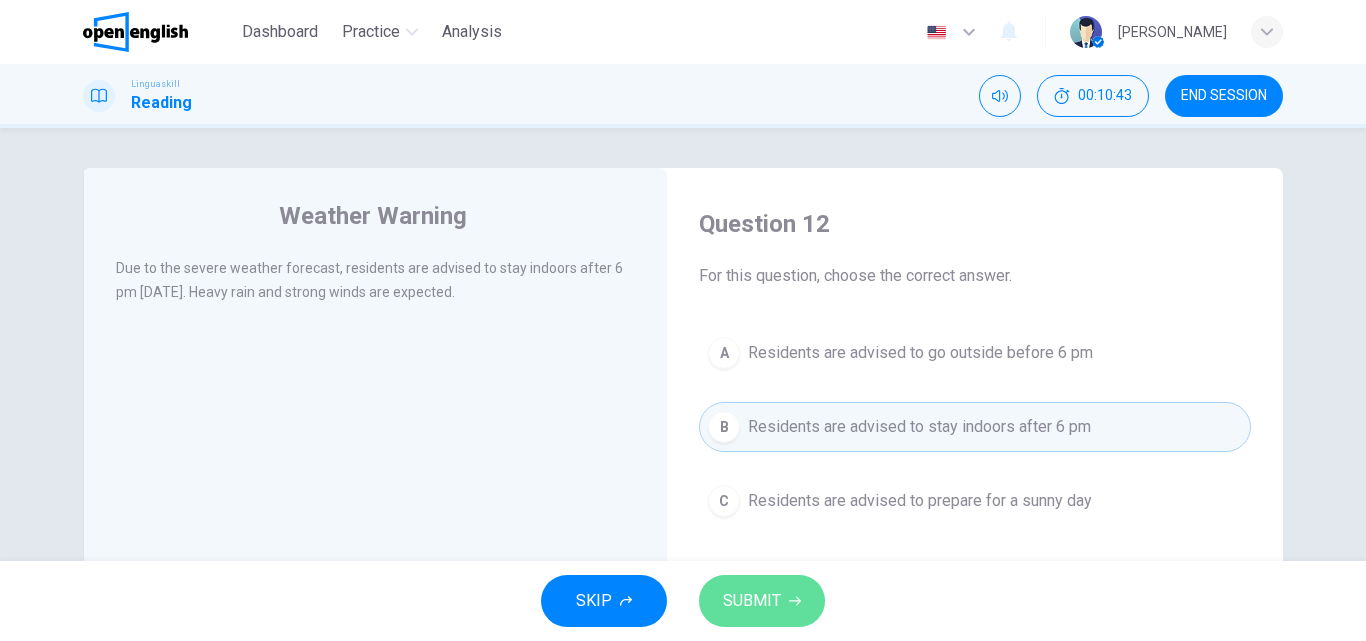 click on "SUBMIT" at bounding box center (762, 601) 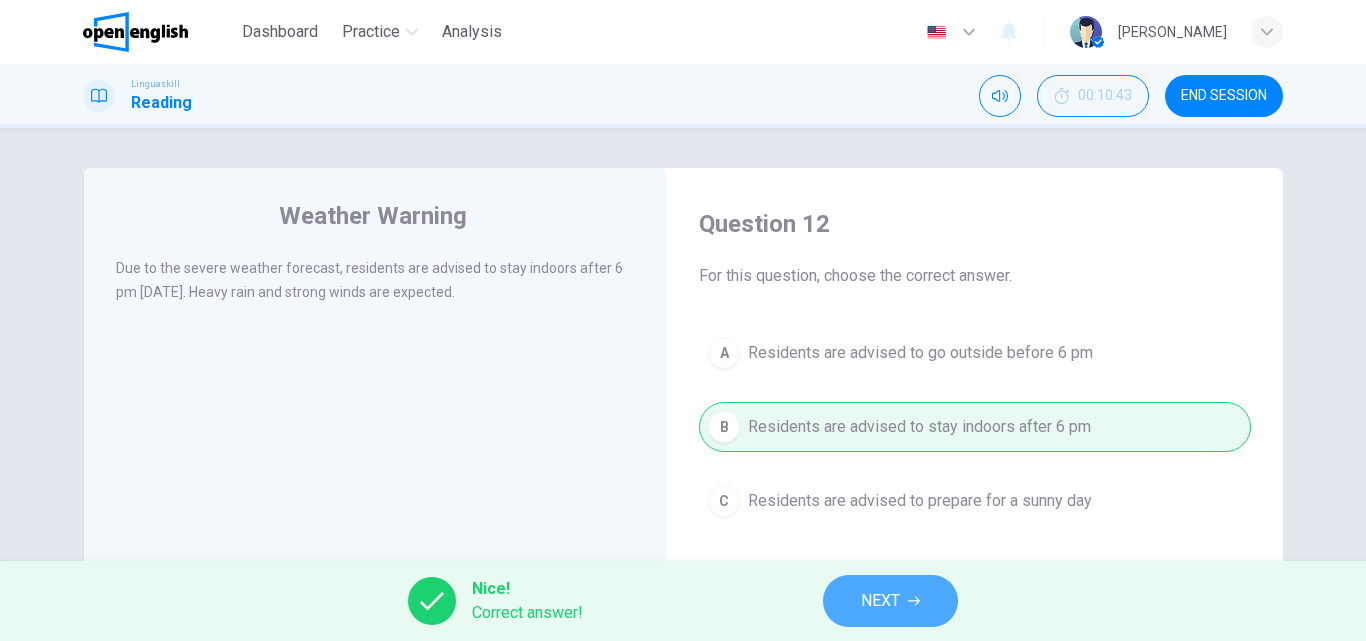 click on "NEXT" at bounding box center (890, 601) 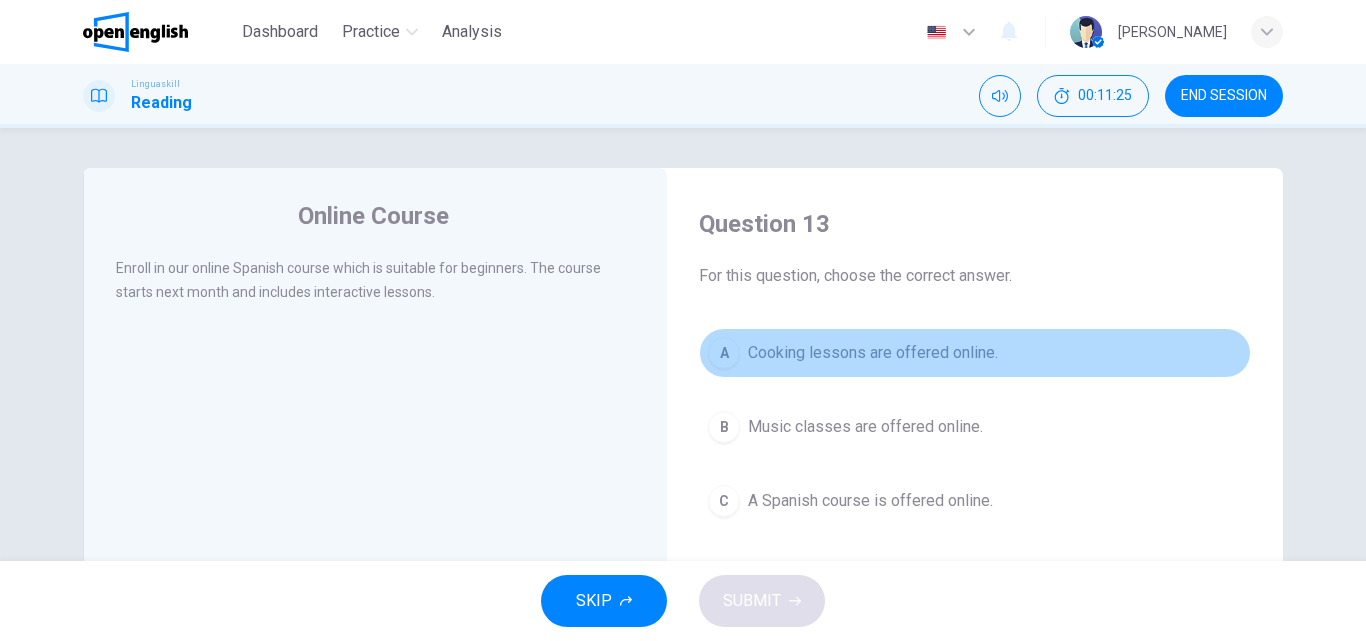 click on "Cooking lessons are offered online." at bounding box center (873, 353) 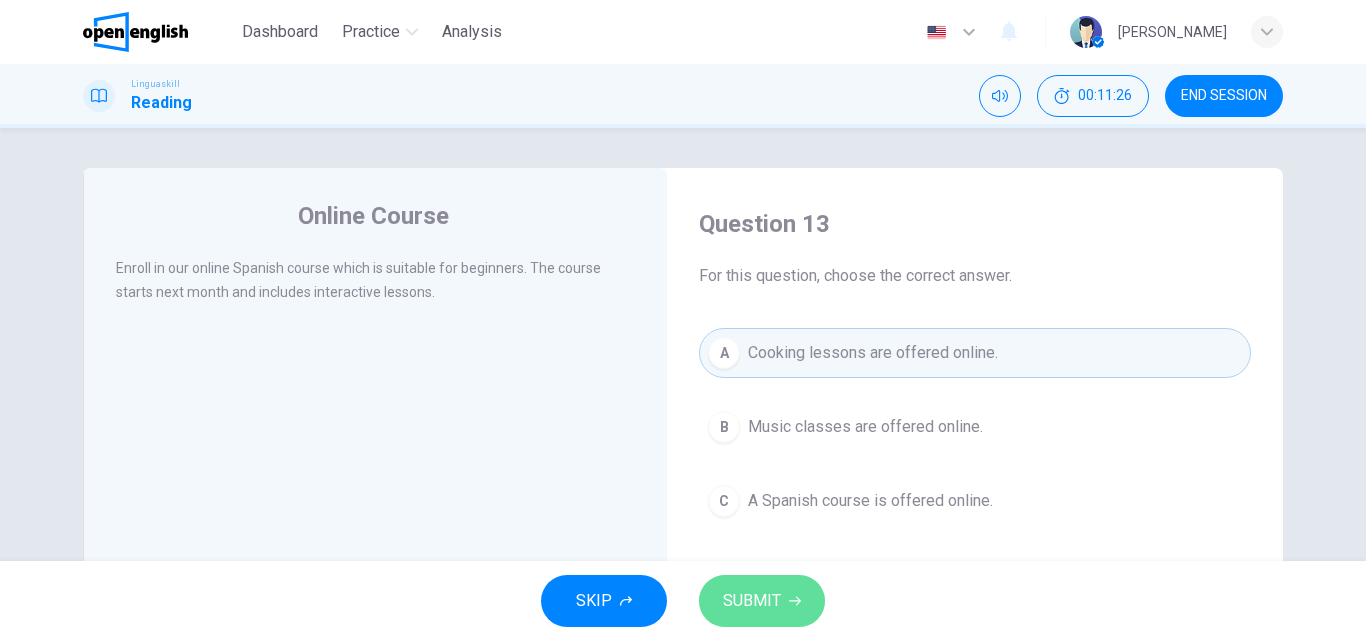 click on "SUBMIT" at bounding box center (762, 601) 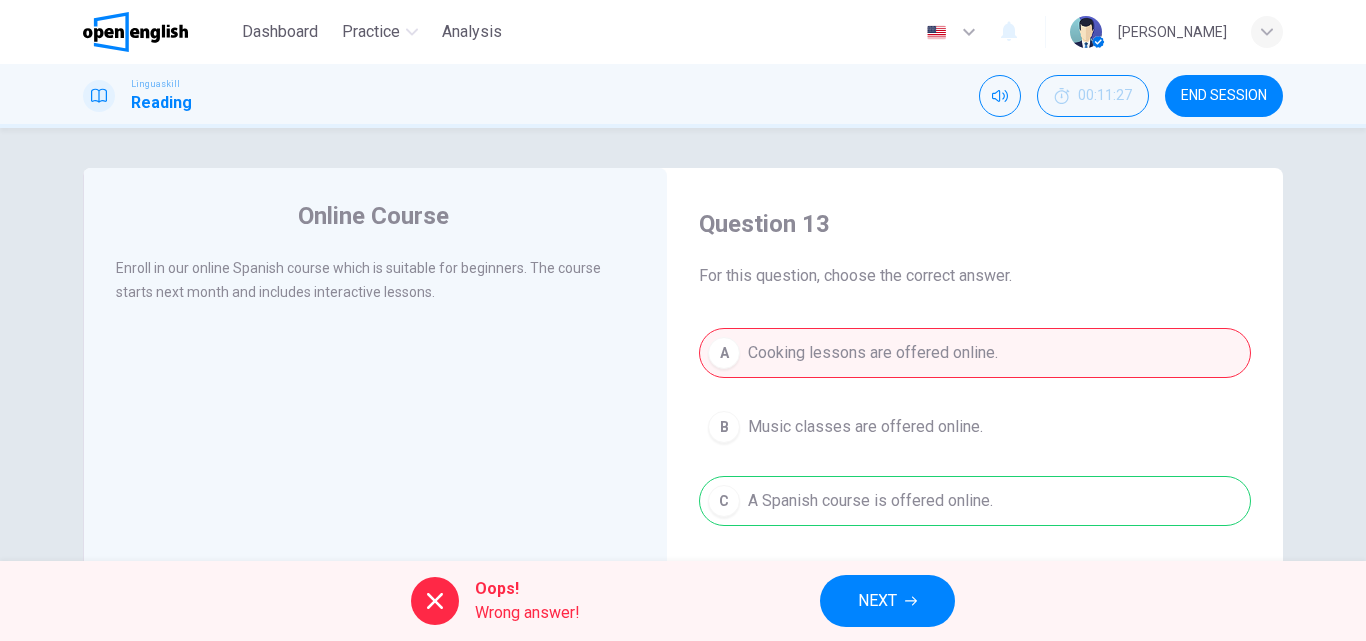 click on "NEXT" at bounding box center [887, 601] 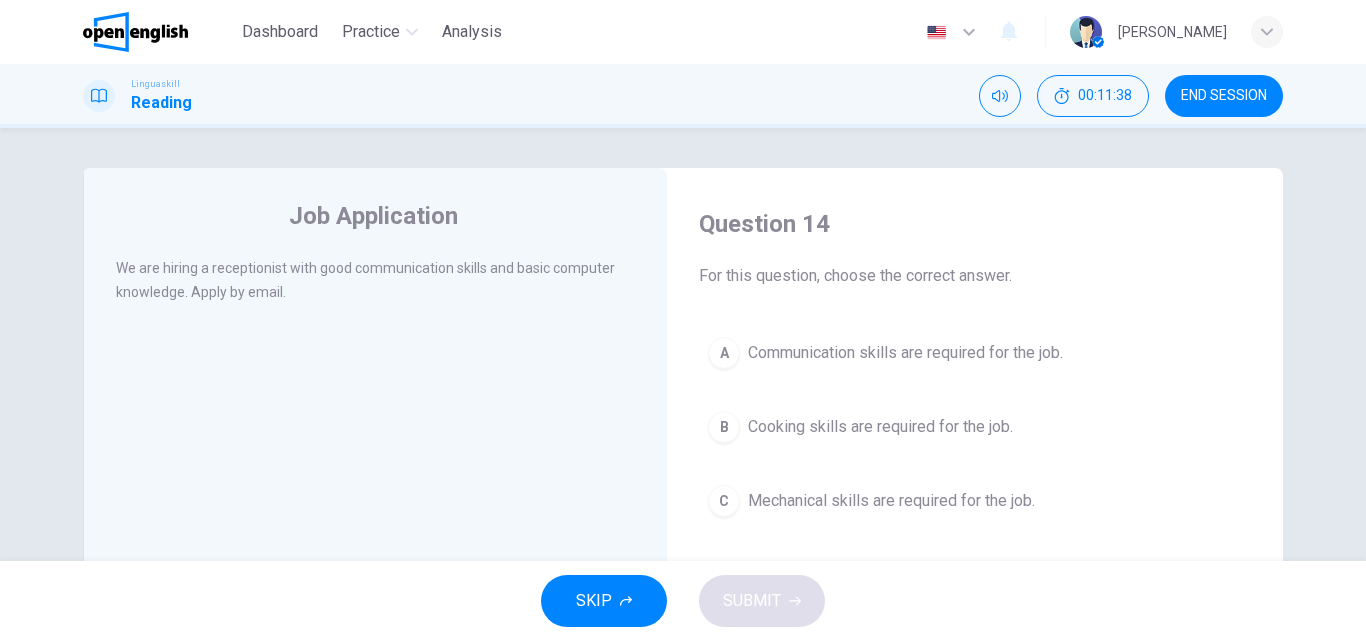 click on "A Communication skills are required for the job." at bounding box center (975, 353) 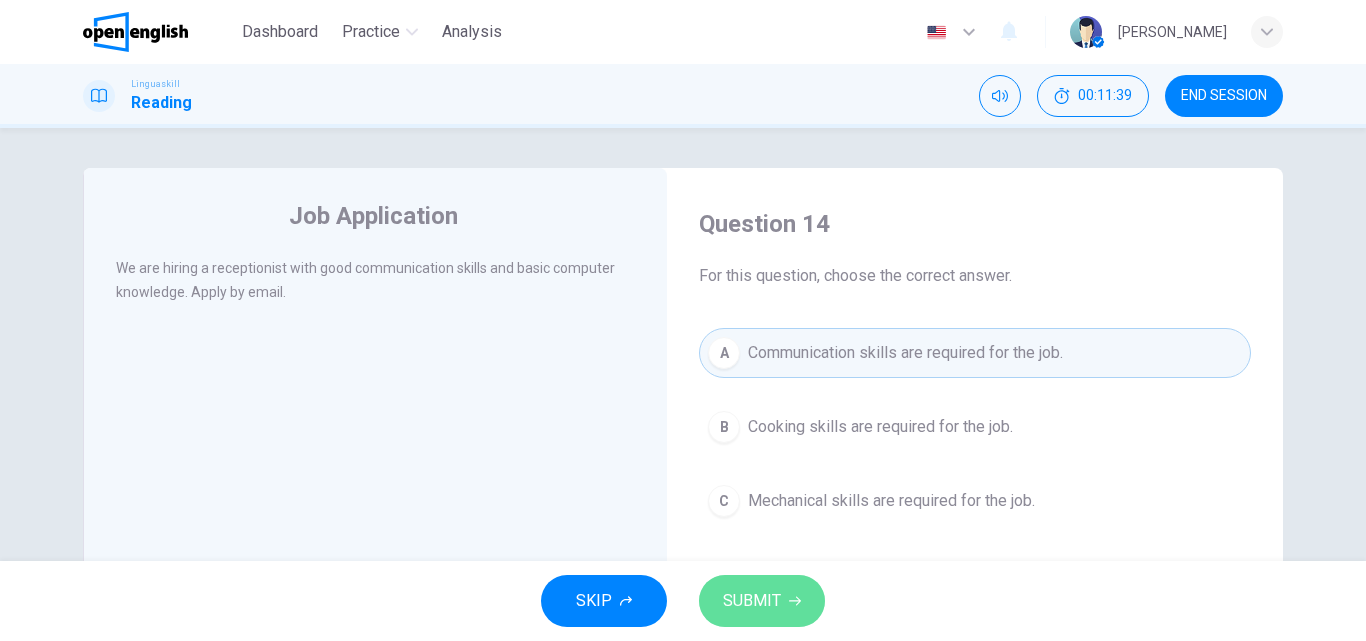 click 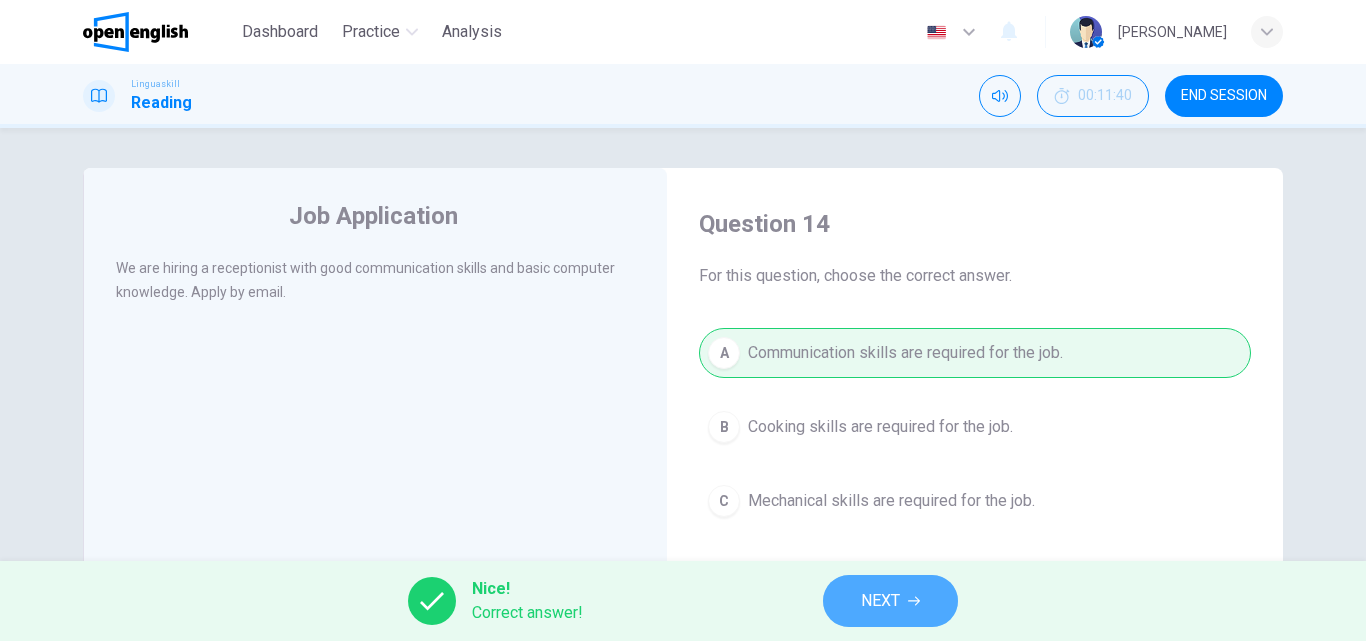 click on "NEXT" at bounding box center (880, 601) 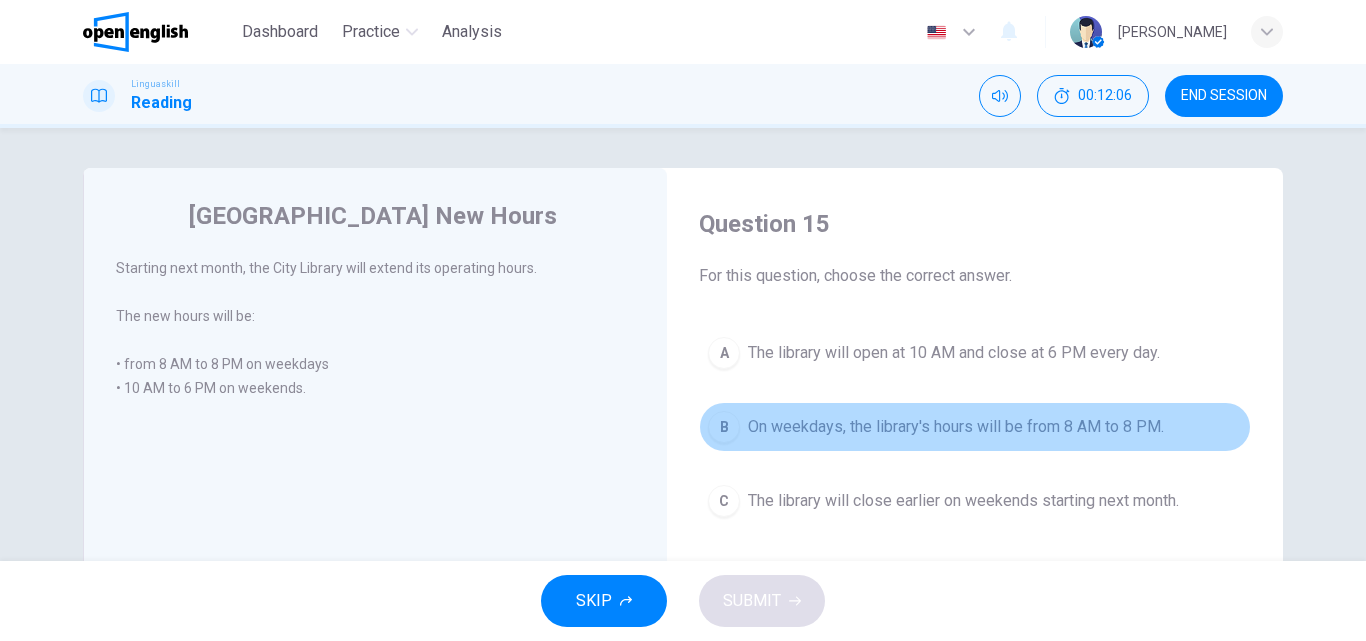 click on "On weekdays, the library's hours will be from 8 AM to 8 PM." at bounding box center [956, 427] 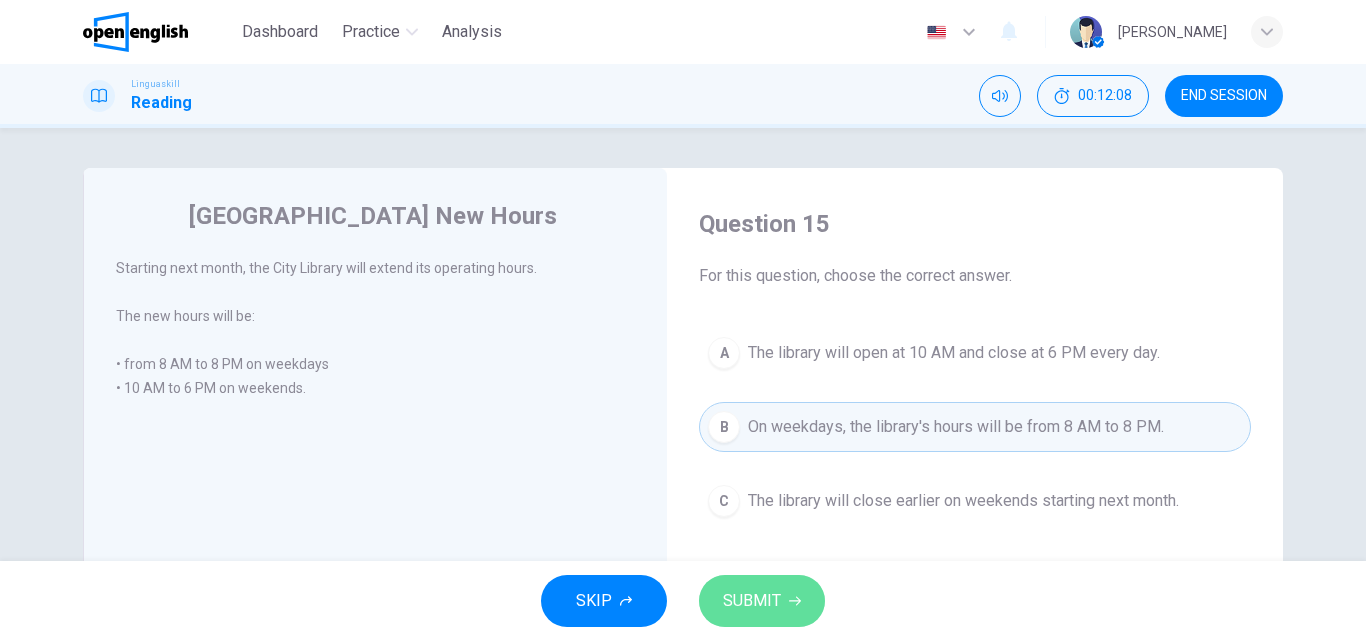 click on "SUBMIT" at bounding box center (752, 601) 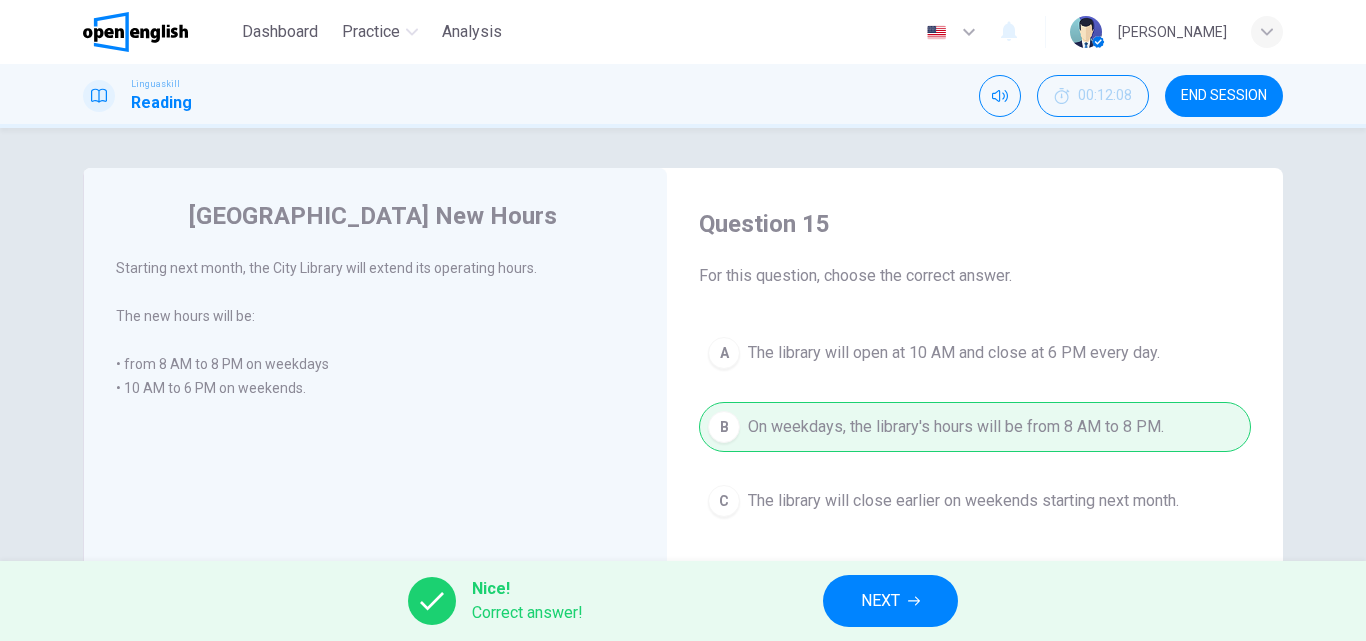 click on "NEXT" at bounding box center (890, 601) 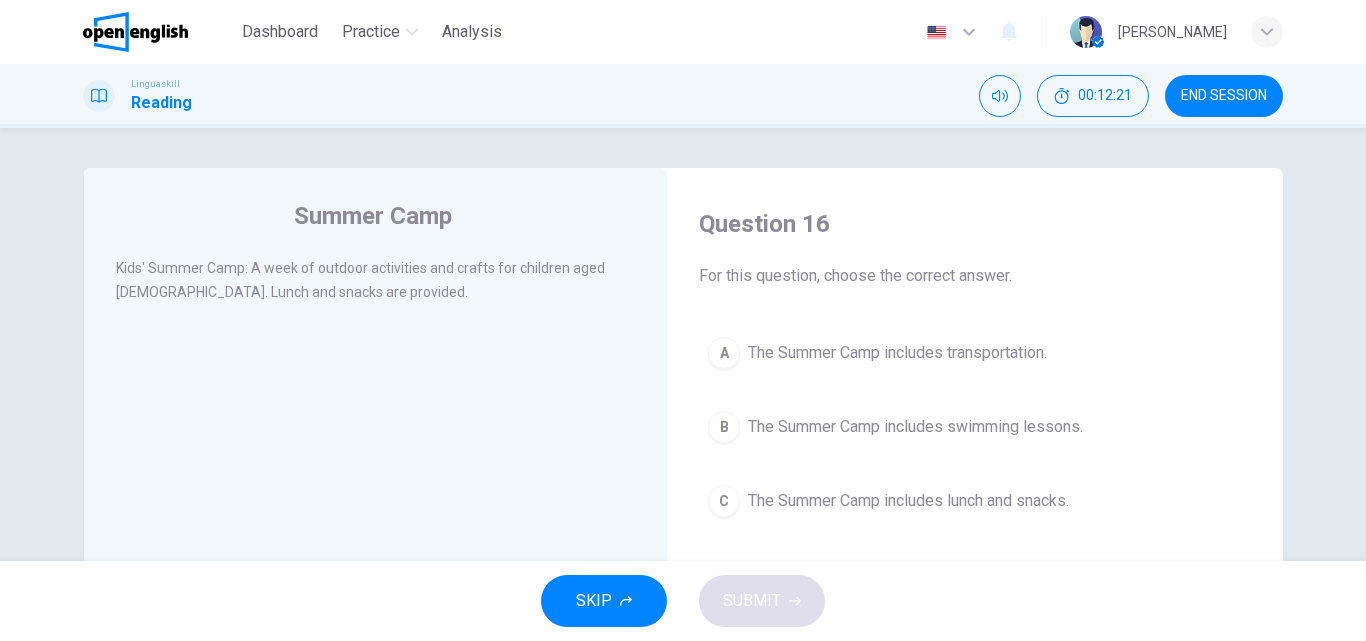 click on "The Summer Camp includes lunch and snacks." at bounding box center (908, 501) 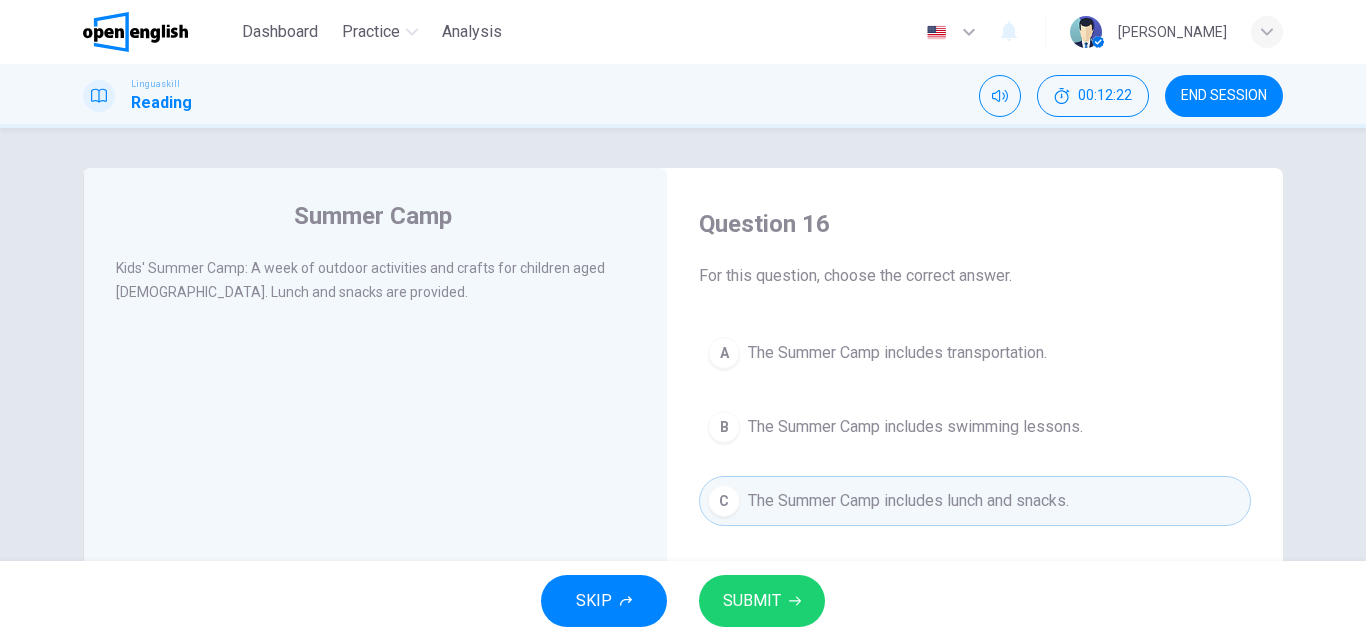 click on "SUBMIT" at bounding box center (762, 601) 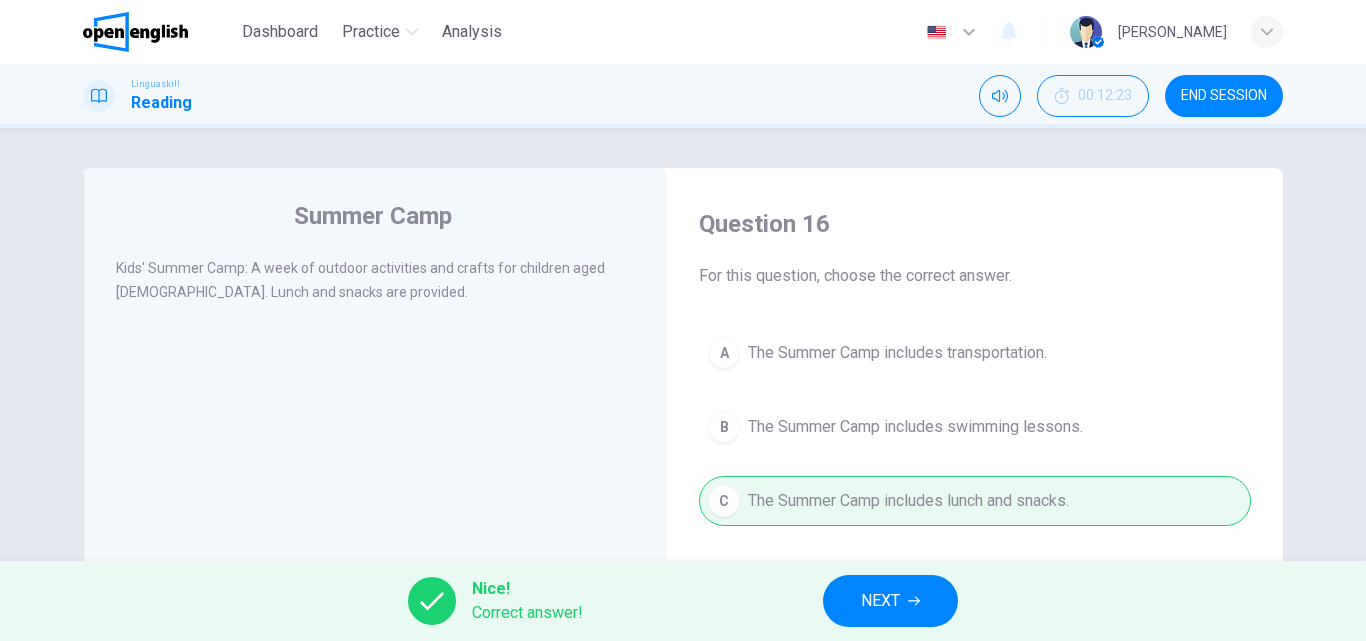 click on "NEXT" at bounding box center (890, 601) 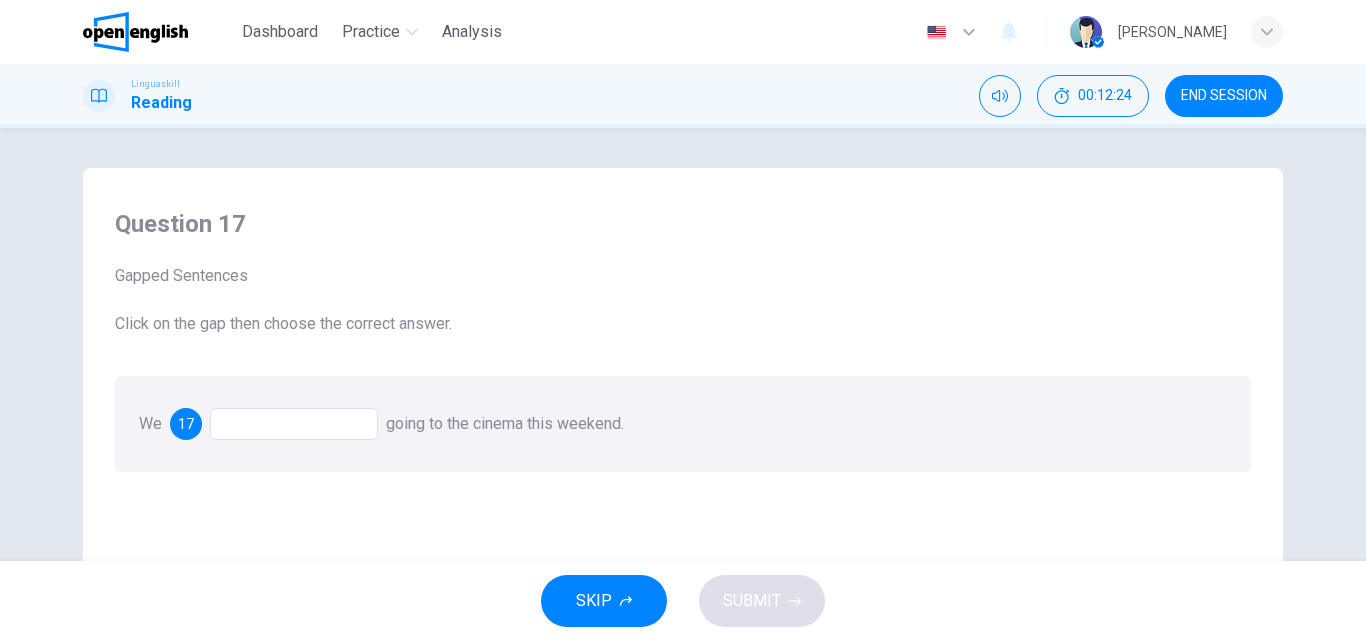 click at bounding box center (294, 424) 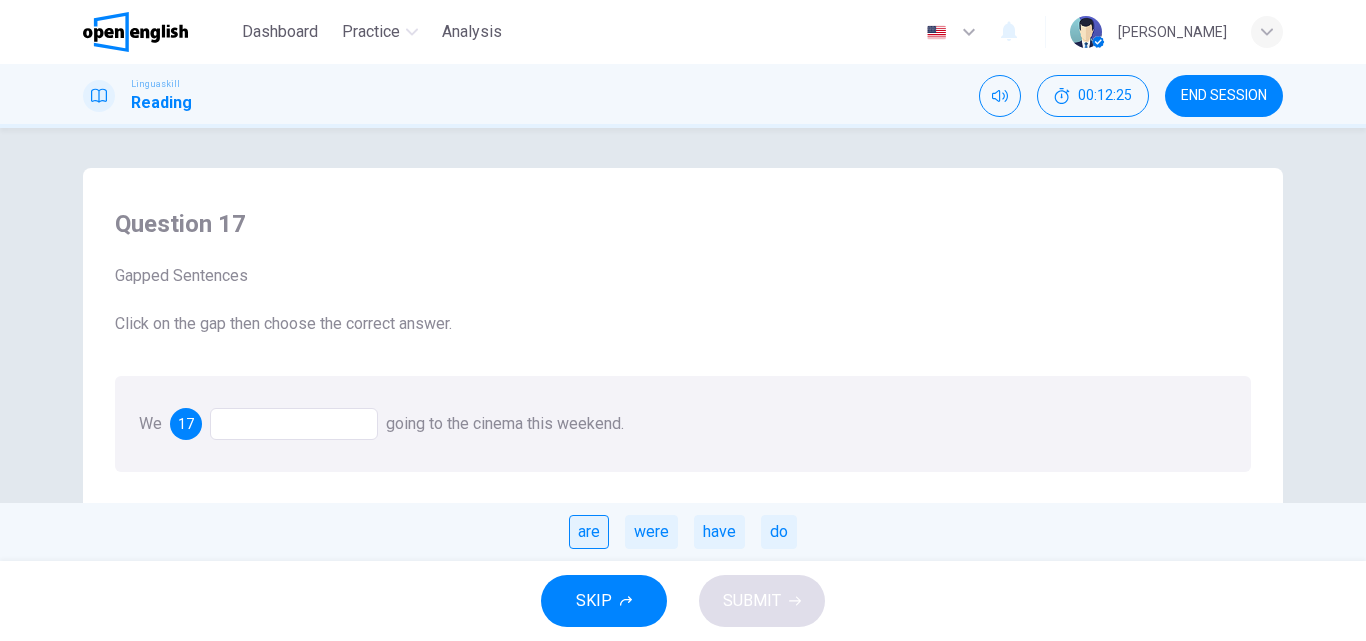click on "are" at bounding box center (589, 532) 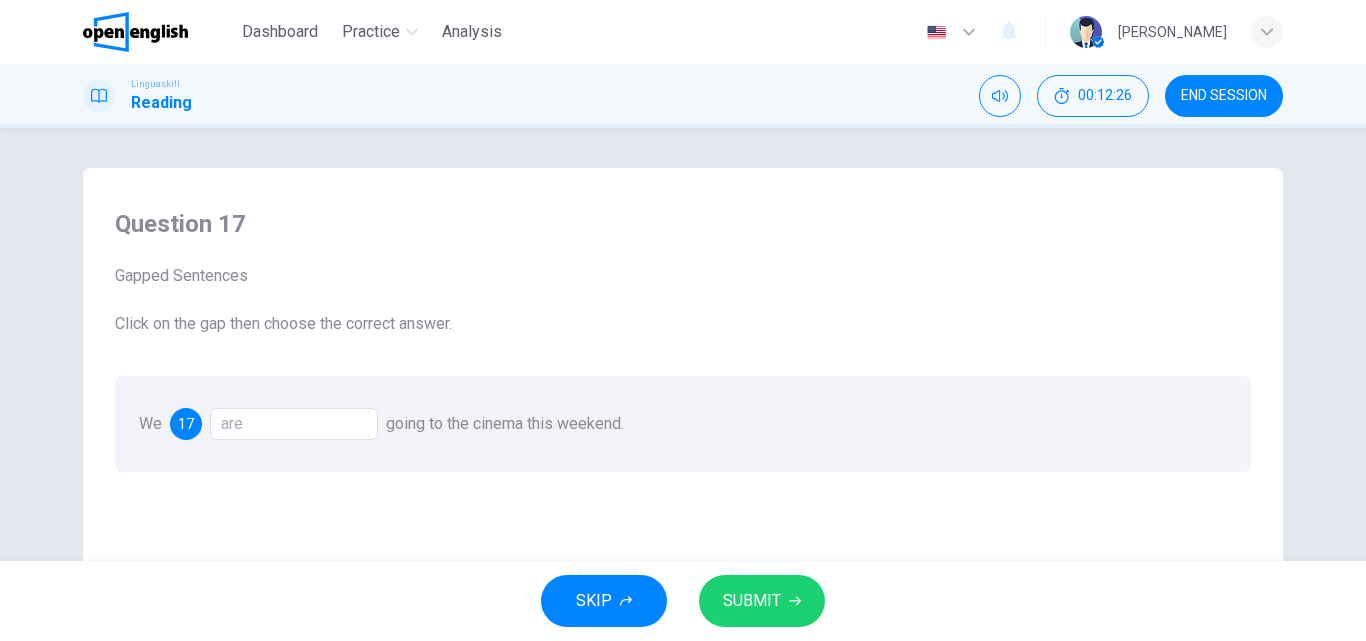 click on "SUBMIT" at bounding box center [752, 601] 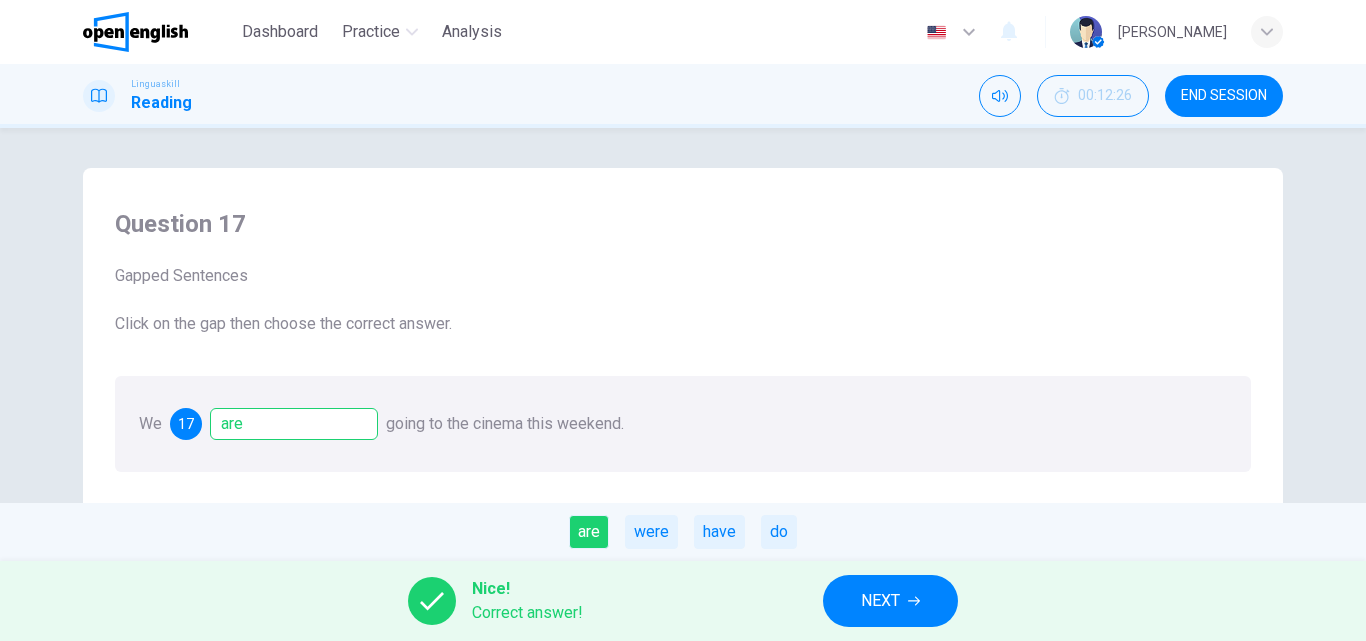 click on "NEXT" at bounding box center [890, 601] 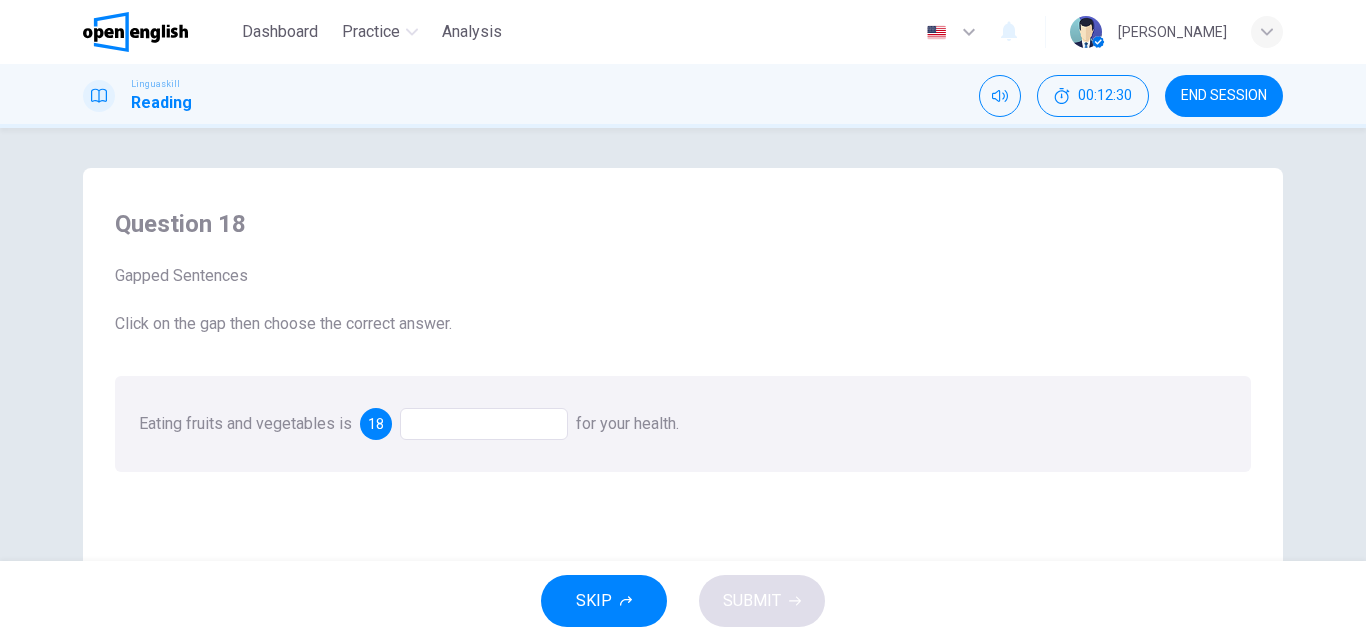 click at bounding box center (484, 424) 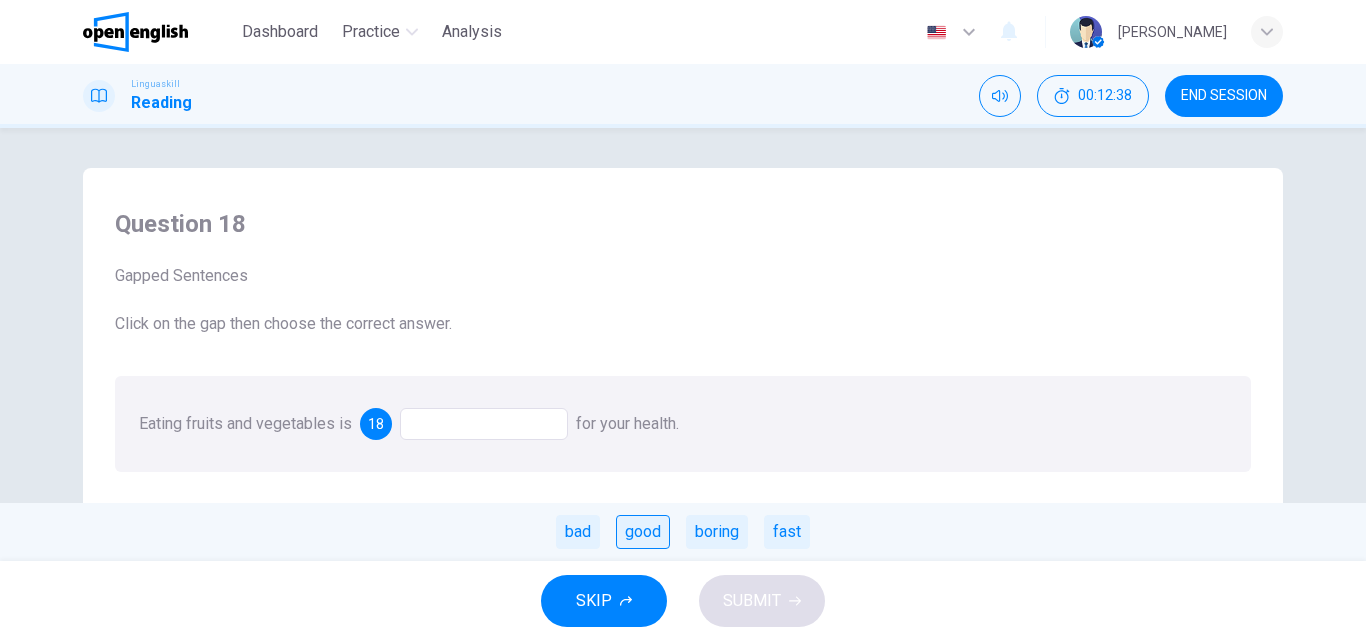click on "good" at bounding box center (643, 532) 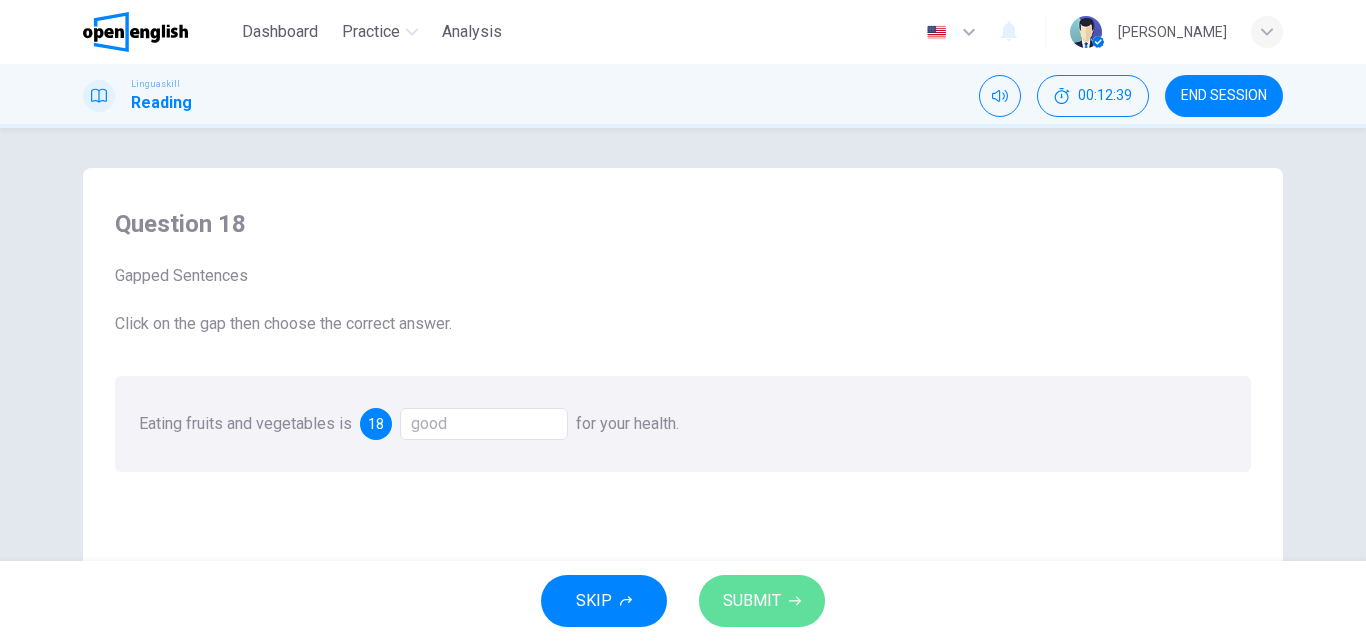 click on "SUBMIT" at bounding box center (752, 601) 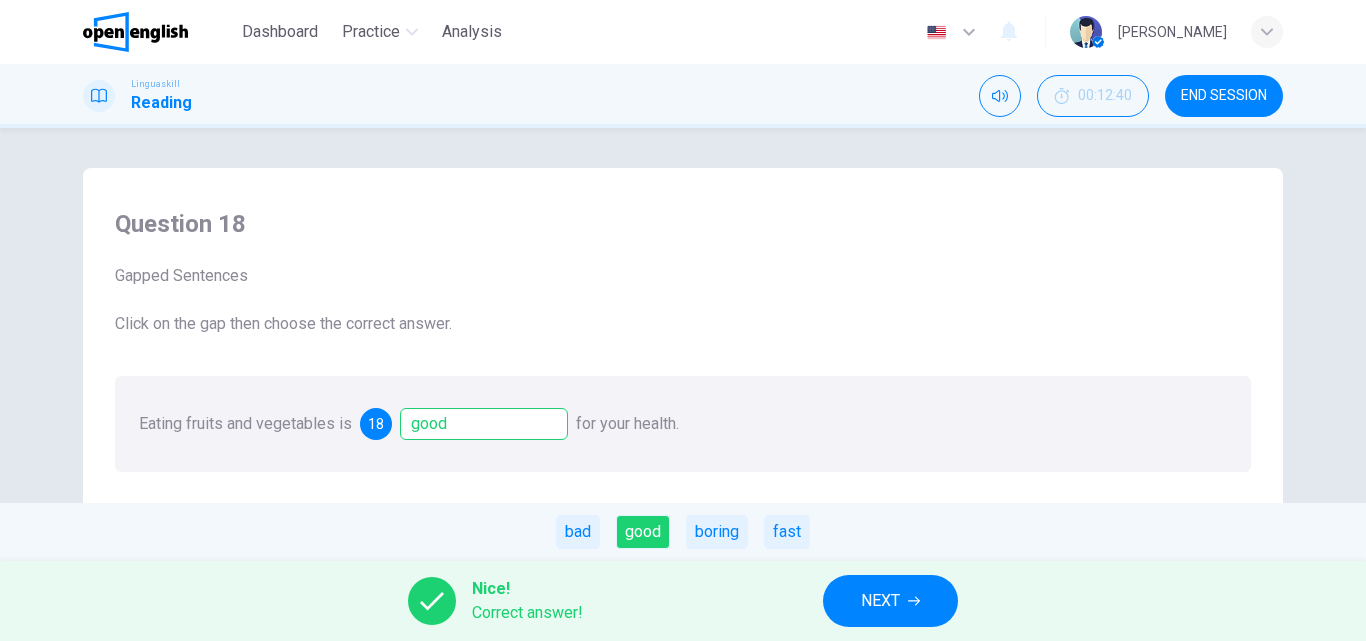 click on "NEXT" at bounding box center [890, 601] 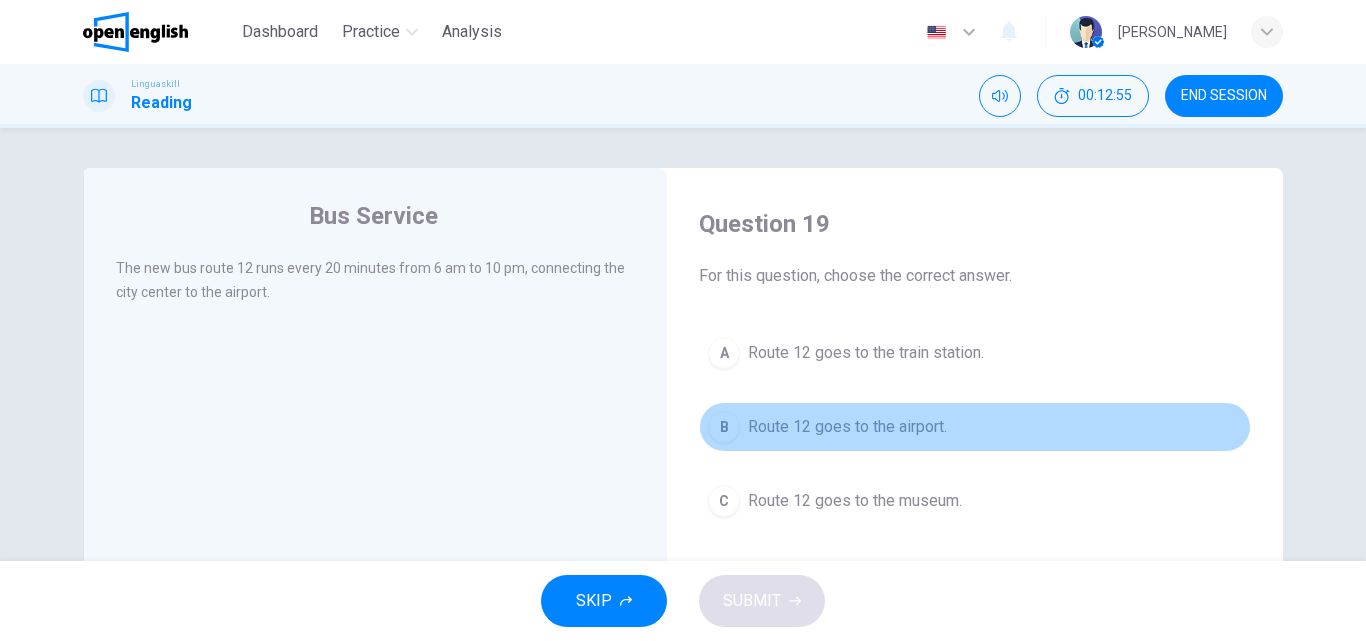 click on "B Route 12 goes to the airport." at bounding box center (975, 427) 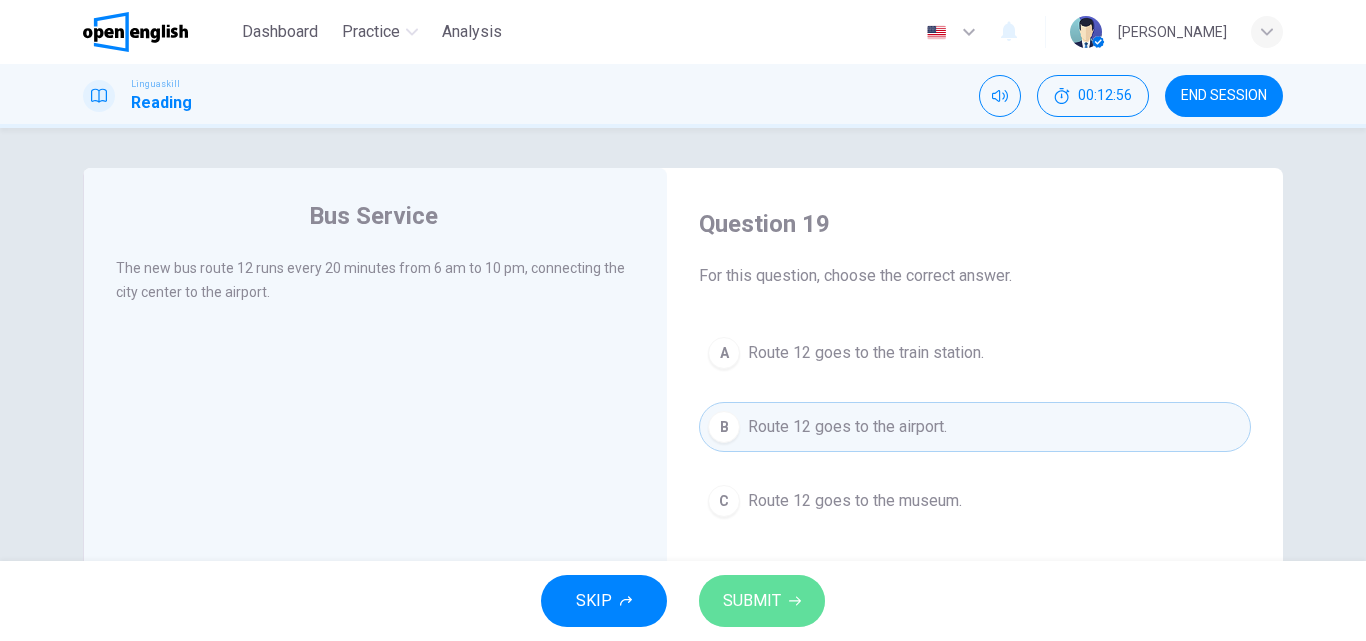click on "SUBMIT" at bounding box center [762, 601] 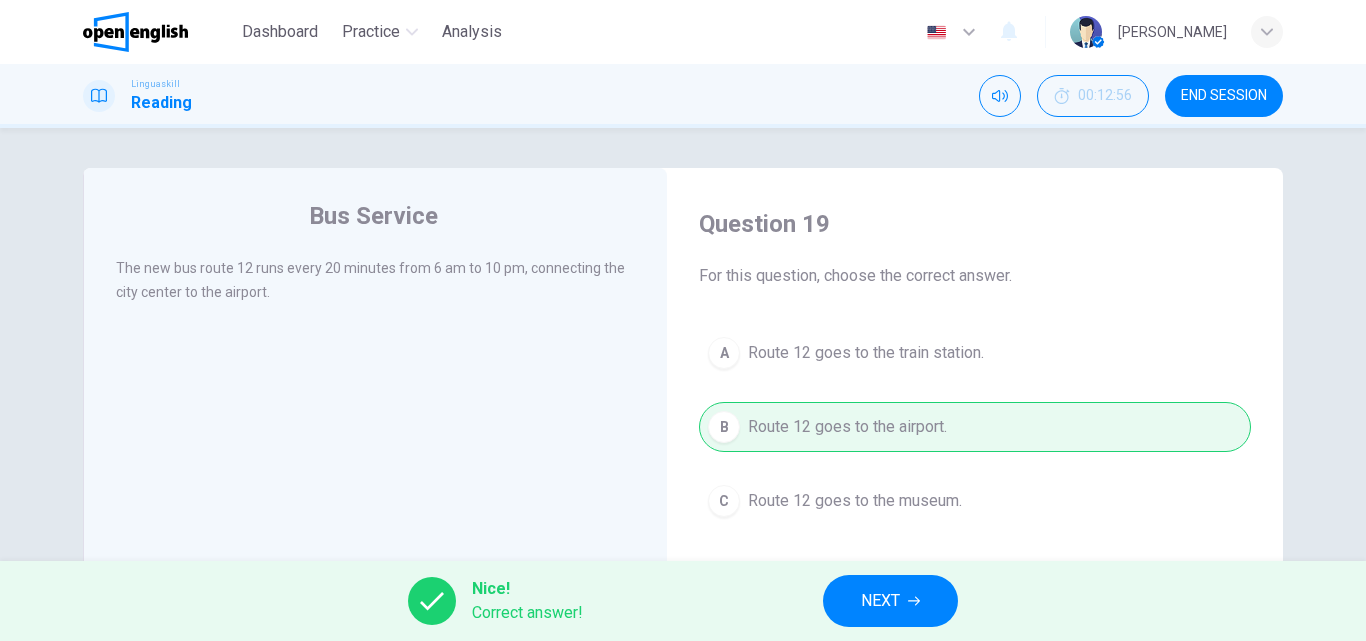 click on "NEXT" at bounding box center [890, 601] 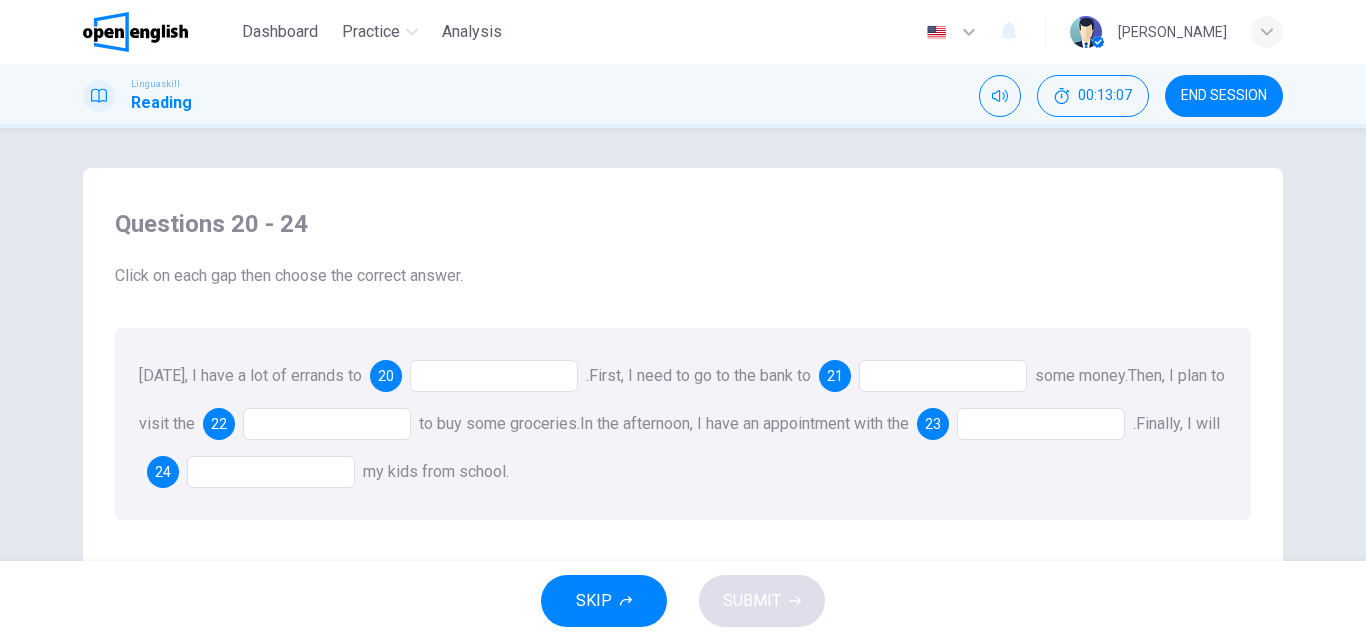 click on "[DATE], I have a lot of errands to  20 . First, I need to go to the bank to  21  some money. Then, I plan to visit the  22  to buy some groceries. In the afternoon, I have an appointment with the  23 . Finally, I will  24  my kids from school." at bounding box center [683, 424] 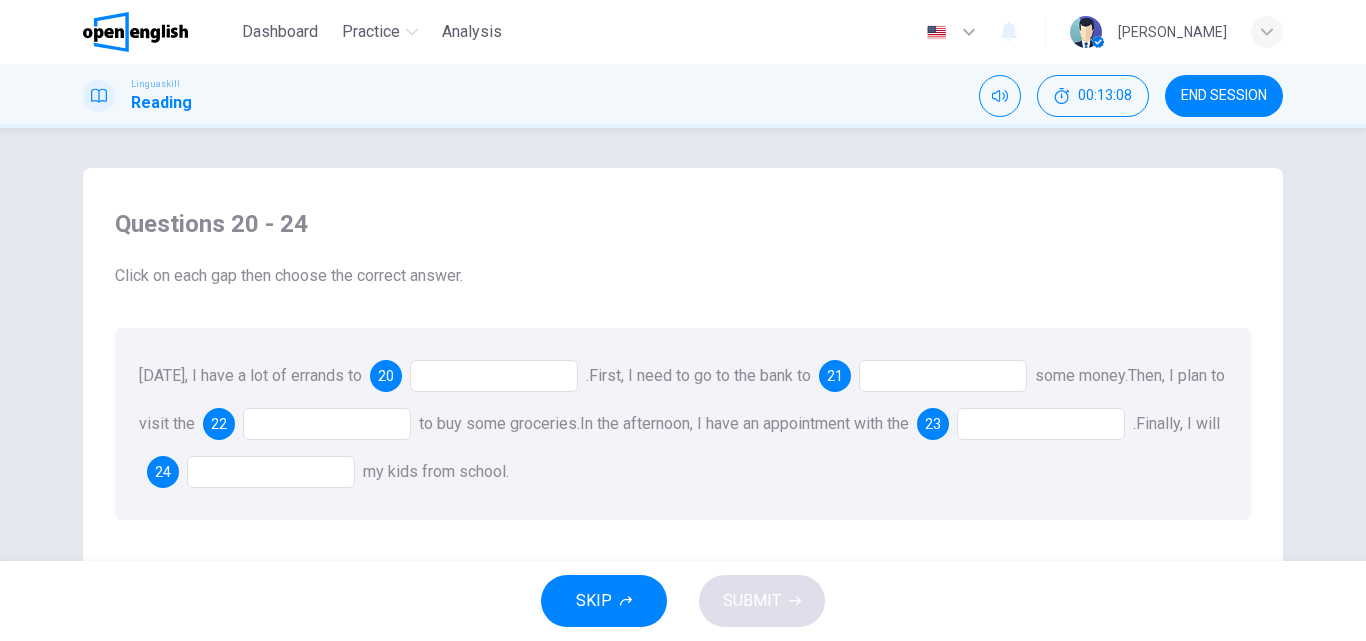 click at bounding box center [494, 376] 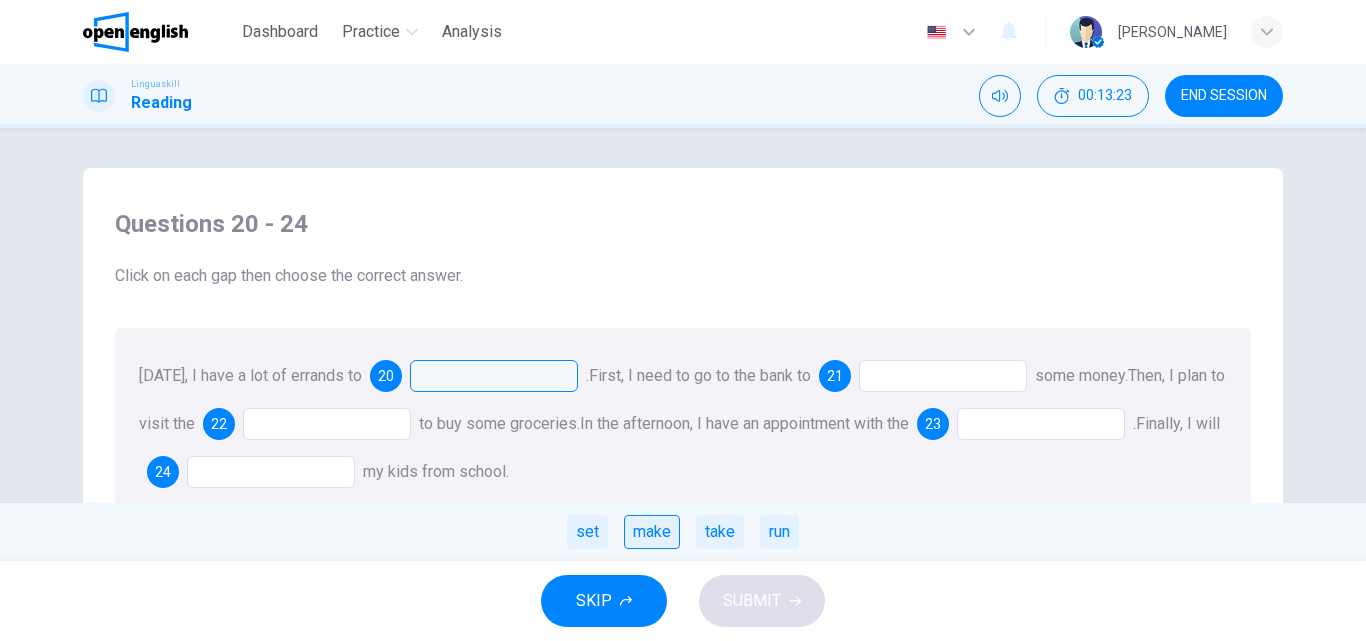 click on "make" at bounding box center [652, 532] 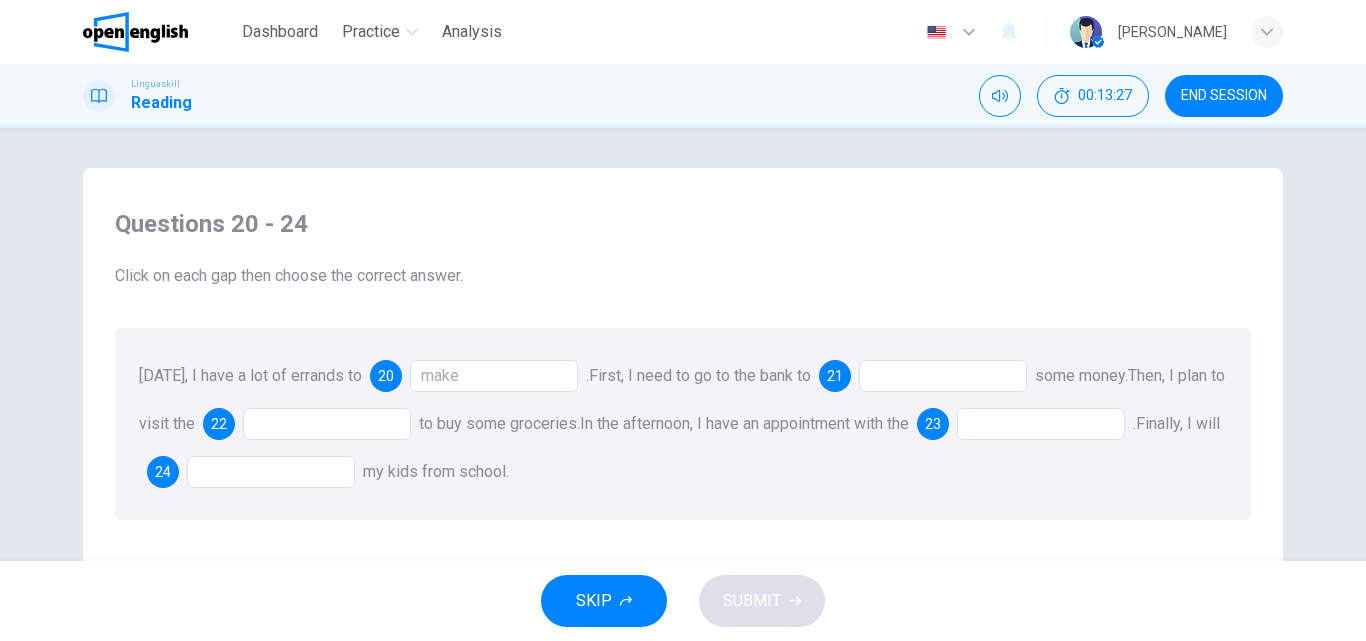 click at bounding box center [943, 376] 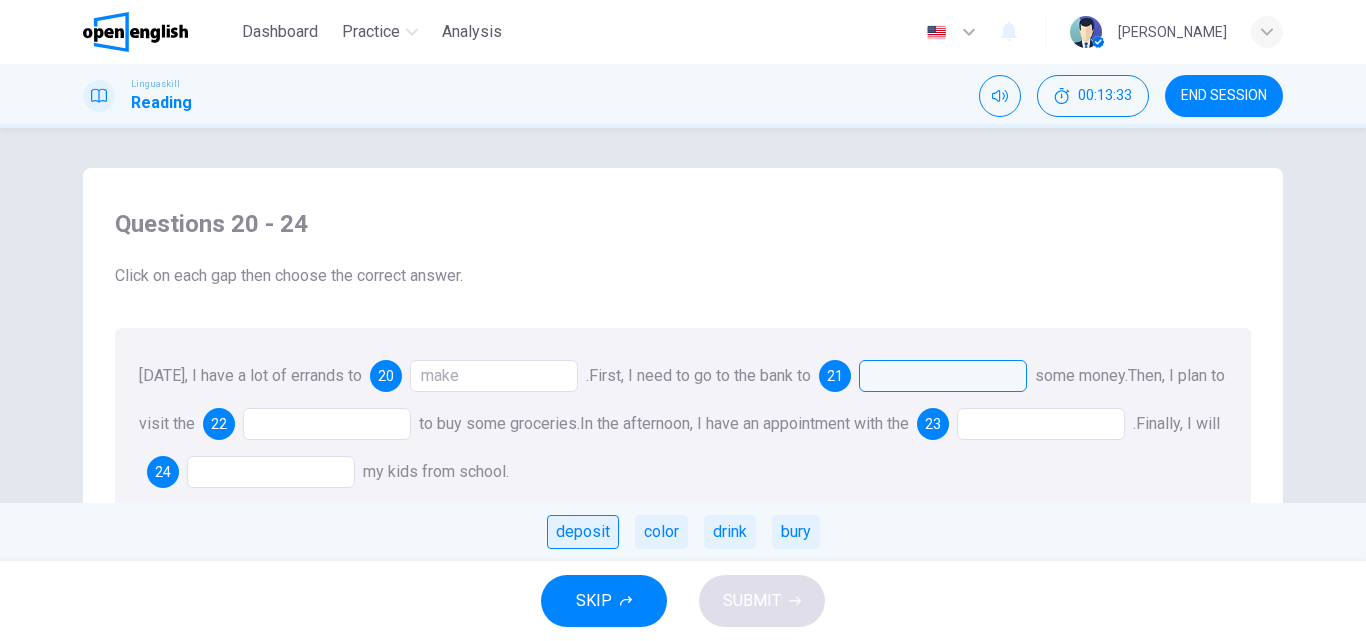 click on "deposit" at bounding box center [583, 532] 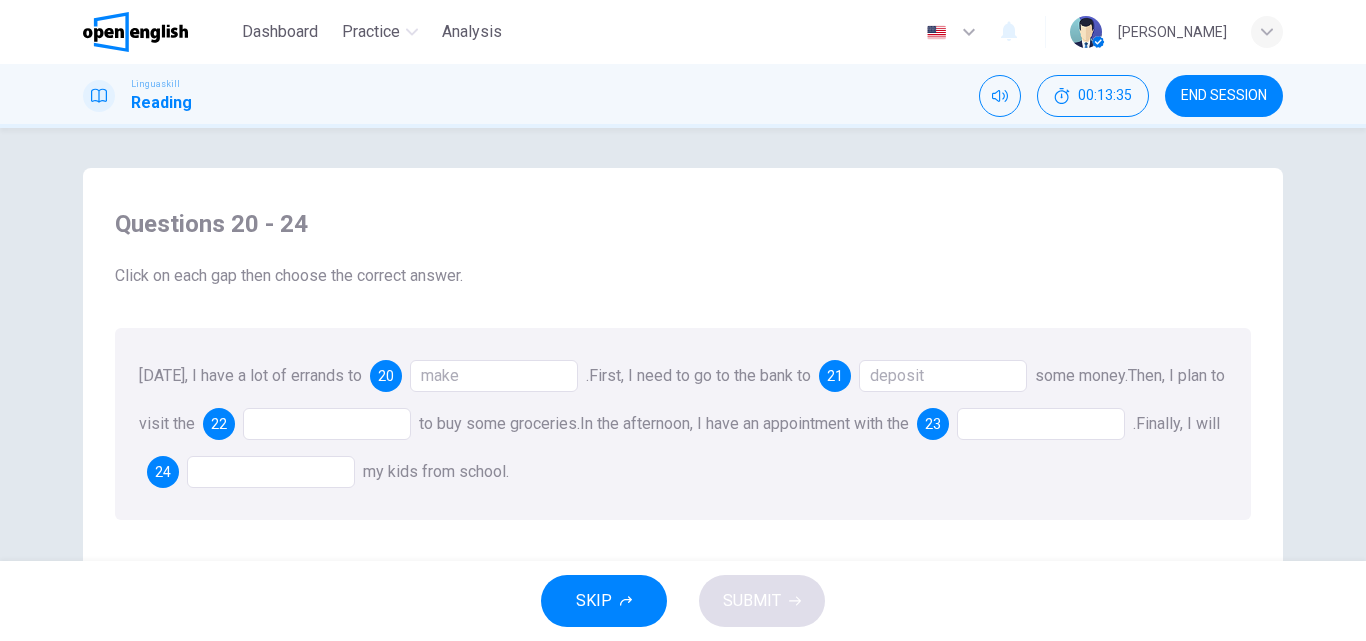 click at bounding box center [327, 424] 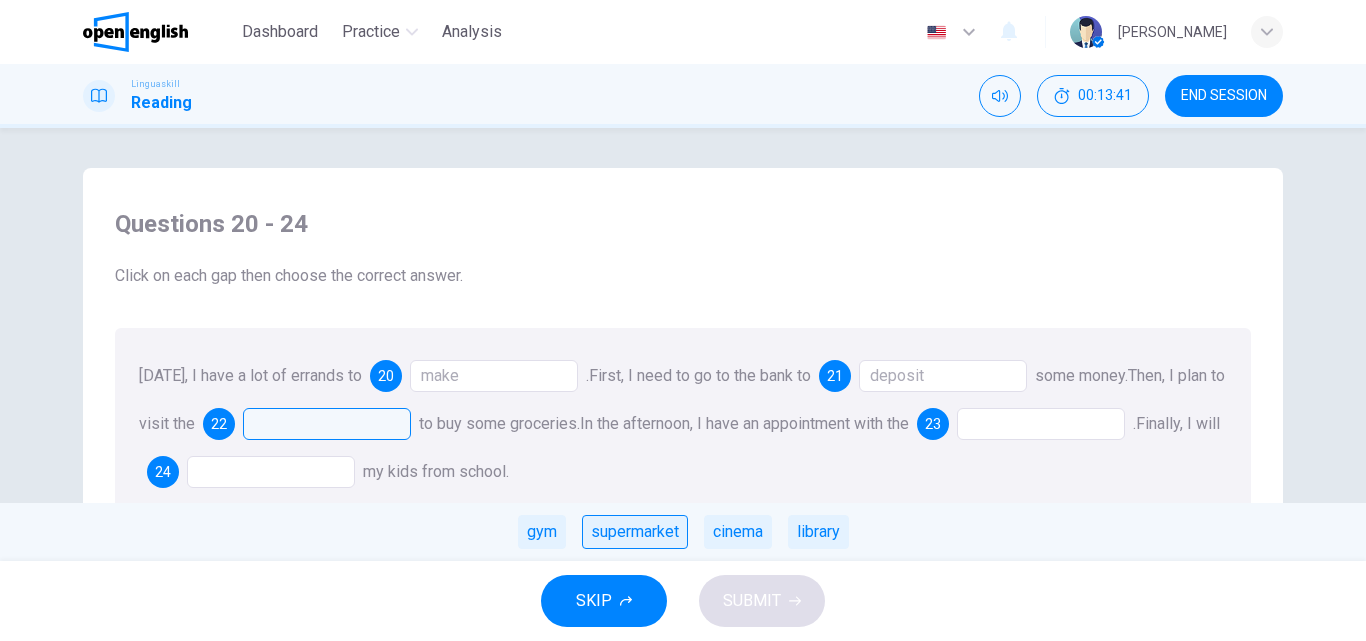 click on "supermarket" at bounding box center [635, 532] 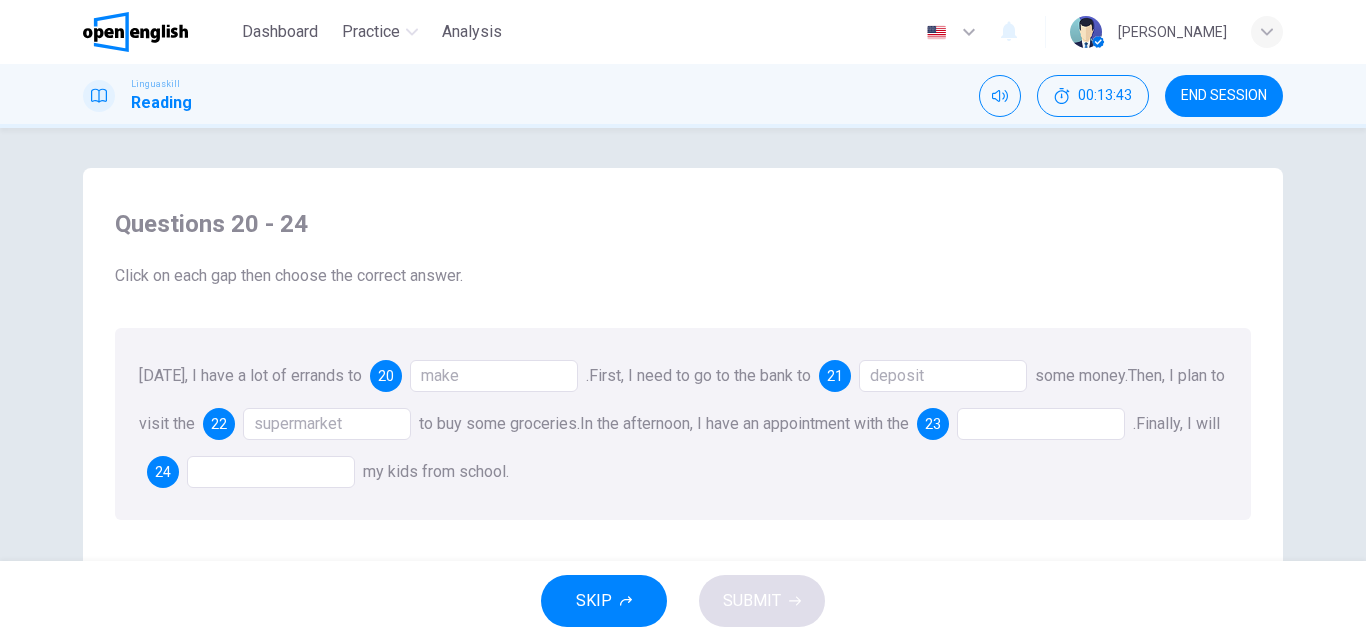 click at bounding box center (1041, 424) 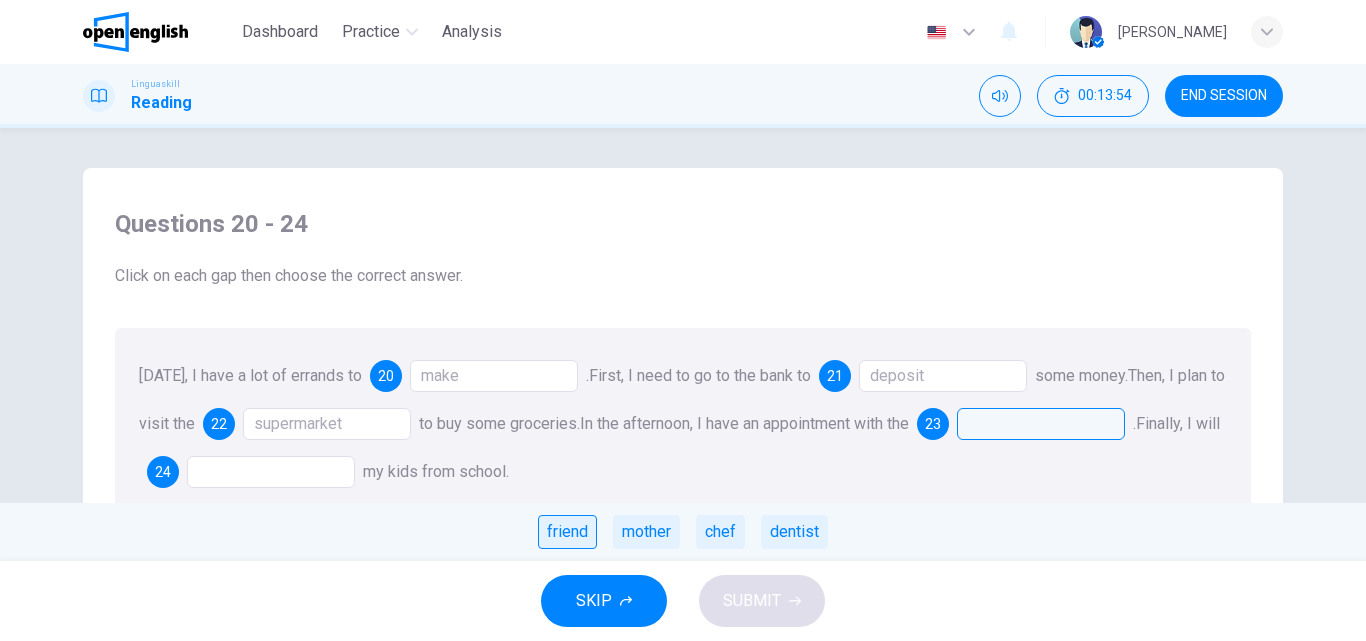 click on "friend" at bounding box center [567, 532] 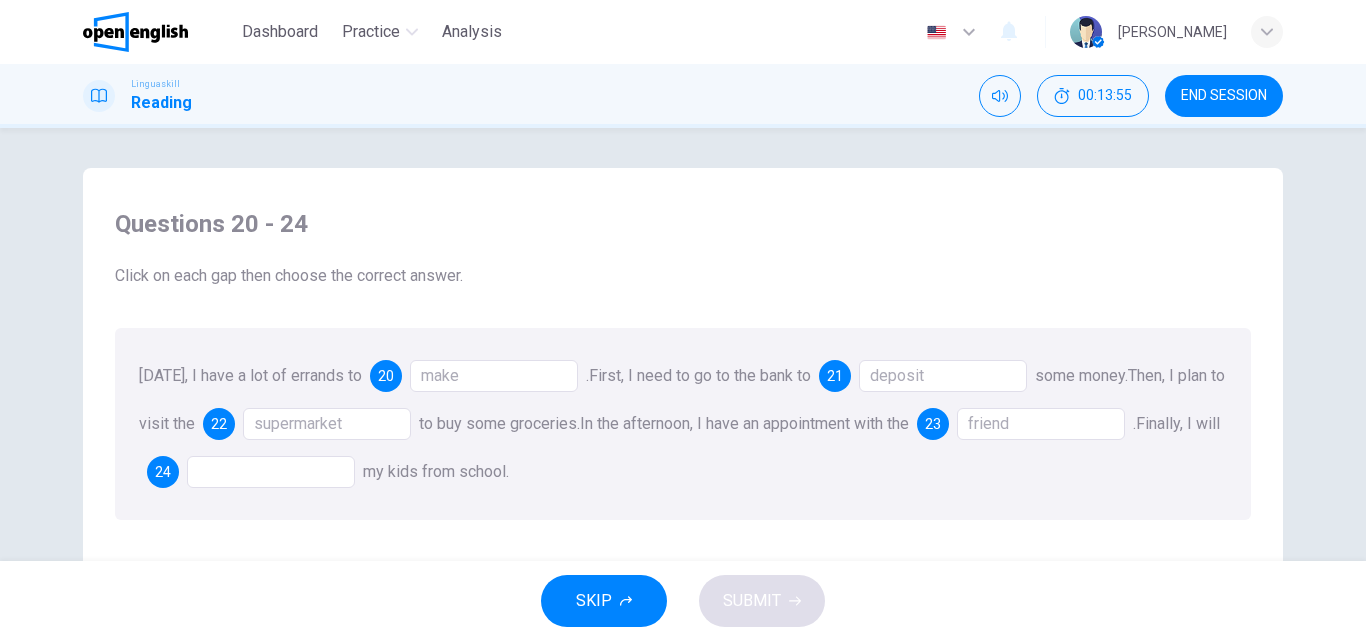 click at bounding box center (271, 472) 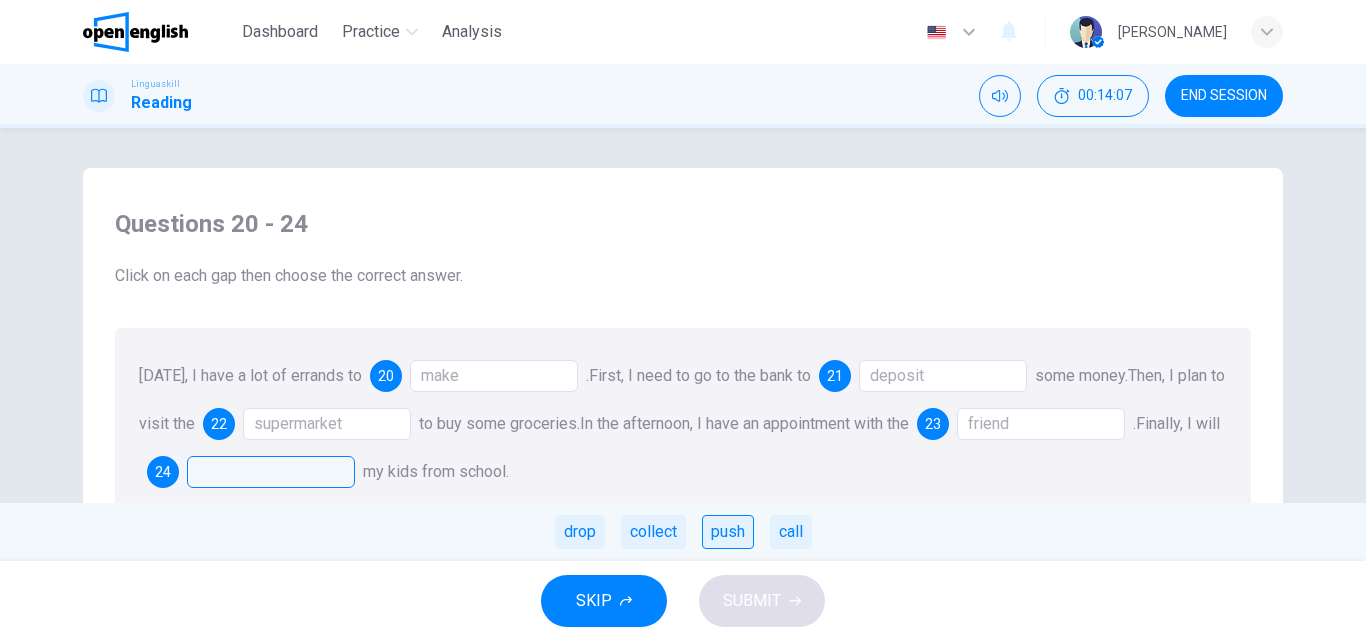 click on "push" at bounding box center [728, 532] 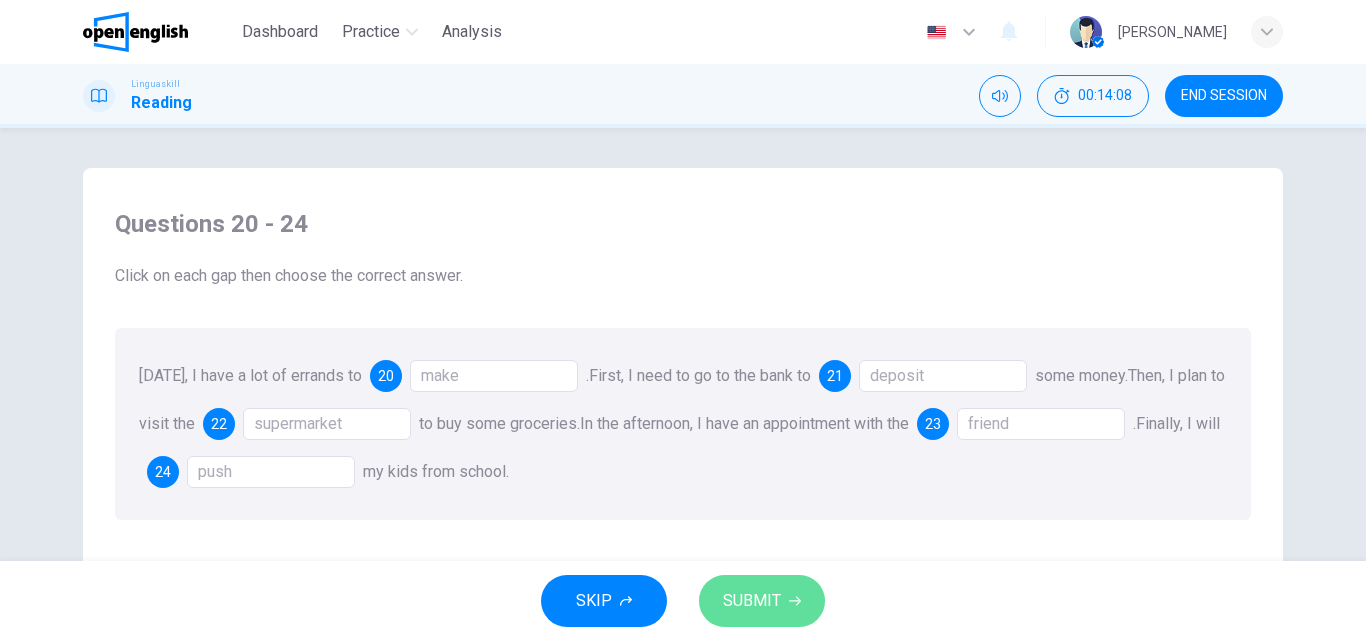click on "SUBMIT" at bounding box center [752, 601] 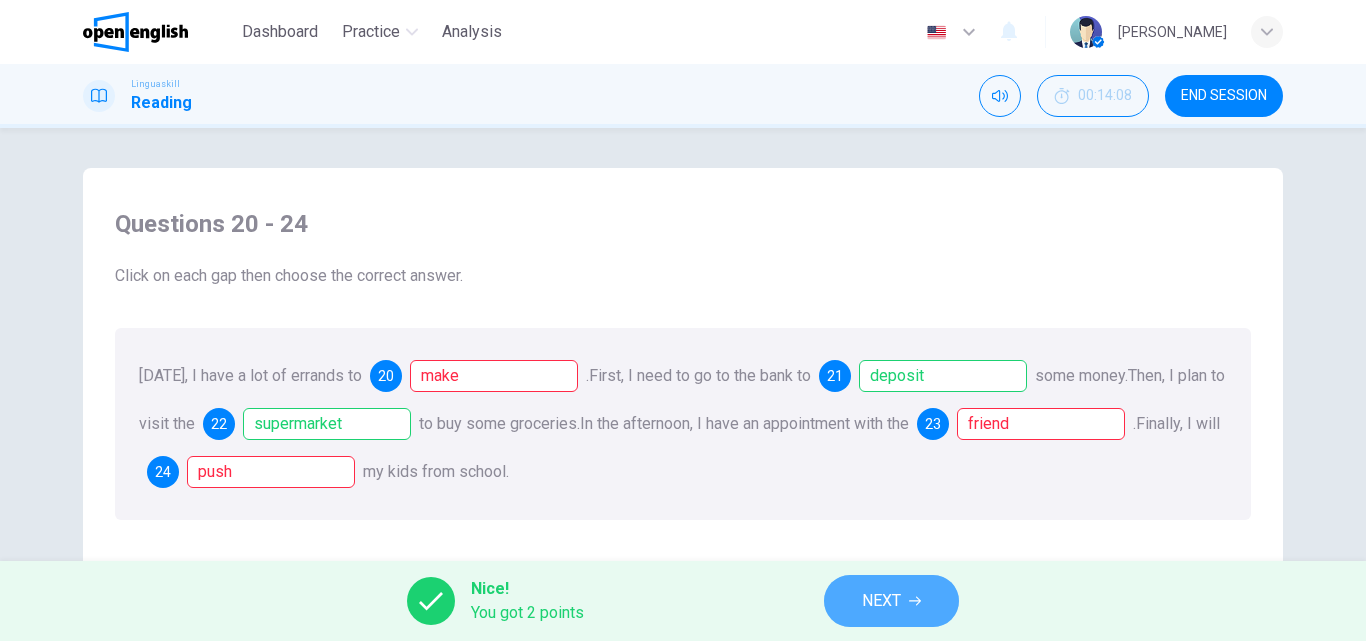click on "NEXT" at bounding box center [891, 601] 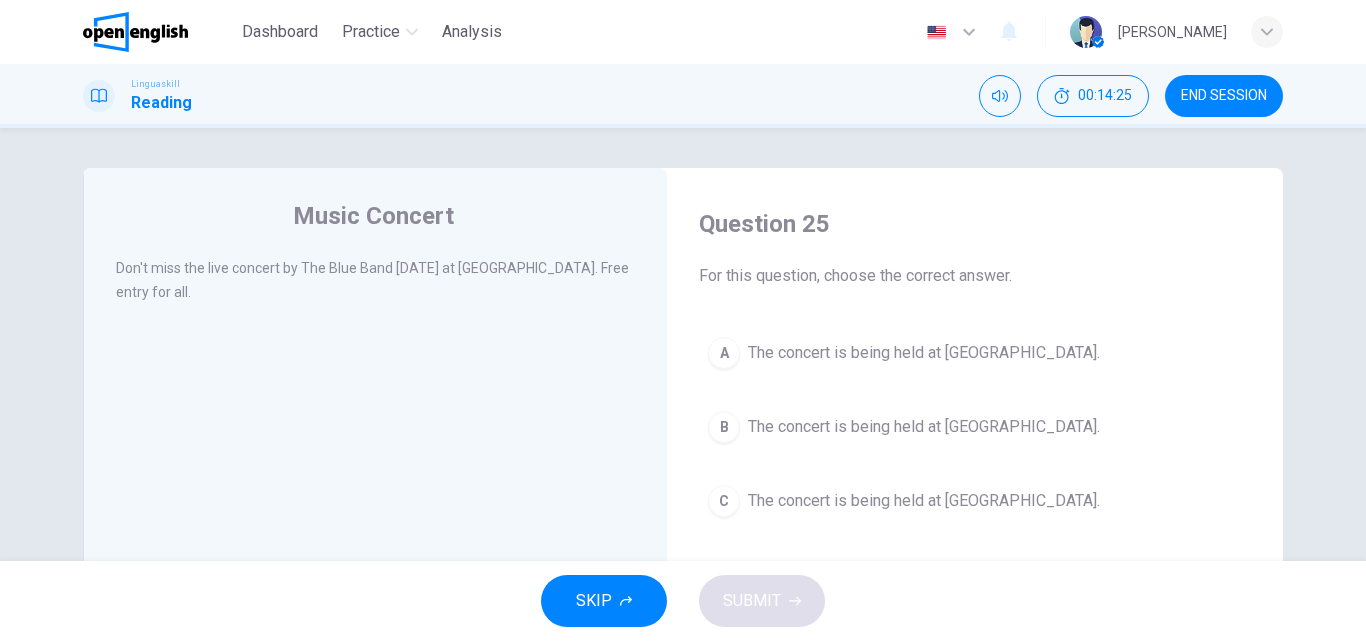 click on "The concert is being held at [GEOGRAPHIC_DATA]." at bounding box center (924, 501) 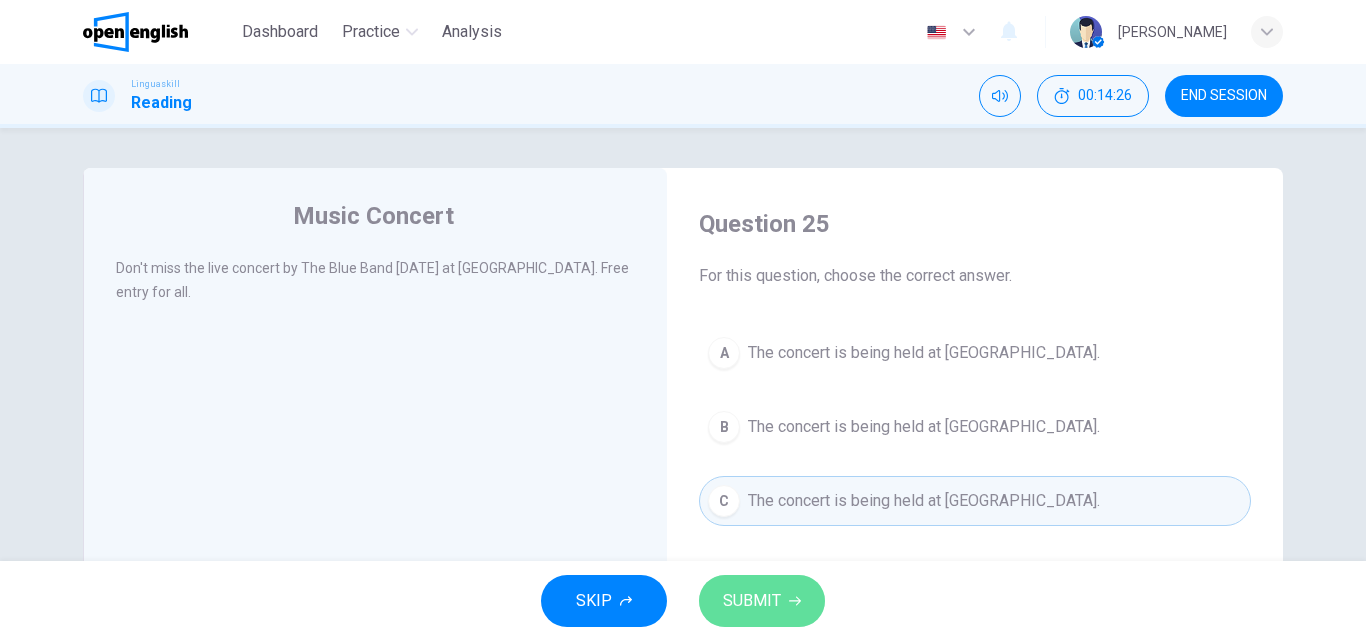 click on "SUBMIT" at bounding box center [762, 601] 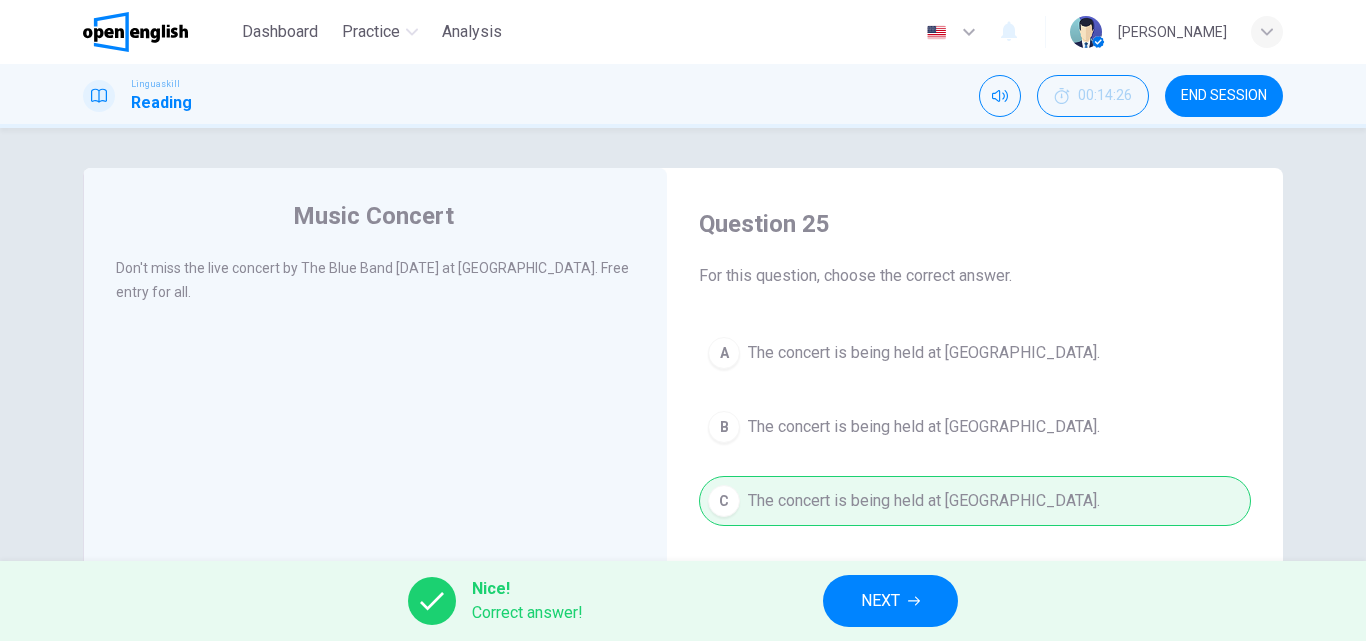 click on "NEXT" at bounding box center [890, 601] 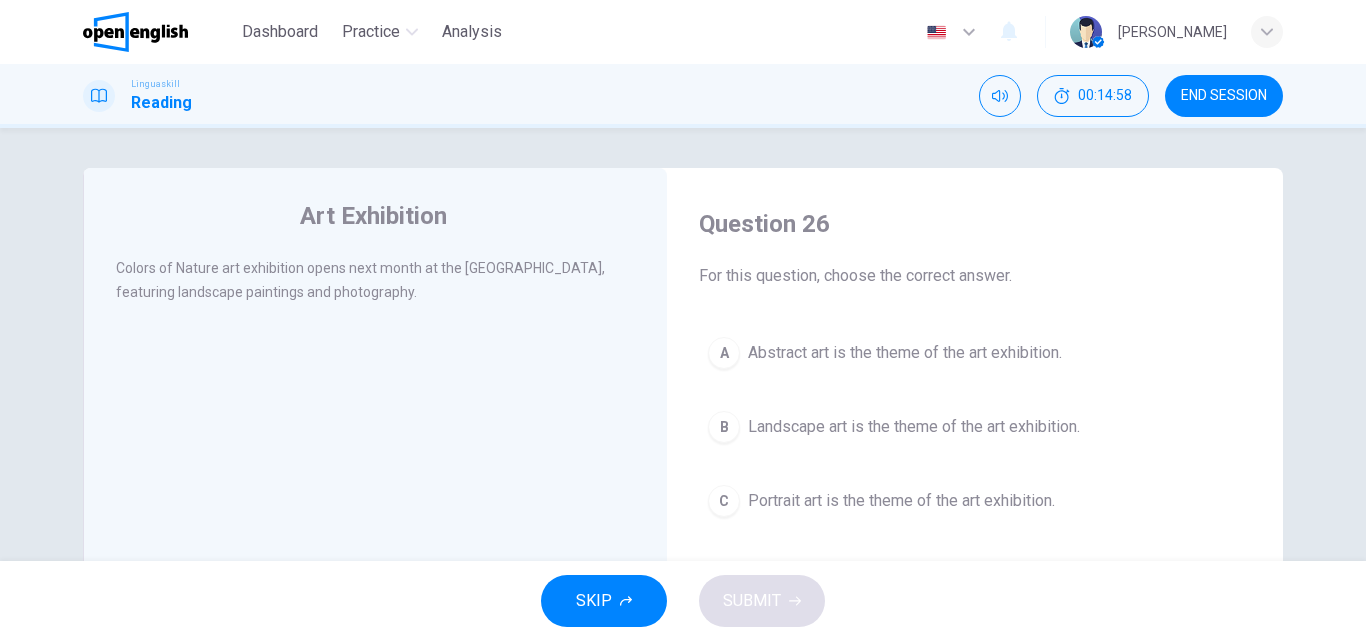 click on "B Landscape art is the theme of the art exhibition." at bounding box center [975, 427] 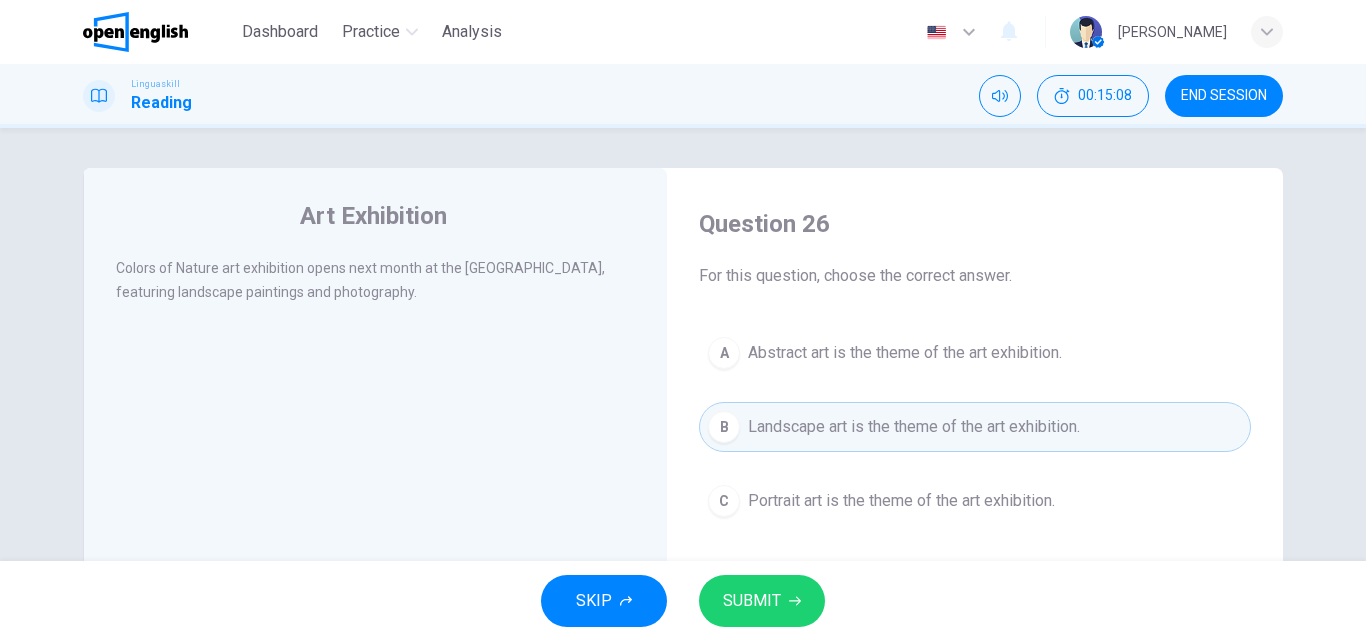click on "SUBMIT" at bounding box center [762, 601] 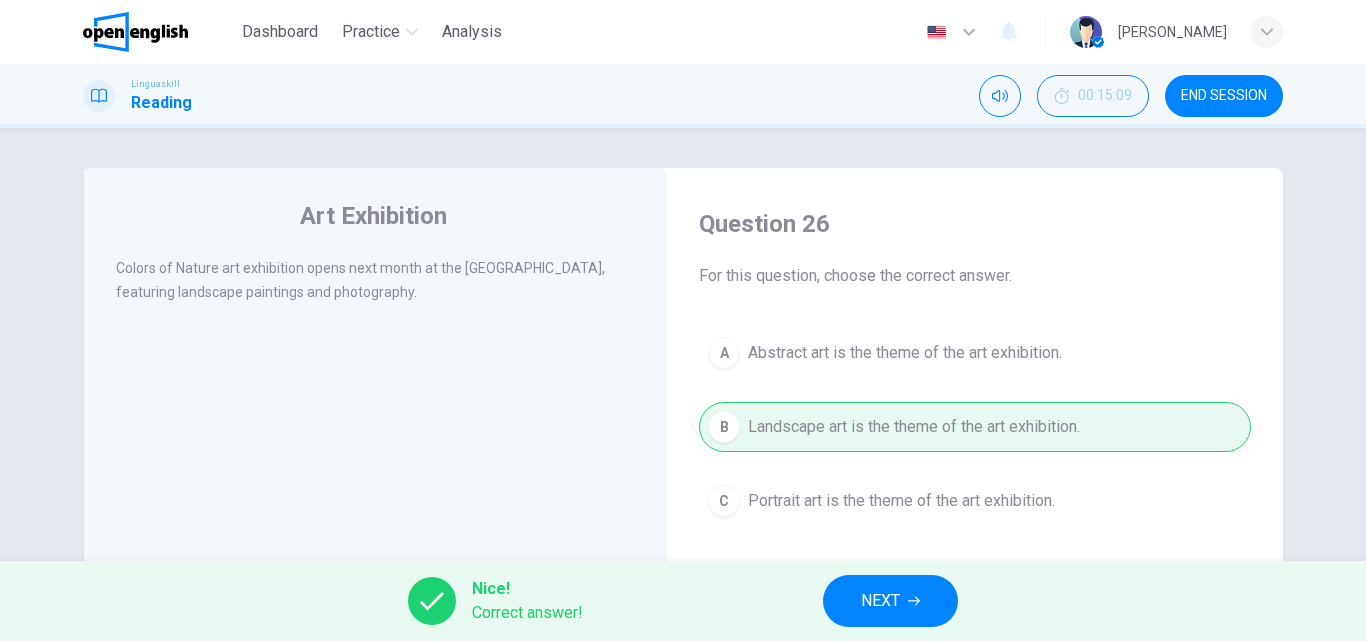 click on "NEXT" at bounding box center [880, 601] 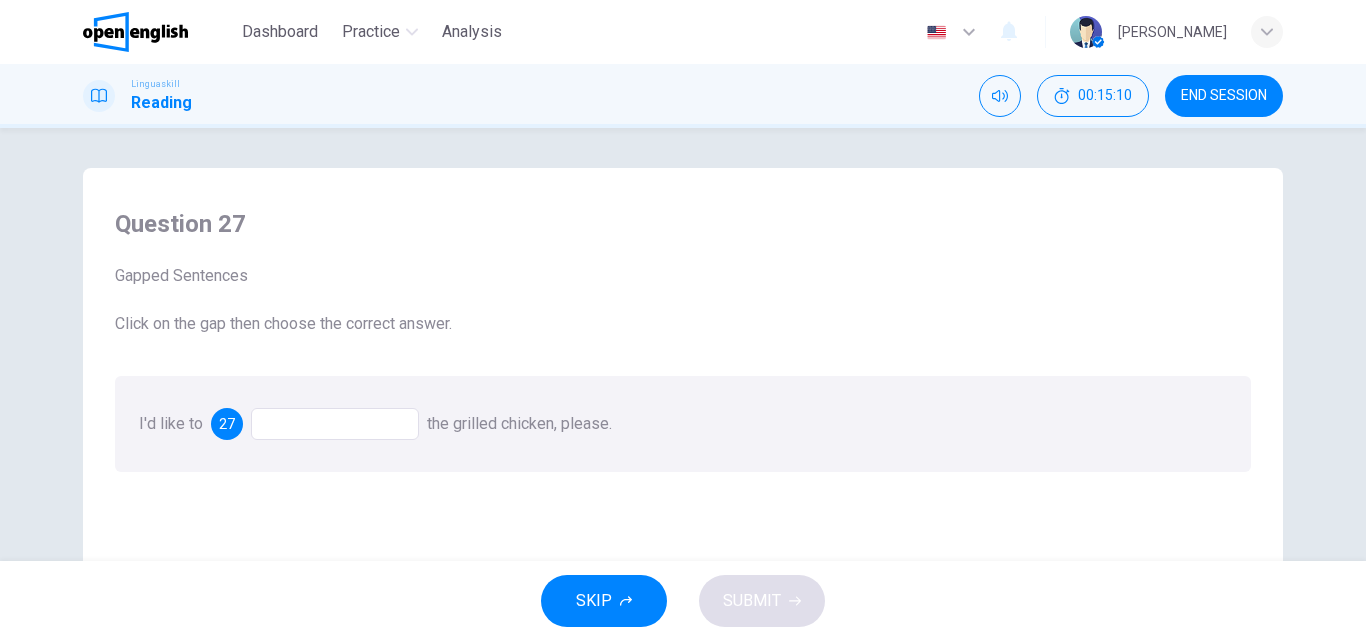 click at bounding box center (335, 424) 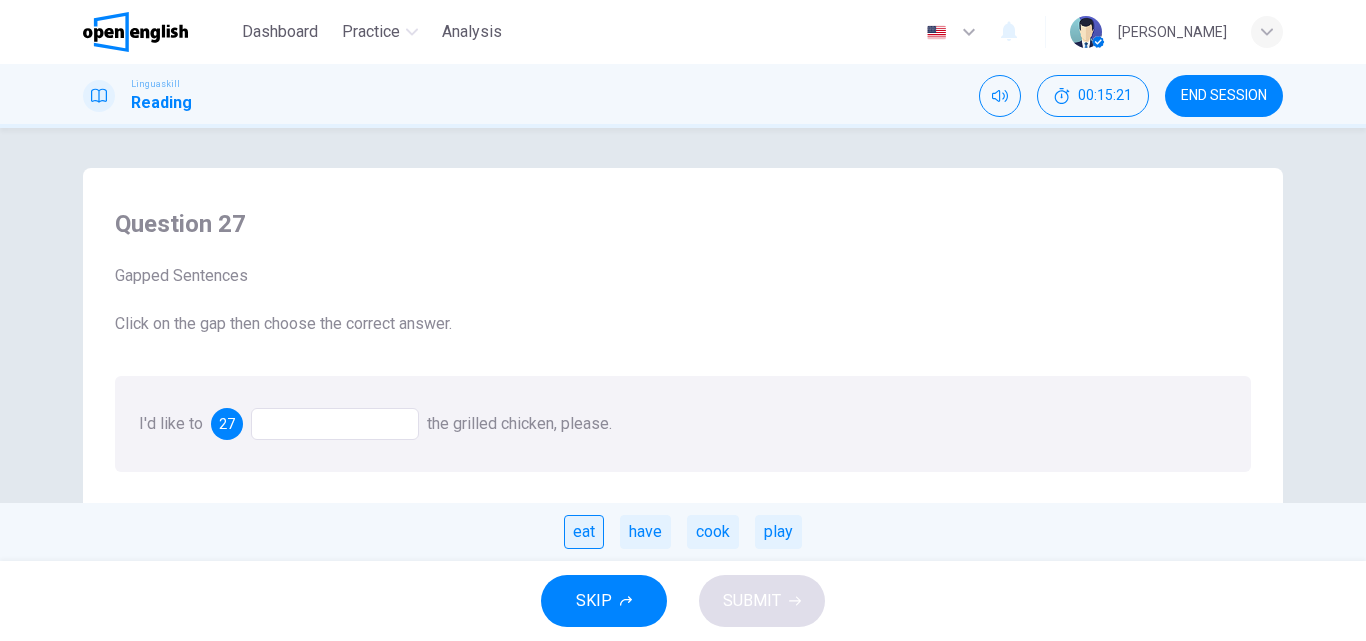 click on "eat" at bounding box center [584, 532] 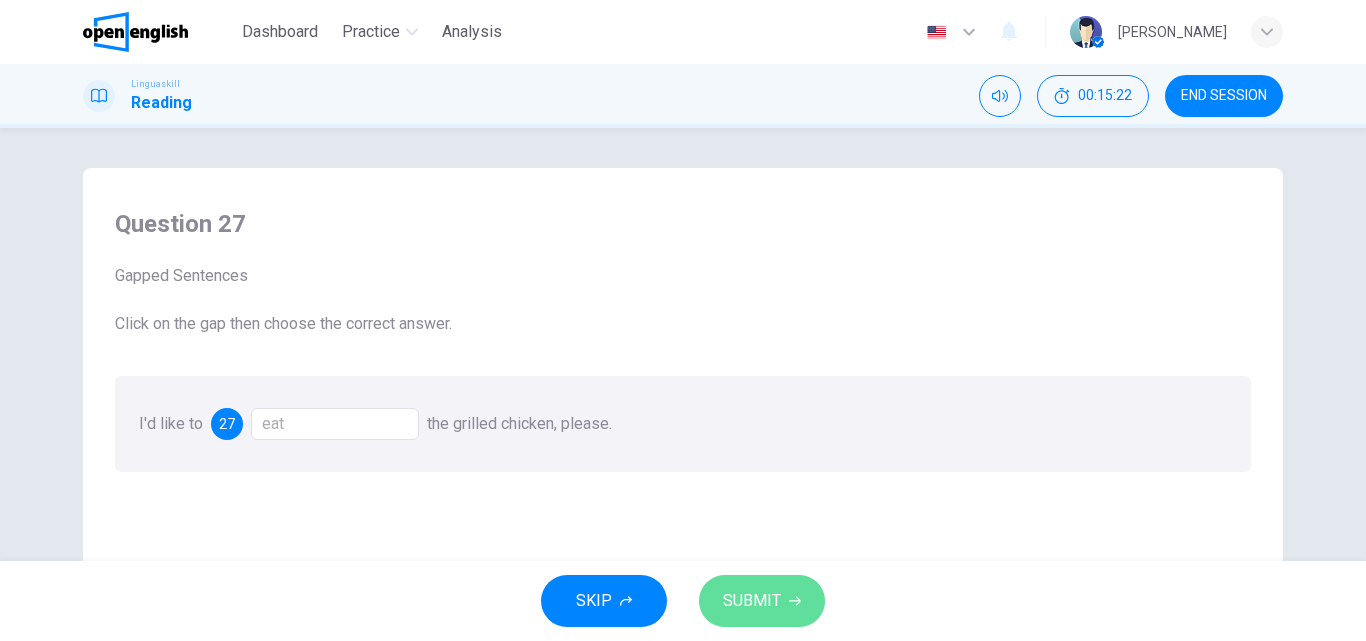 click on "SUBMIT" at bounding box center (762, 601) 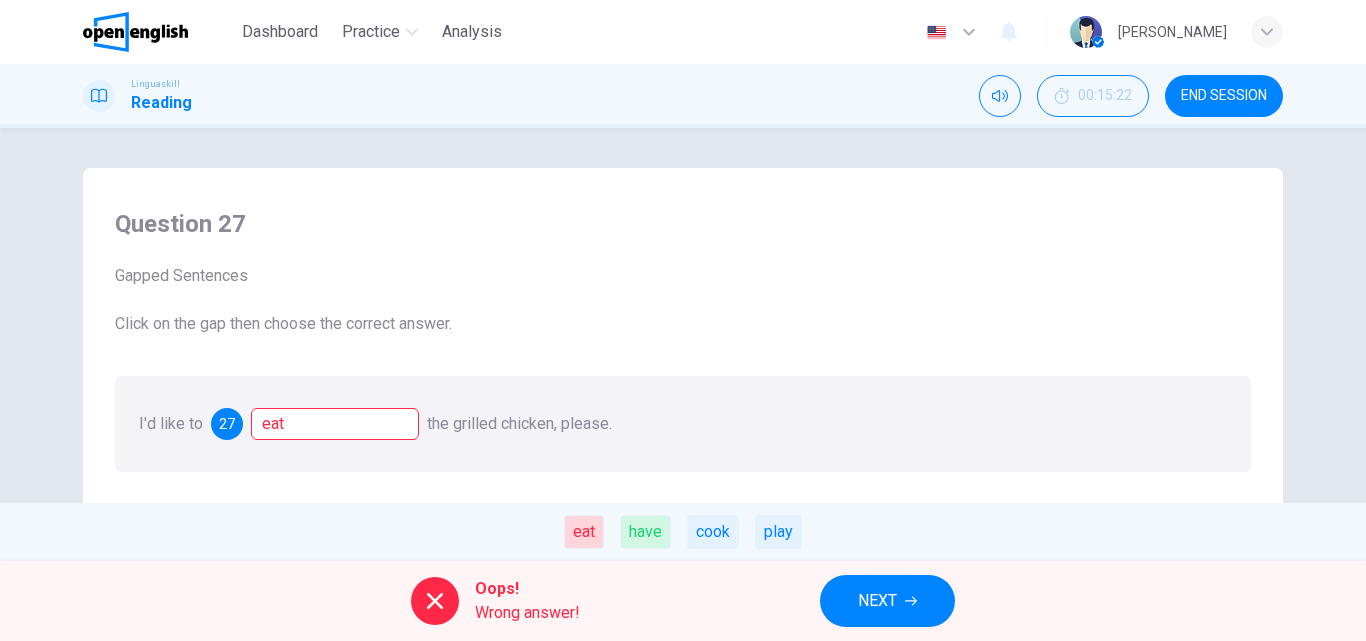 click on "NEXT" at bounding box center [887, 601] 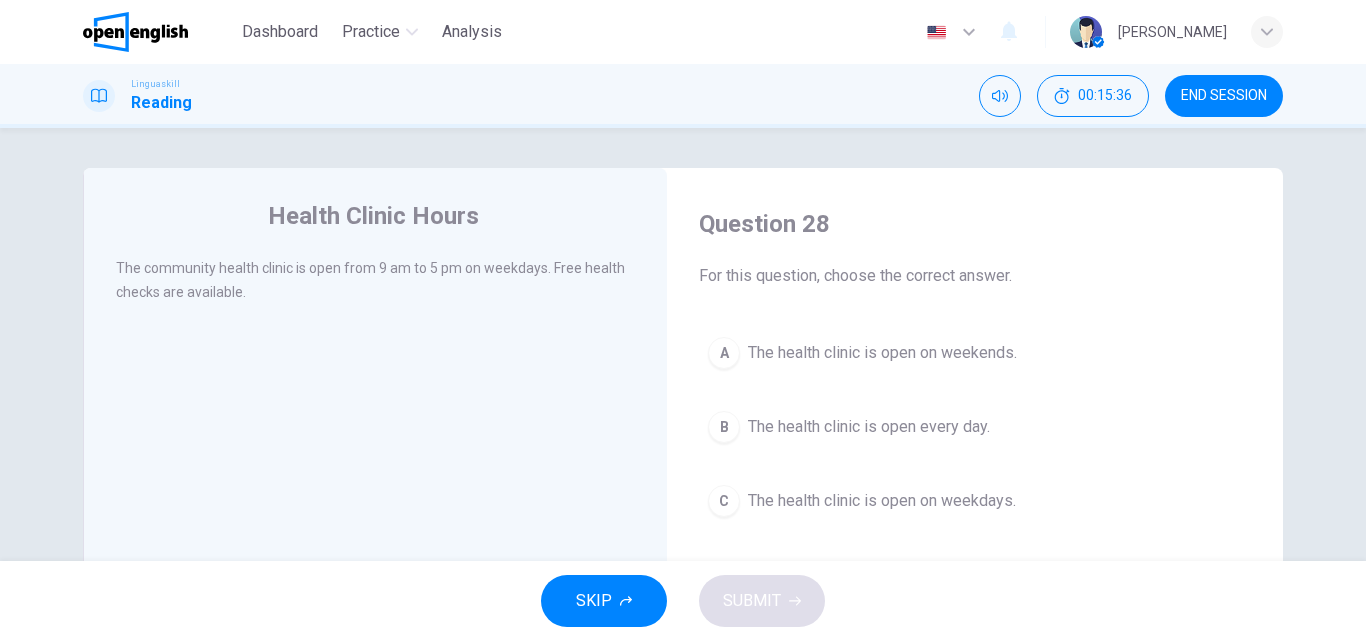 click on "The health clinic is open on weekdays." at bounding box center [882, 501] 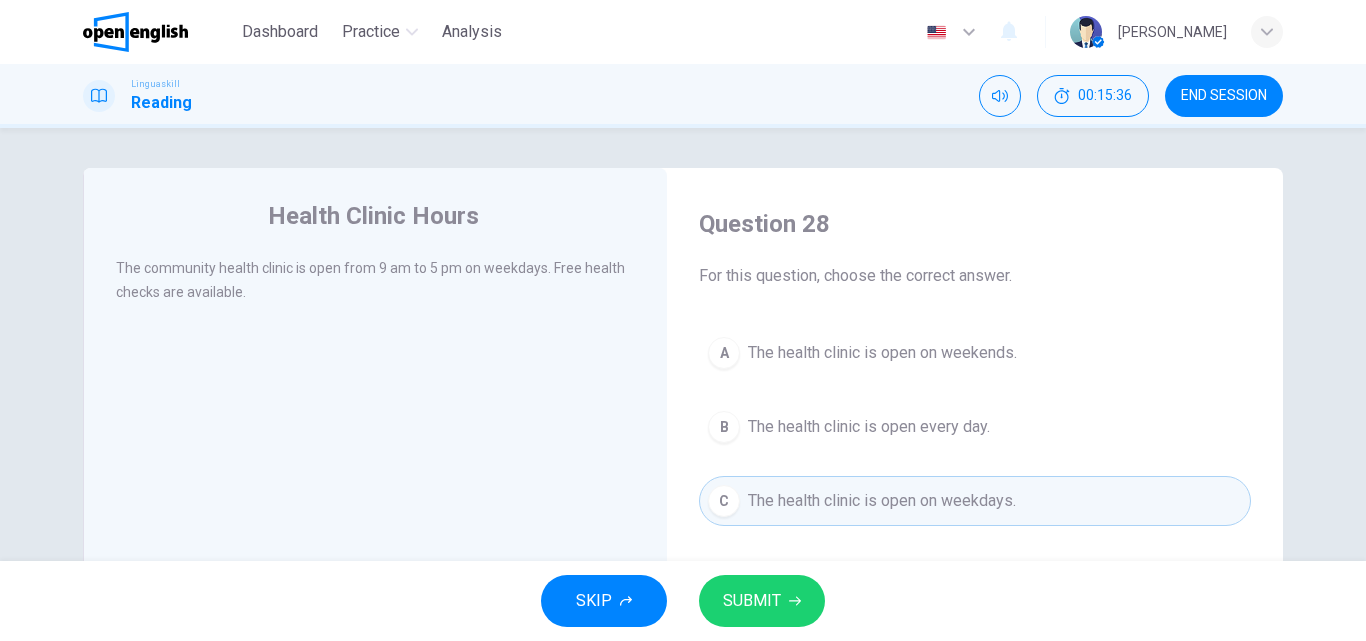 click on "SUBMIT" at bounding box center (762, 601) 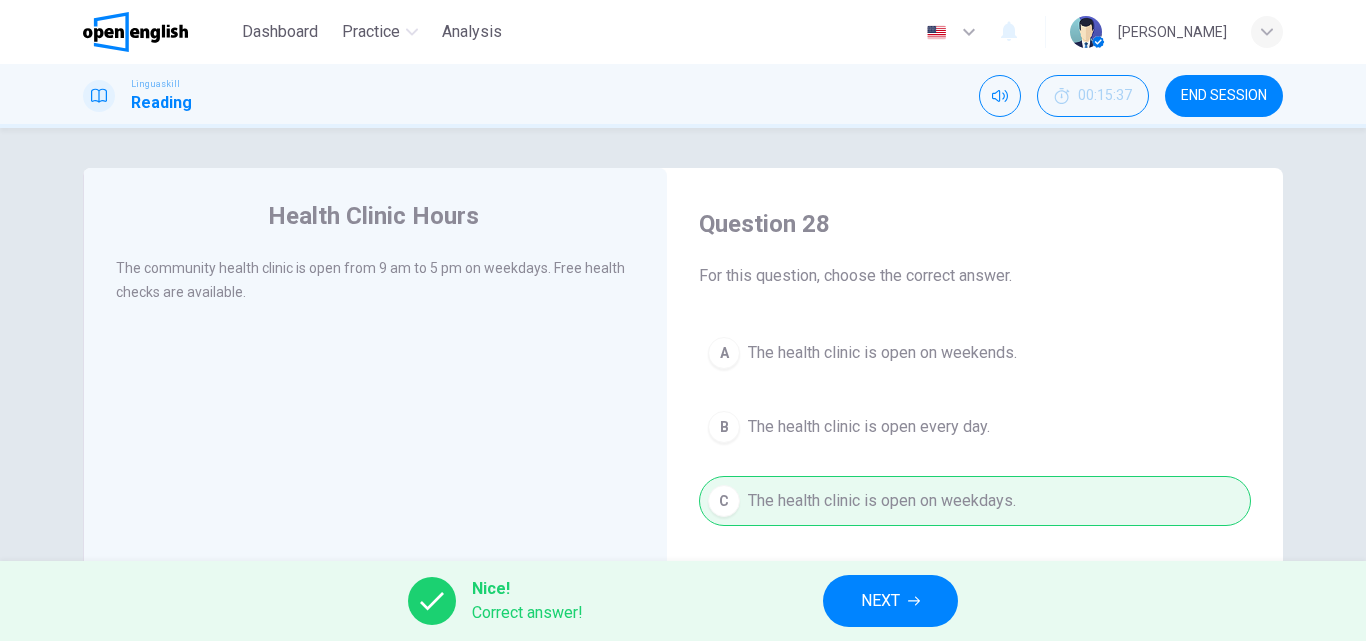 click on "NEXT" at bounding box center (890, 601) 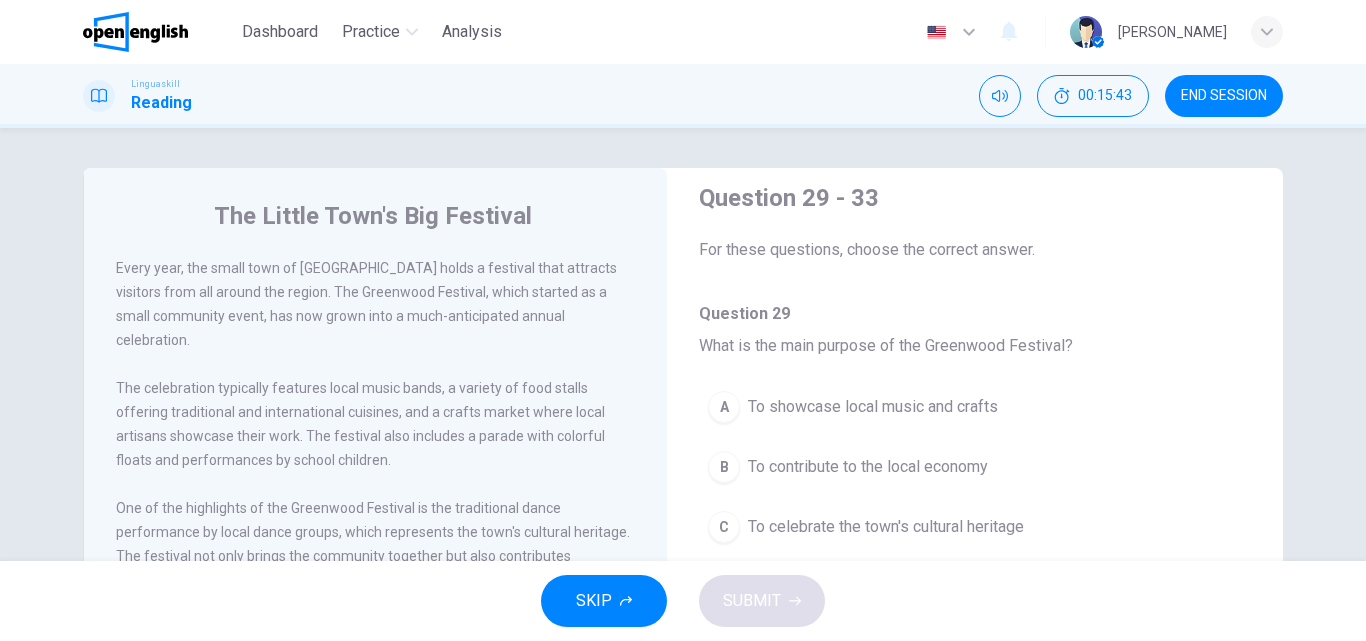 scroll, scrollTop: 0, scrollLeft: 0, axis: both 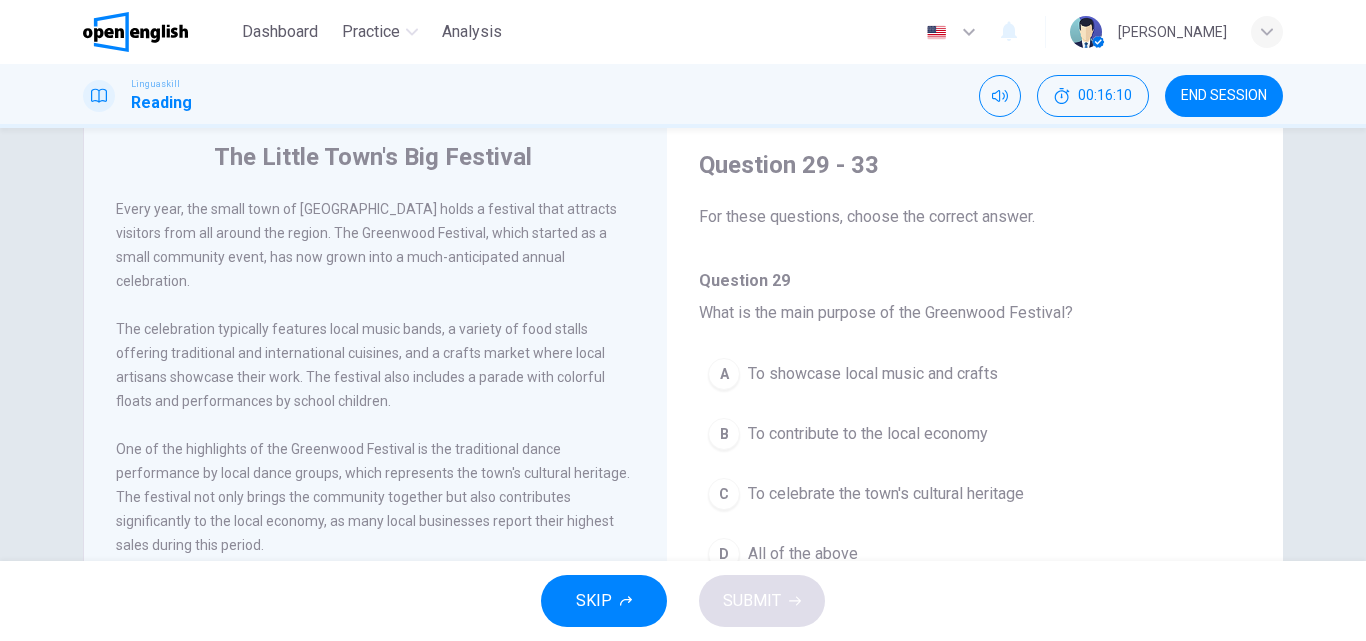click on "C To celebrate the town's cultural heritage" at bounding box center [975, 494] 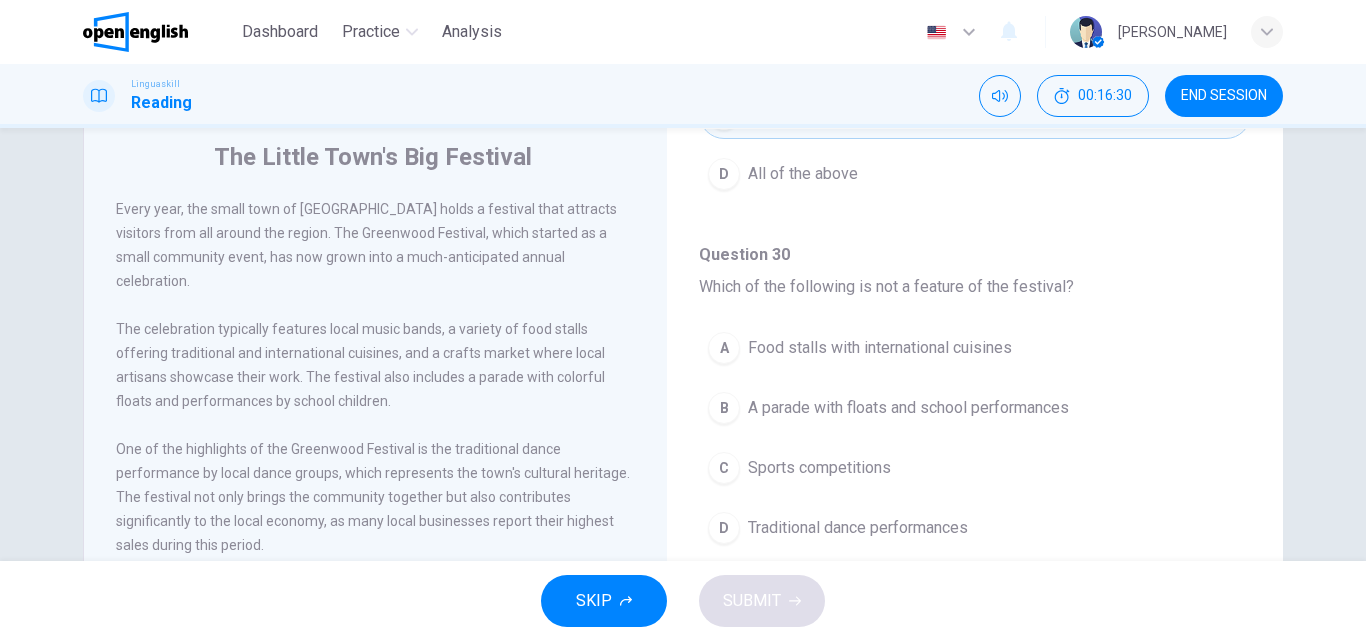 scroll, scrollTop: 386, scrollLeft: 0, axis: vertical 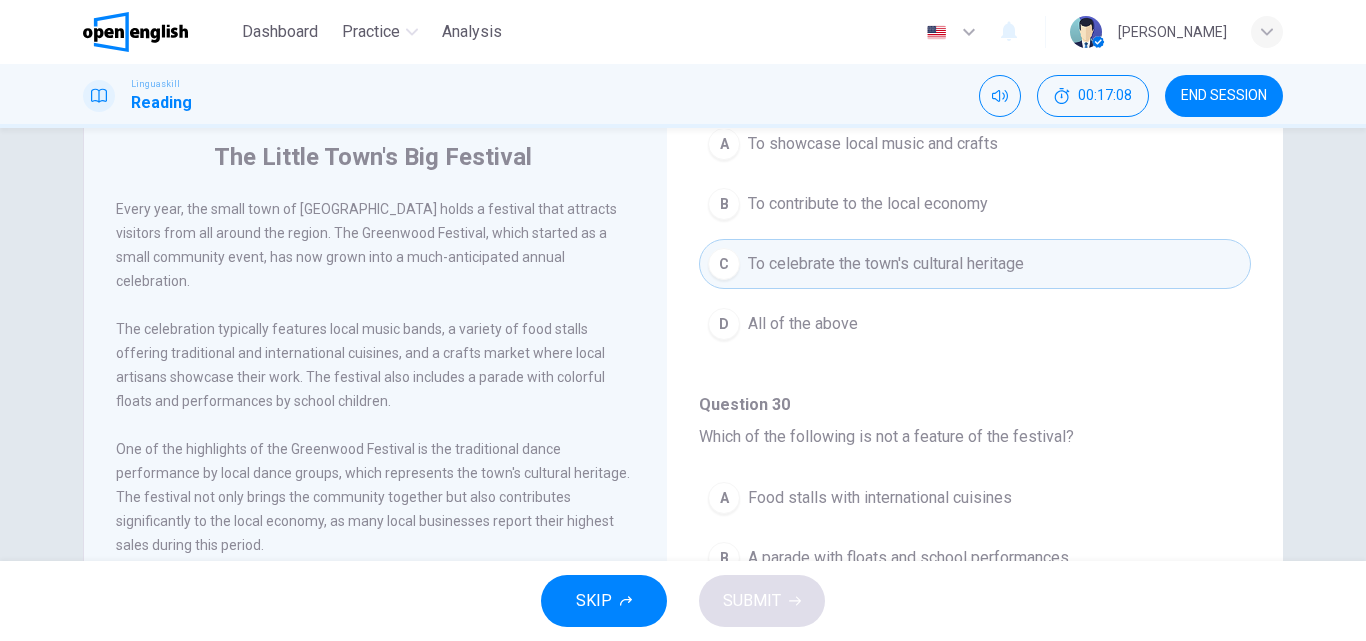 drag, startPoint x: 1242, startPoint y: 332, endPoint x: 1242, endPoint y: 316, distance: 16 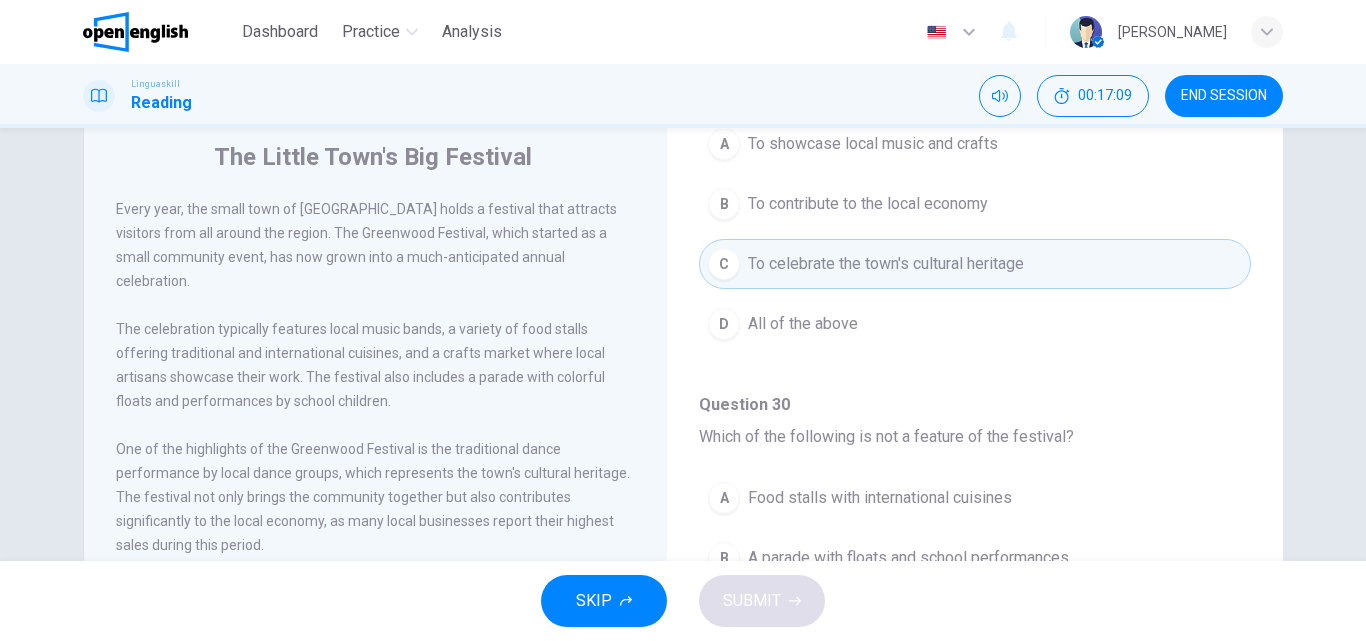 click on "A To showcase local music and crafts" at bounding box center [975, 144] 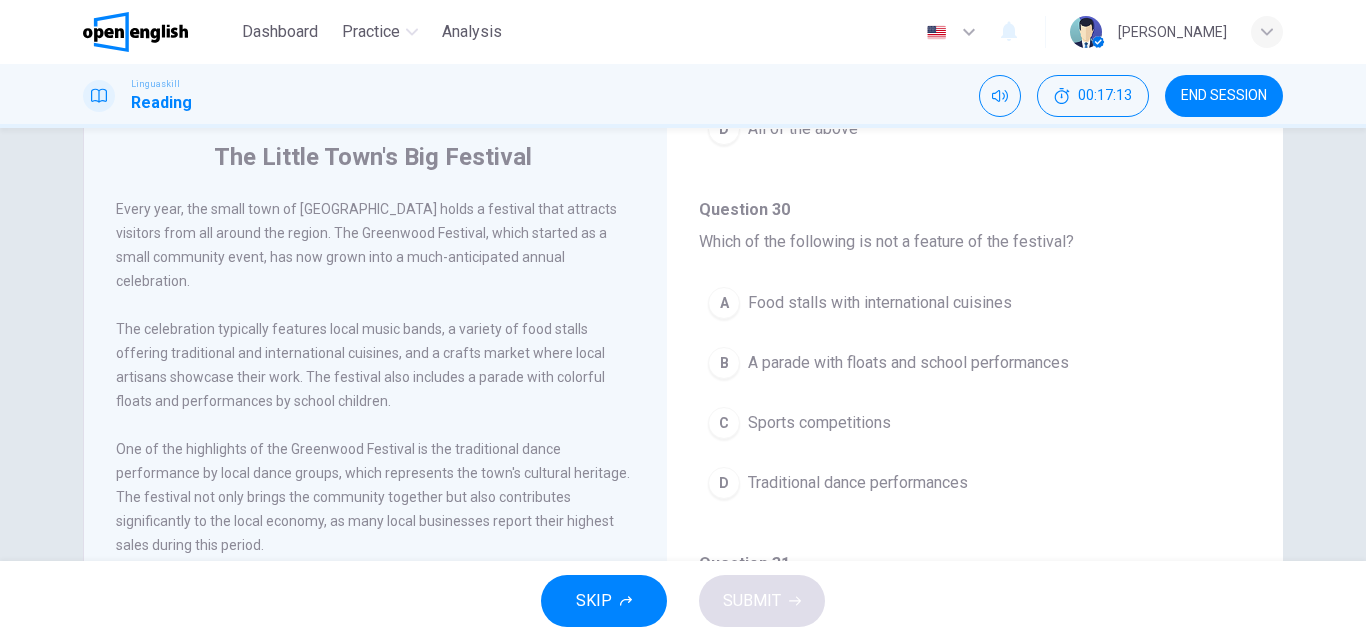 scroll, scrollTop: 449, scrollLeft: 0, axis: vertical 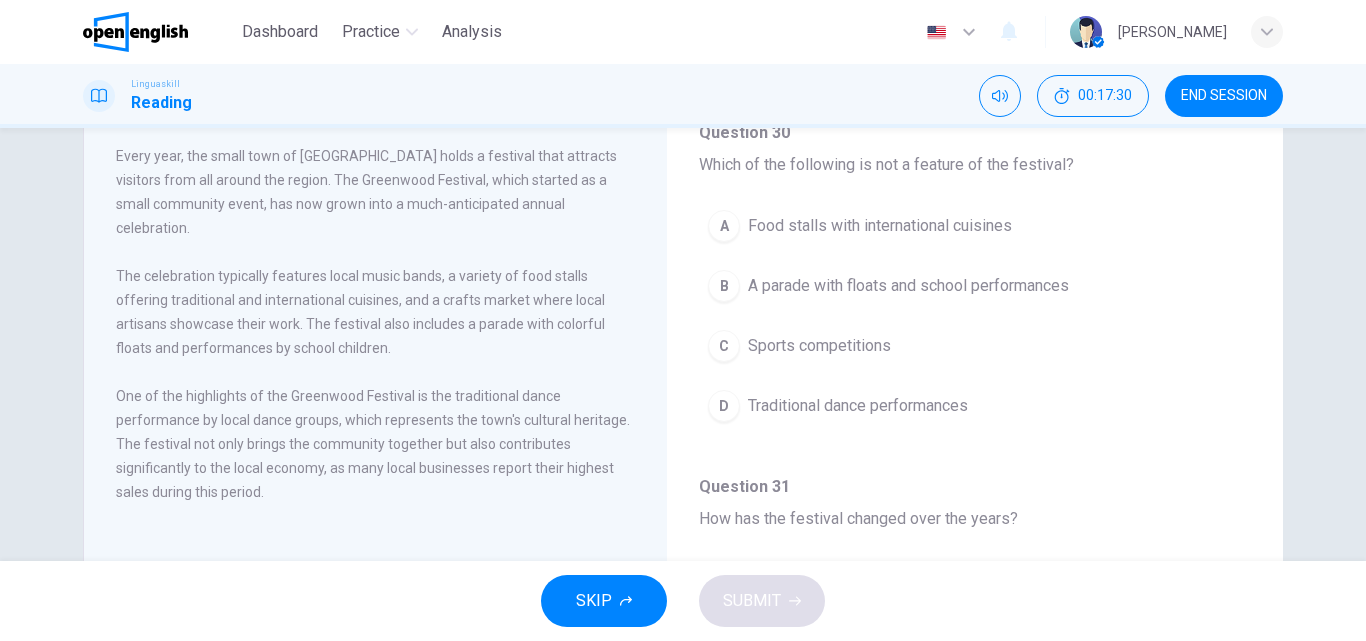 click on "D Traditional dance performances" at bounding box center [975, 406] 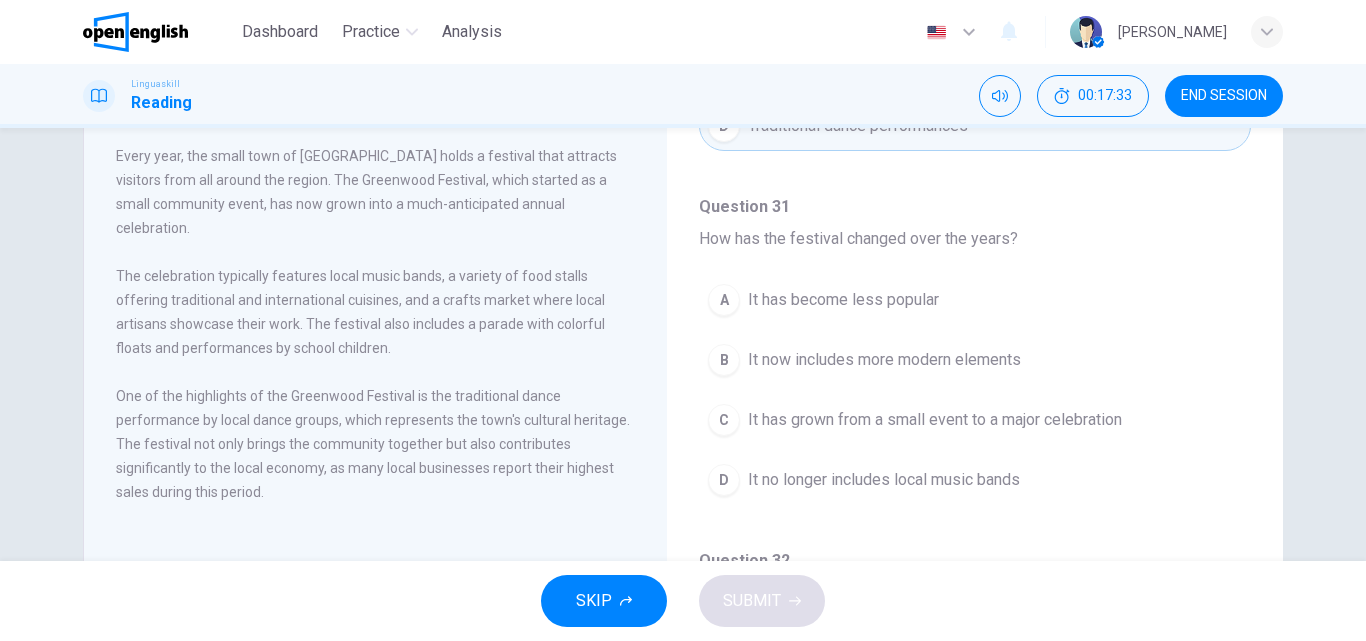 scroll, scrollTop: 741, scrollLeft: 0, axis: vertical 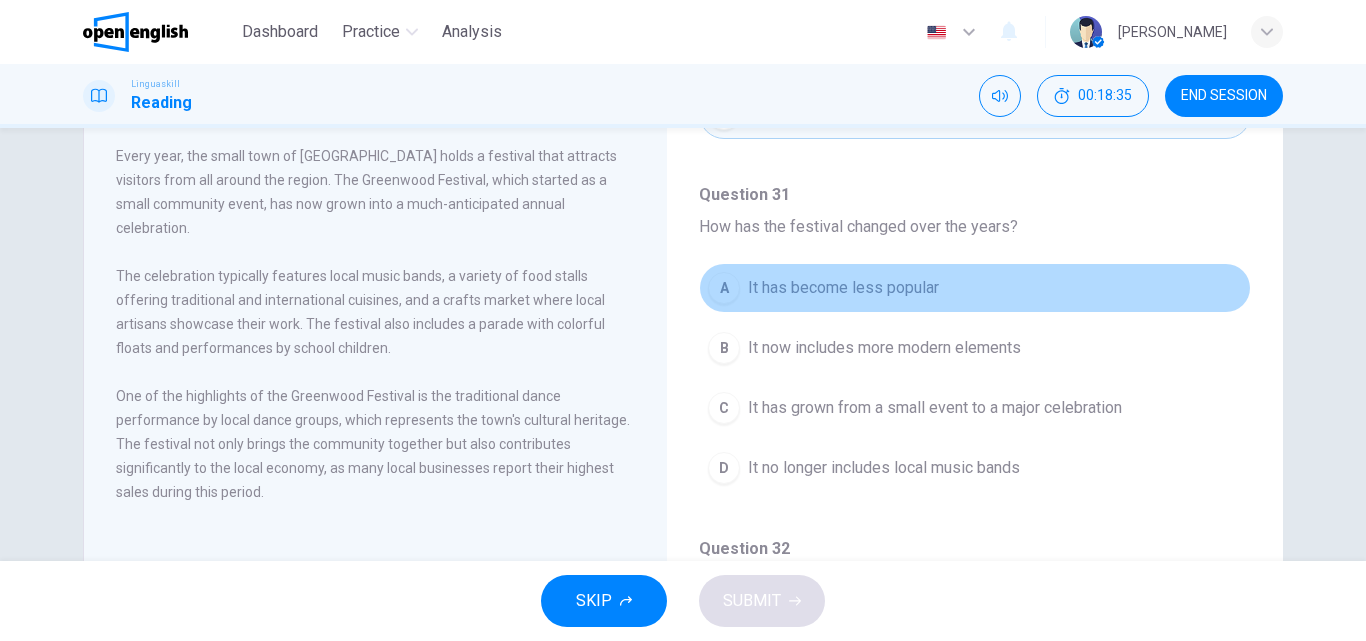 click on "A It has become less popular" at bounding box center (975, 288) 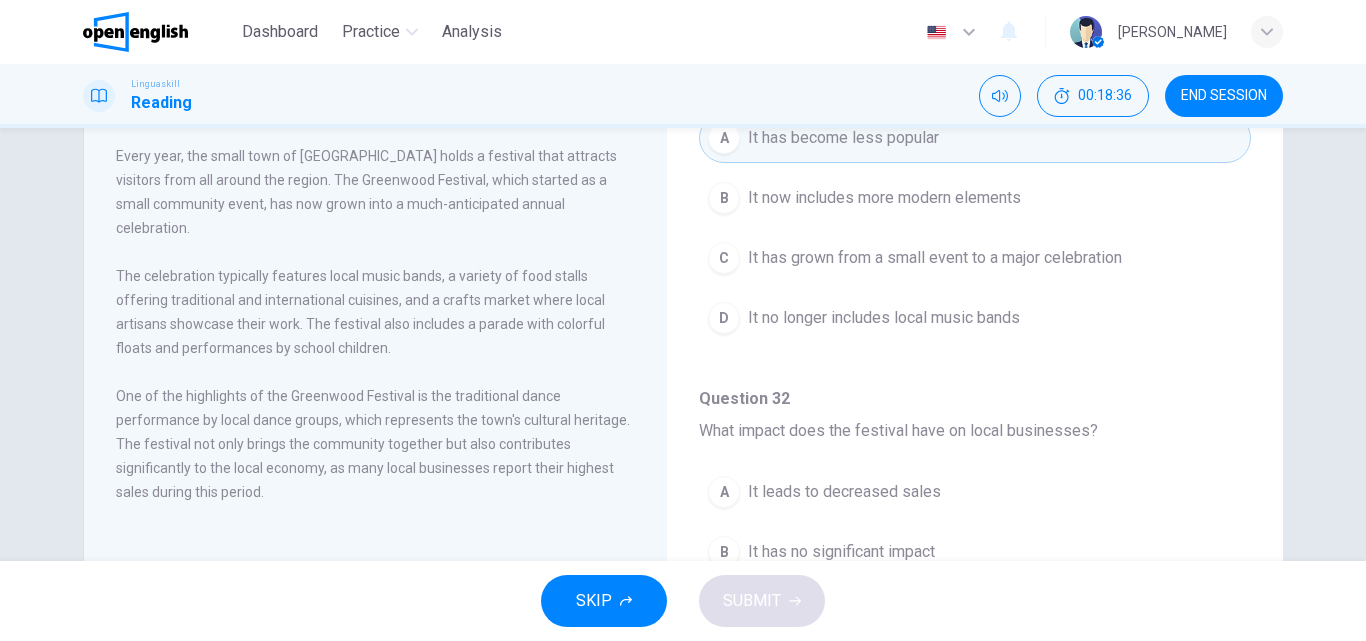 scroll, scrollTop: 900, scrollLeft: 0, axis: vertical 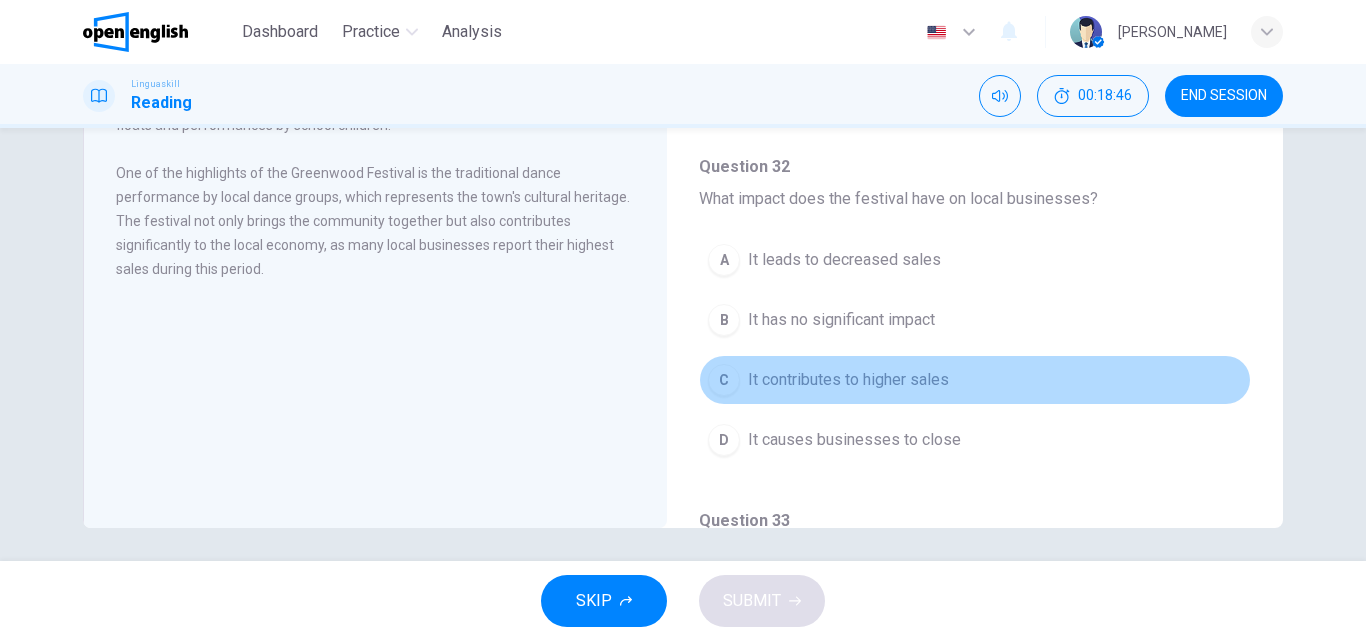 click on "C It contributes to higher sales" at bounding box center [975, 380] 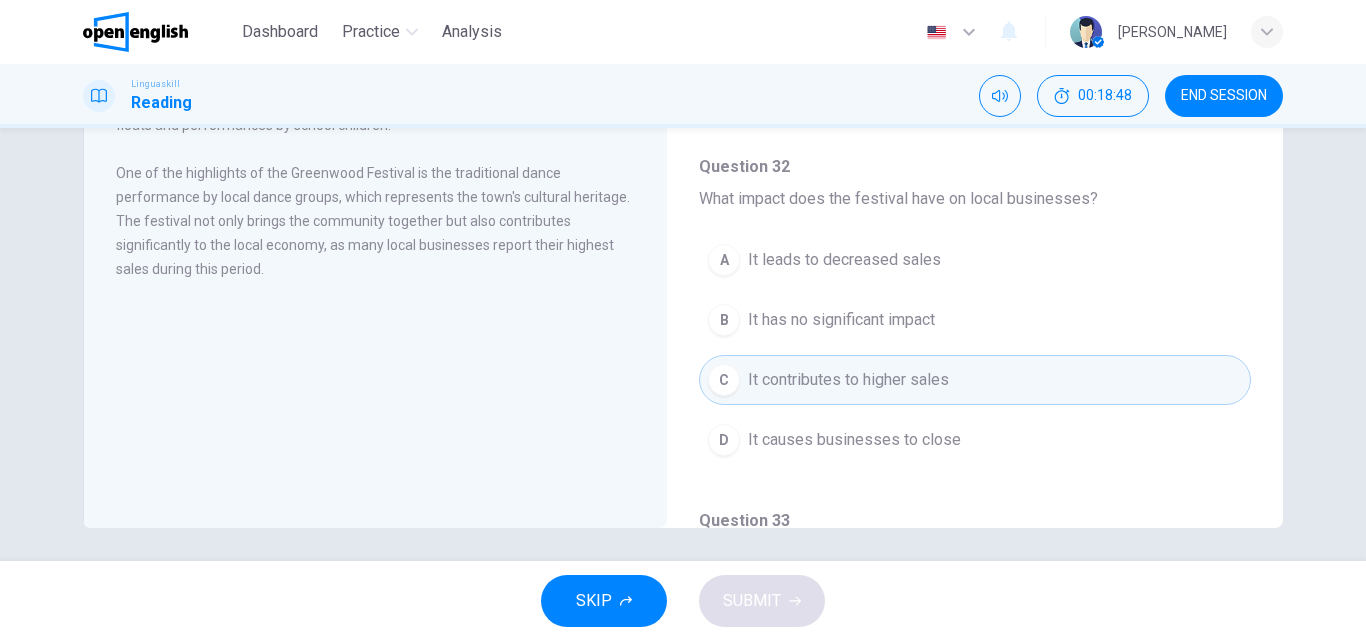 scroll, scrollTop: 342, scrollLeft: 0, axis: vertical 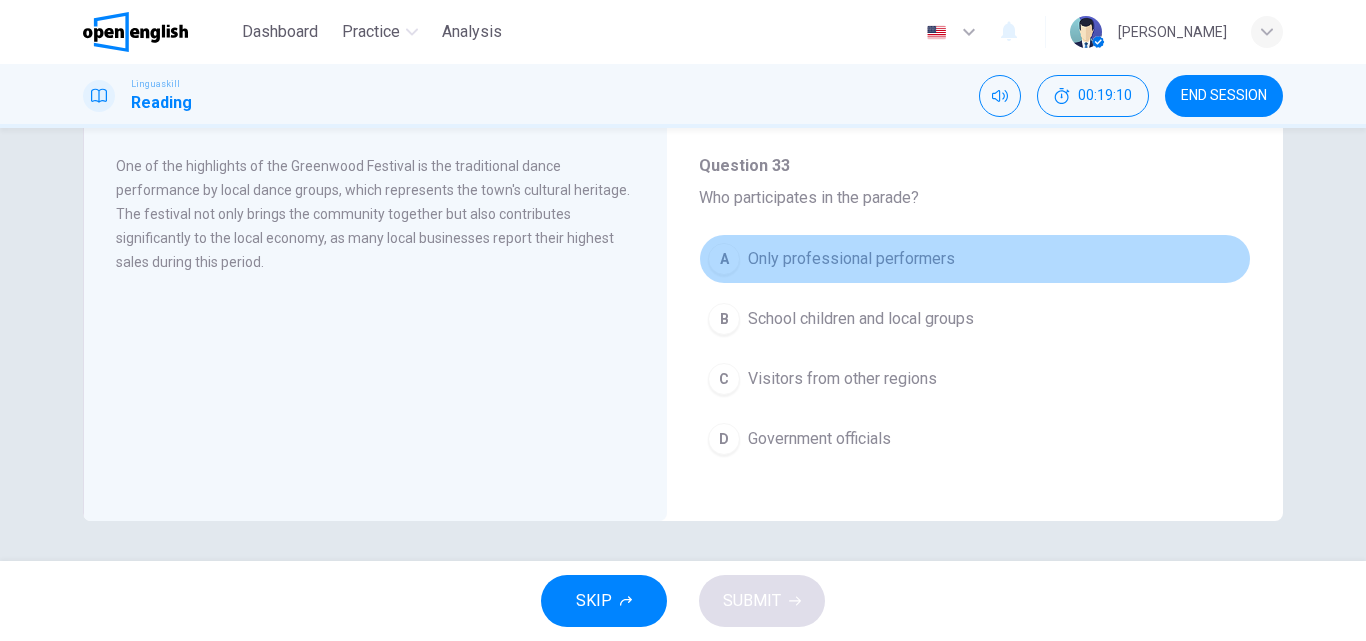 click on "A Only professional performers" at bounding box center (975, 259) 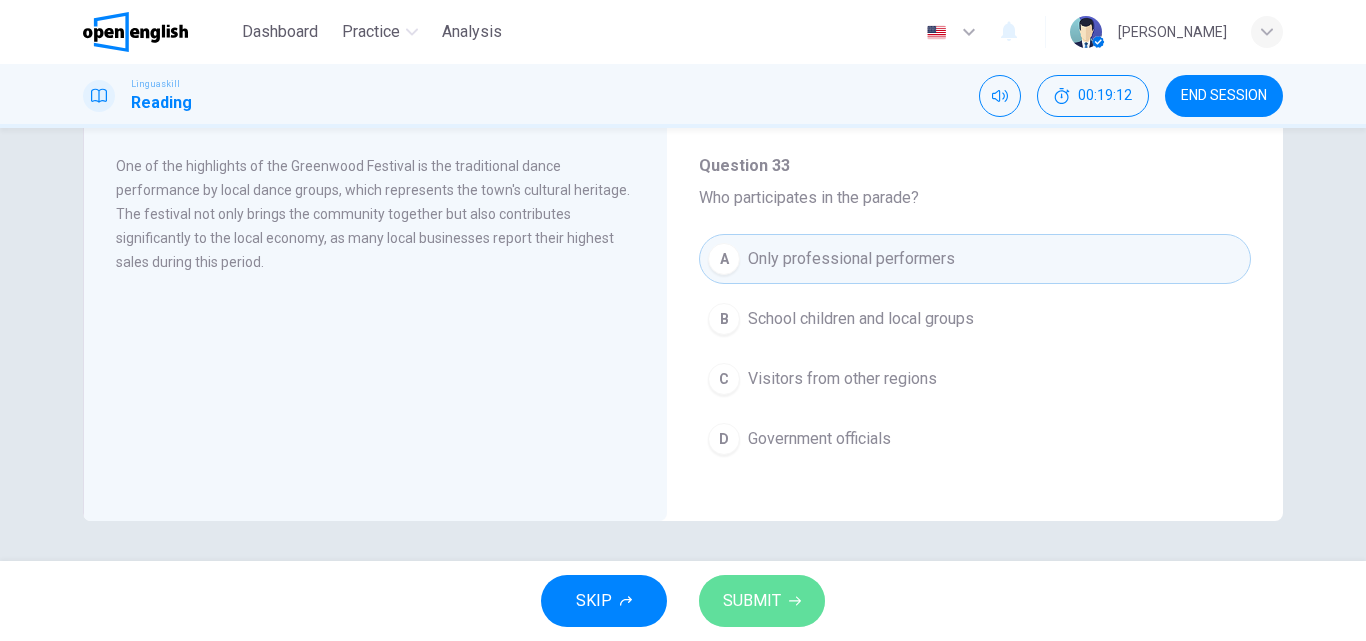 click 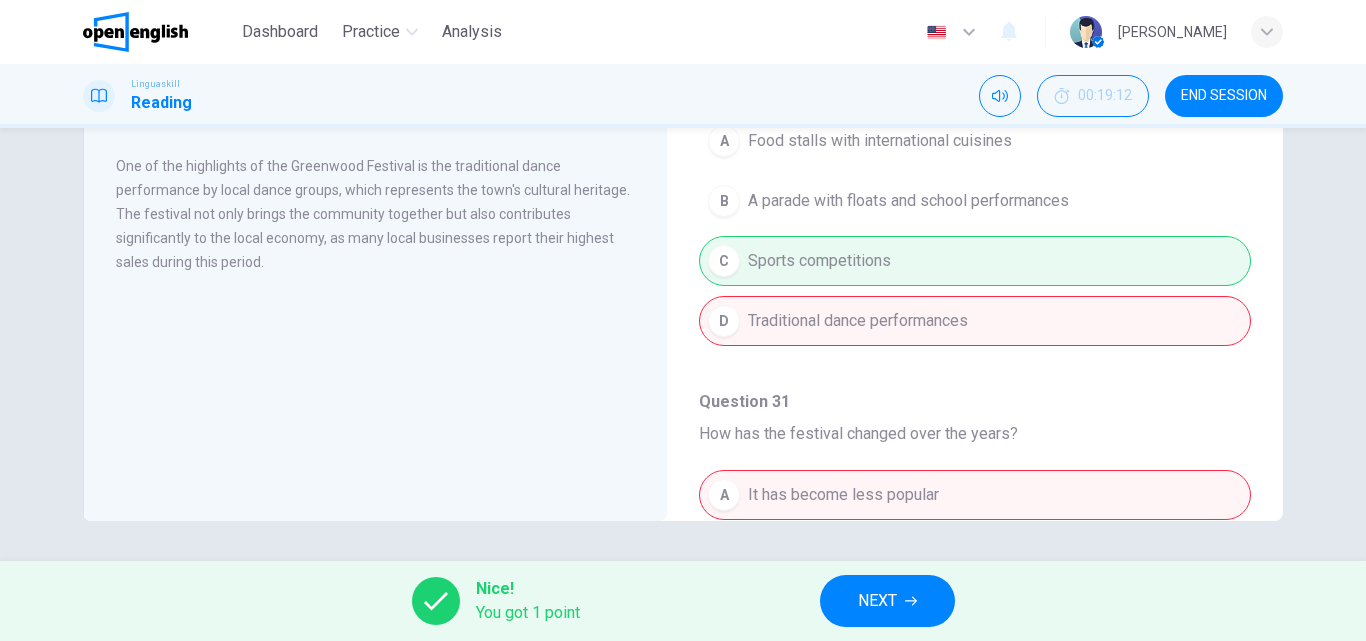 scroll, scrollTop: 301, scrollLeft: 0, axis: vertical 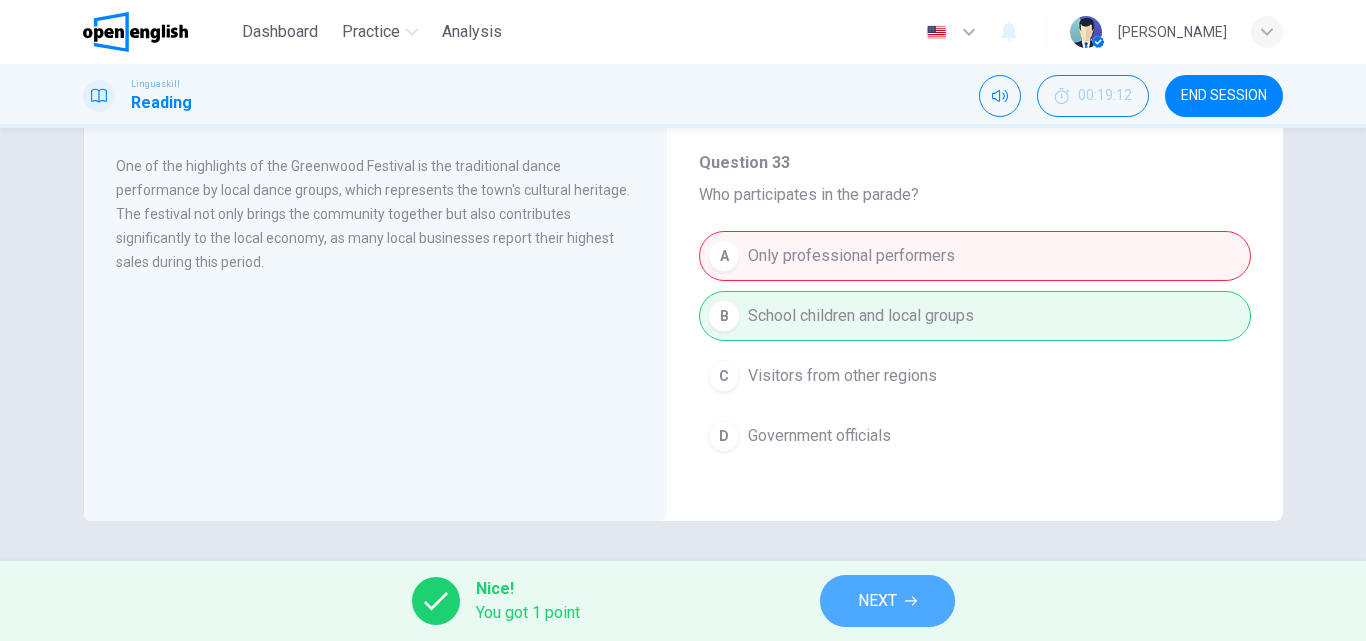 click on "NEXT" at bounding box center (887, 601) 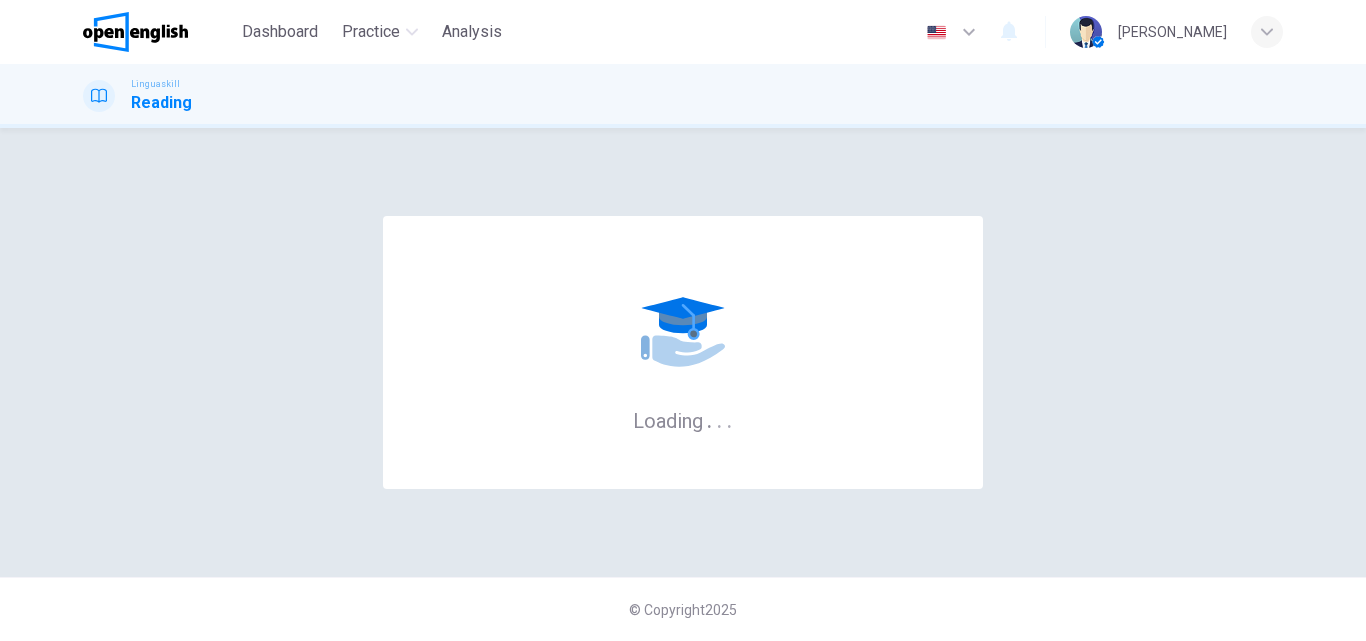 scroll, scrollTop: 0, scrollLeft: 0, axis: both 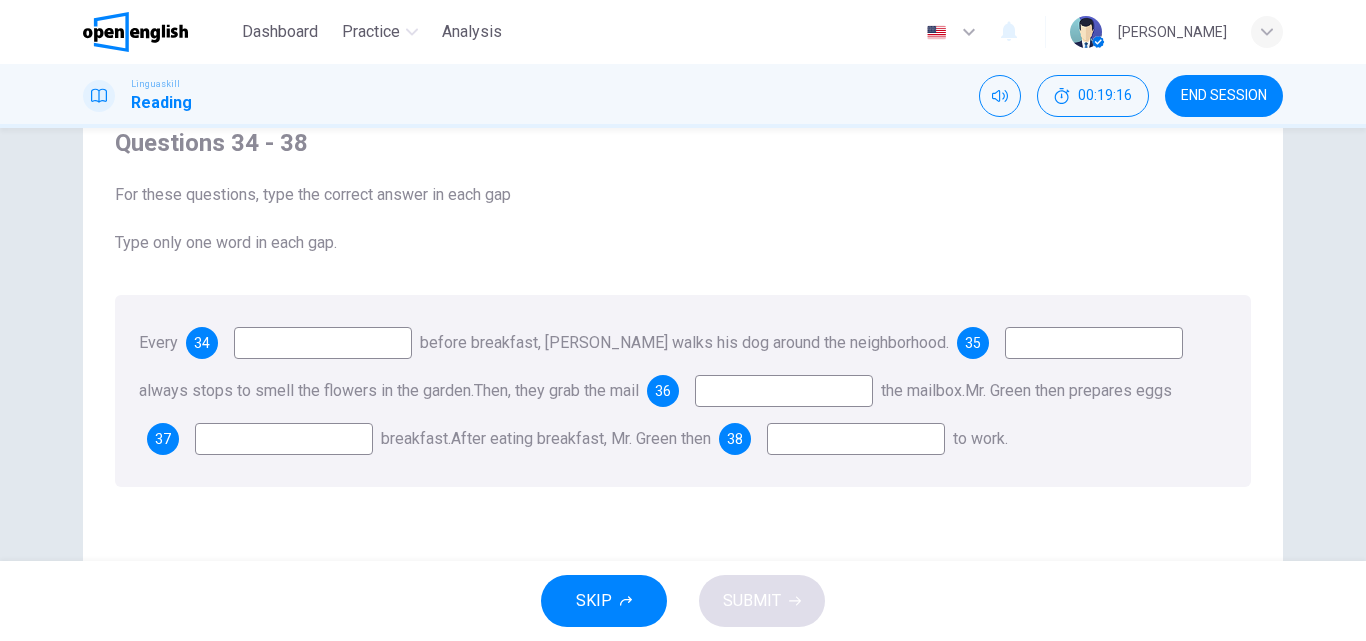 click at bounding box center [323, 343] 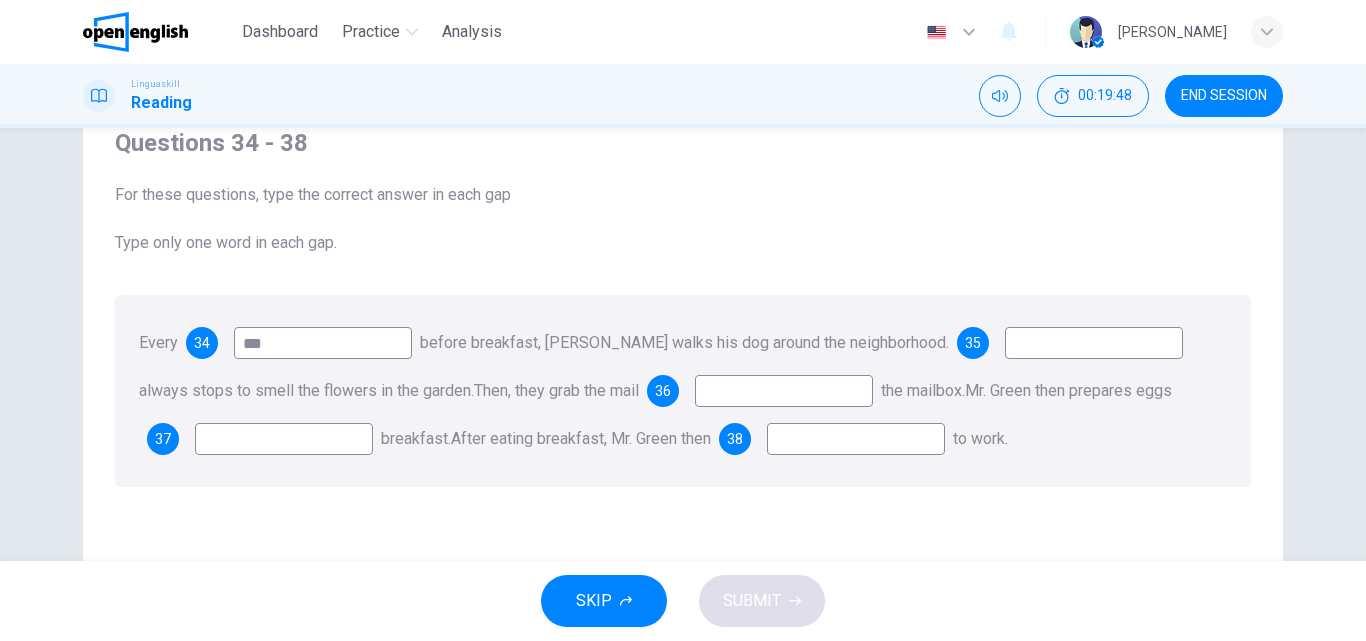 type on "***" 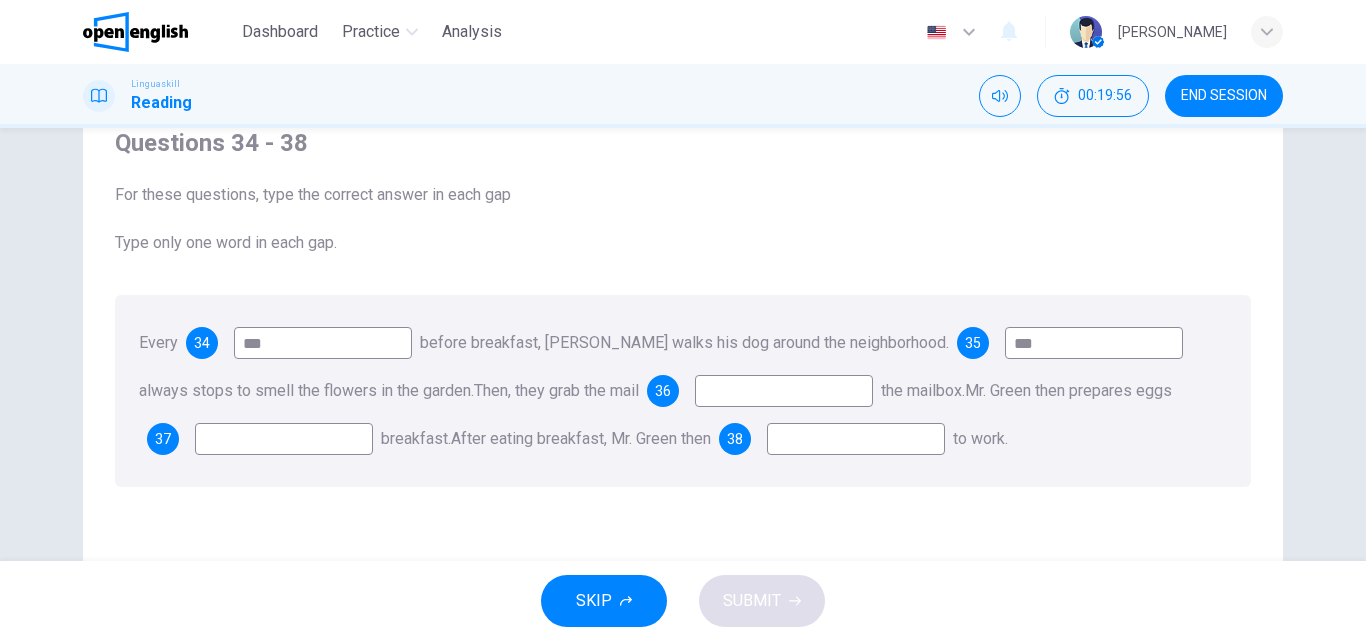 type on "***" 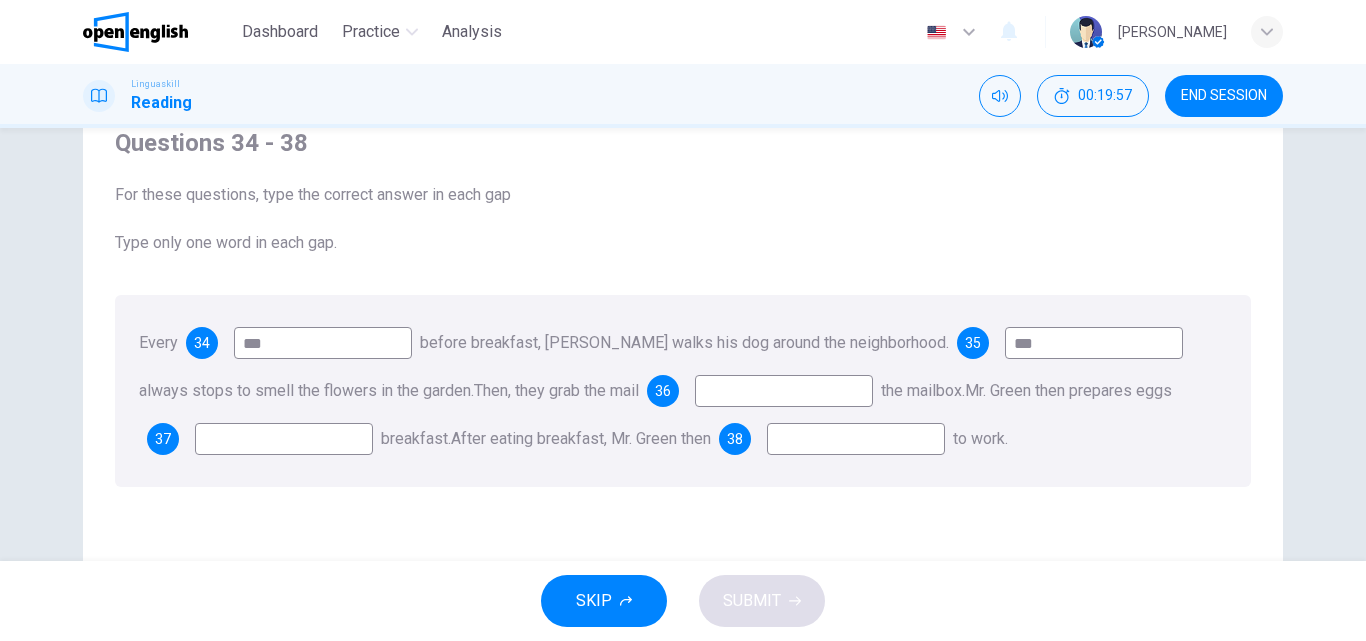 click at bounding box center [784, 391] 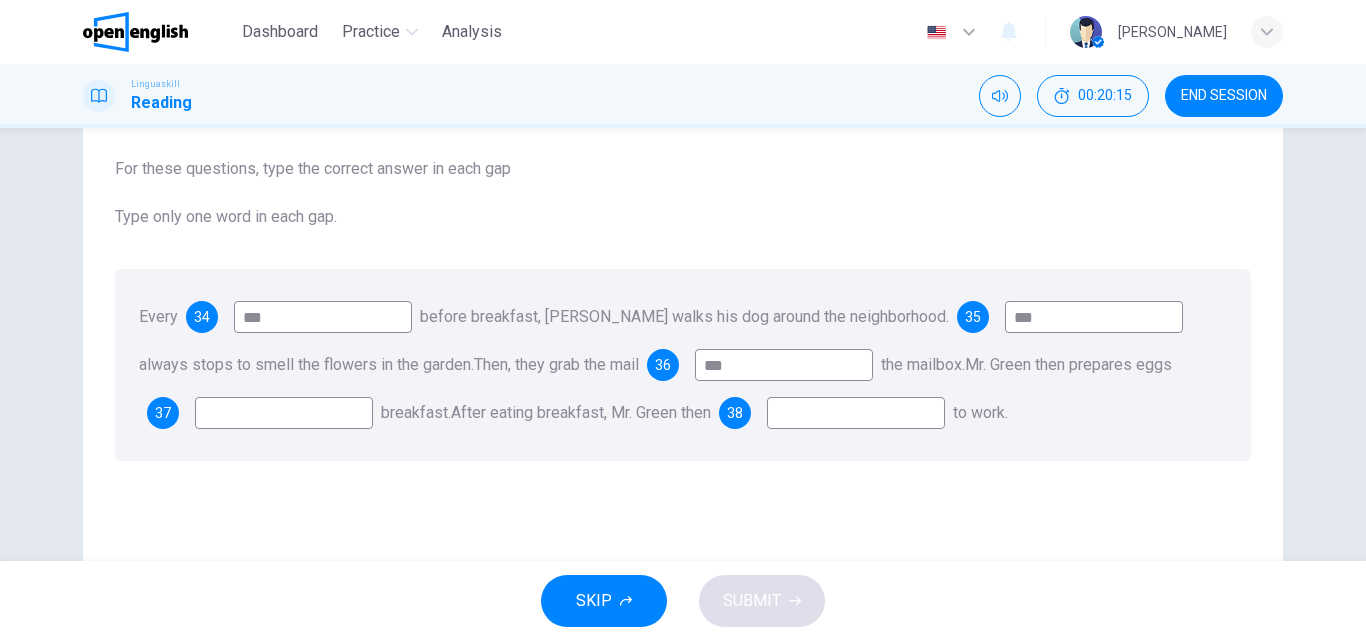scroll, scrollTop: 114, scrollLeft: 0, axis: vertical 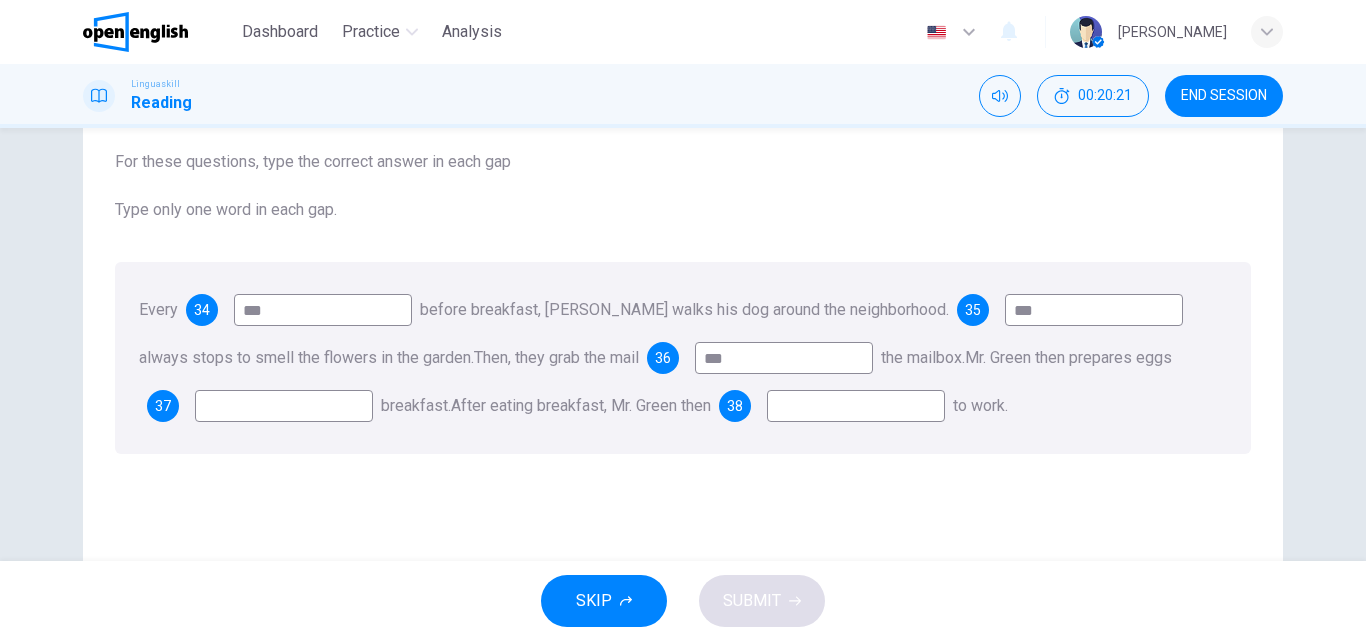 type on "***" 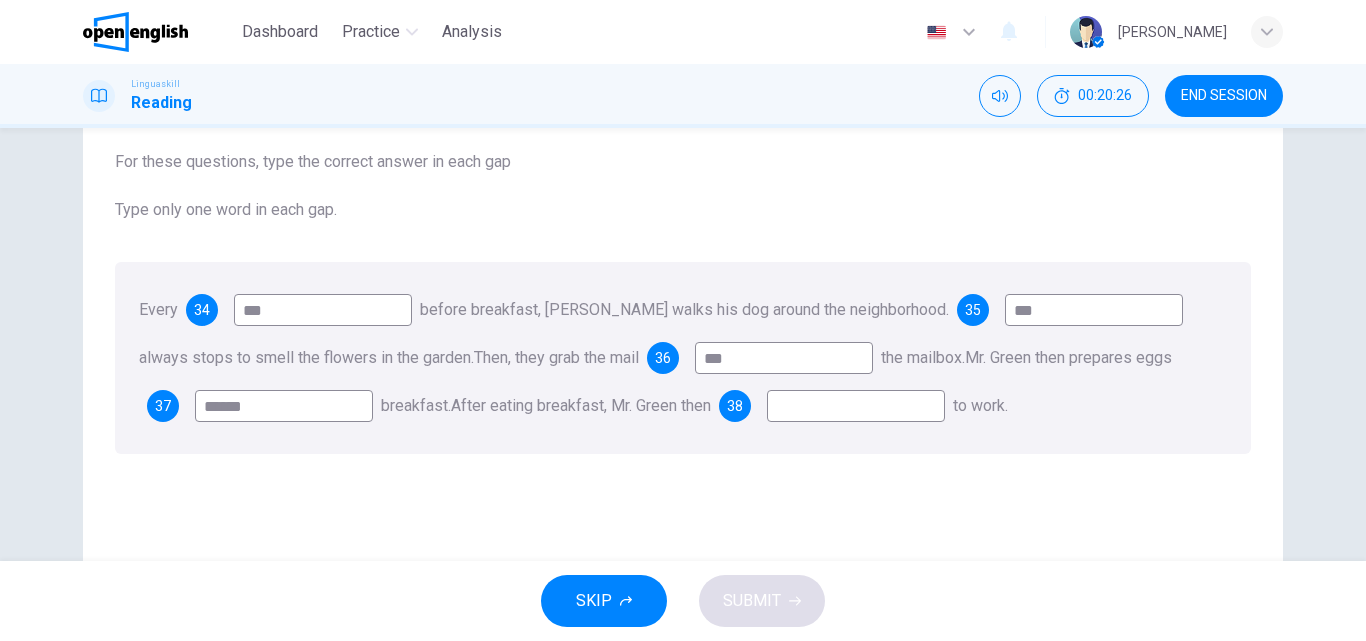 type on "******" 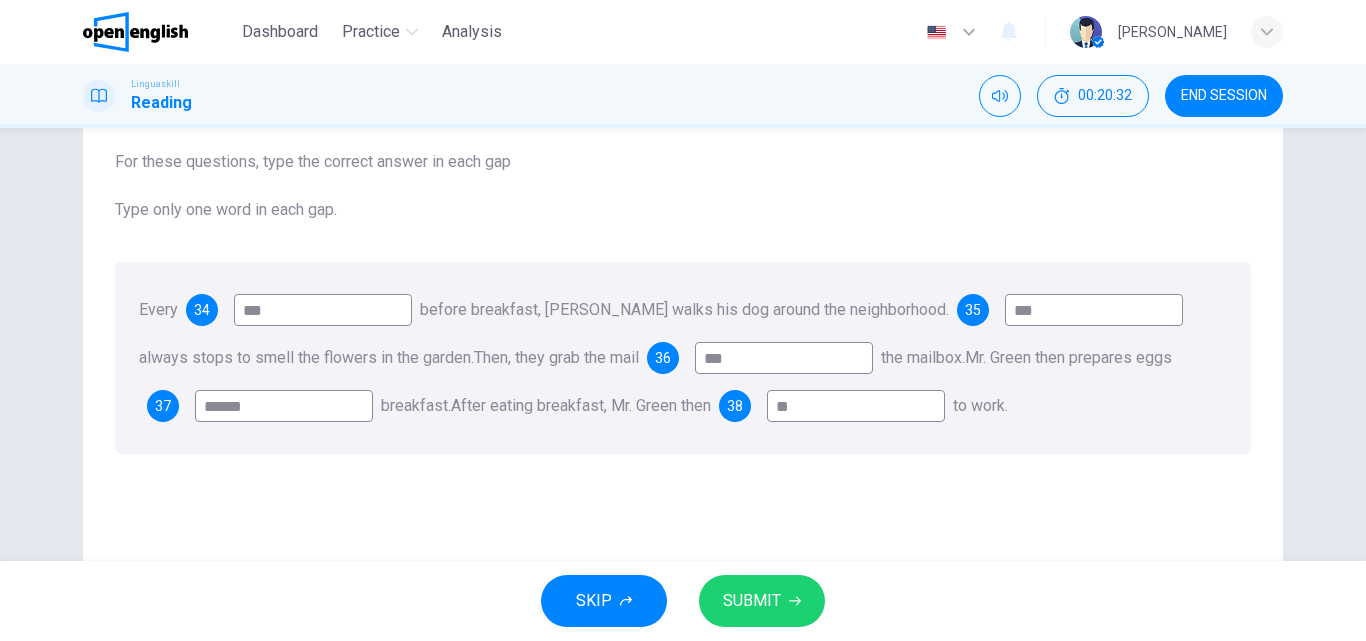 type on "**" 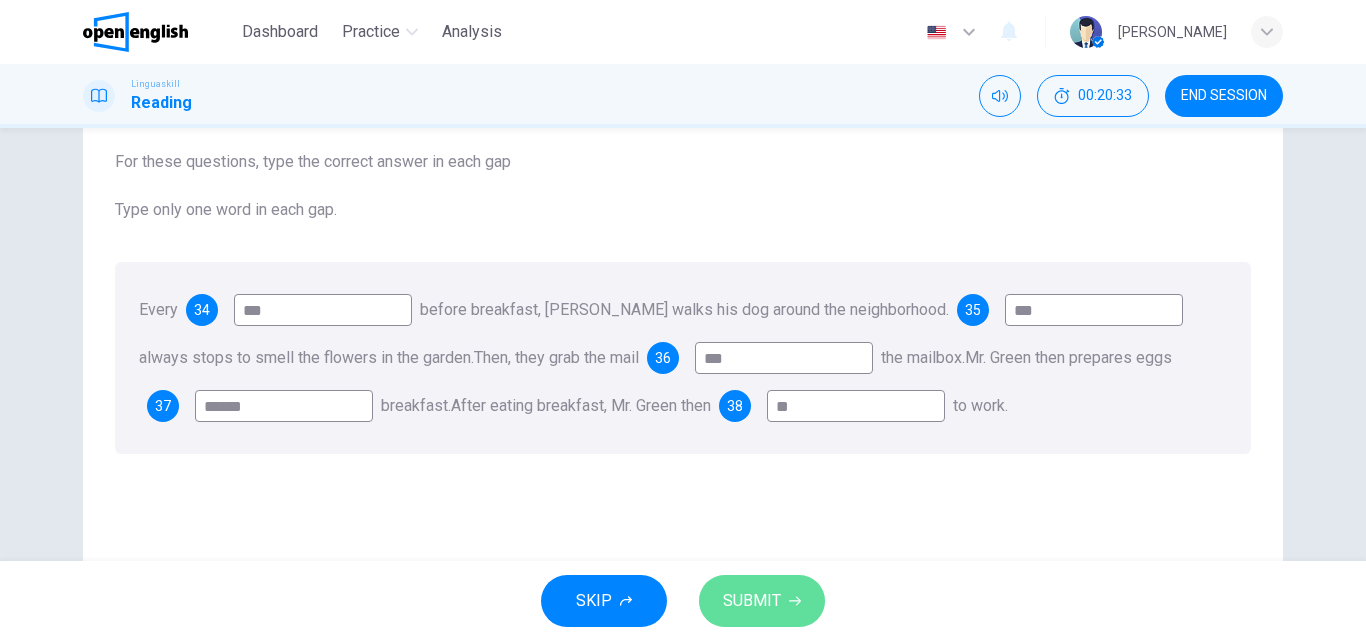 click on "SUBMIT" at bounding box center [752, 601] 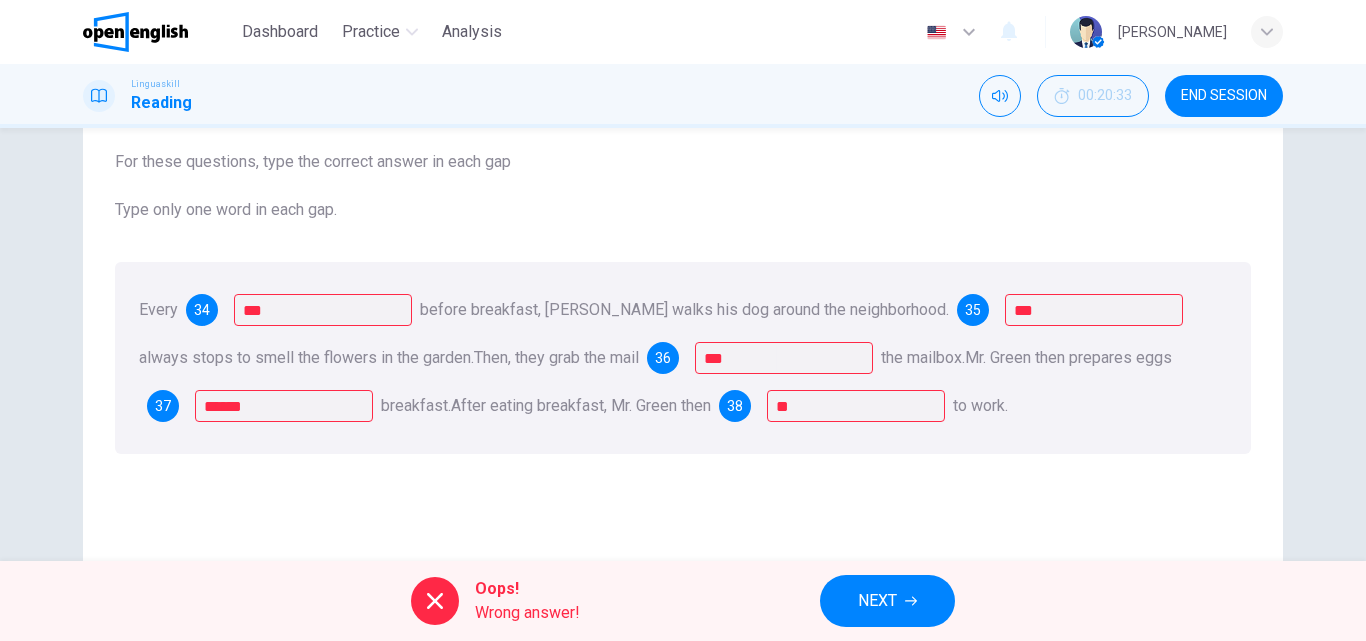 click on "NEXT" at bounding box center (887, 601) 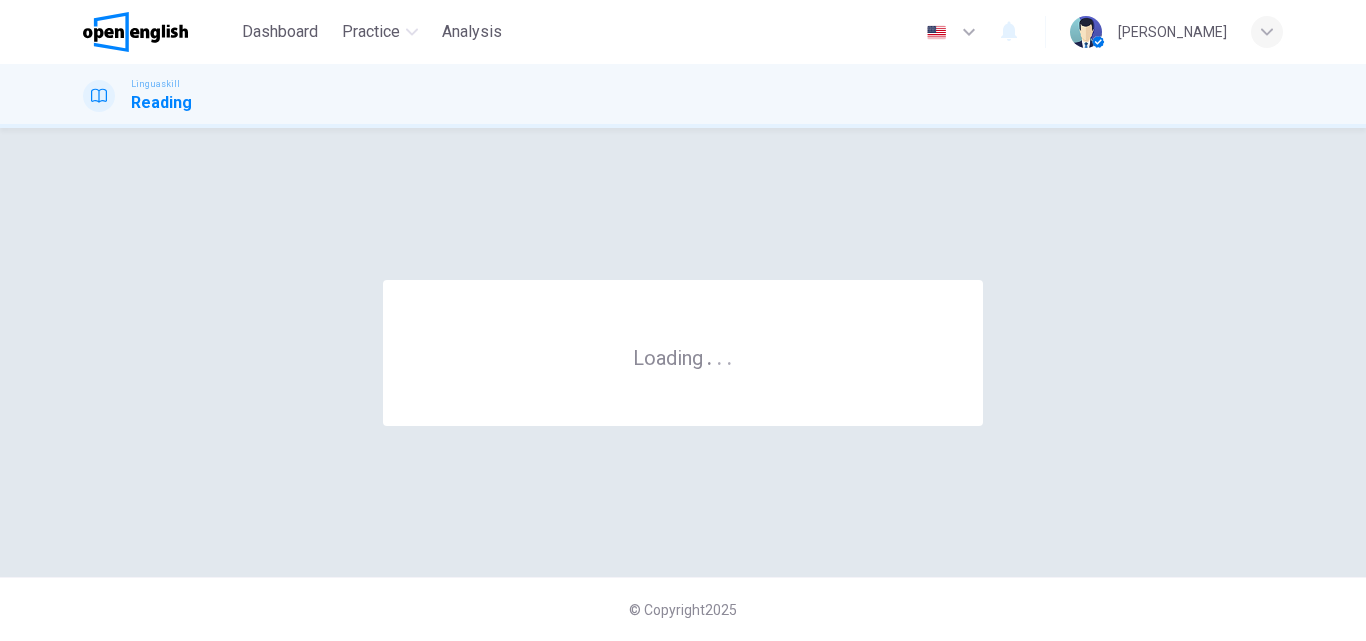 scroll, scrollTop: 0, scrollLeft: 0, axis: both 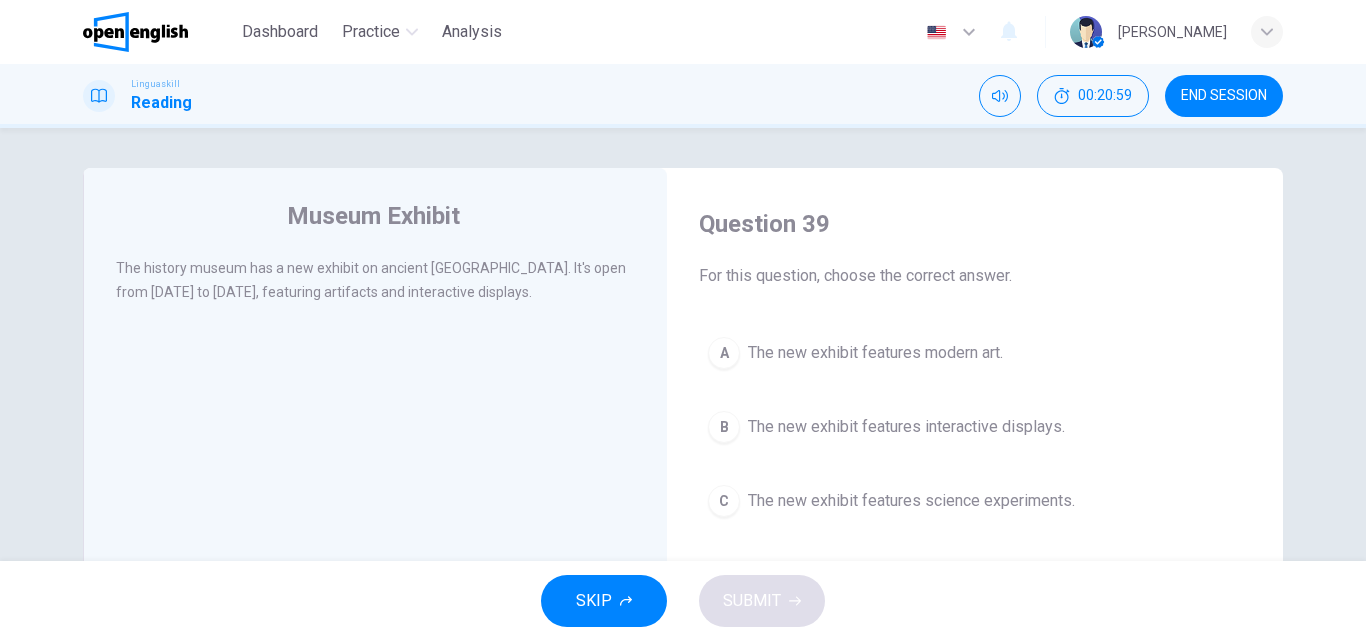 click on "The new exhibit features interactive displays." at bounding box center [906, 427] 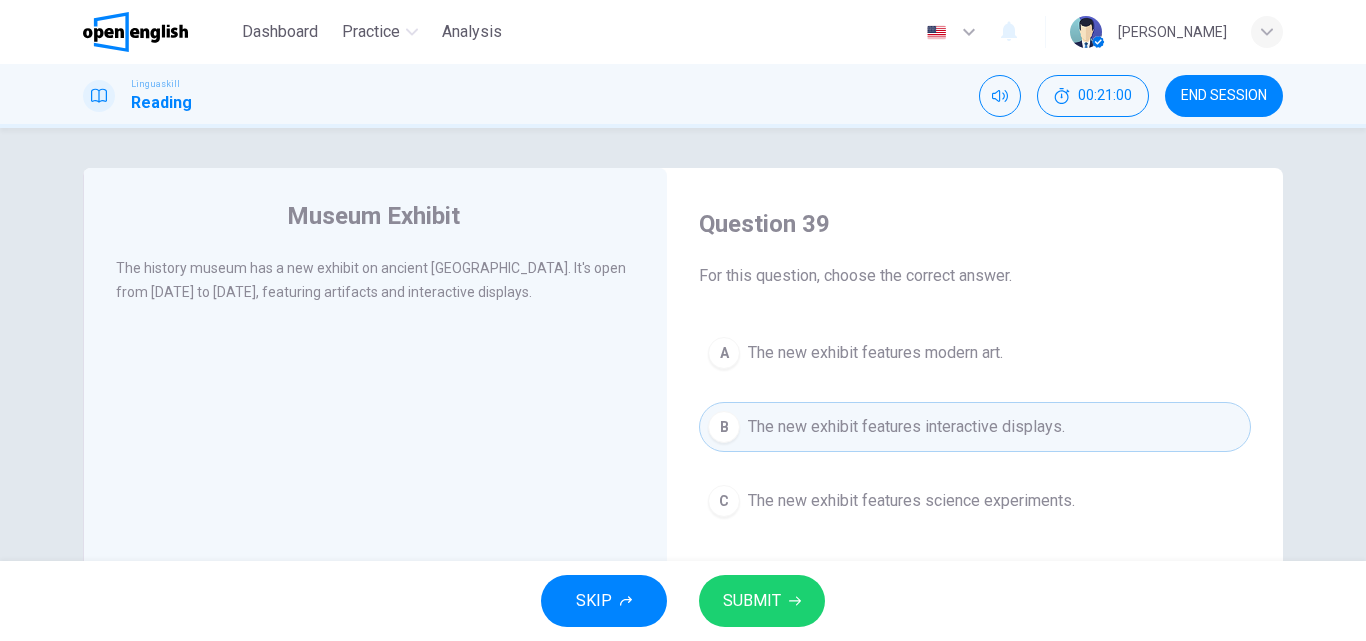 click on "SUBMIT" at bounding box center (762, 601) 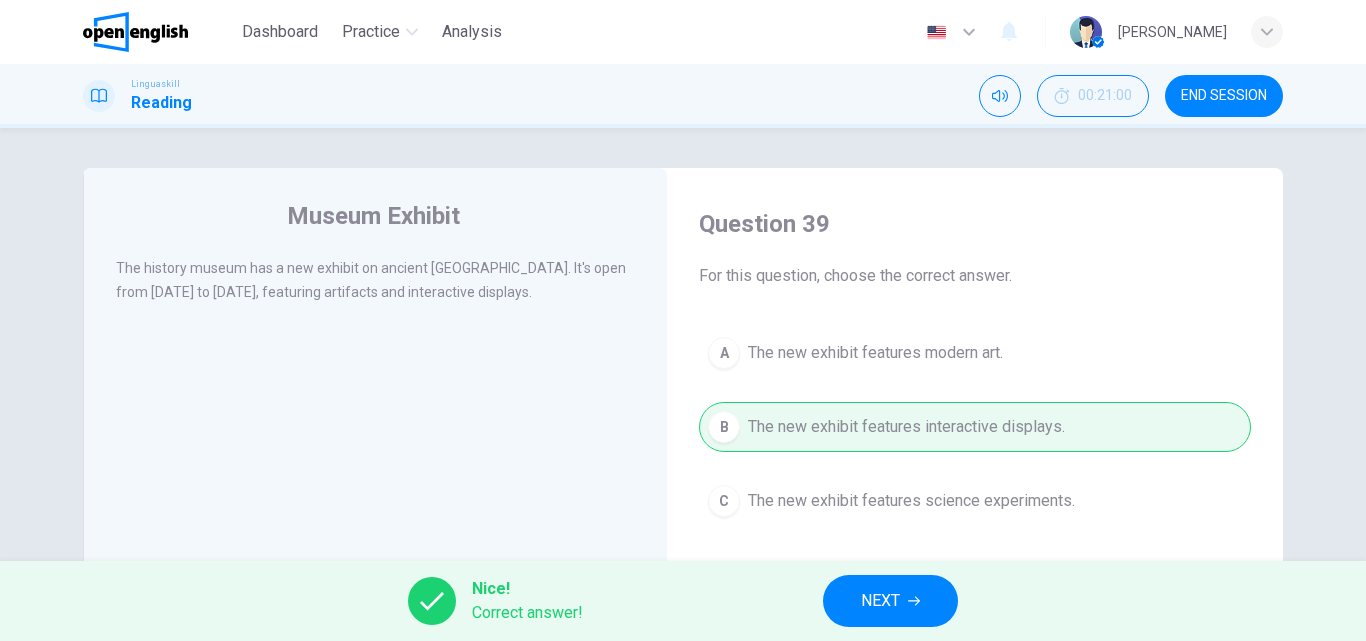 click on "NEXT" at bounding box center [890, 601] 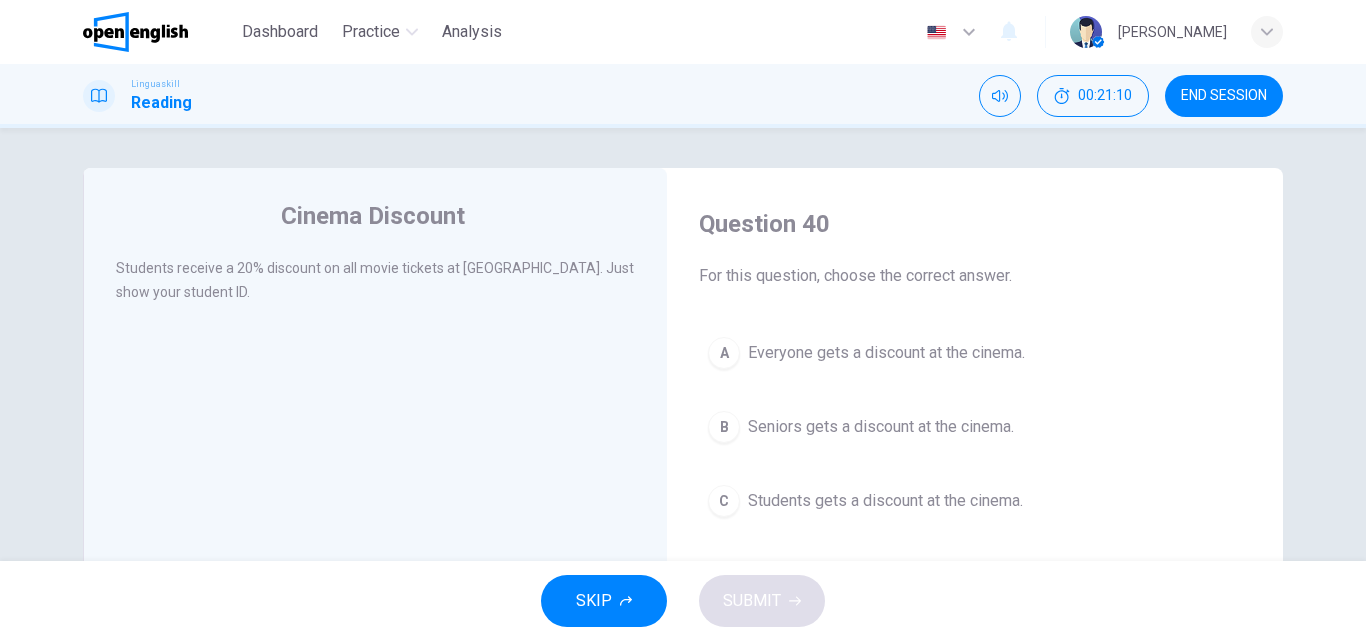 click on "Everyone gets a discount at the cinema." at bounding box center (886, 353) 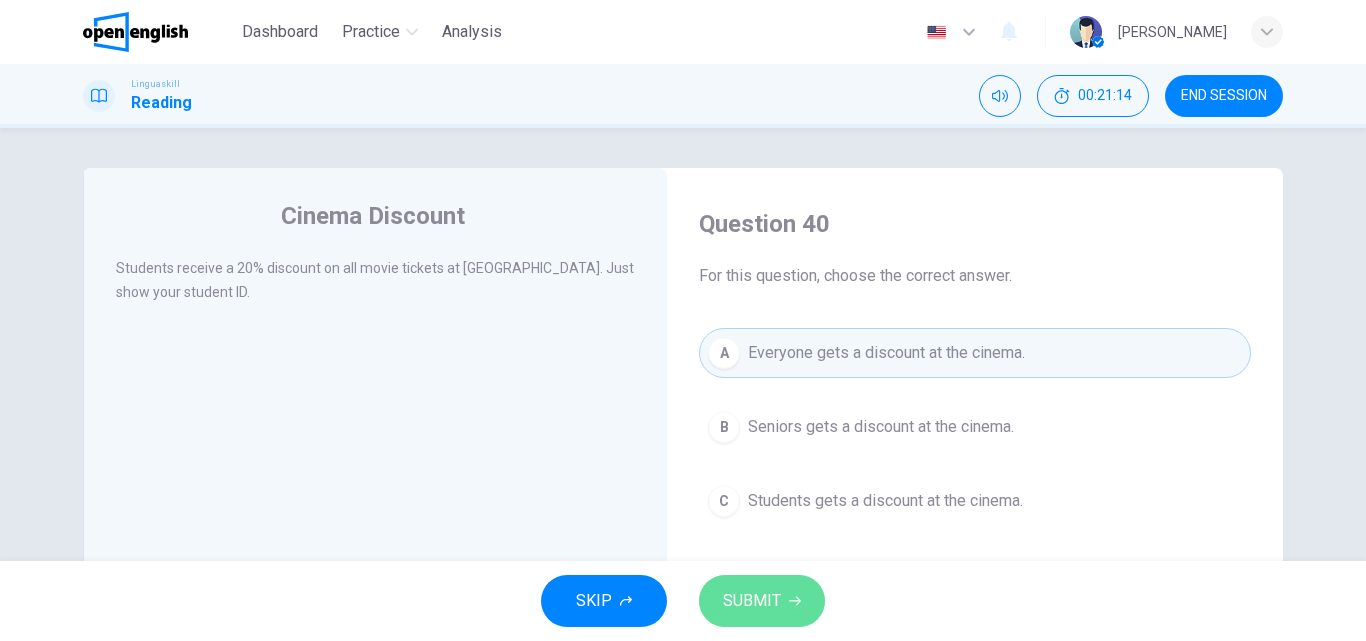 click on "SUBMIT" at bounding box center (762, 601) 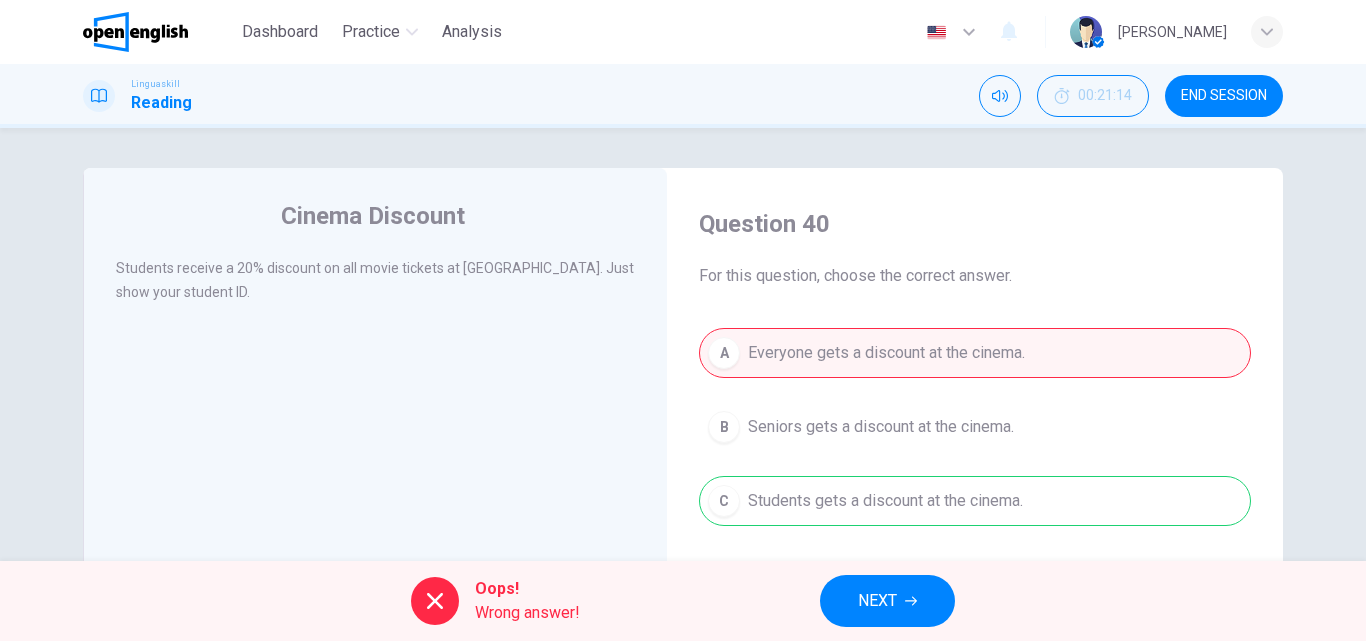 click on "NEXT" at bounding box center [887, 601] 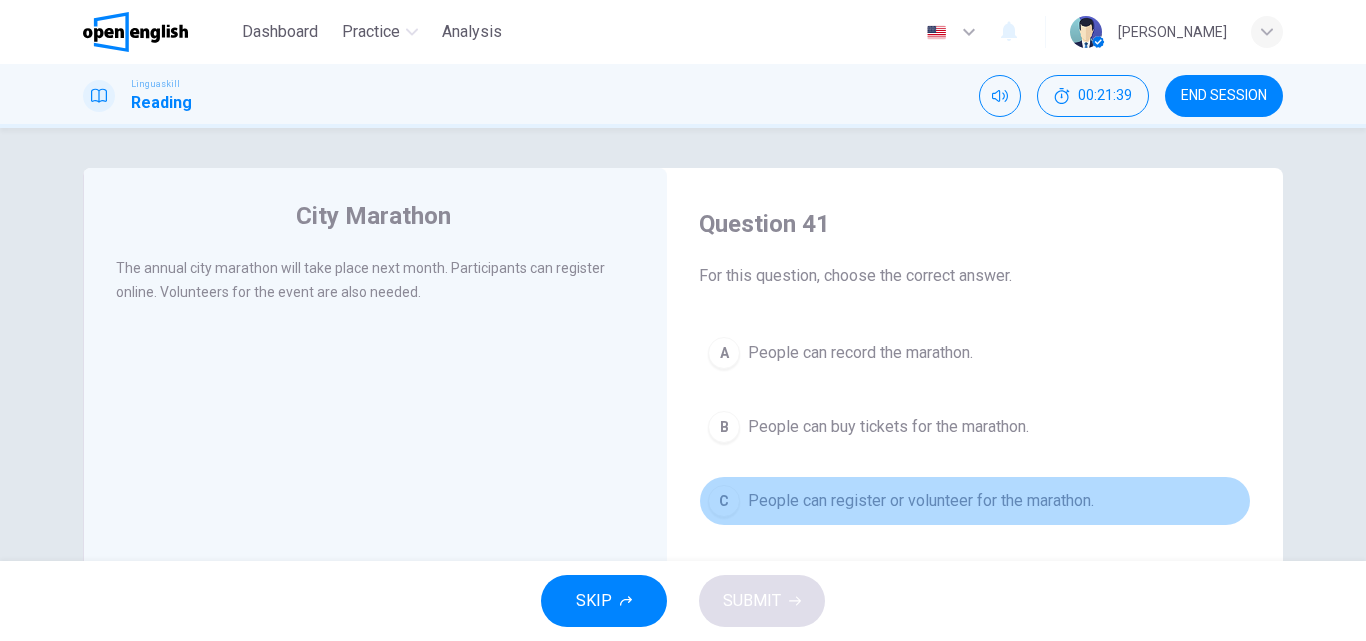 click on "People can register or volunteer for the marathon." at bounding box center [921, 501] 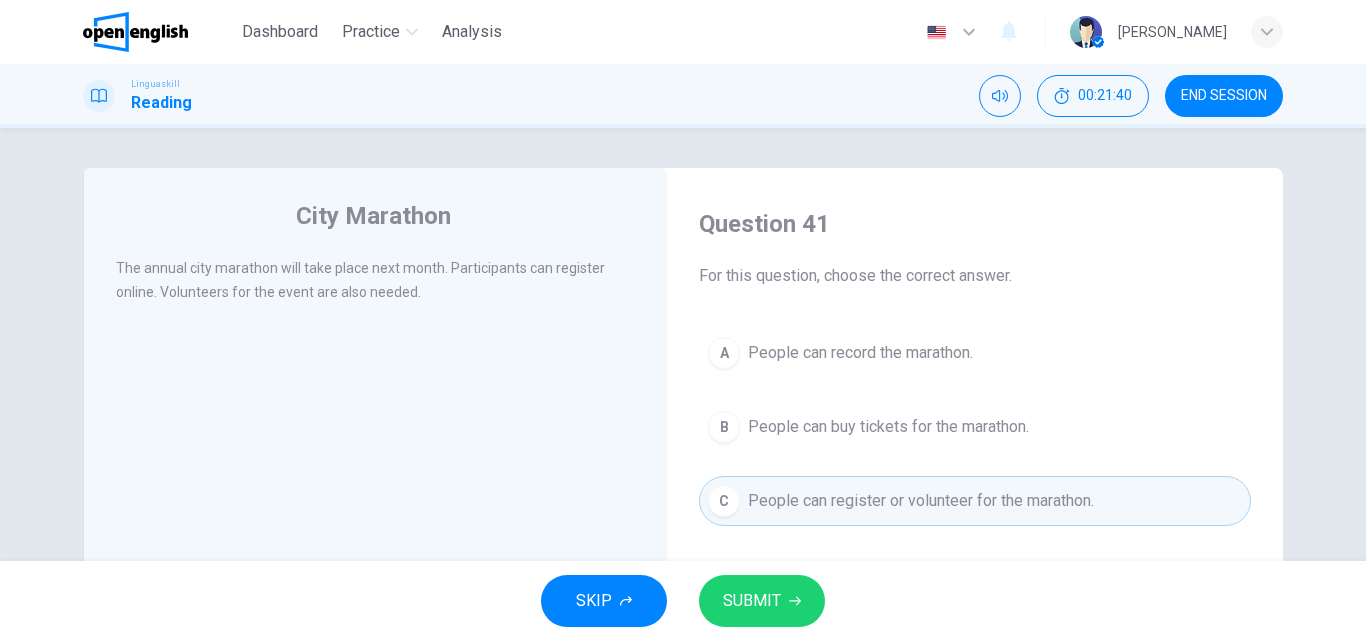 click on "SUBMIT" at bounding box center [762, 601] 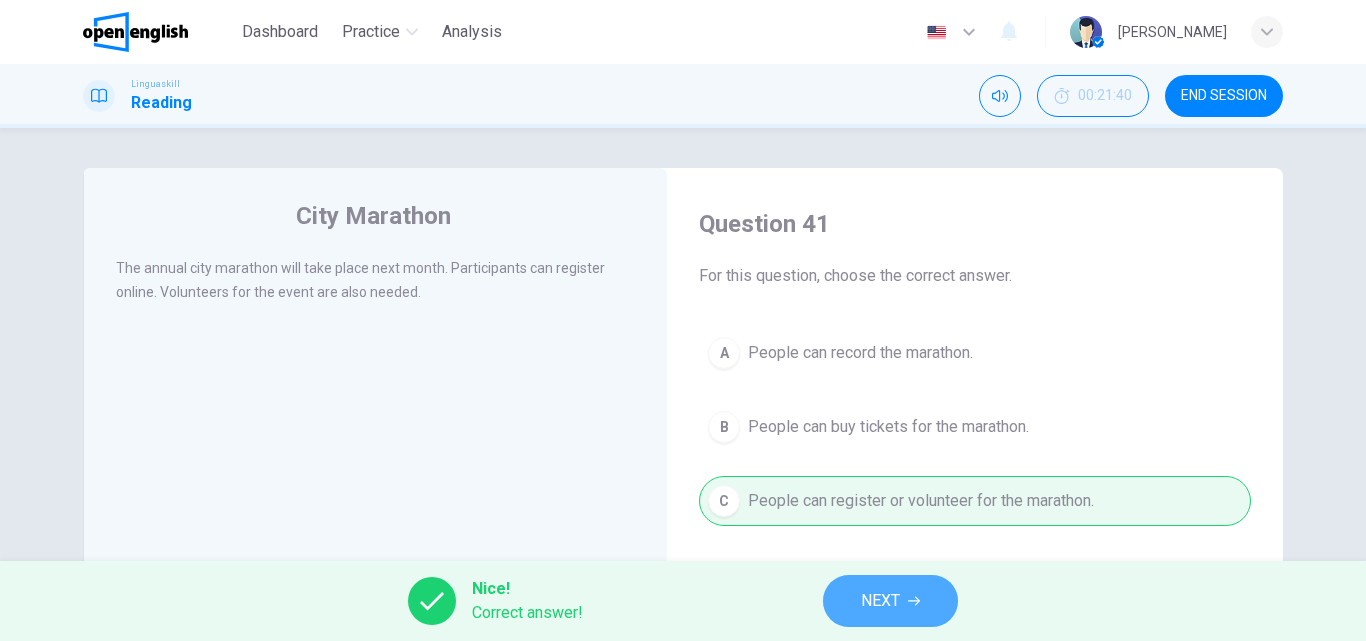 click on "NEXT" at bounding box center (890, 601) 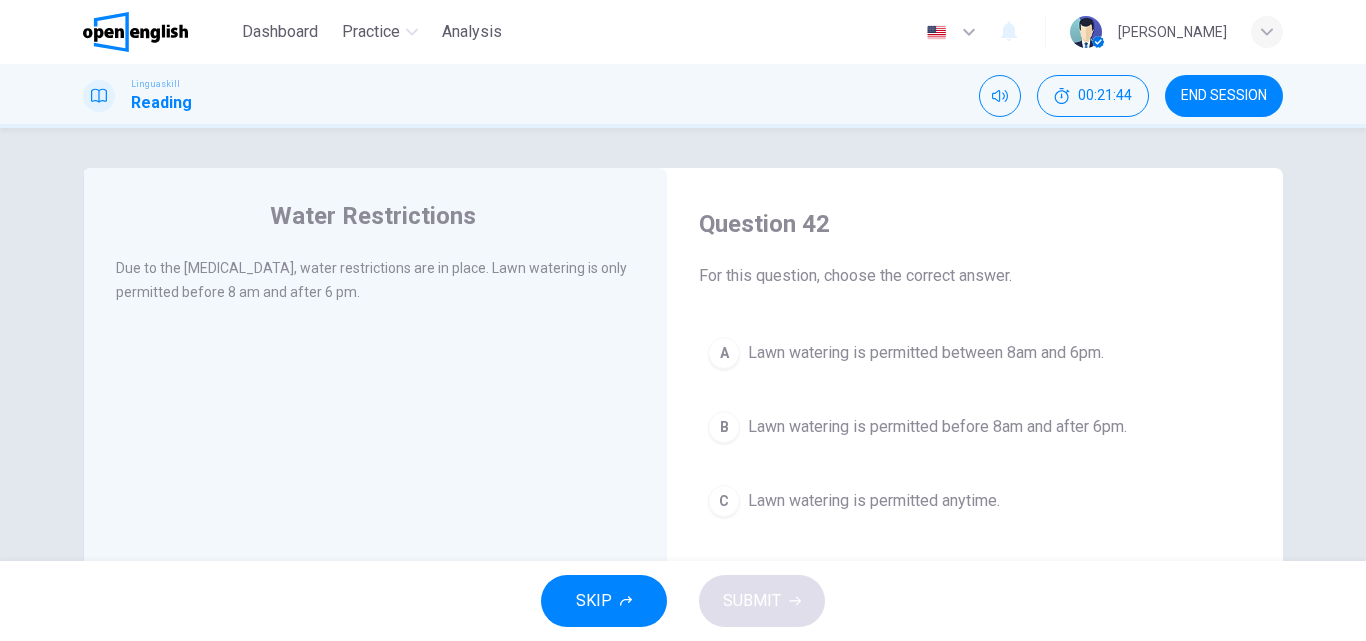 click on "A Lawn watering is permitted between 8am and 6pm." at bounding box center [975, 353] 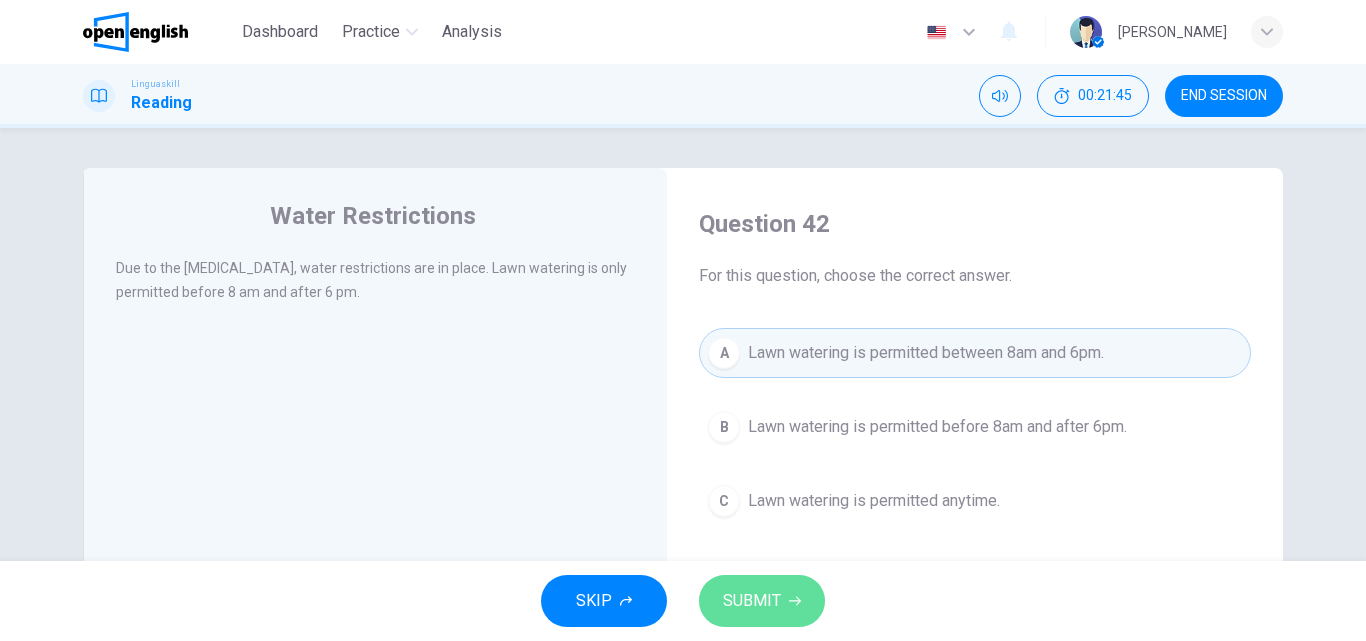 click on "SUBMIT" at bounding box center (752, 601) 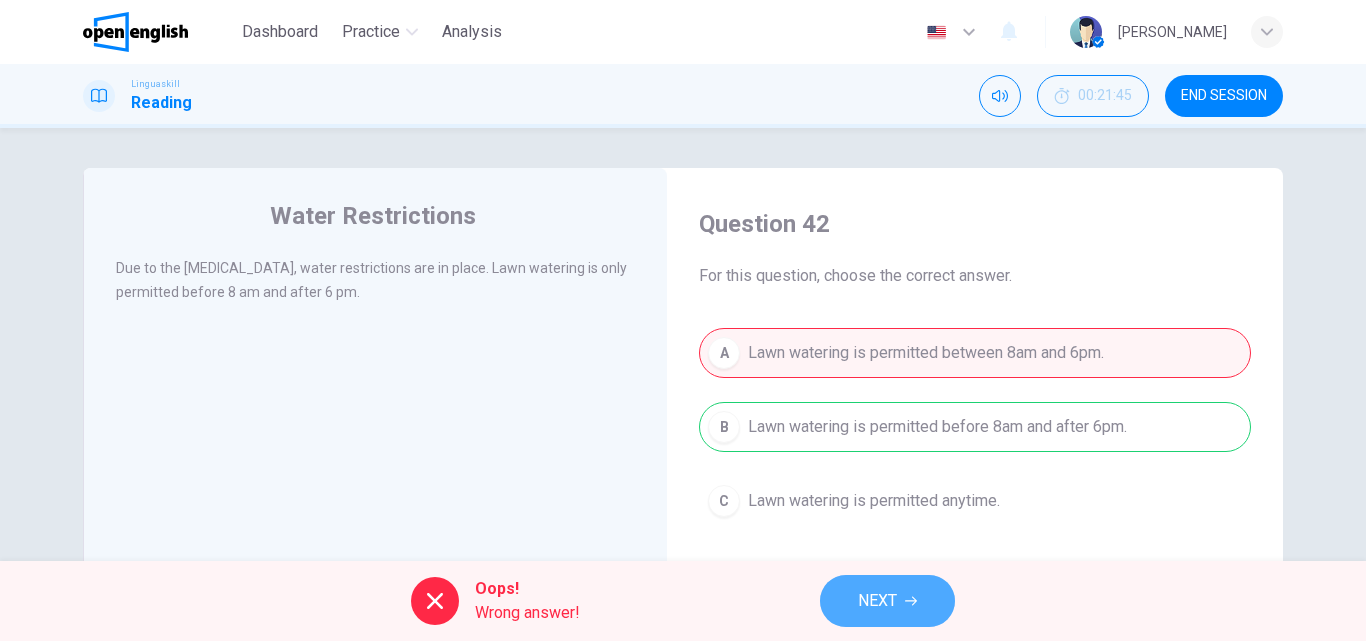 click on "NEXT" at bounding box center (877, 601) 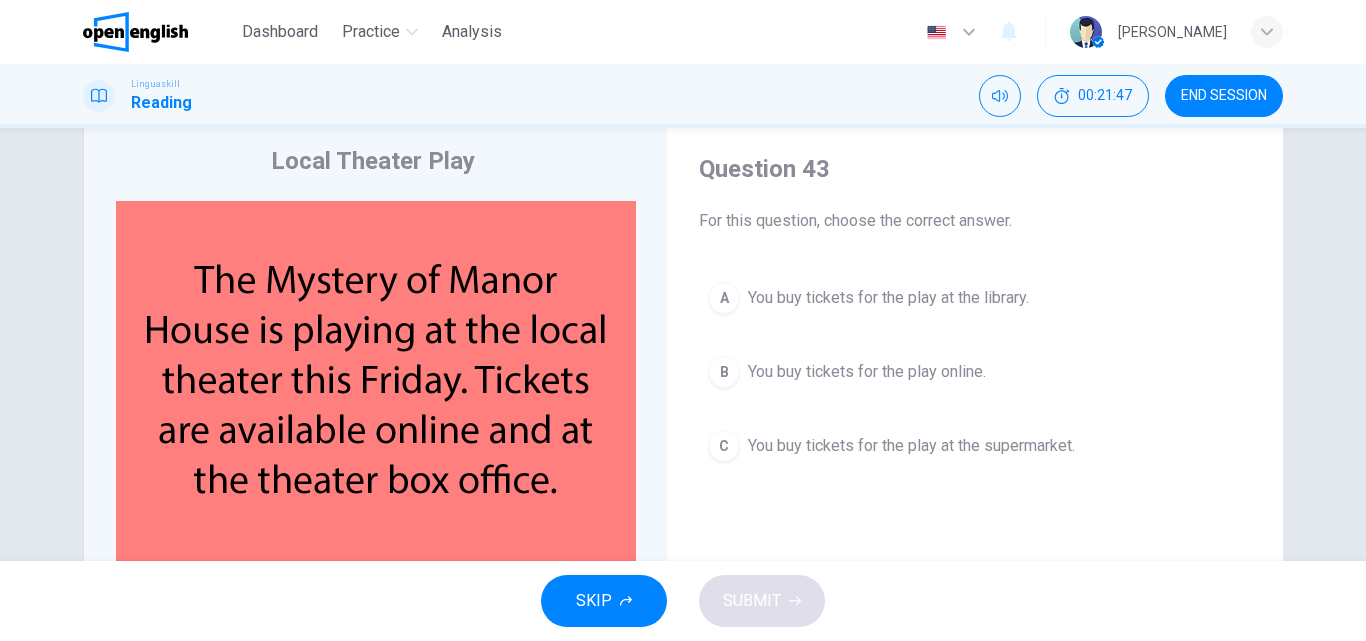 scroll, scrollTop: 67, scrollLeft: 0, axis: vertical 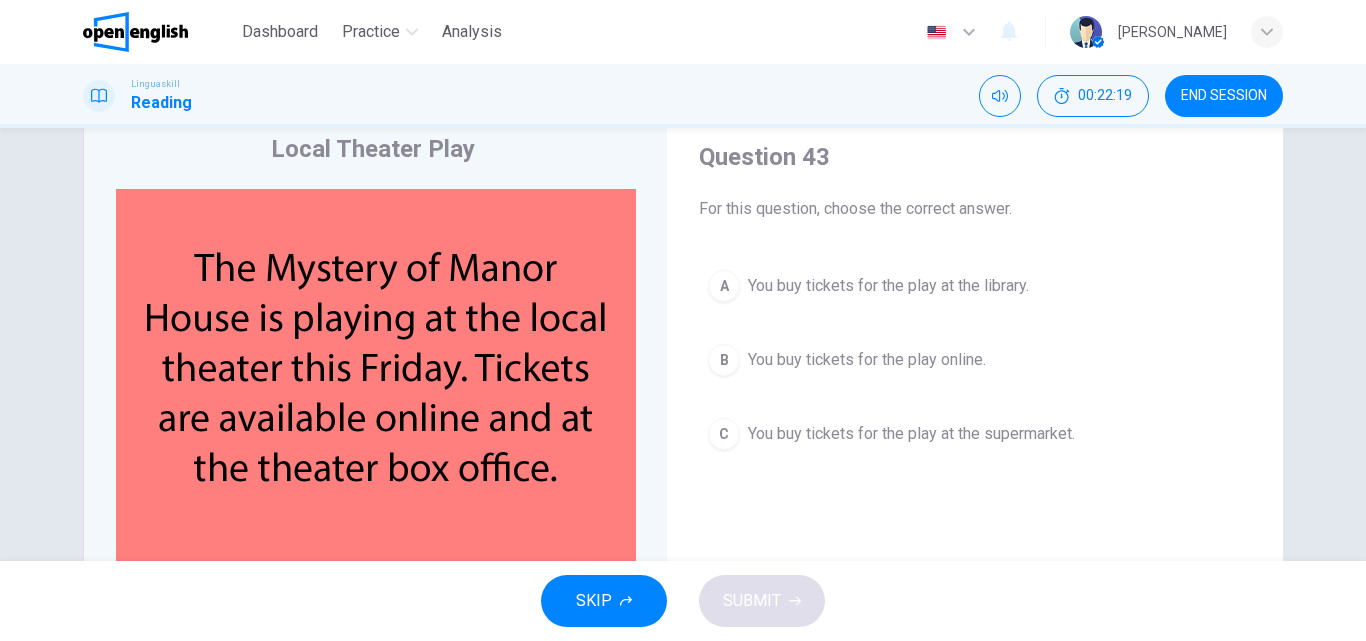 click on "B You buy tickets for the play online." at bounding box center (975, 360) 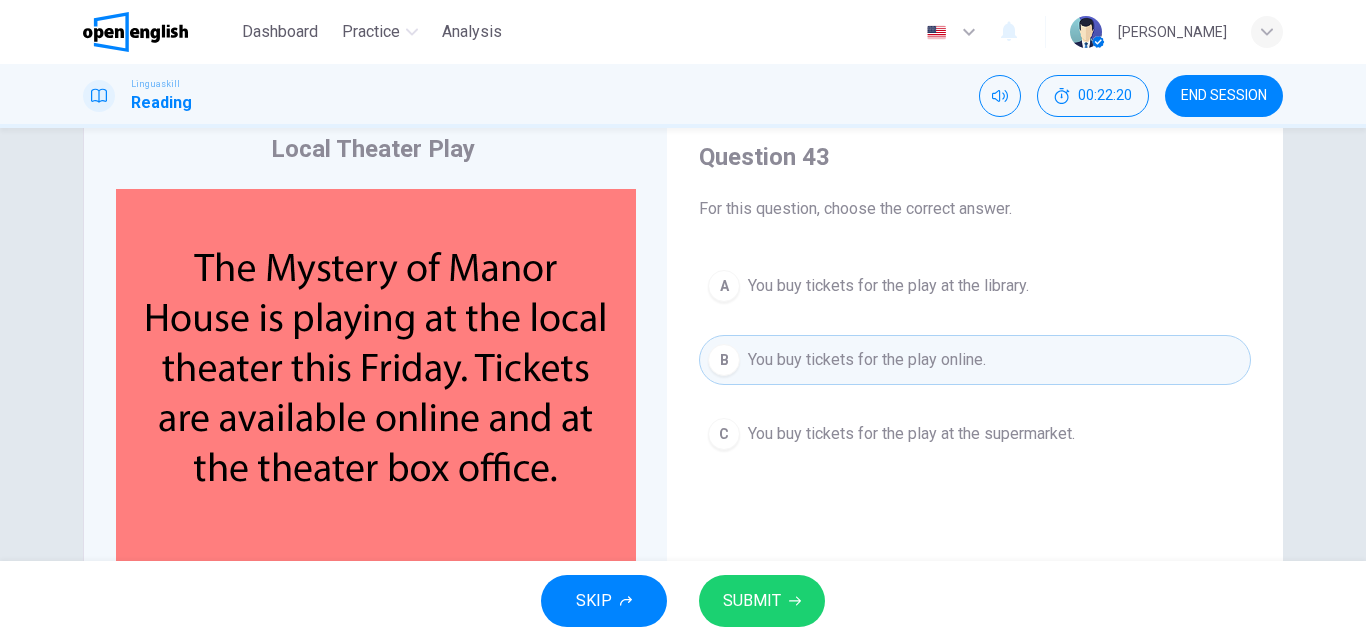 click on "SUBMIT" at bounding box center (762, 601) 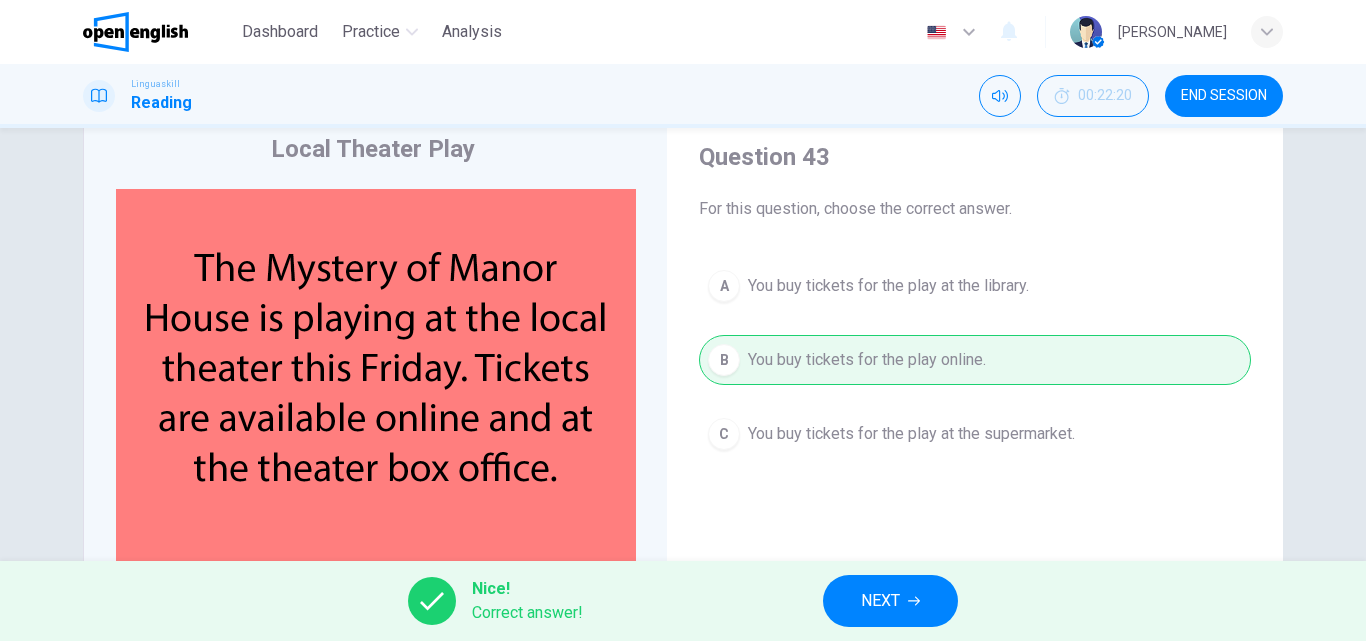 click on "NEXT" at bounding box center [890, 601] 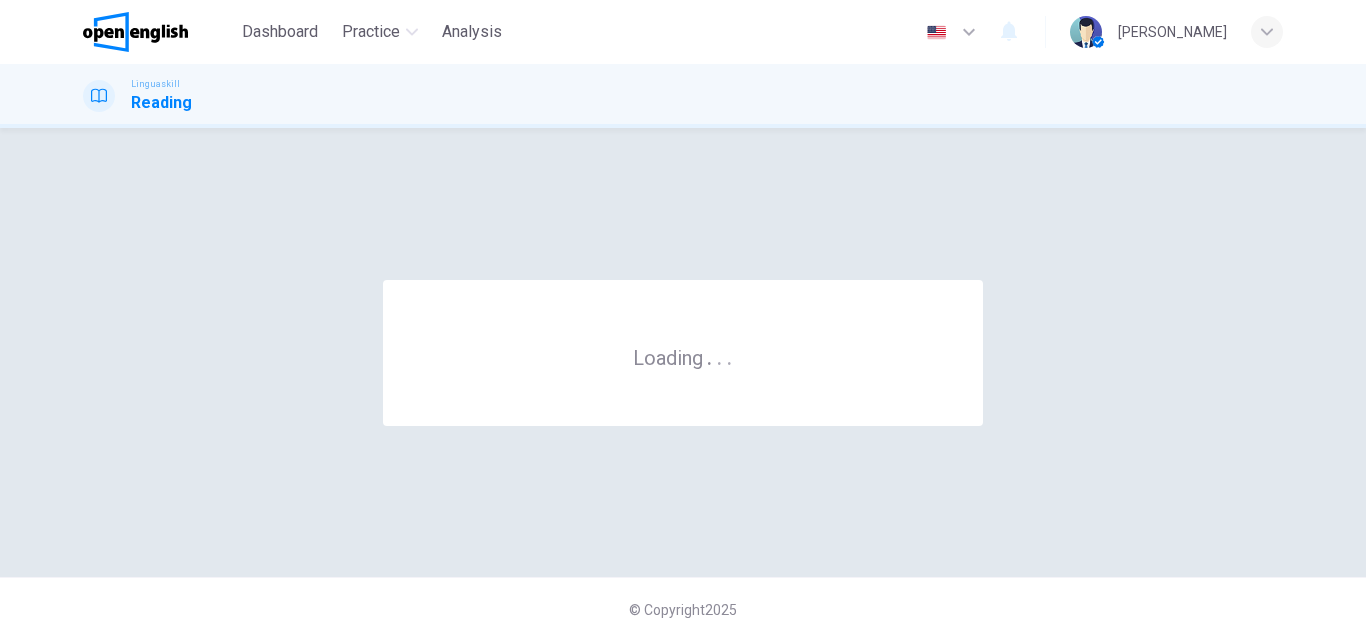 scroll, scrollTop: 0, scrollLeft: 0, axis: both 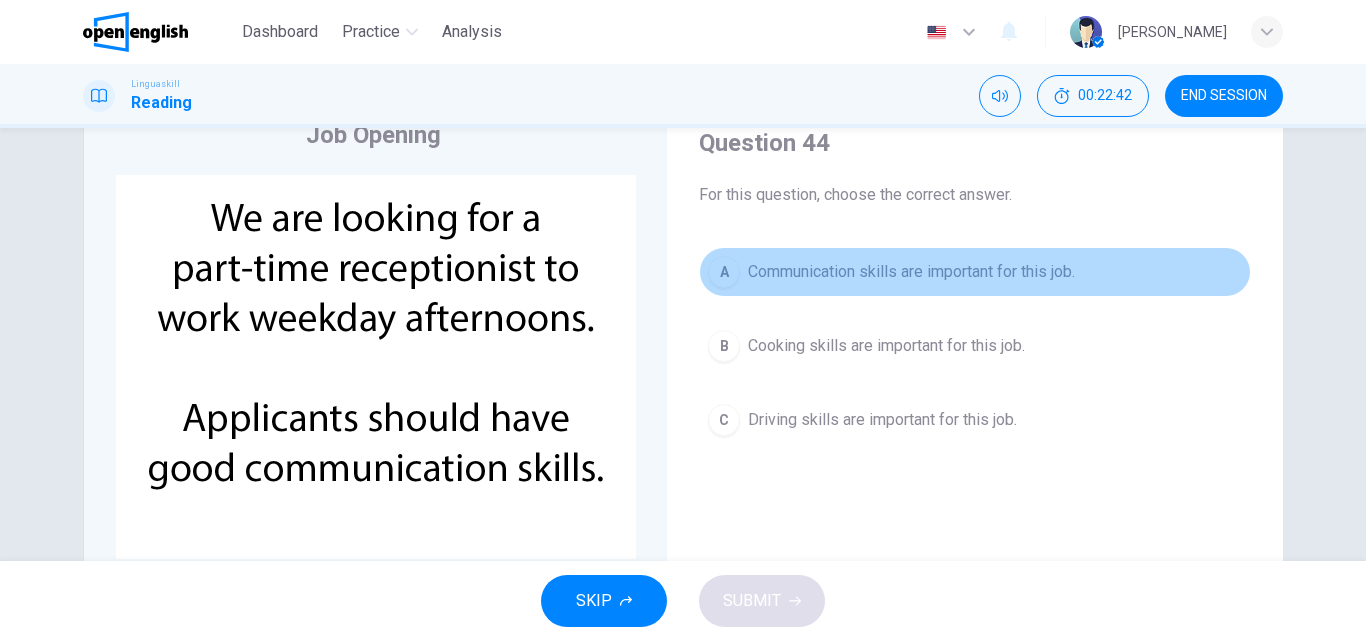 click on "A Communication skills are important for this job." at bounding box center [975, 272] 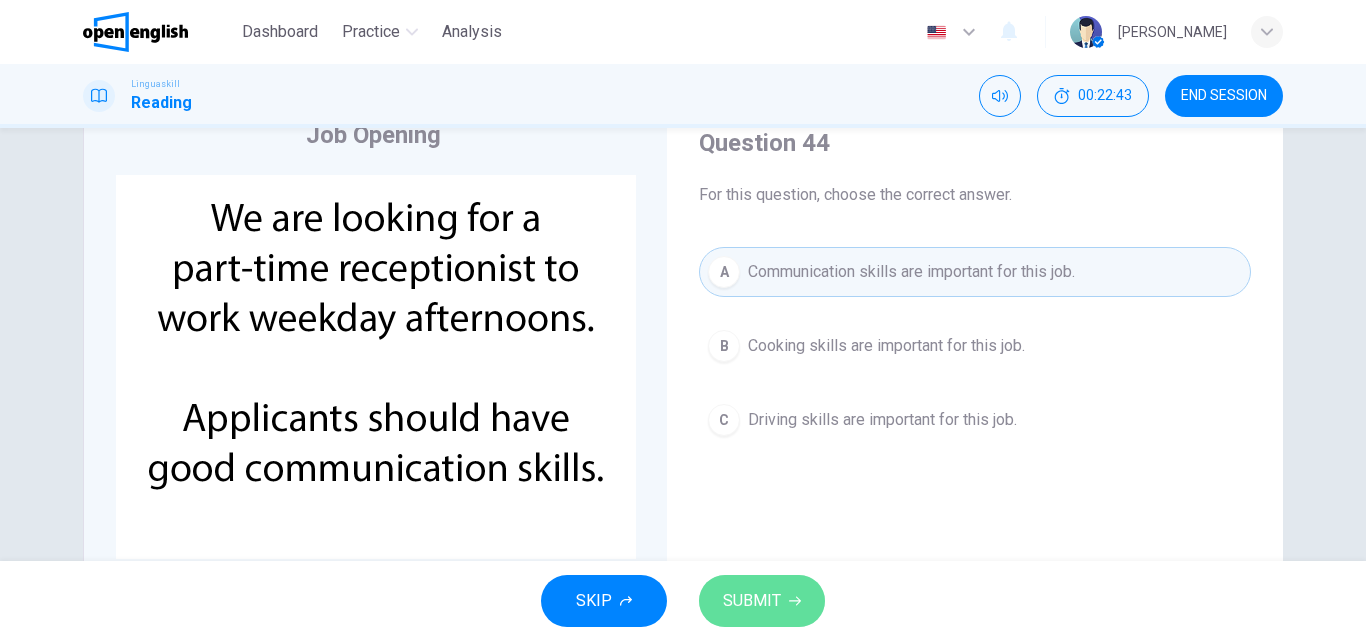 click on "SUBMIT" at bounding box center [752, 601] 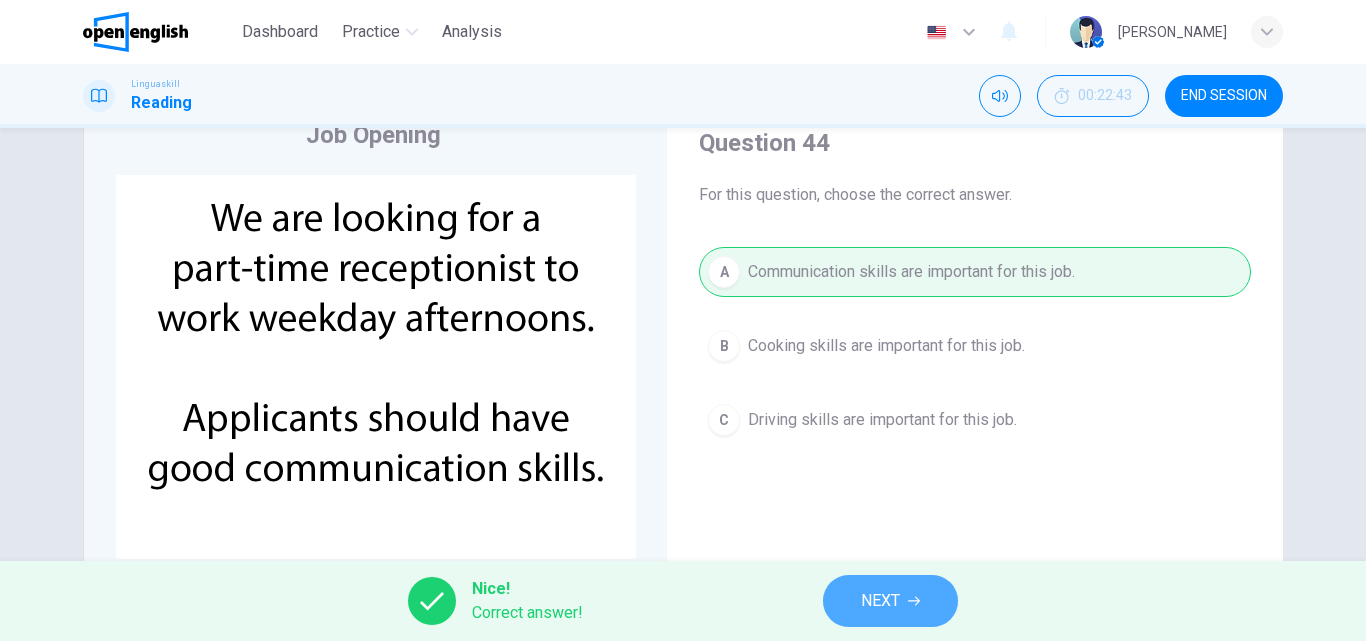click on "NEXT" at bounding box center (890, 601) 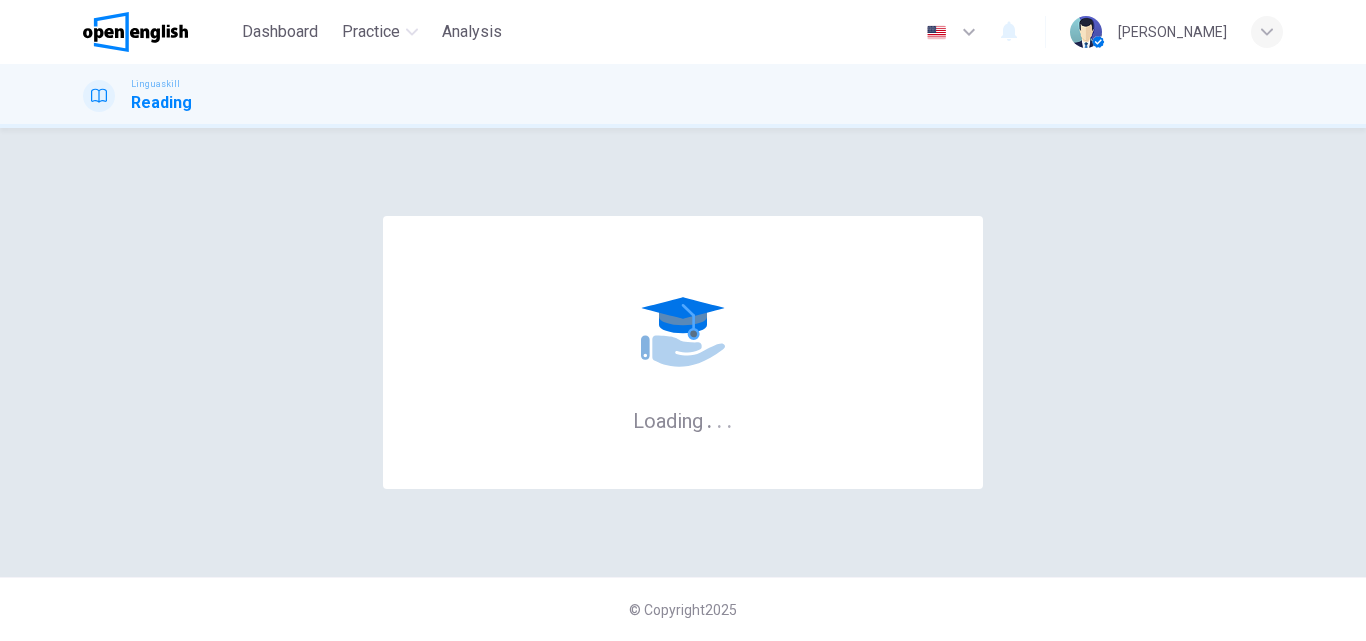 scroll, scrollTop: 0, scrollLeft: 0, axis: both 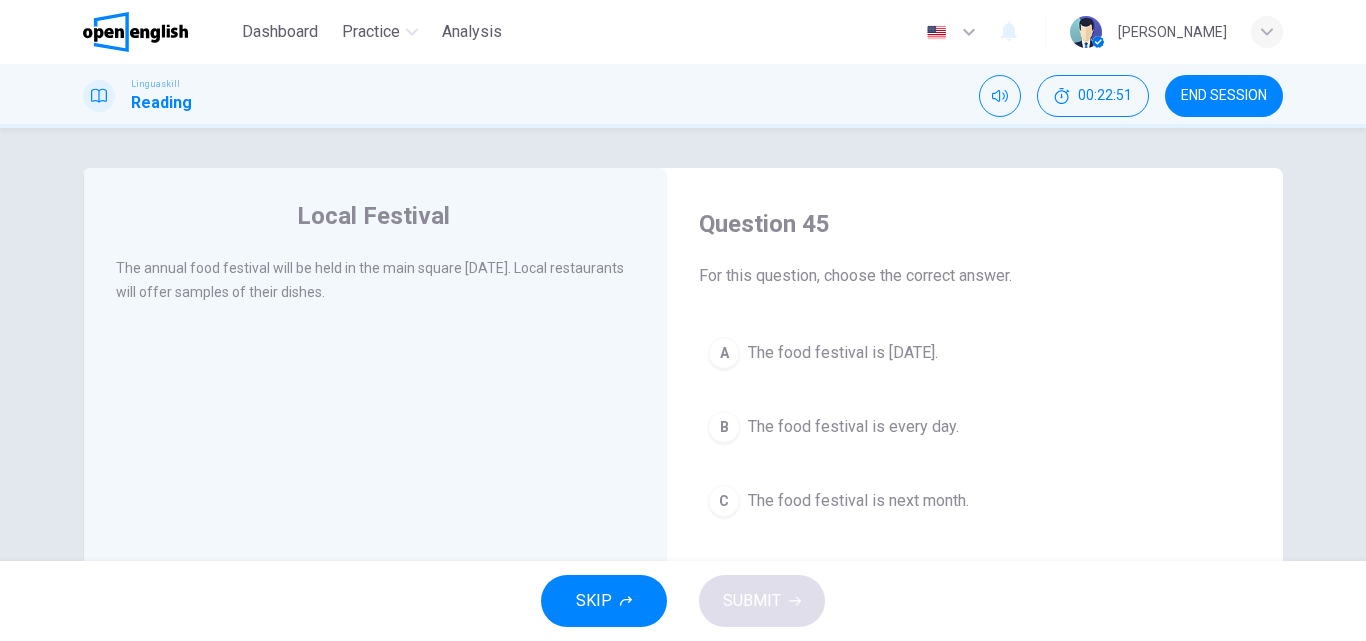 click on "A The food festival is [DATE]." at bounding box center [975, 353] 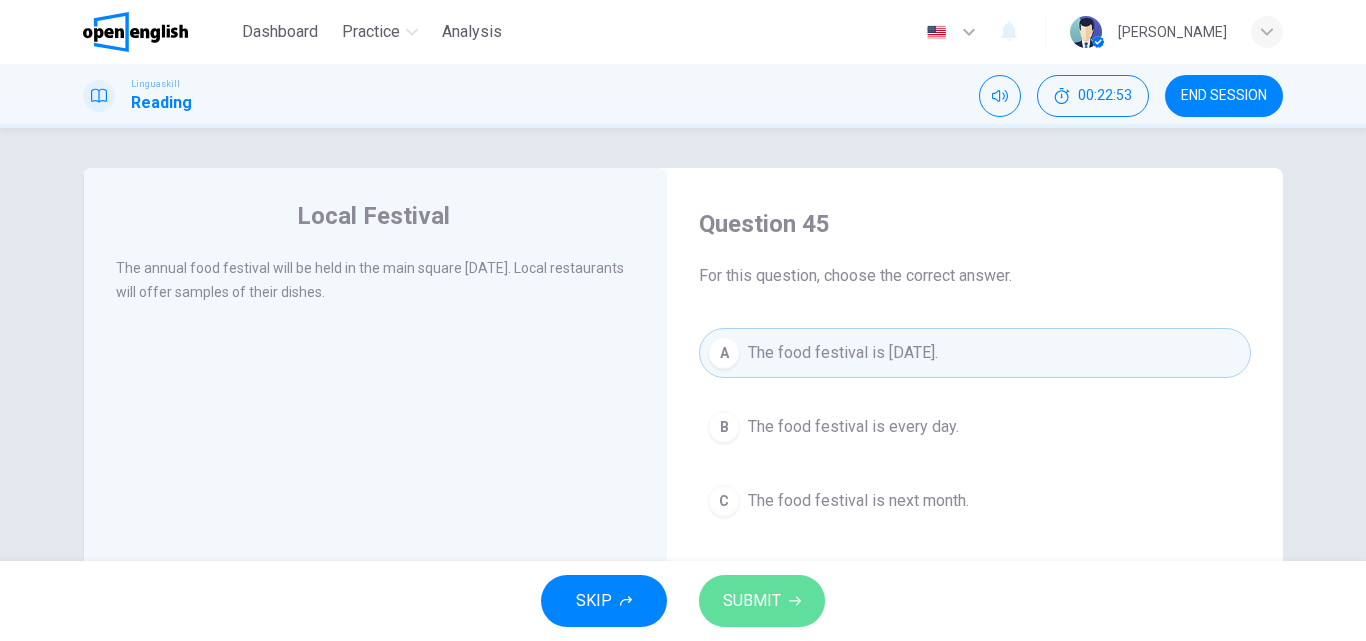 click on "SUBMIT" at bounding box center [762, 601] 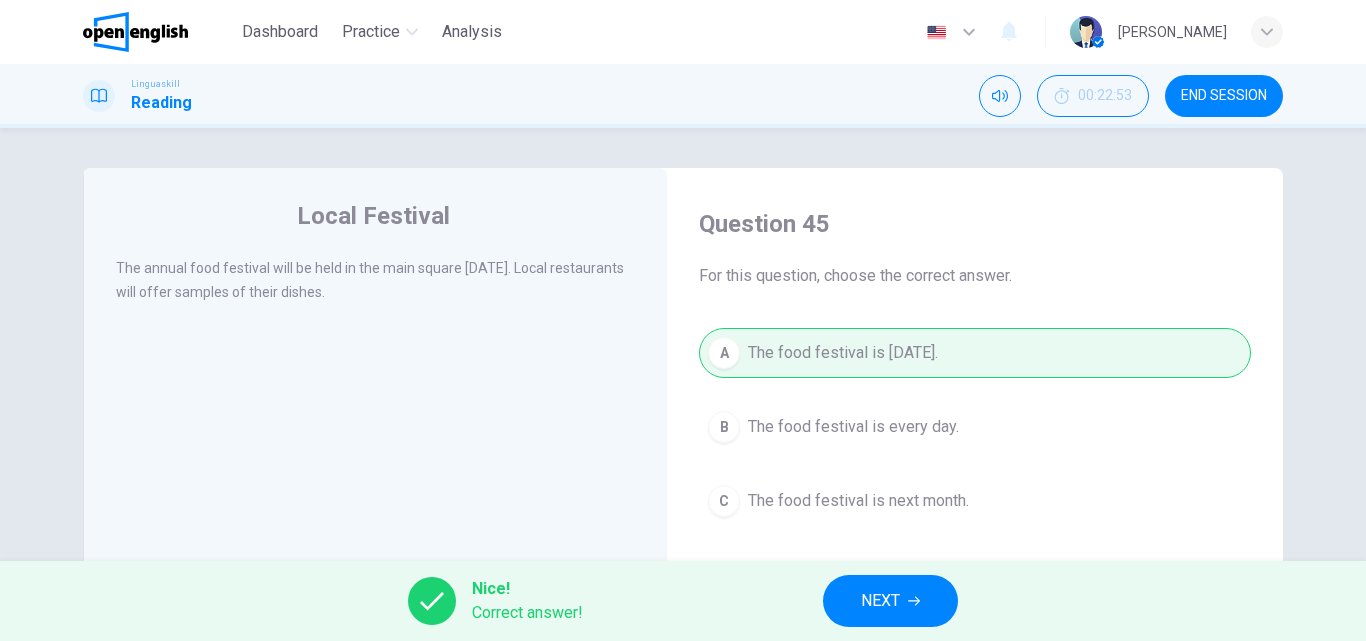 click on "NEXT" at bounding box center [880, 601] 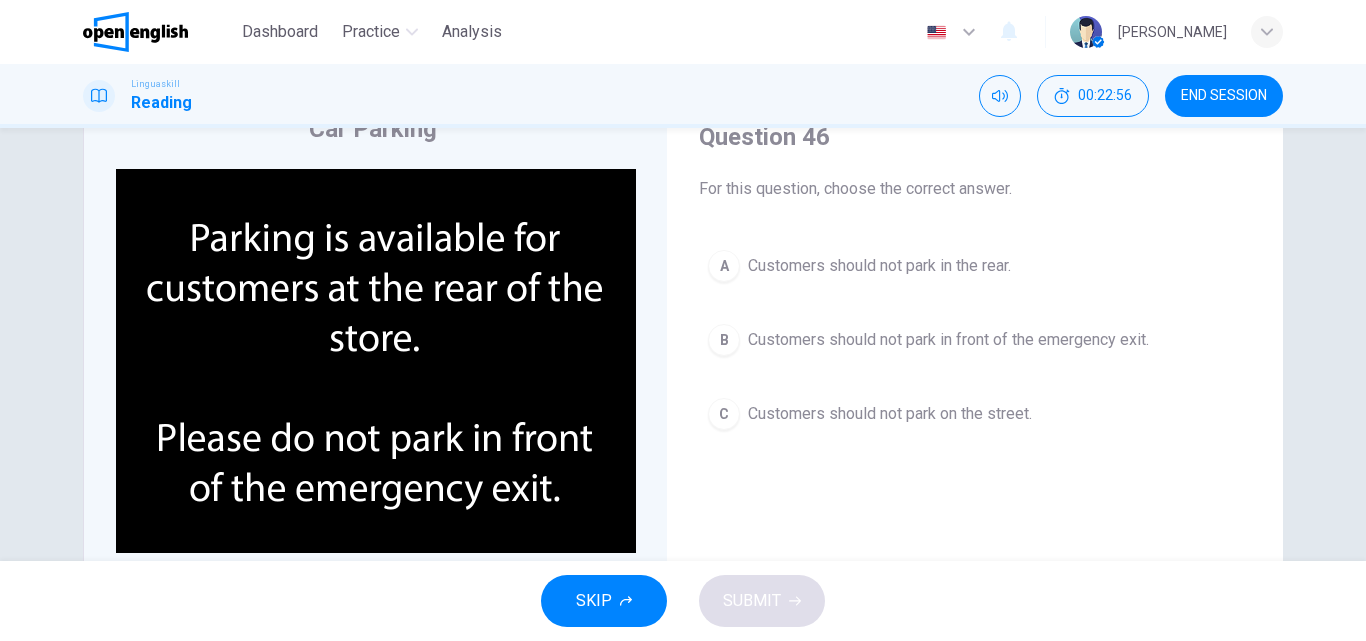 scroll, scrollTop: 91, scrollLeft: 0, axis: vertical 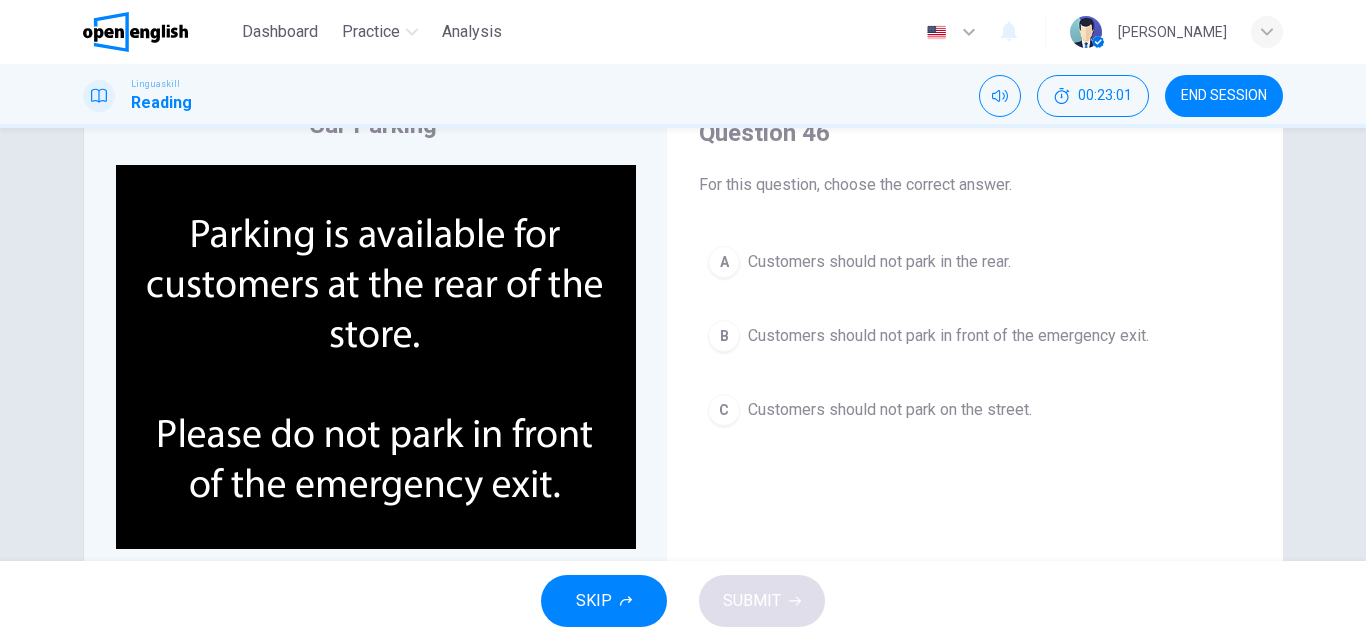 click on "Customers should not park in front of the emergency exit." at bounding box center [948, 336] 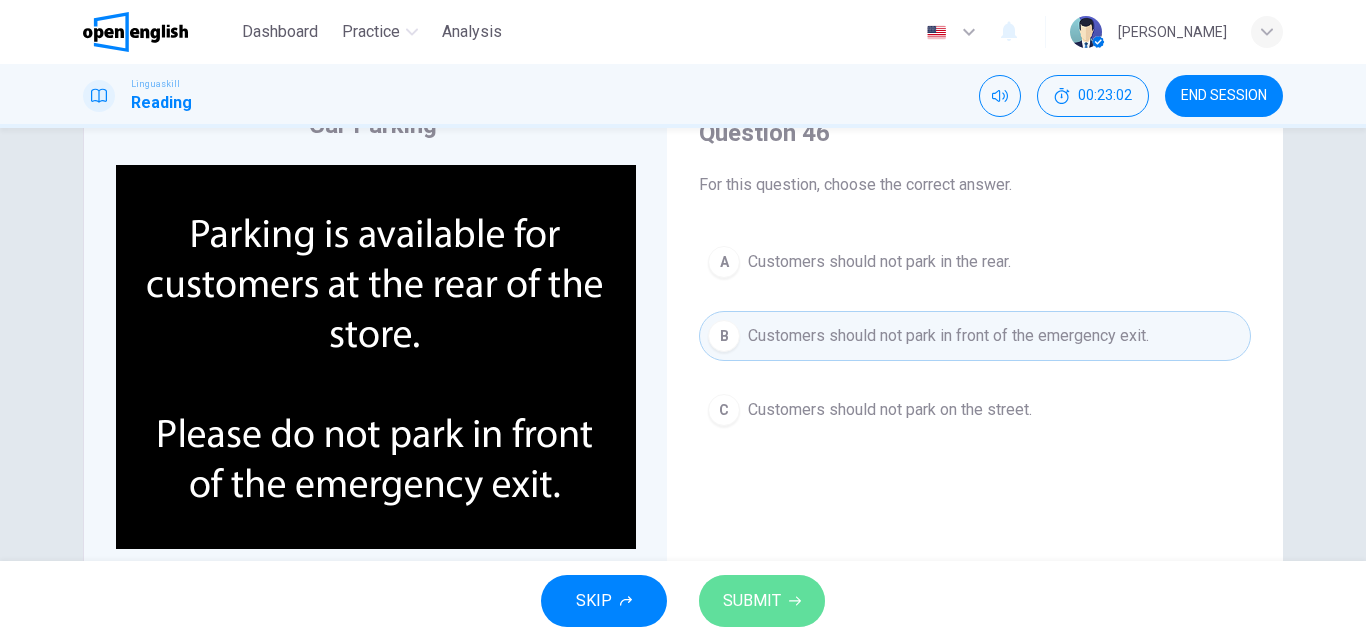 click on "SUBMIT" at bounding box center (762, 601) 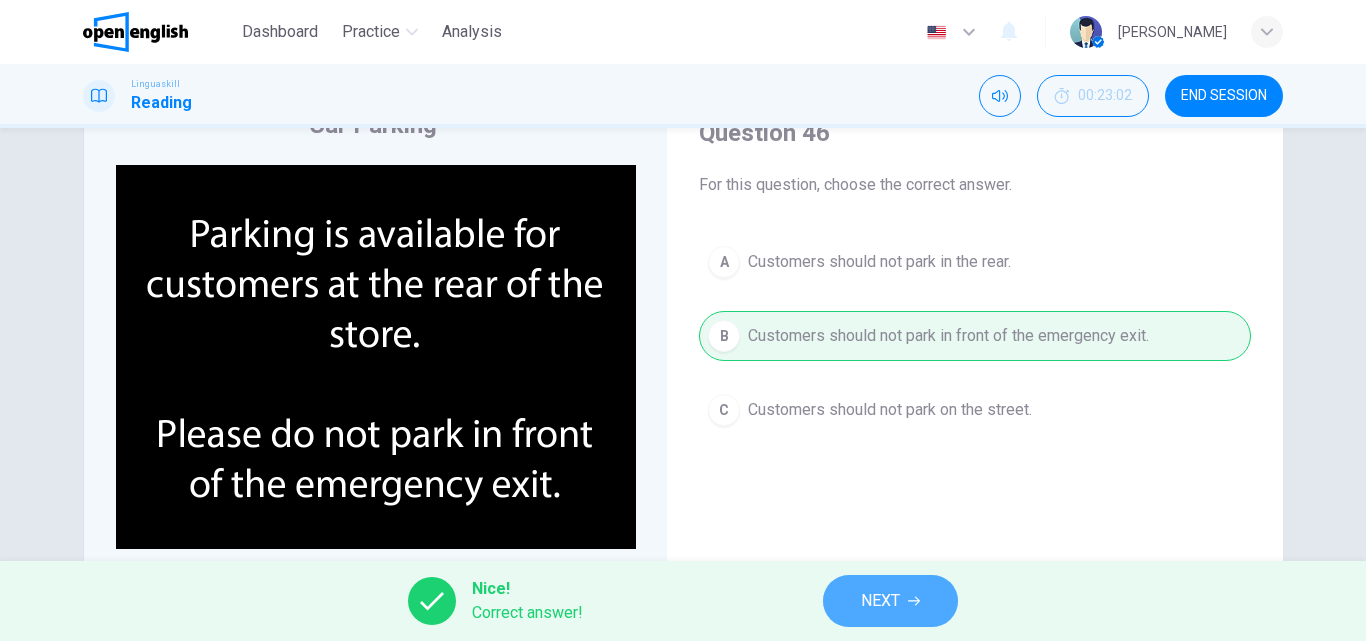 click on "NEXT" at bounding box center (890, 601) 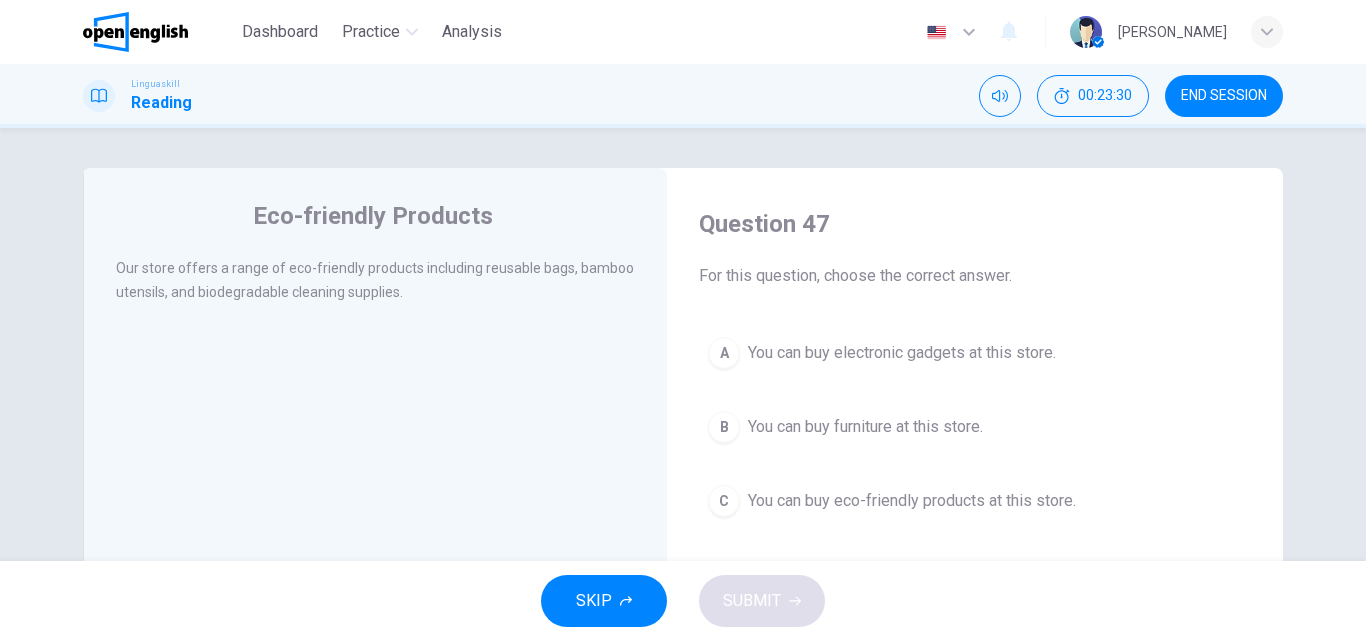 click on "You can buy eco-friendly products at this store." at bounding box center (912, 501) 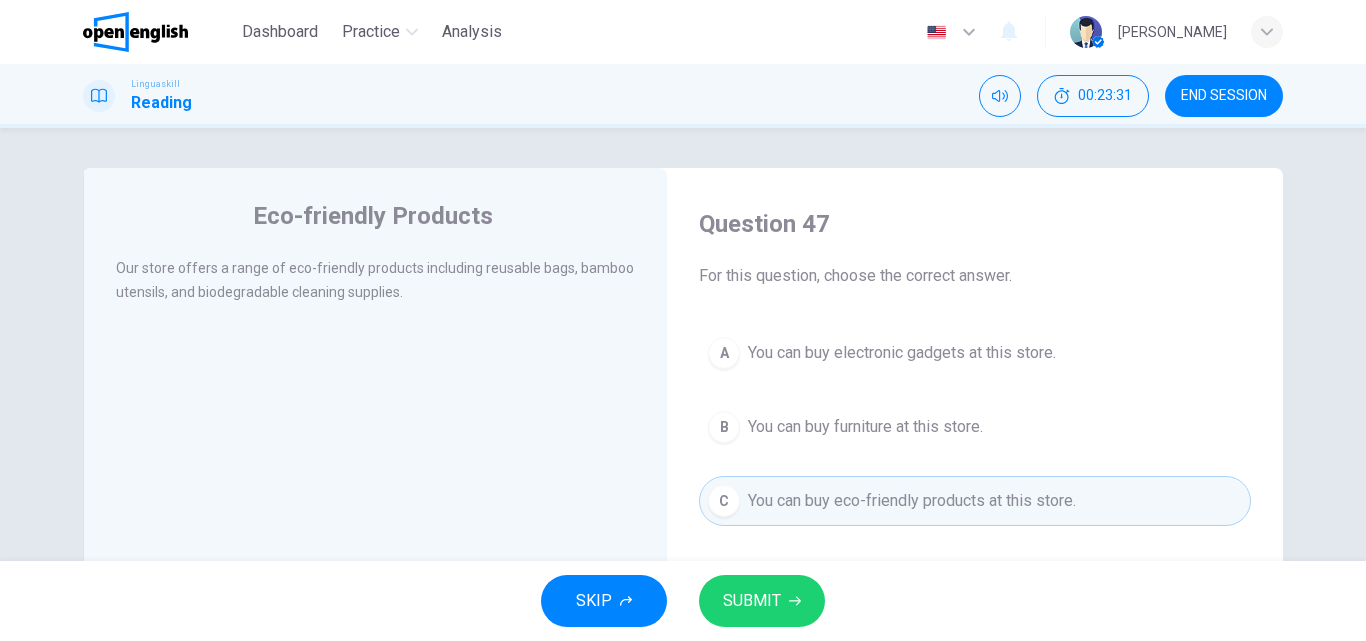 click on "SUBMIT" at bounding box center [762, 601] 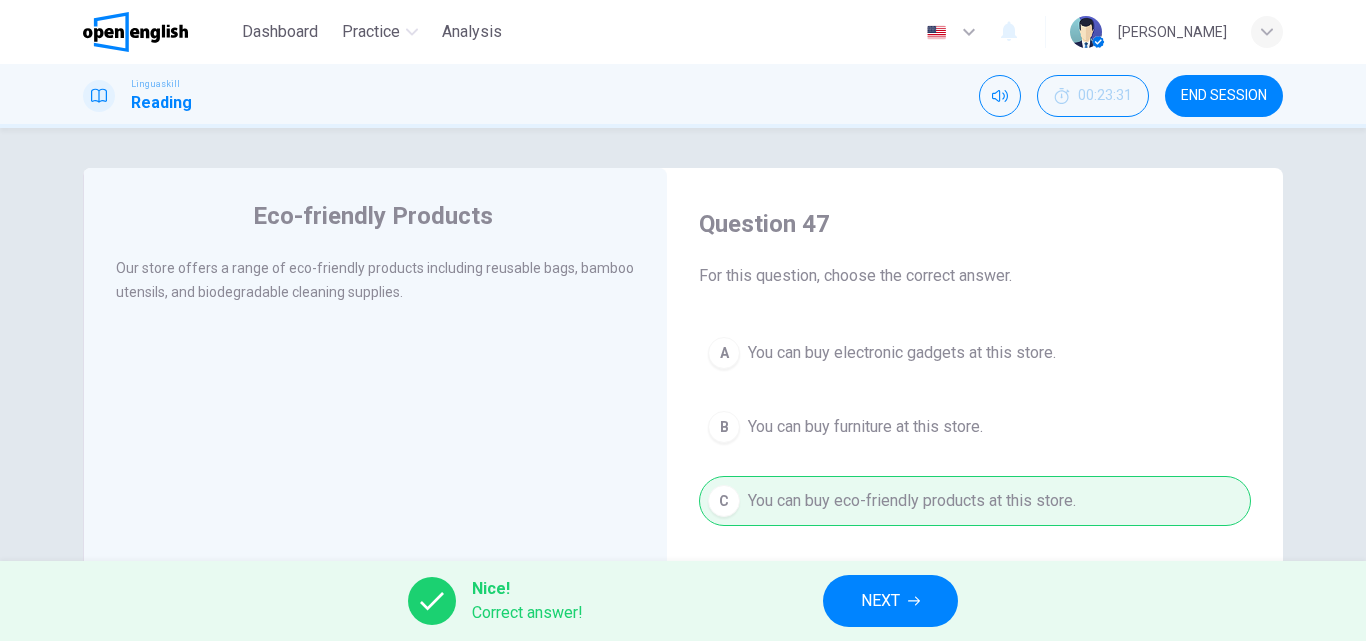 click on "NEXT" at bounding box center [890, 601] 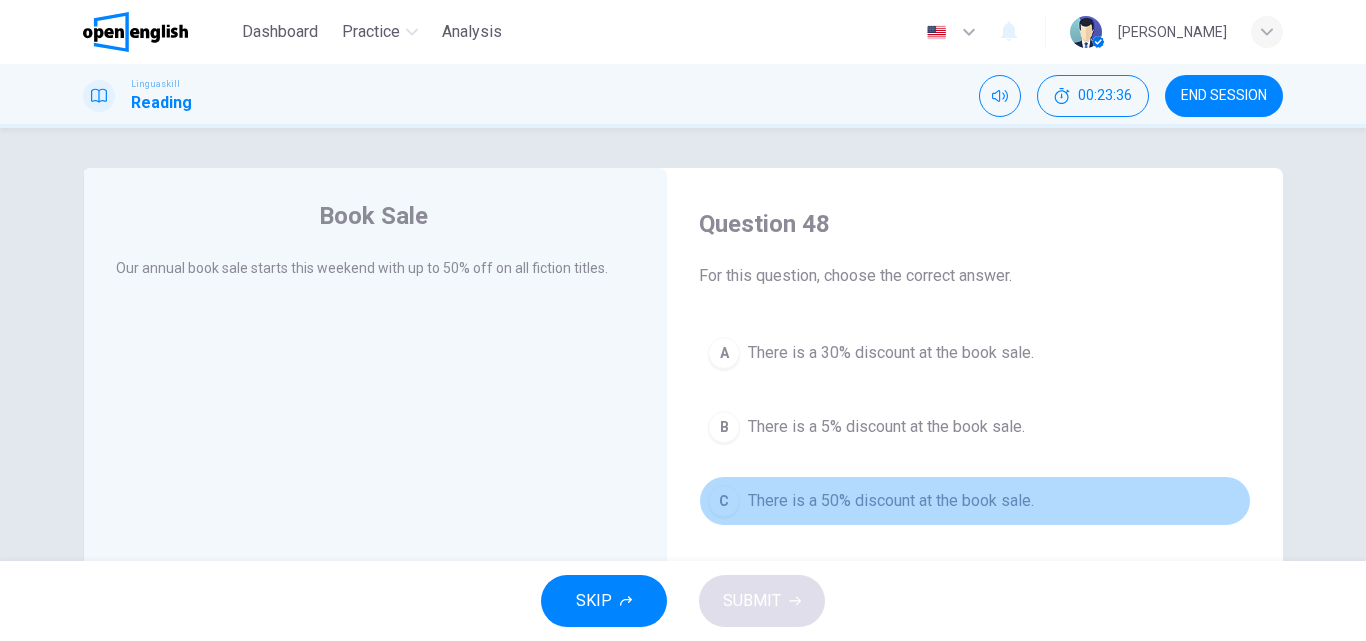 click on "There is a 50% discount at the book sale." at bounding box center [891, 501] 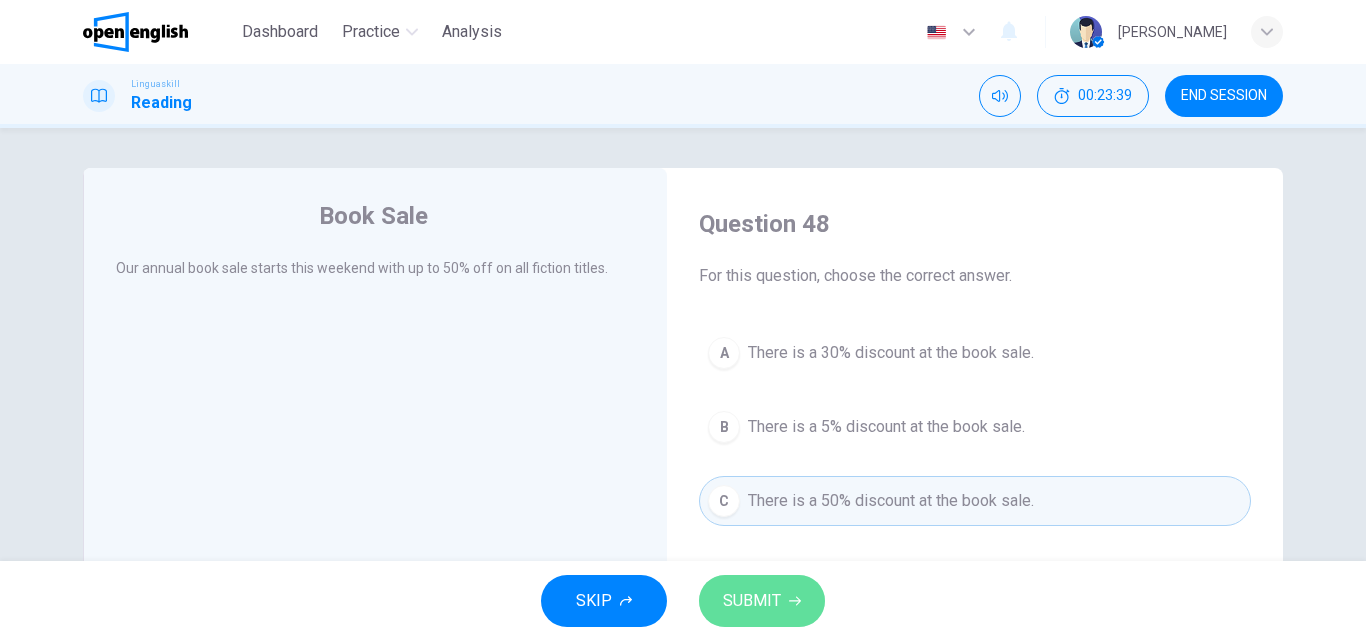 click on "SUBMIT" at bounding box center [762, 601] 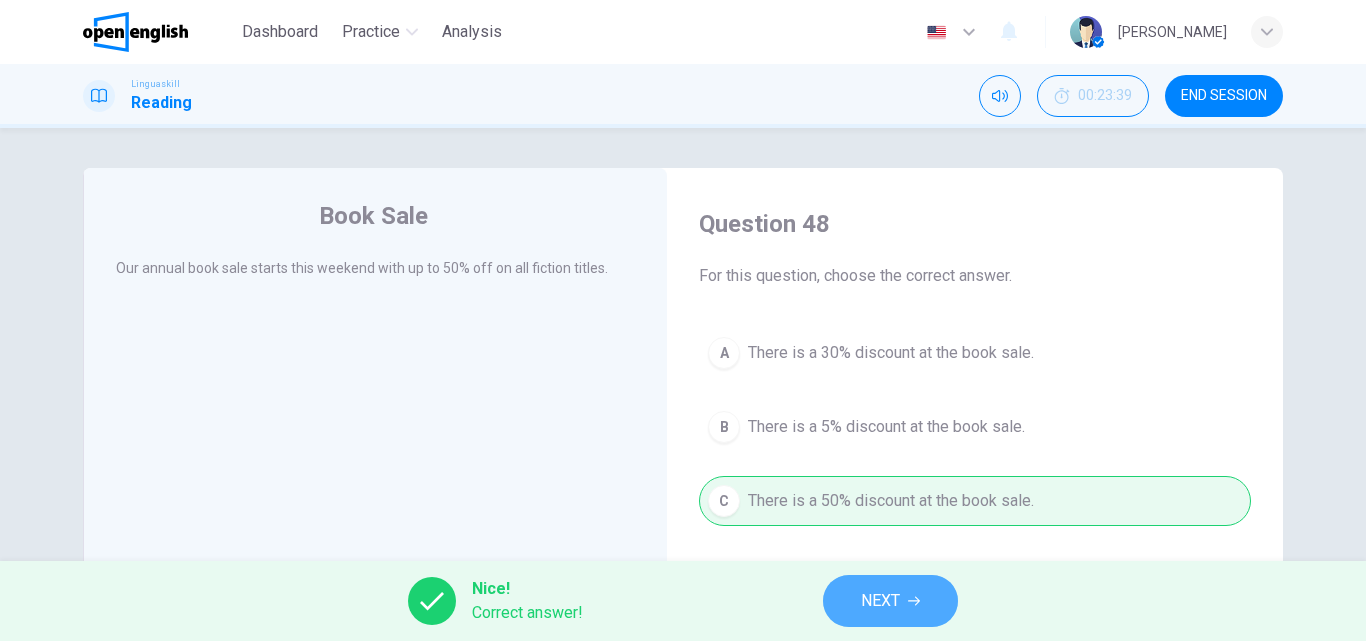 click on "NEXT" at bounding box center [890, 601] 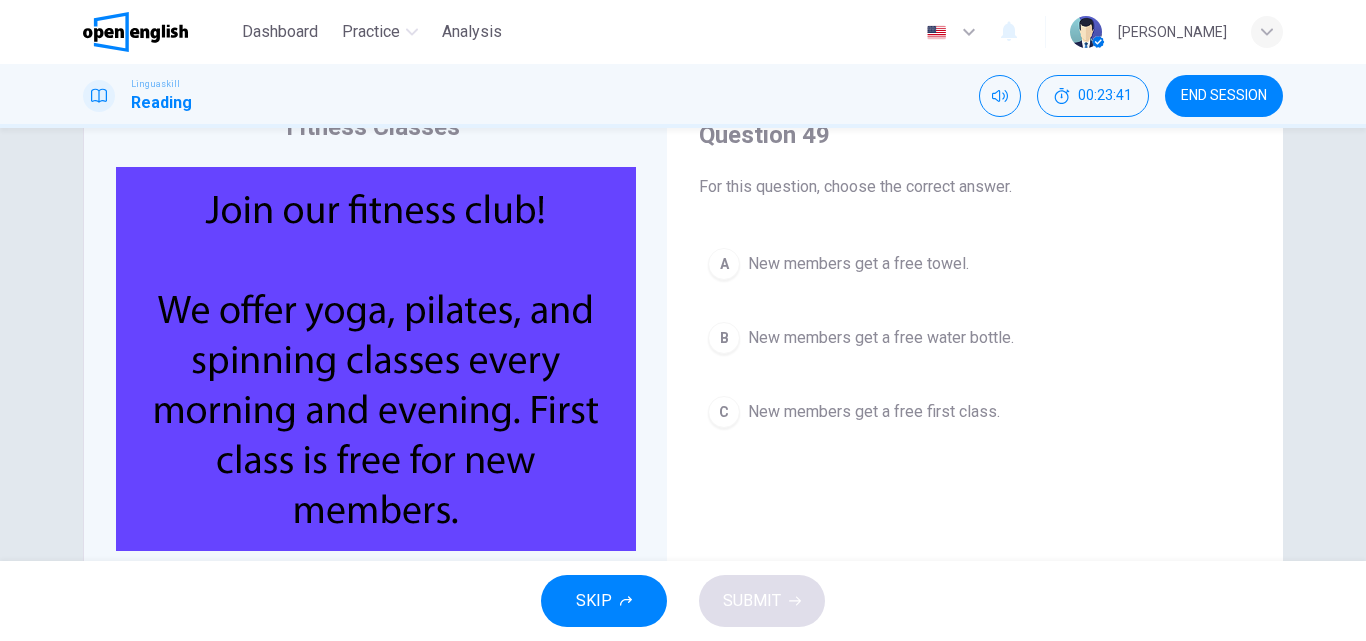 scroll, scrollTop: 91, scrollLeft: 0, axis: vertical 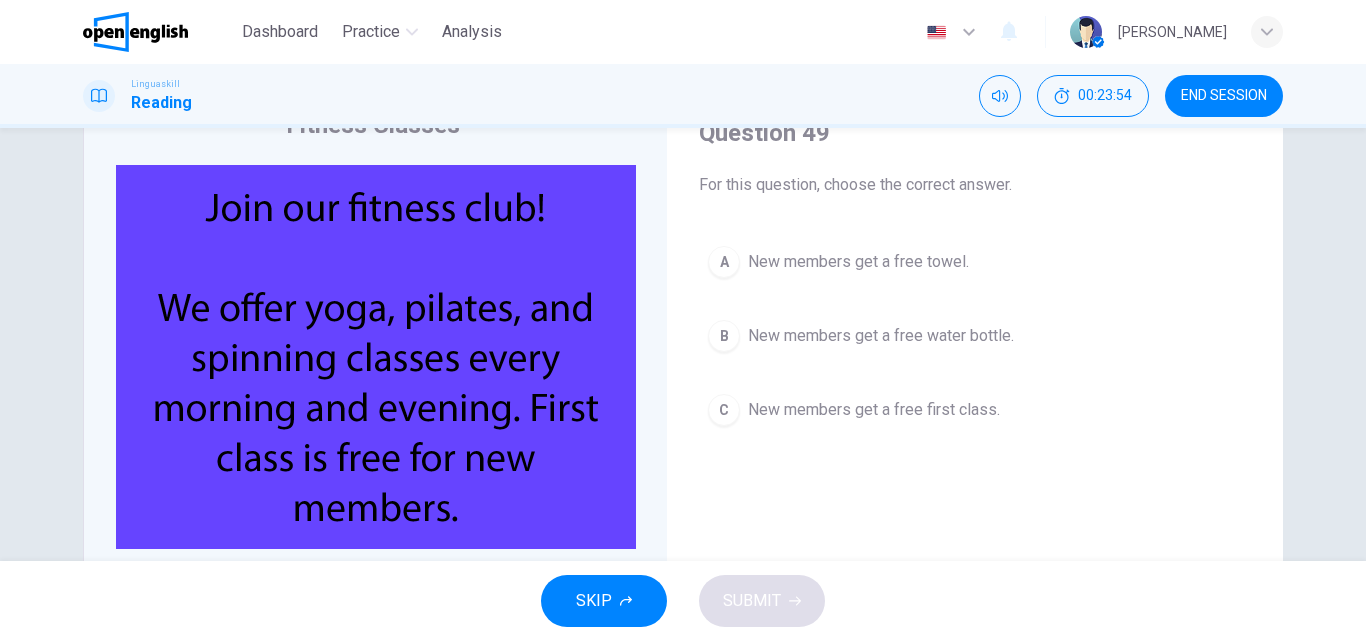 click on "C New members get a free first class." at bounding box center [975, 410] 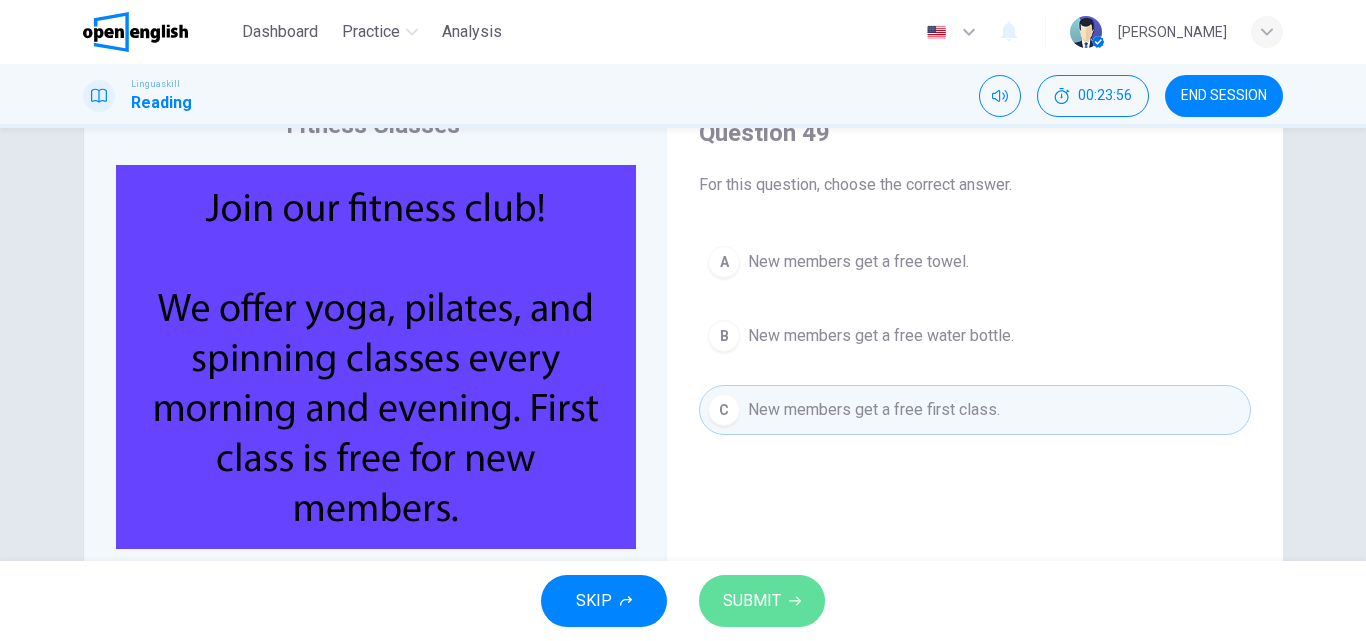 click on "SUBMIT" at bounding box center [752, 601] 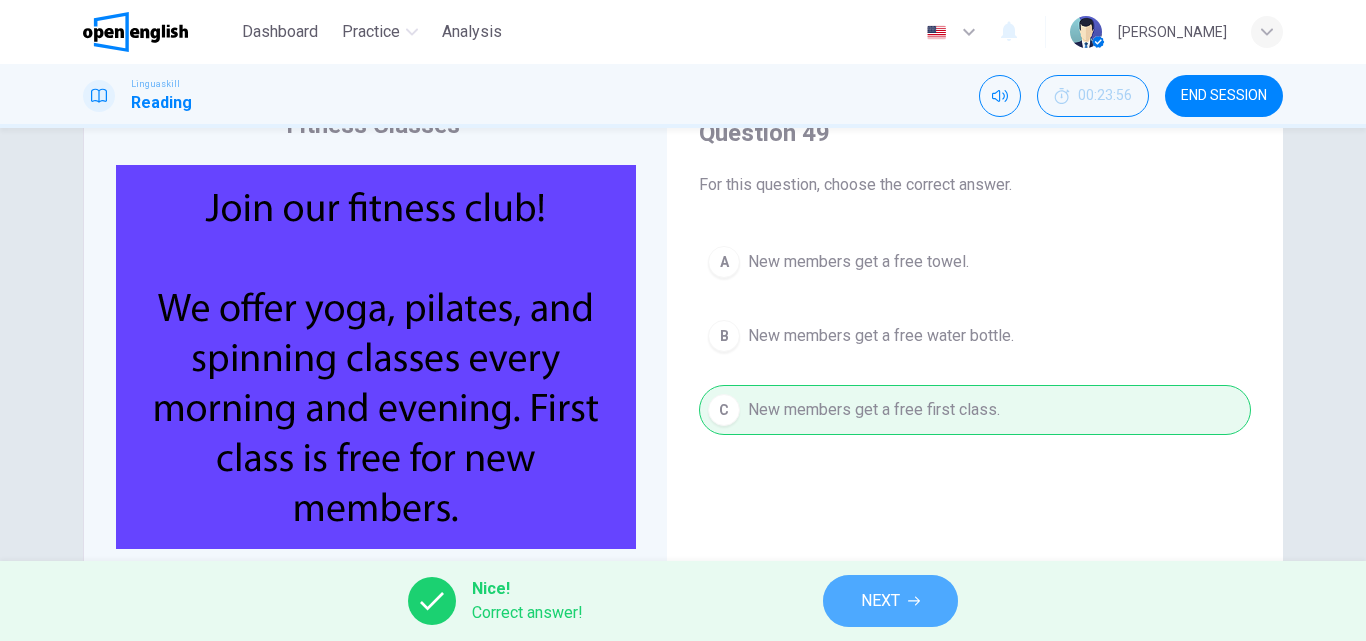click on "NEXT" at bounding box center [890, 601] 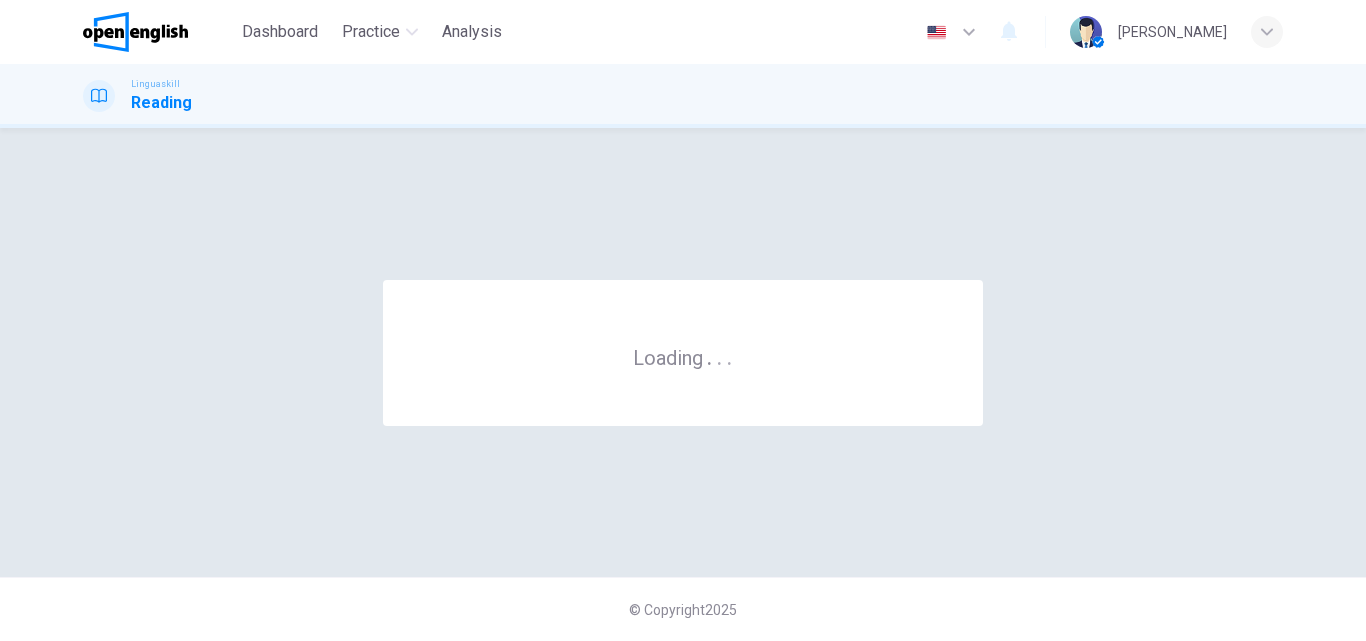 scroll, scrollTop: 0, scrollLeft: 0, axis: both 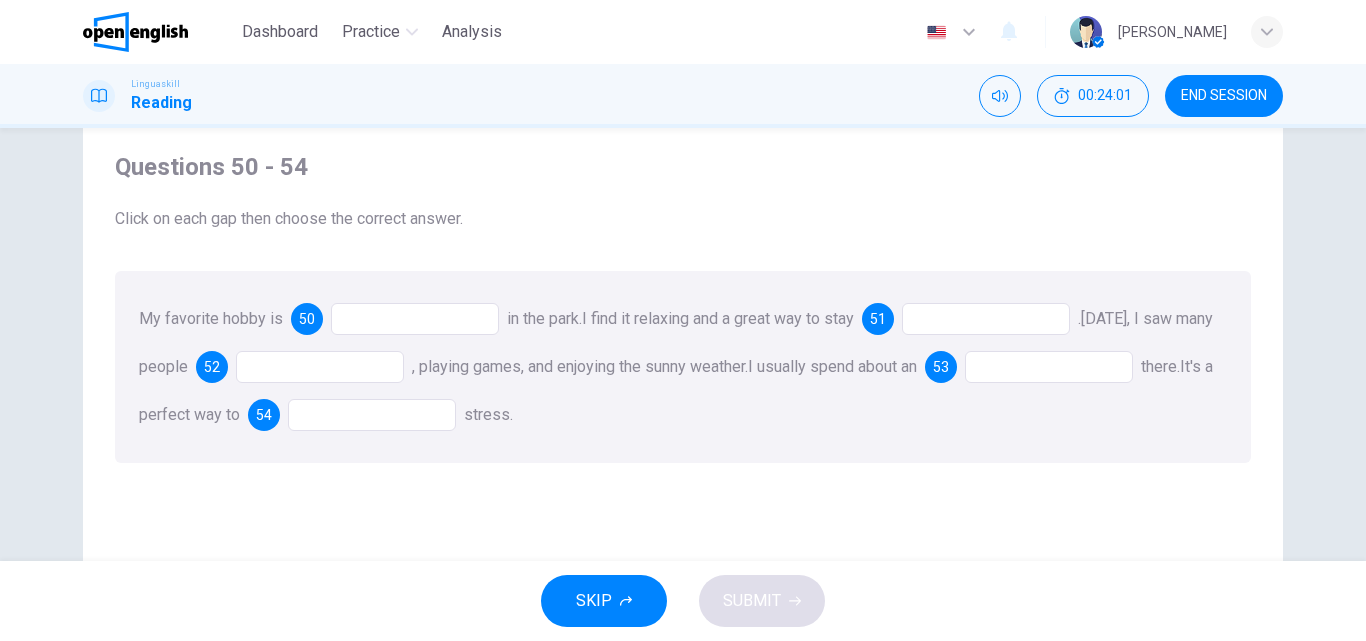 click at bounding box center (415, 319) 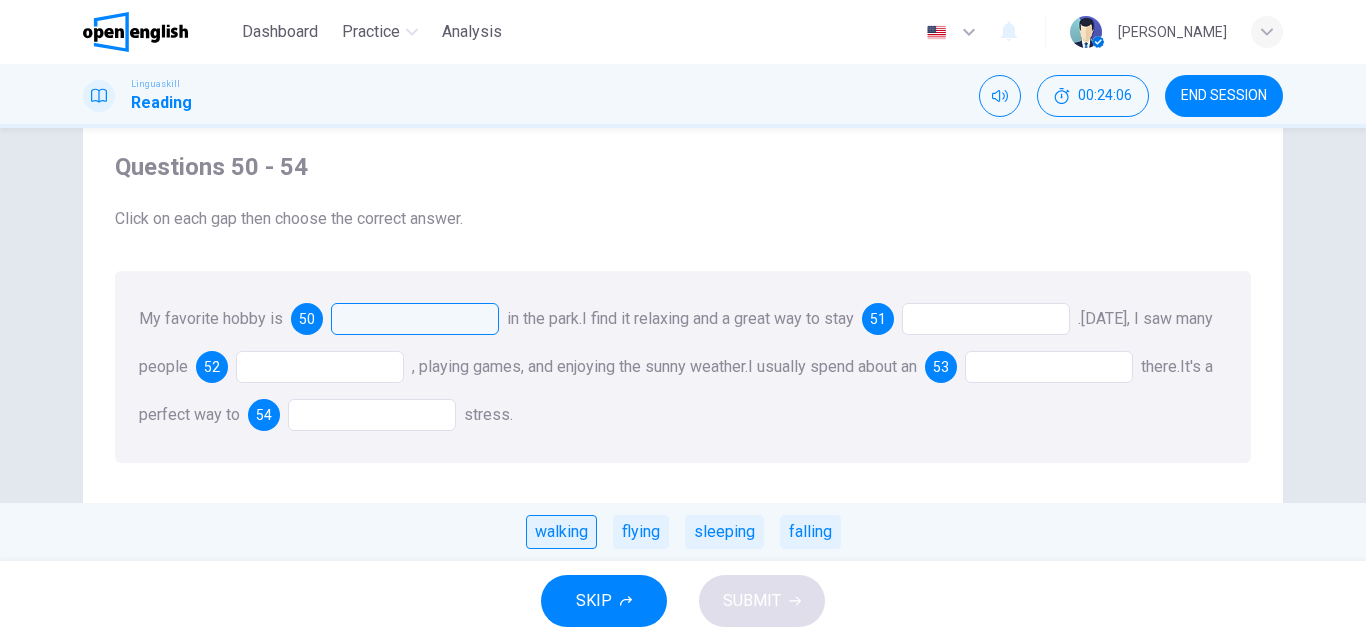 click on "walking" at bounding box center (561, 532) 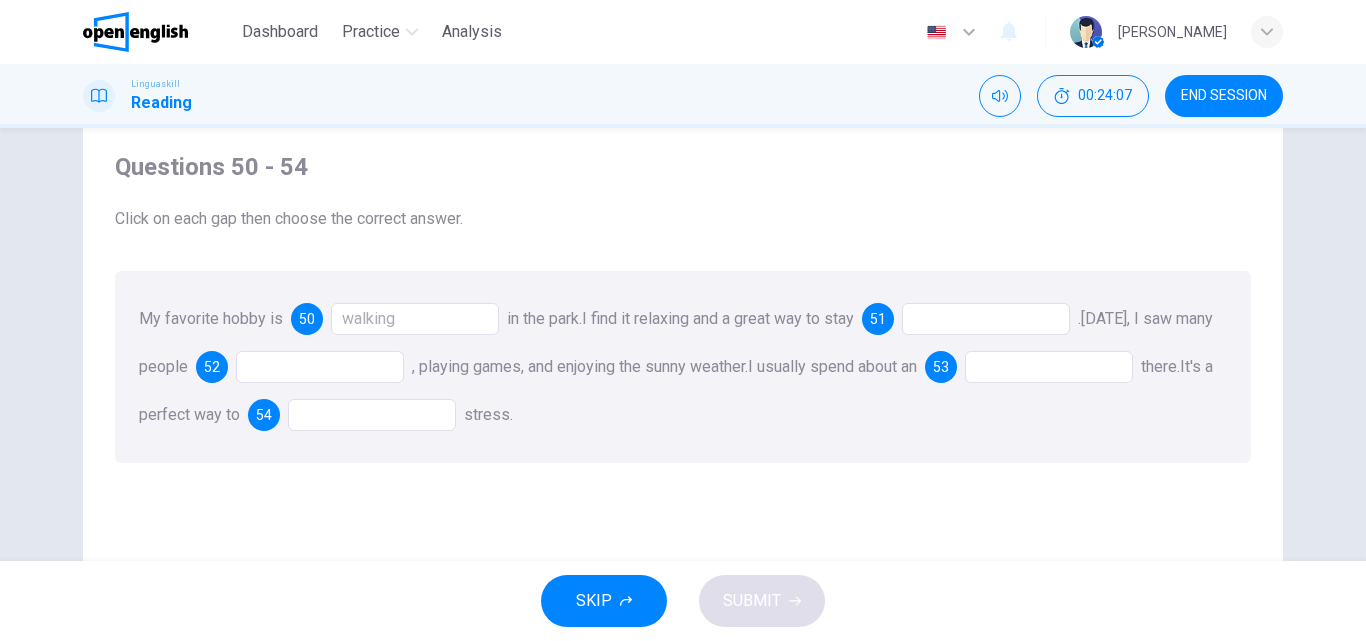 click at bounding box center [986, 319] 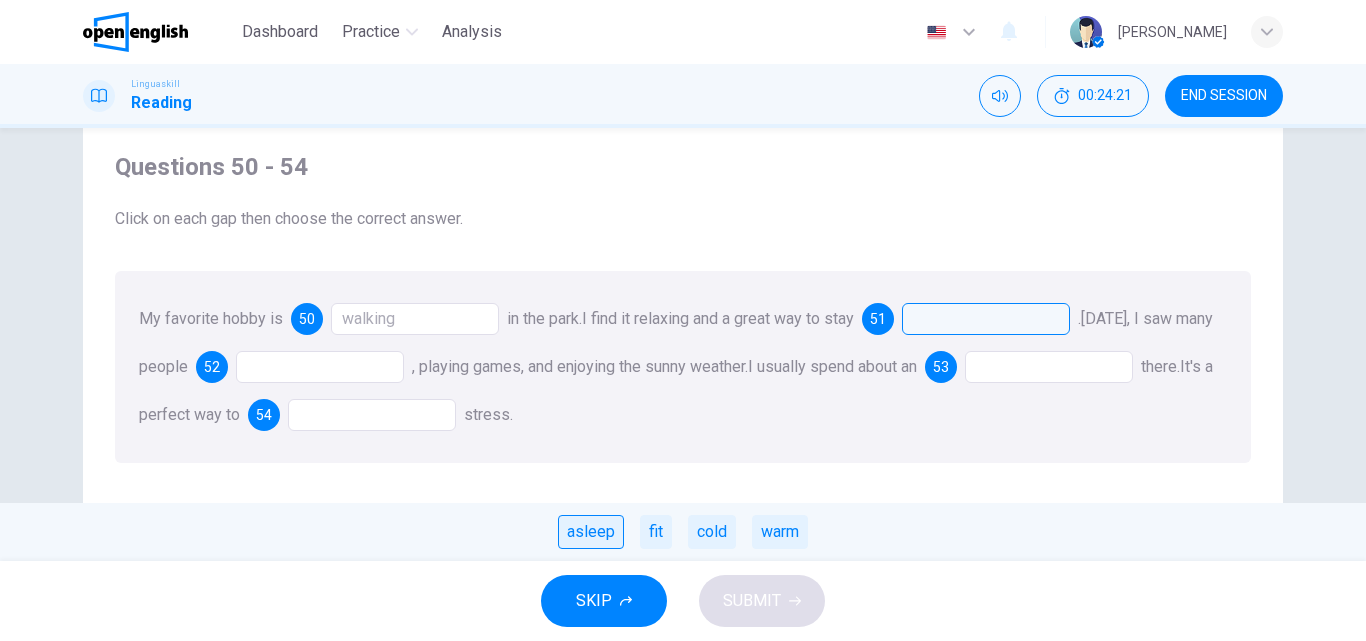 click on "asleep" at bounding box center (591, 532) 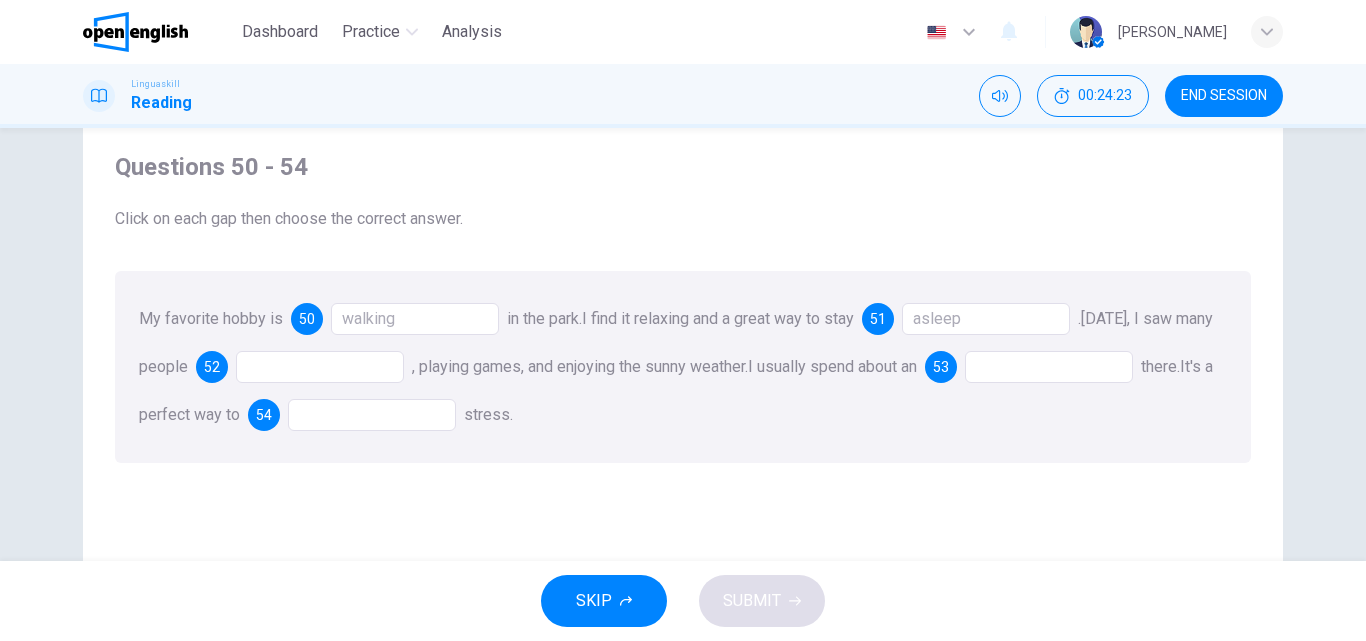 click on "My favorite hobby is  50 walking  in the park. I find it relaxing and a great way to stay  51 asleep . [DATE], I saw many people  52 , playing games, and enjoying the sunny weather. I usually spend about an  53  there. It's a perfect way to  54  stress." at bounding box center (683, 367) 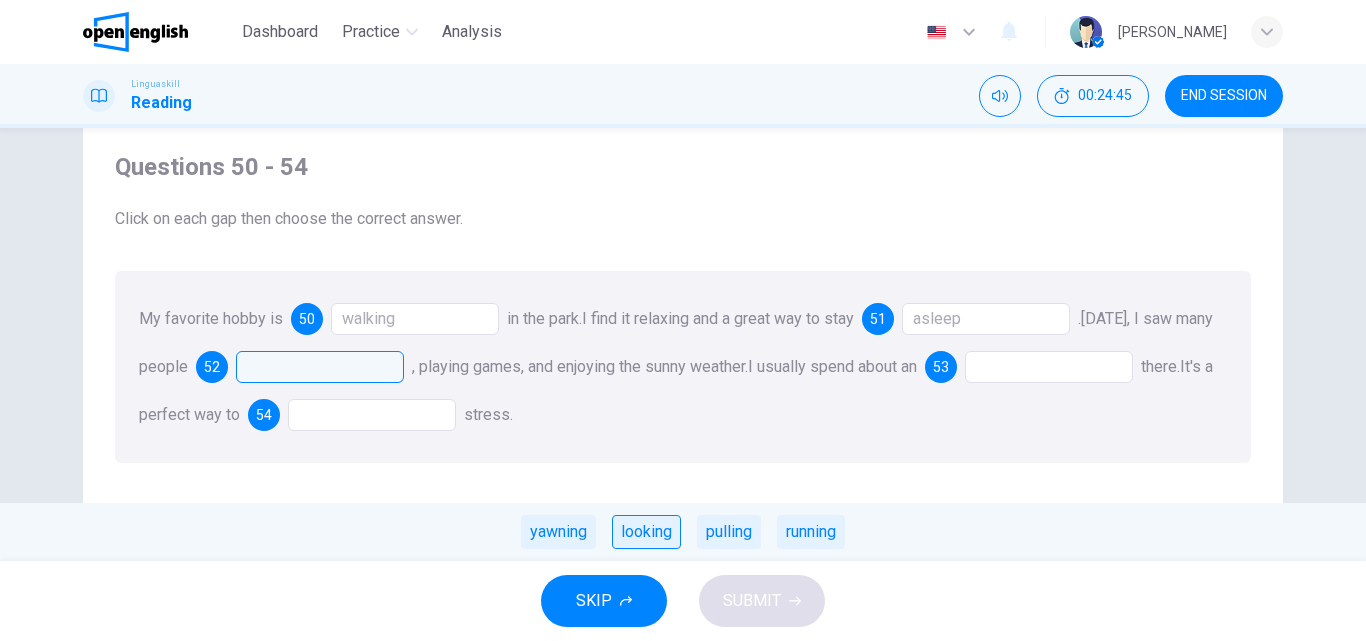 click on "looking" at bounding box center (646, 532) 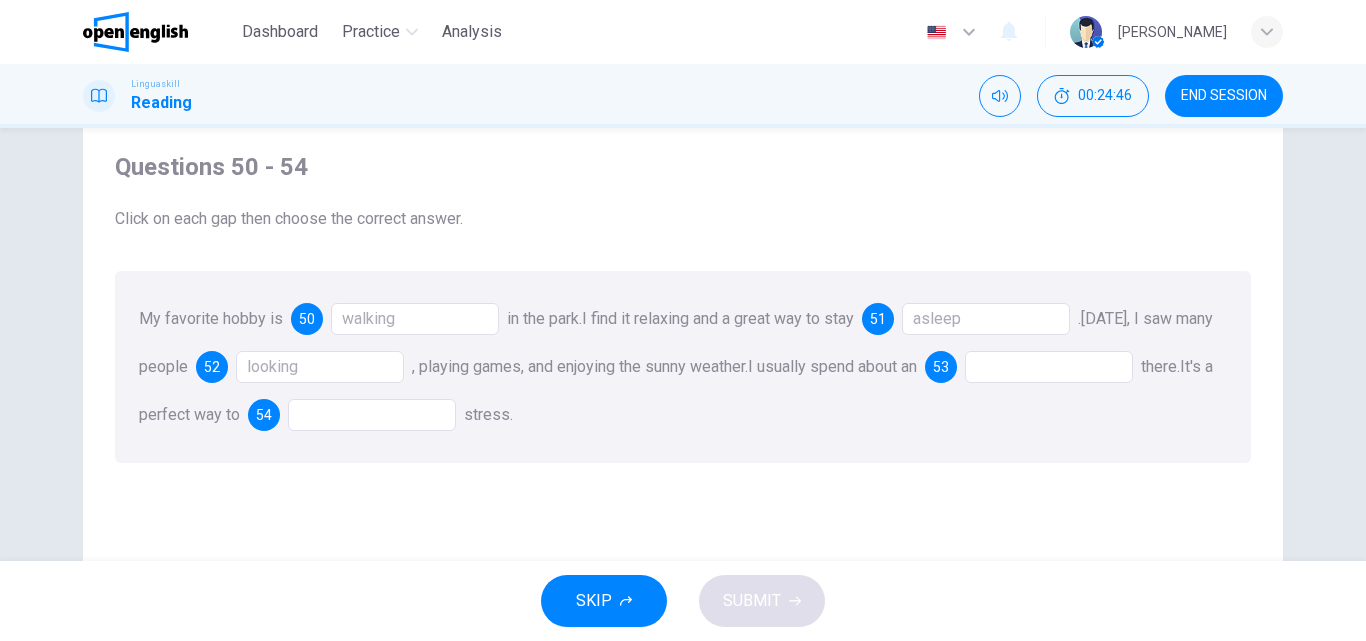 click at bounding box center (1049, 367) 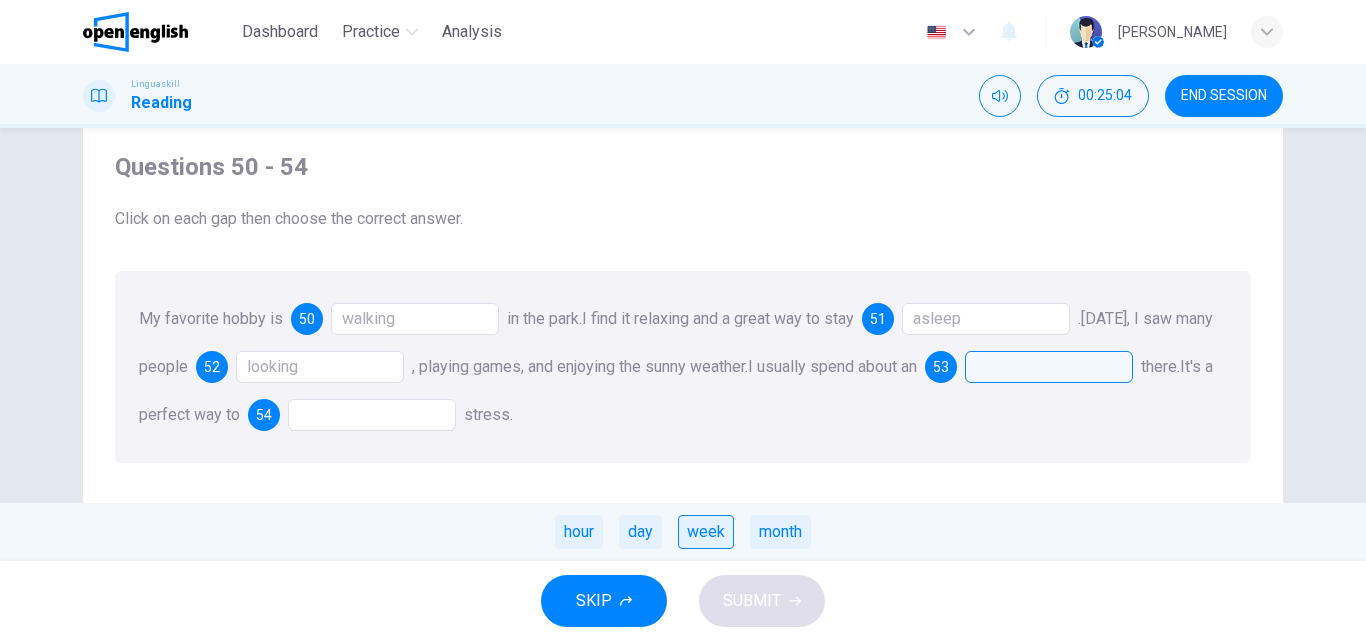 click on "week" at bounding box center (706, 532) 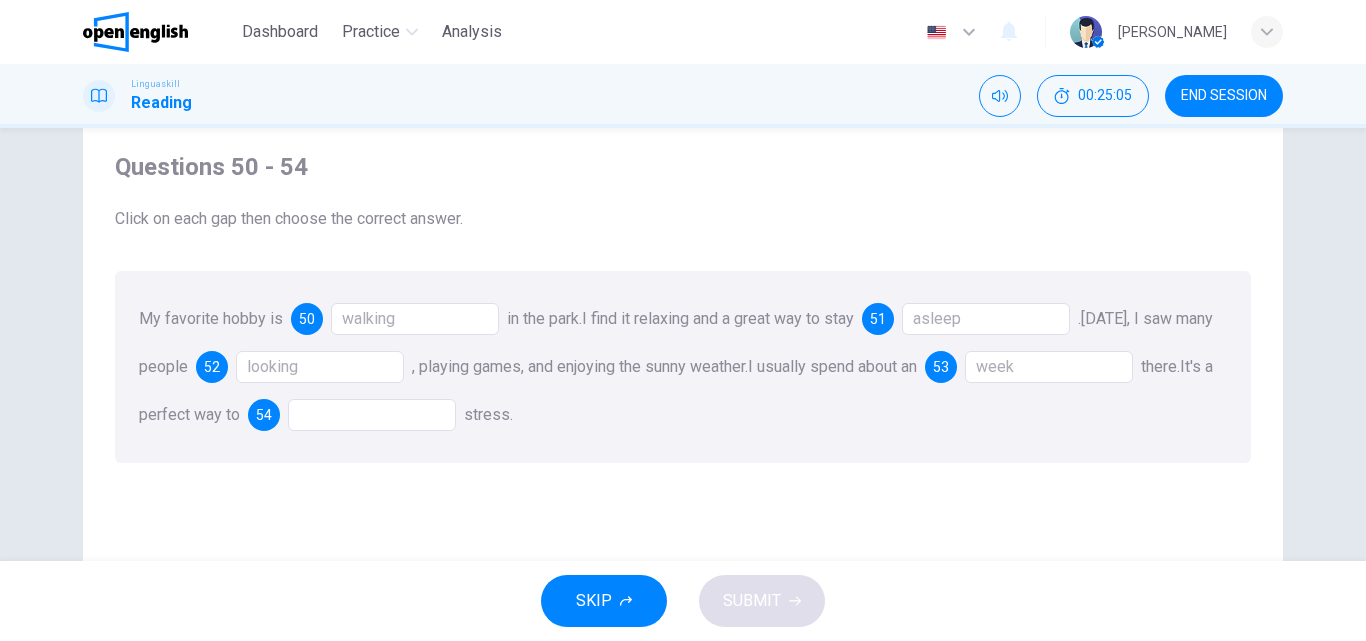 click on "My favorite hobby is  50 walking  in the park. I find it relaxing and a great way to stay  51 asleep . [DATE], I saw many people  52 looking , playing games, and enjoying the sunny weather. I usually spend about an  53 week  there. It's a perfect way to  54  stress." at bounding box center (683, 367) 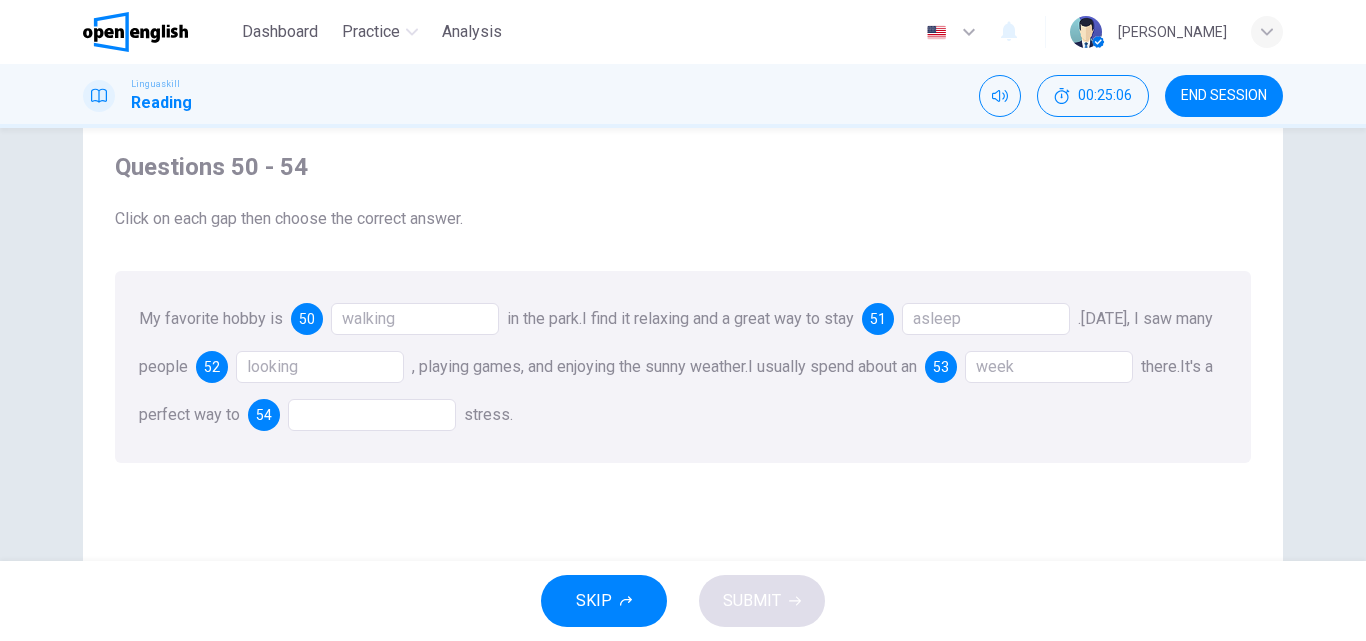 click at bounding box center (372, 415) 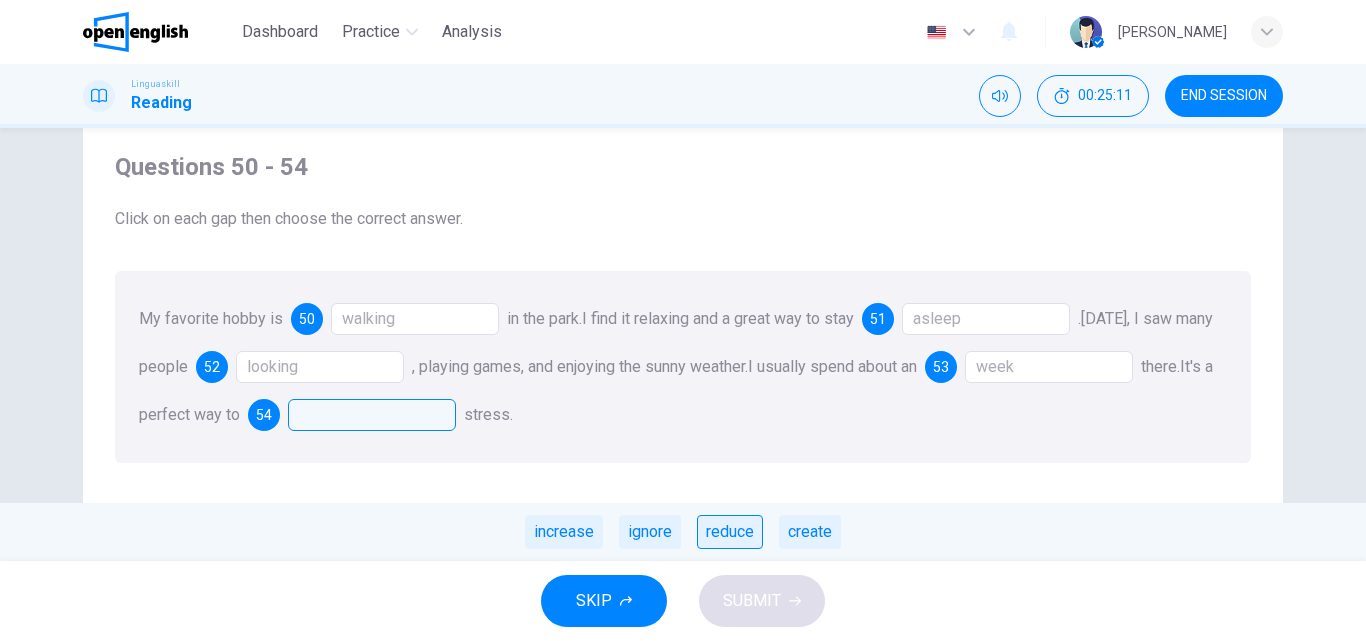 click on "reduce" at bounding box center [730, 532] 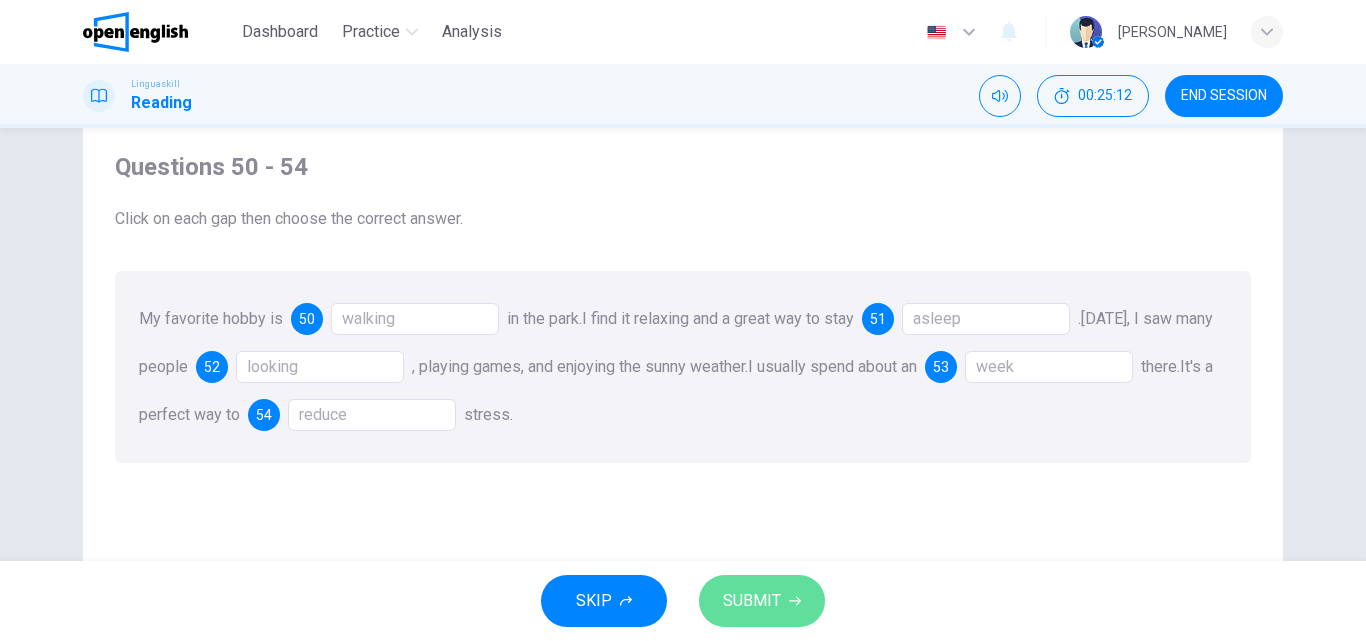 click on "SUBMIT" at bounding box center (752, 601) 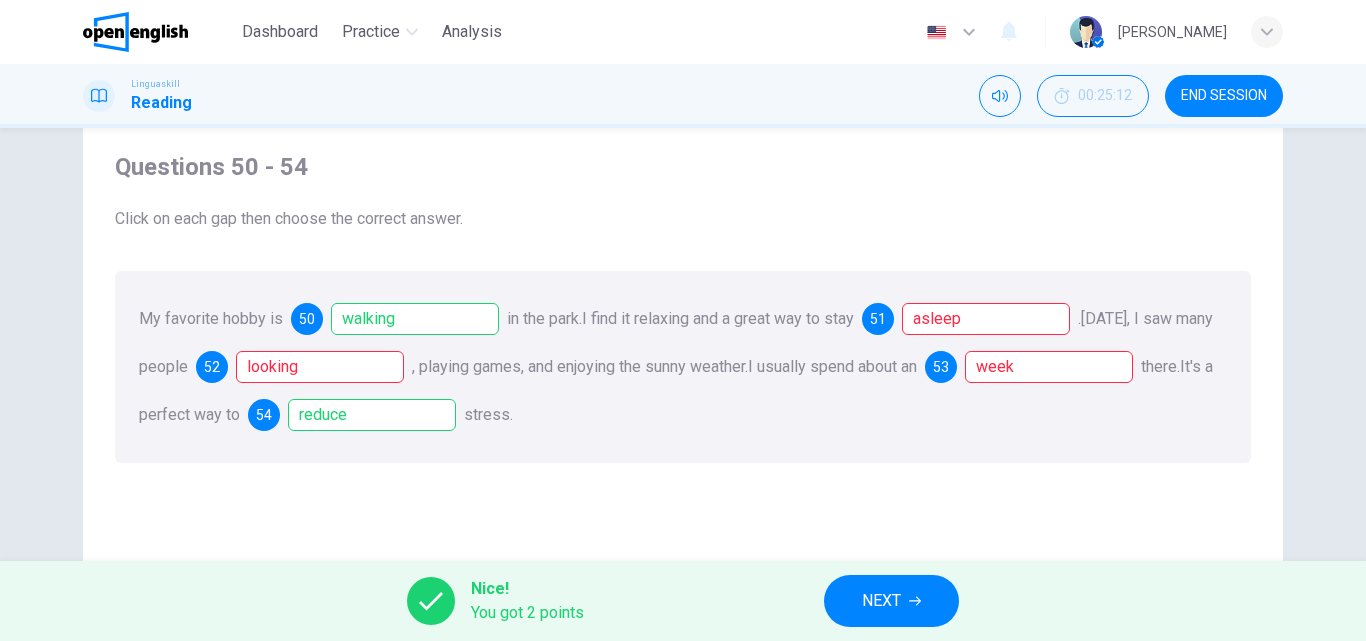 click on "NEXT" at bounding box center (881, 601) 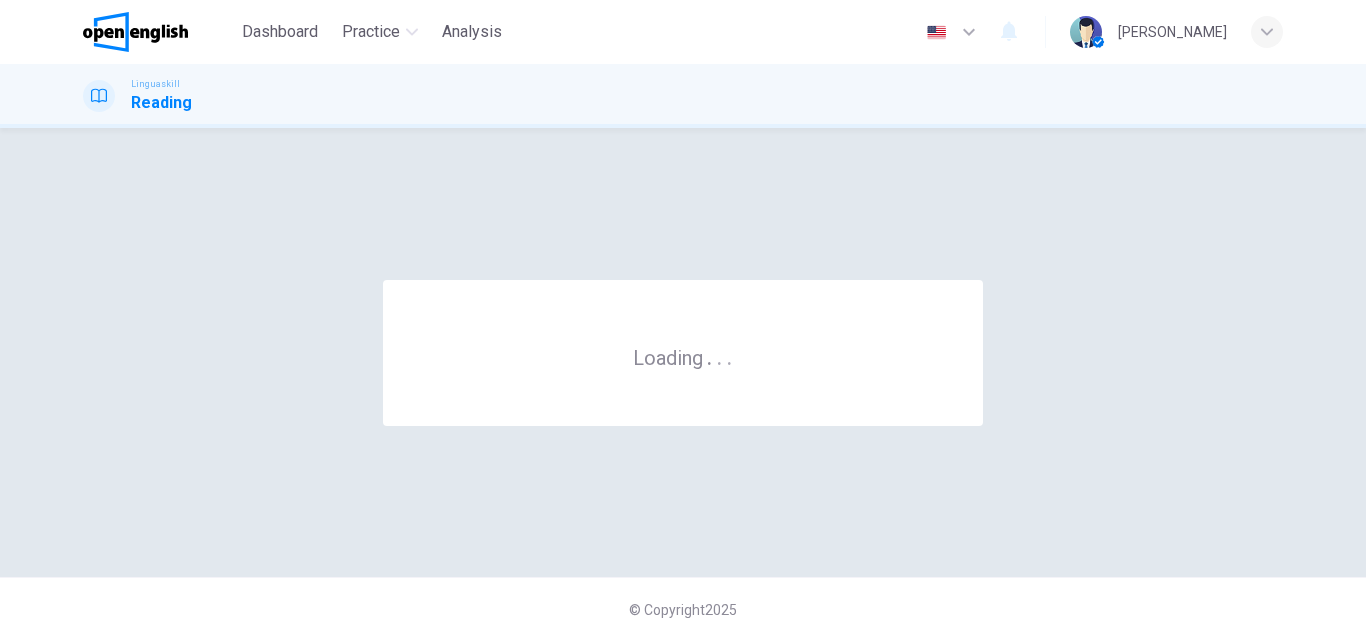 scroll, scrollTop: 0, scrollLeft: 0, axis: both 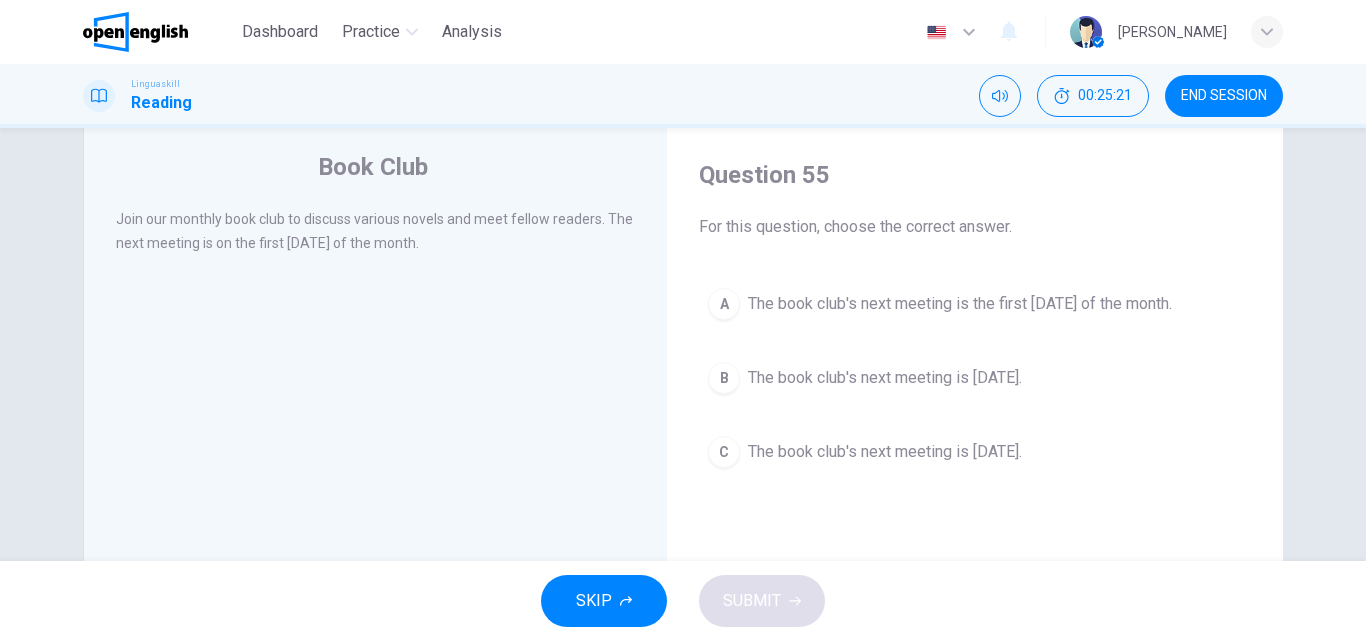 click on "The book club's next meeting is the first [DATE] of the month." at bounding box center (960, 304) 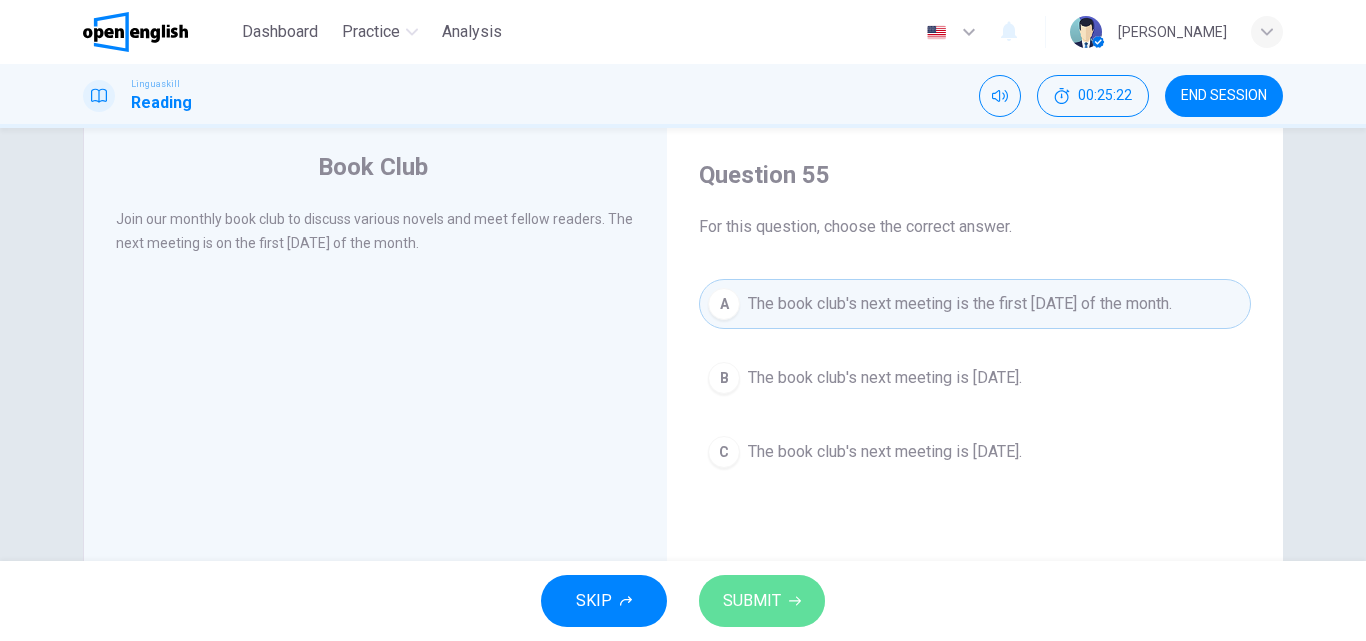 click on "SUBMIT" at bounding box center (762, 601) 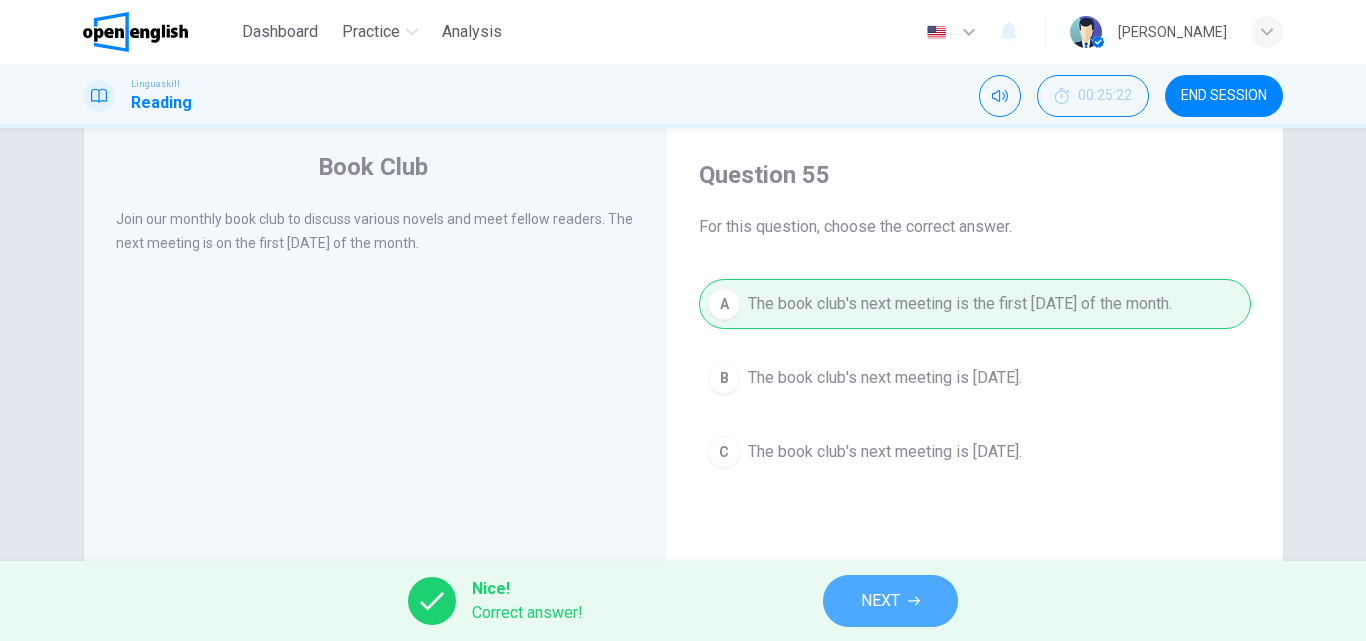 click on "NEXT" at bounding box center [890, 601] 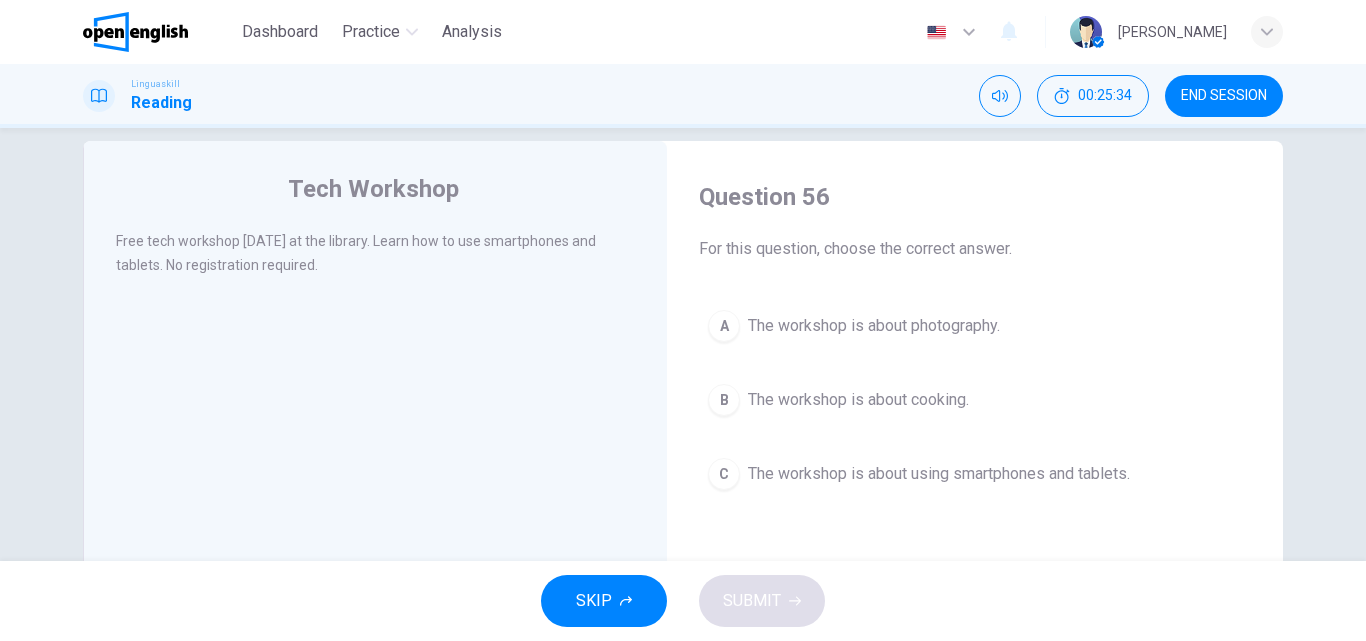 scroll, scrollTop: 33, scrollLeft: 0, axis: vertical 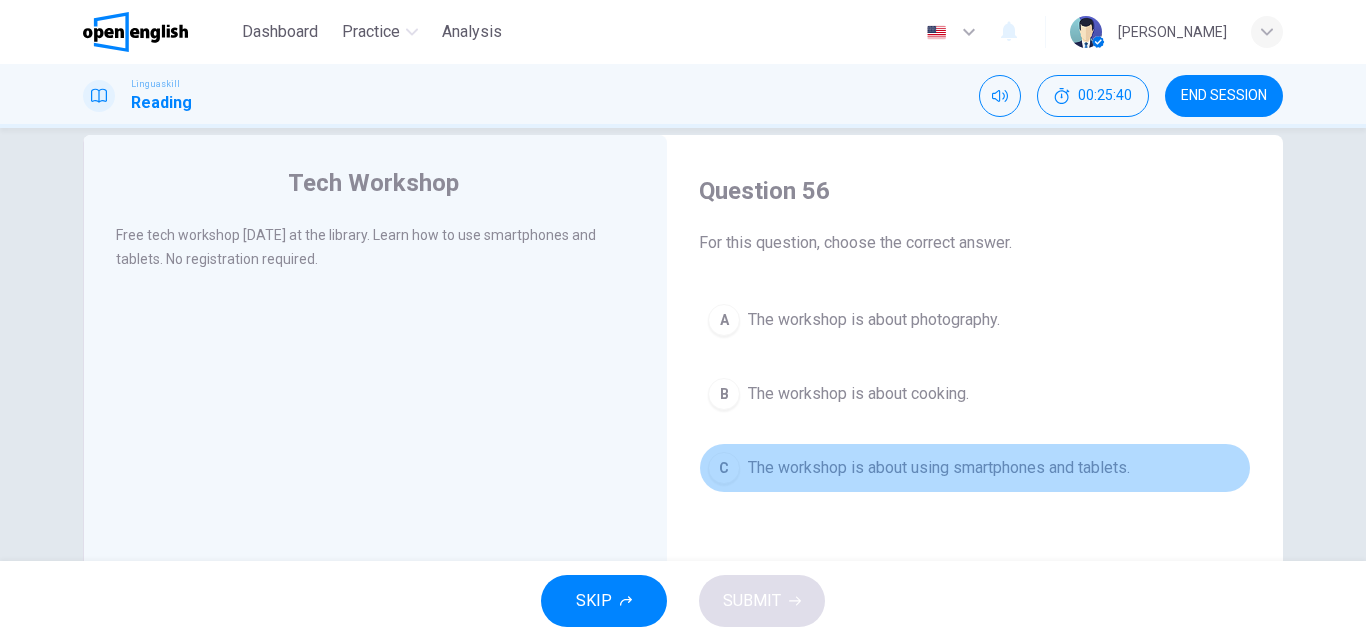 click on "The workshop is about using smartphones and tablets." at bounding box center [939, 468] 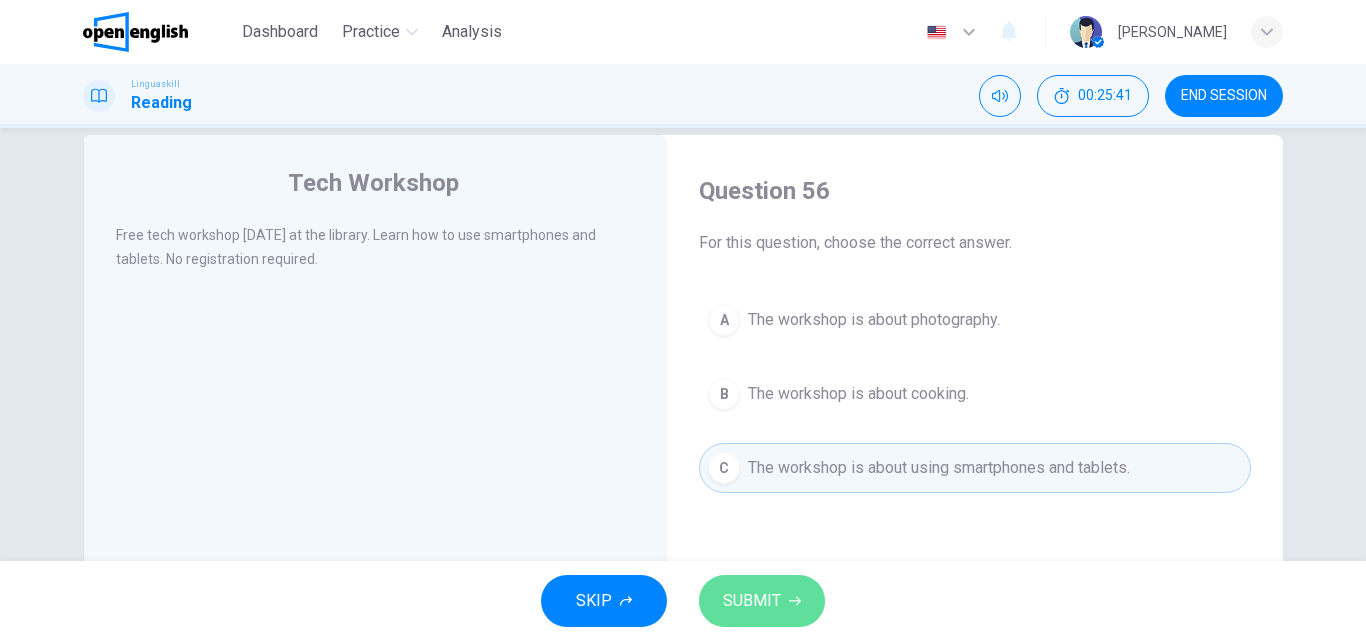click on "SUBMIT" at bounding box center (762, 601) 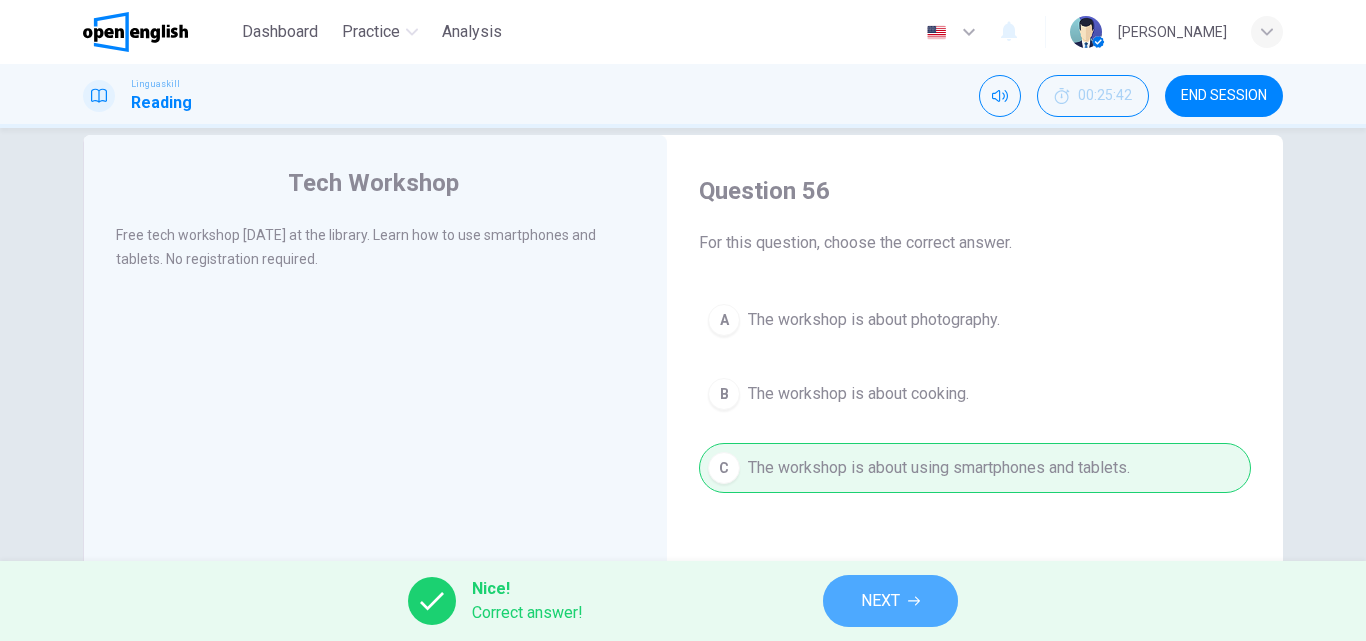 click on "NEXT" at bounding box center (890, 601) 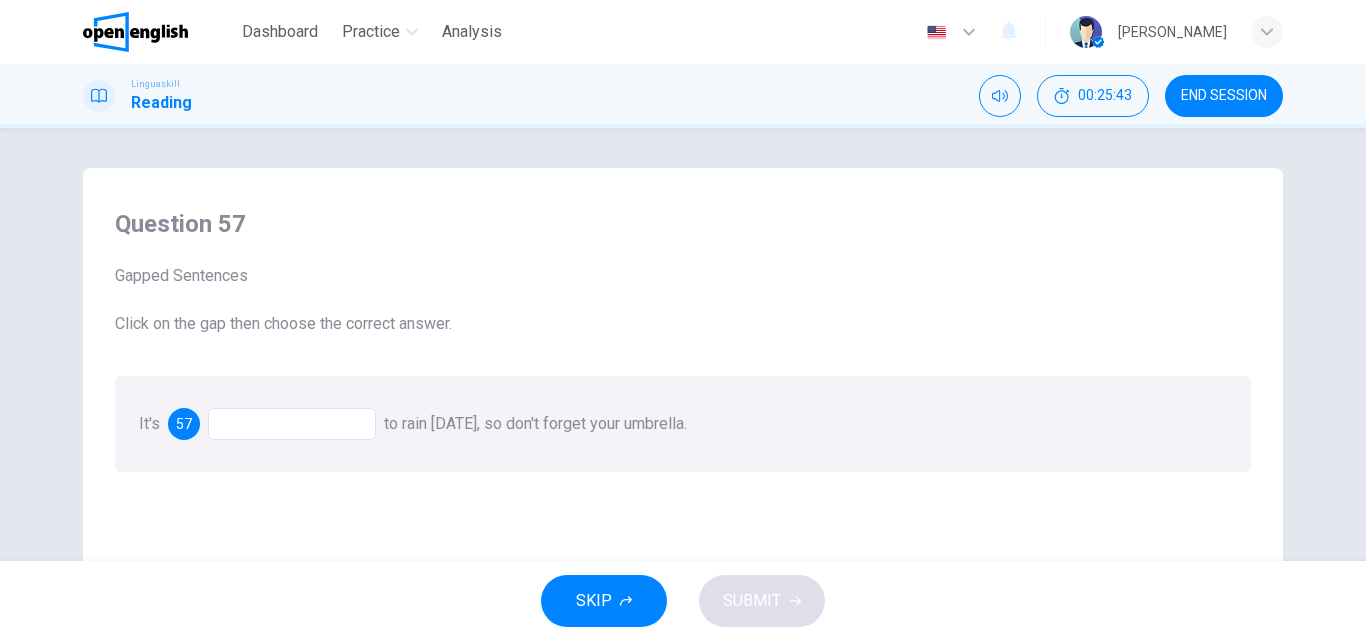 click at bounding box center (292, 424) 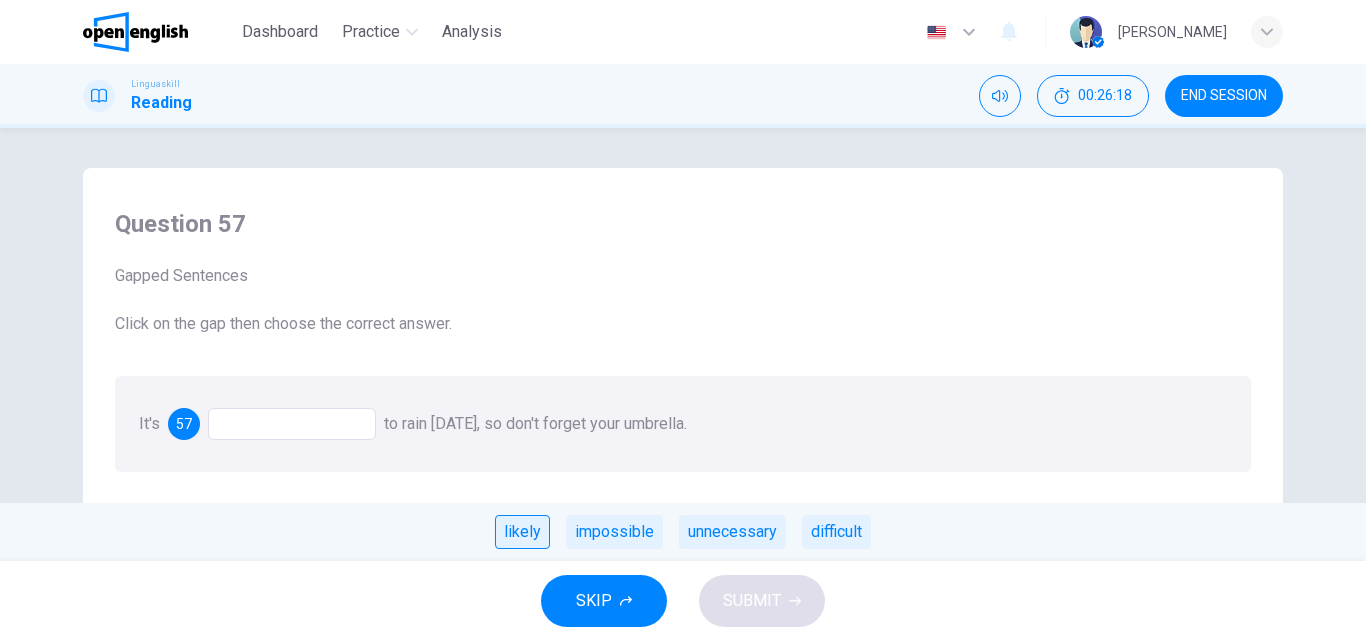 click on "likely" at bounding box center (522, 532) 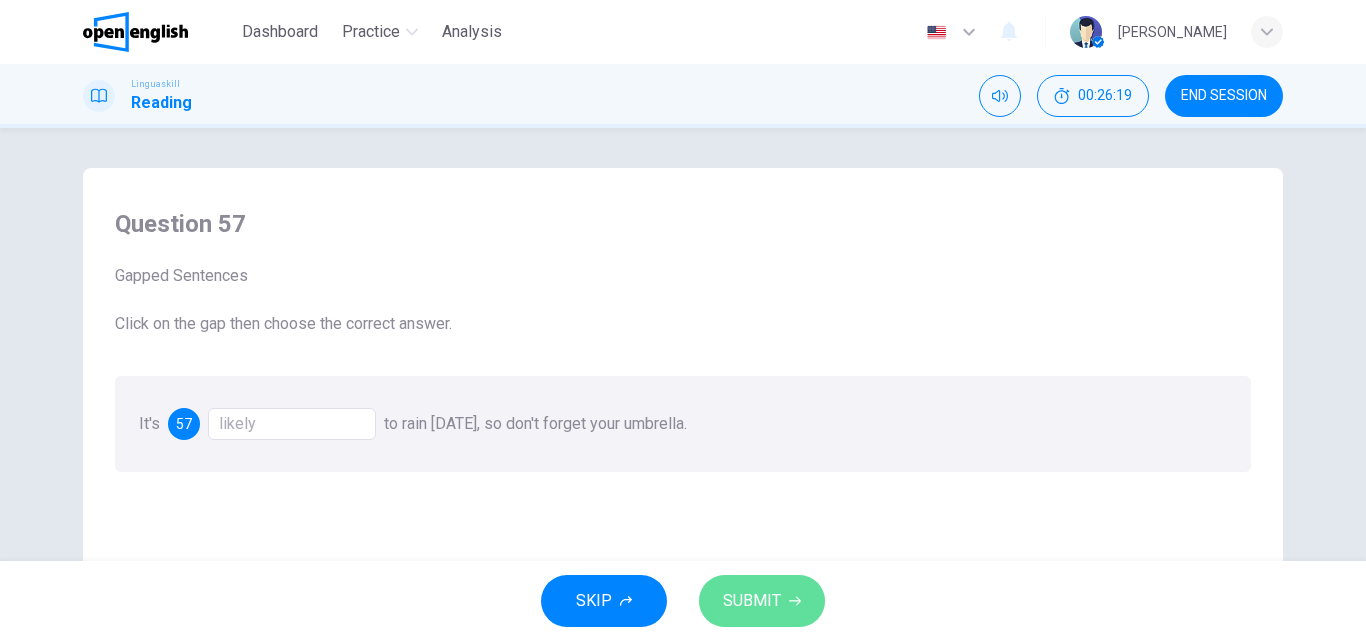 click on "SUBMIT" at bounding box center (752, 601) 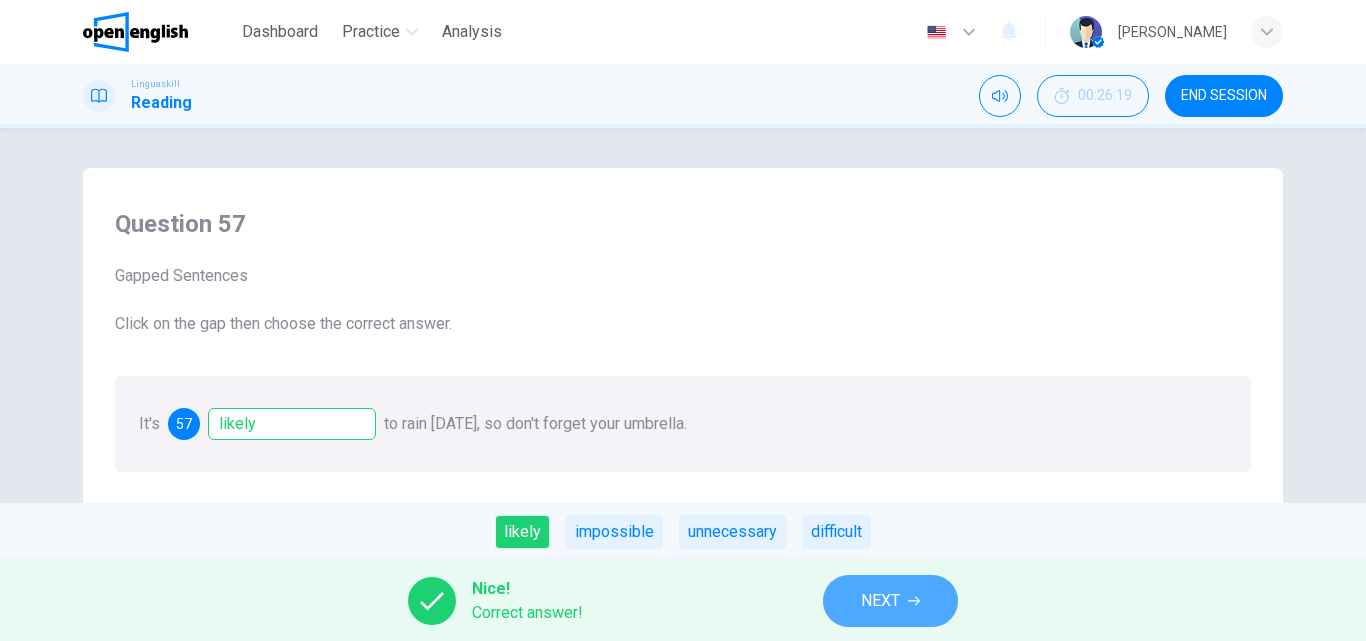 click on "NEXT" at bounding box center (890, 601) 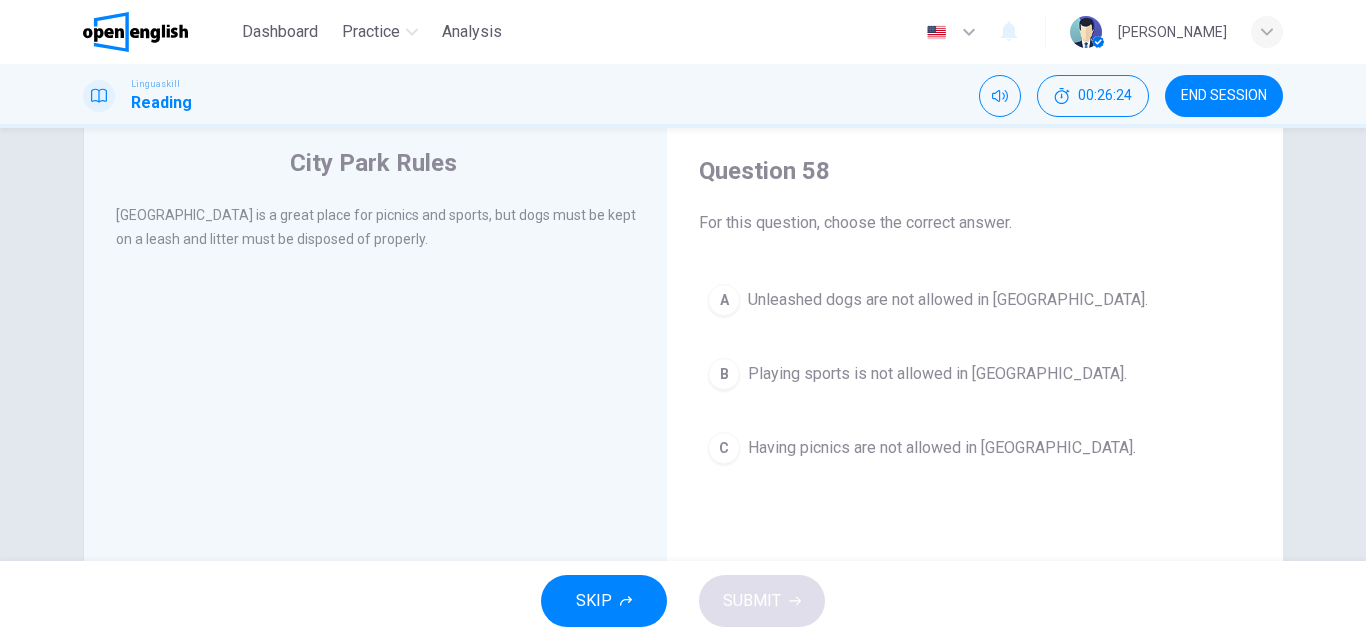 scroll, scrollTop: 57, scrollLeft: 0, axis: vertical 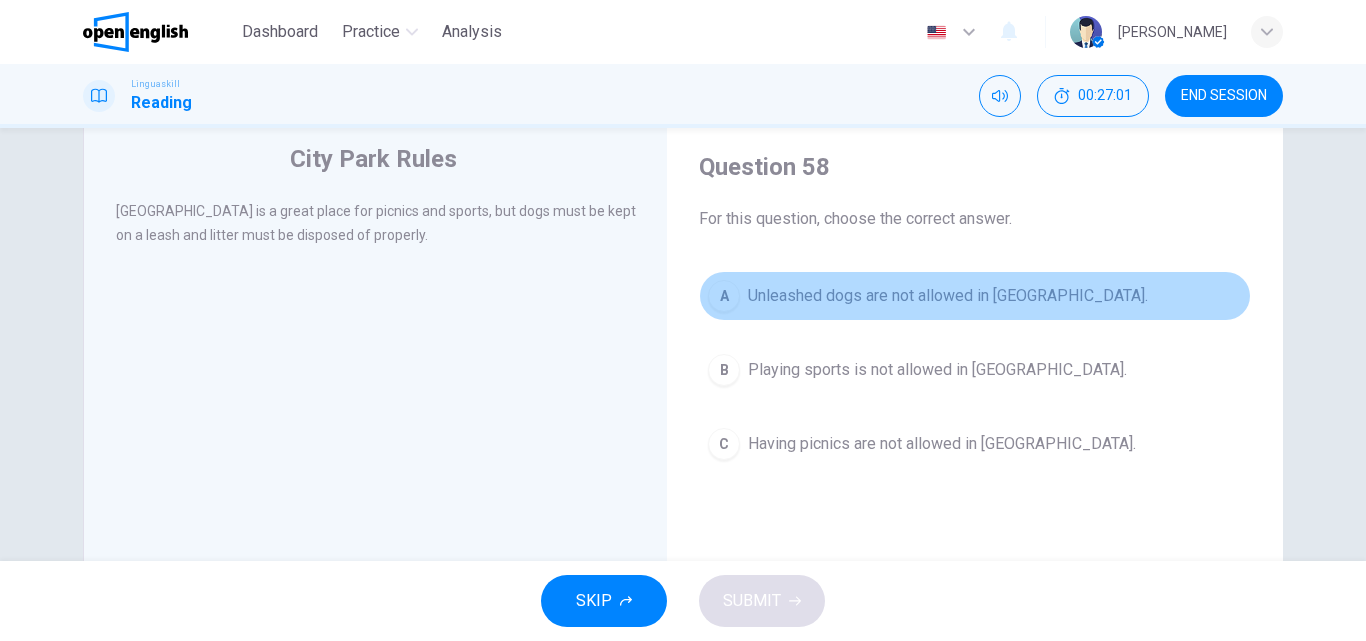 click on "Unleashed dogs are not allowed in [GEOGRAPHIC_DATA]." at bounding box center (948, 296) 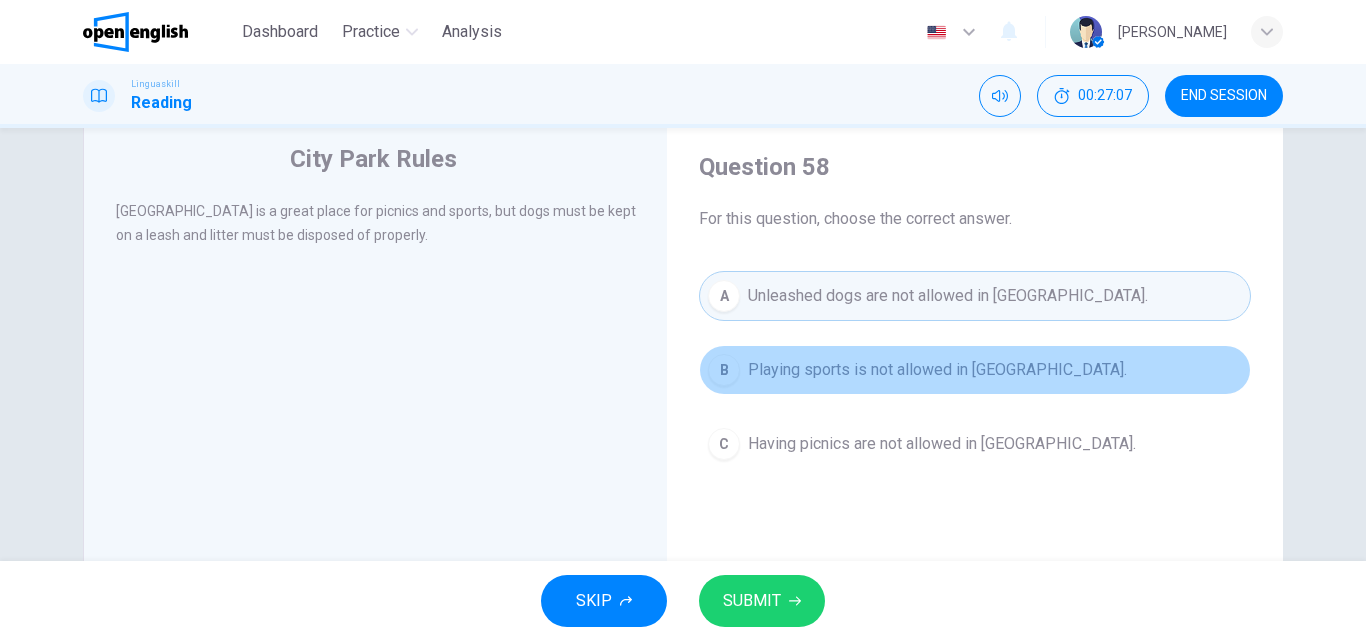 click on "B Playing sports is not allowed in [GEOGRAPHIC_DATA]." at bounding box center (975, 370) 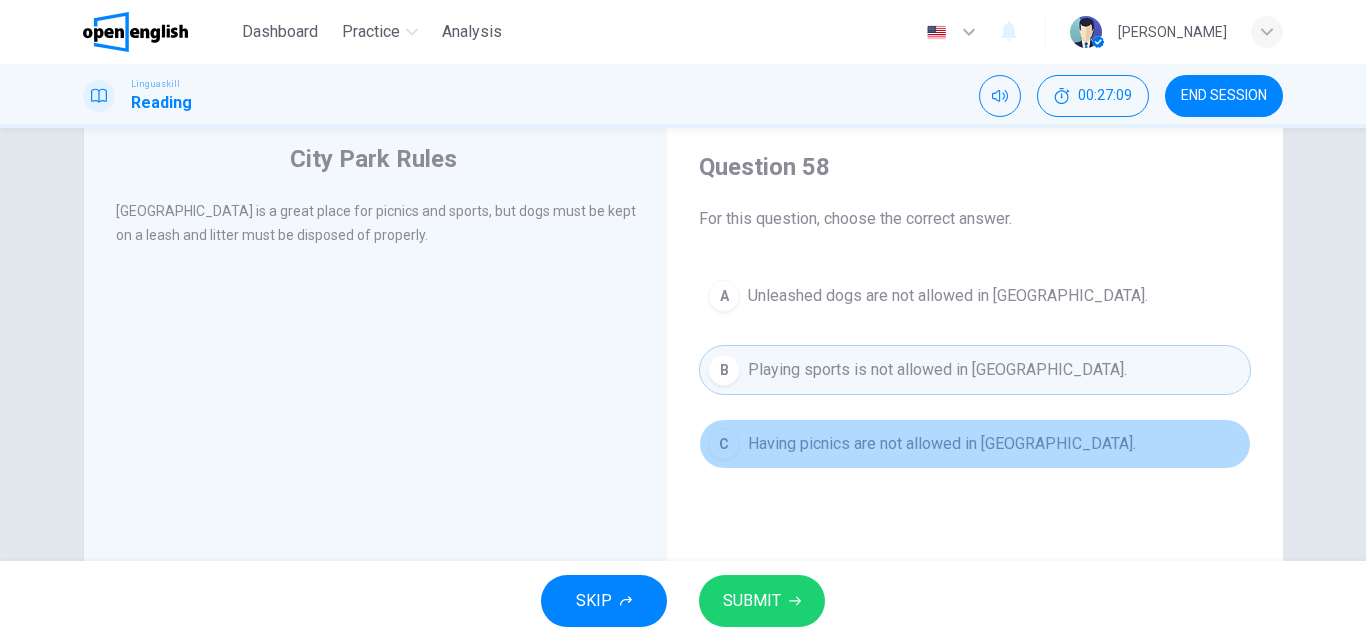click on "Having picnics are not allowed in [GEOGRAPHIC_DATA]." at bounding box center (942, 444) 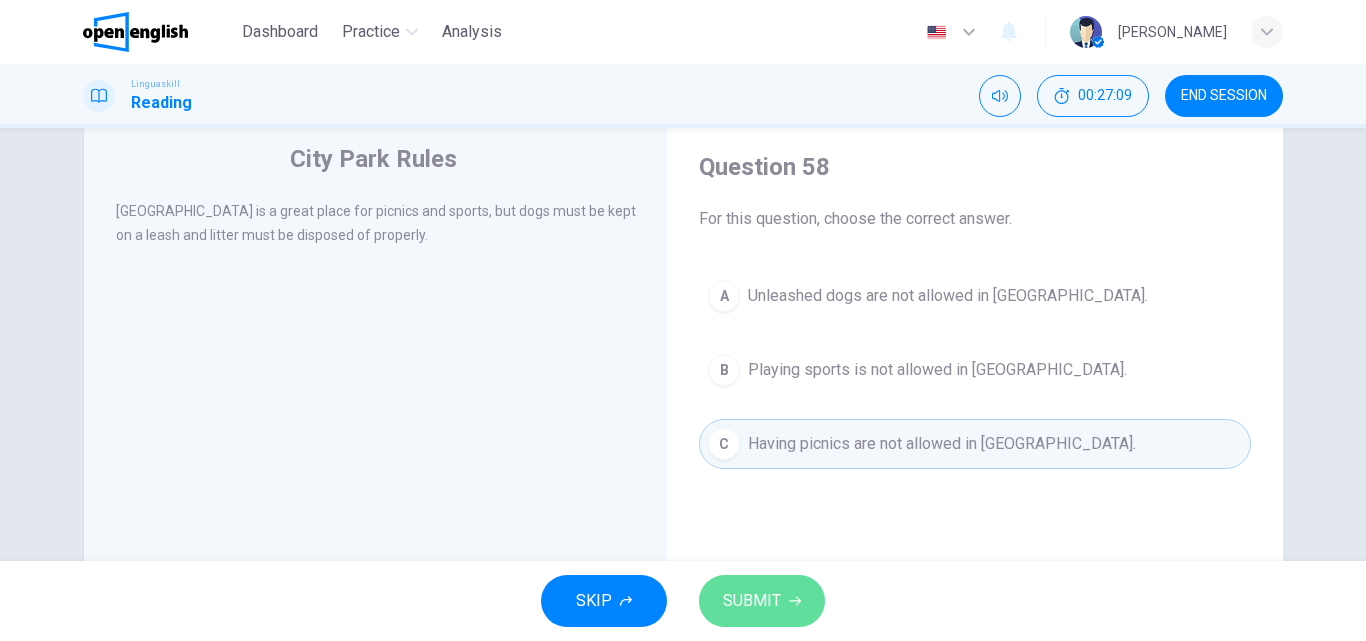 click on "SUBMIT" at bounding box center (752, 601) 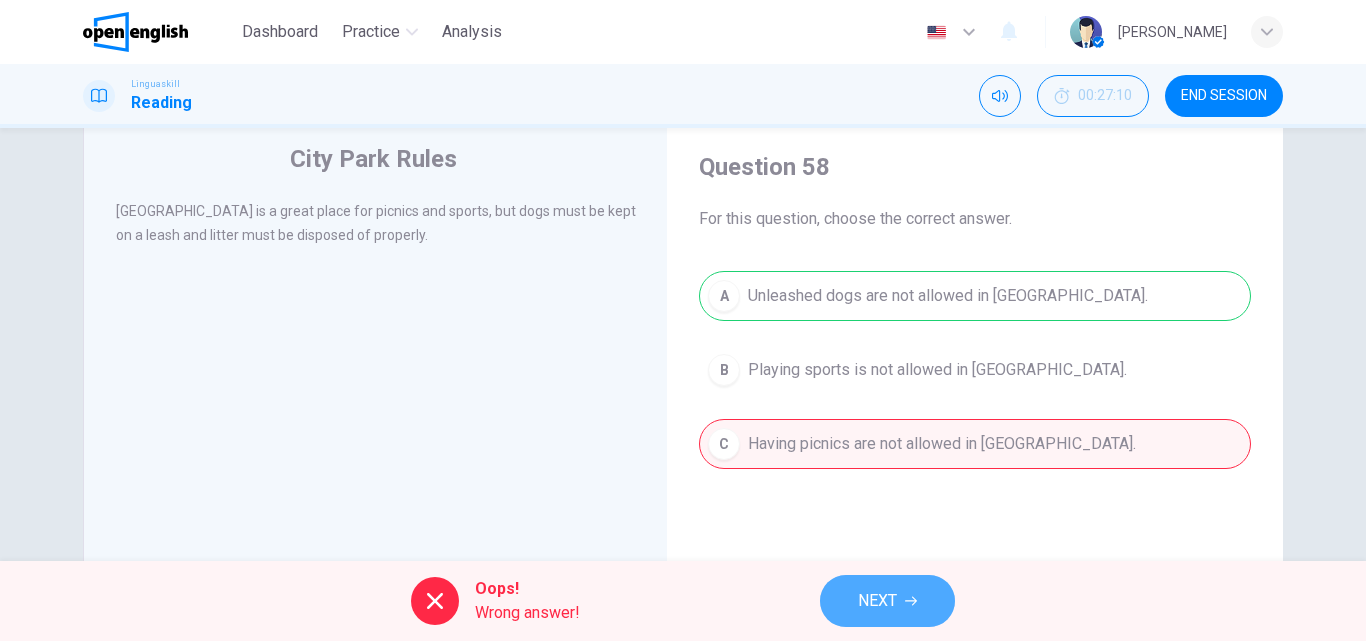 click on "NEXT" at bounding box center [887, 601] 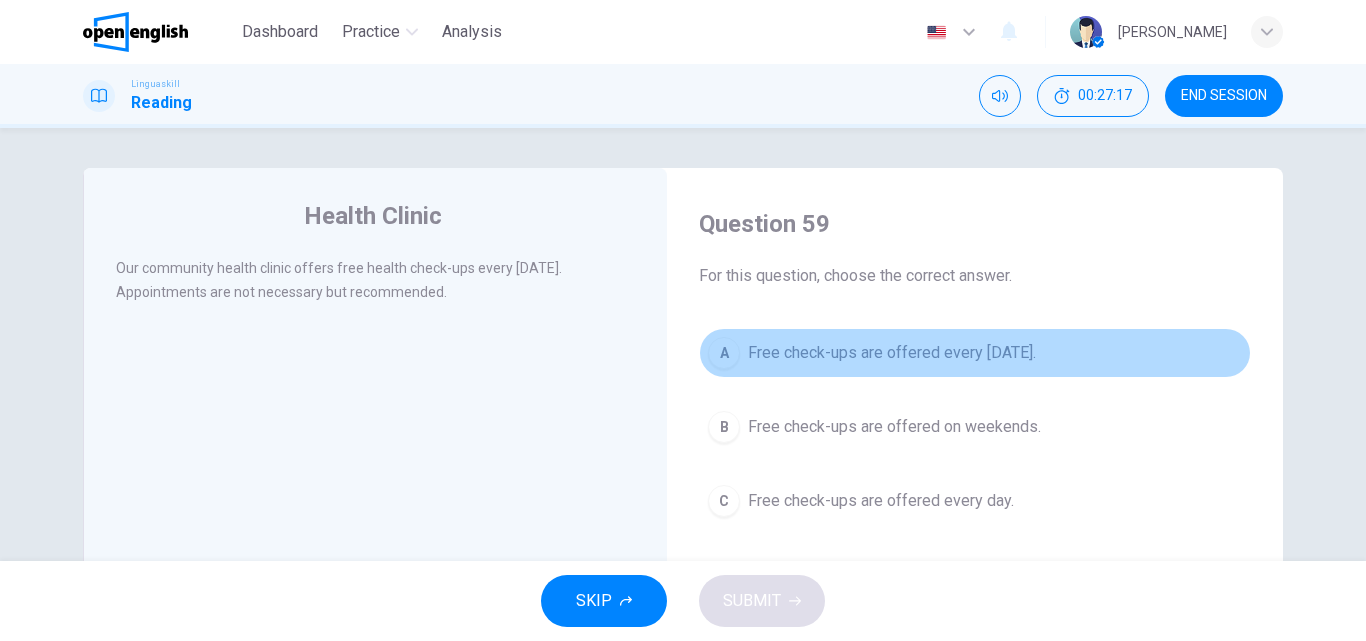 click on "Free check-ups are offered every [DATE]." at bounding box center (892, 353) 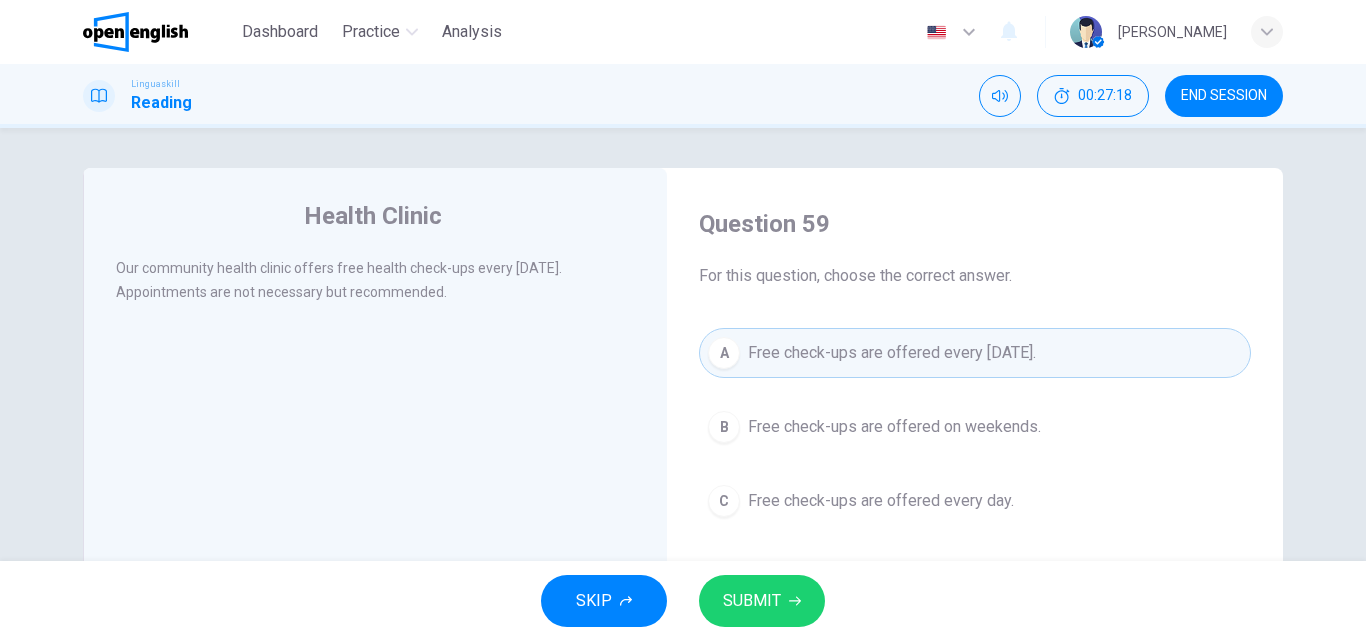 click on "SUBMIT" at bounding box center [762, 601] 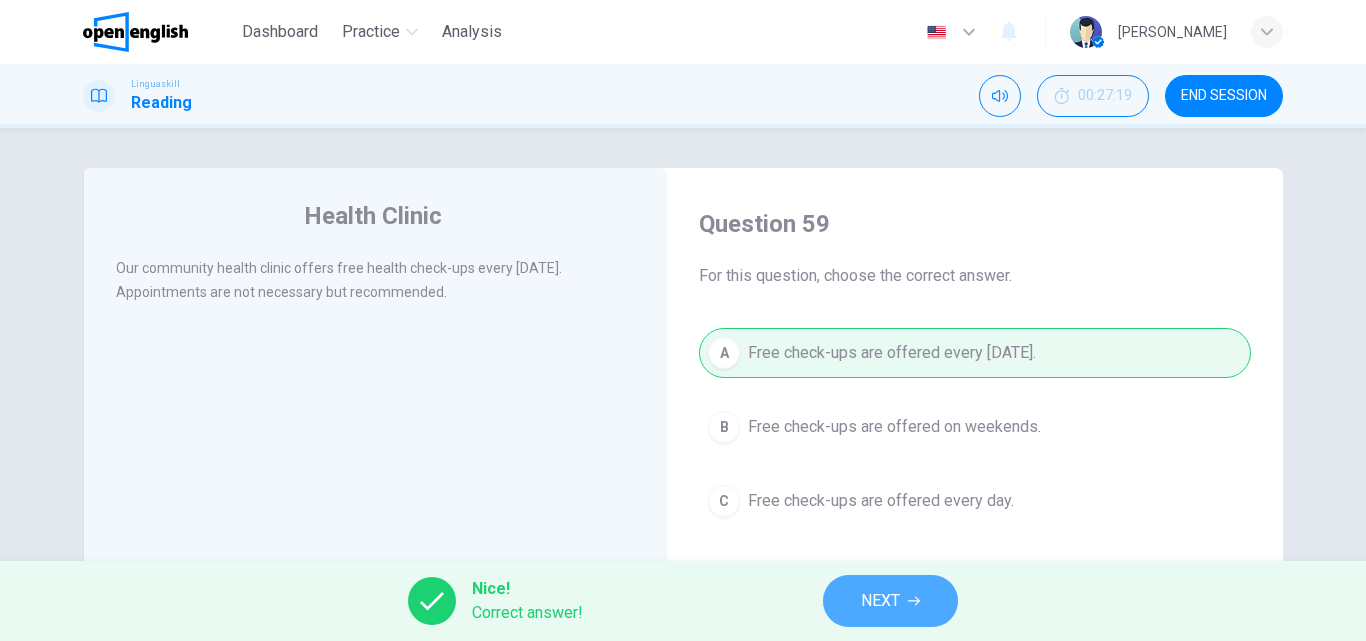 click on "NEXT" at bounding box center (890, 601) 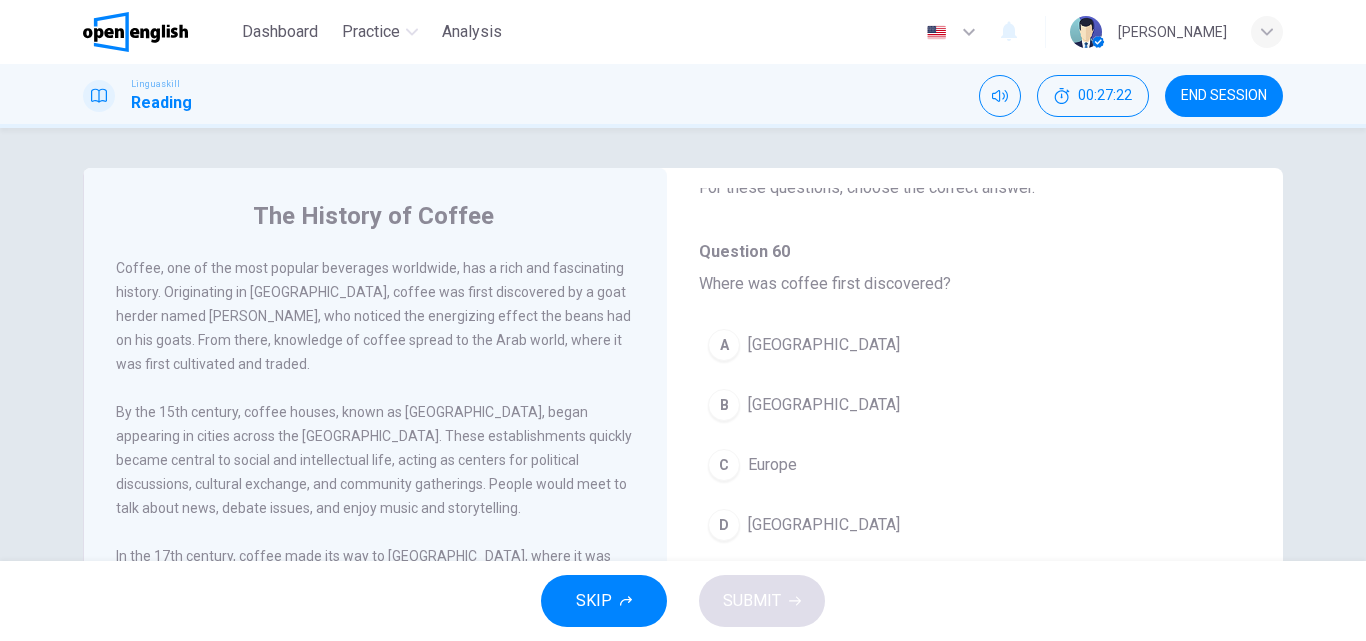 scroll, scrollTop: 92, scrollLeft: 0, axis: vertical 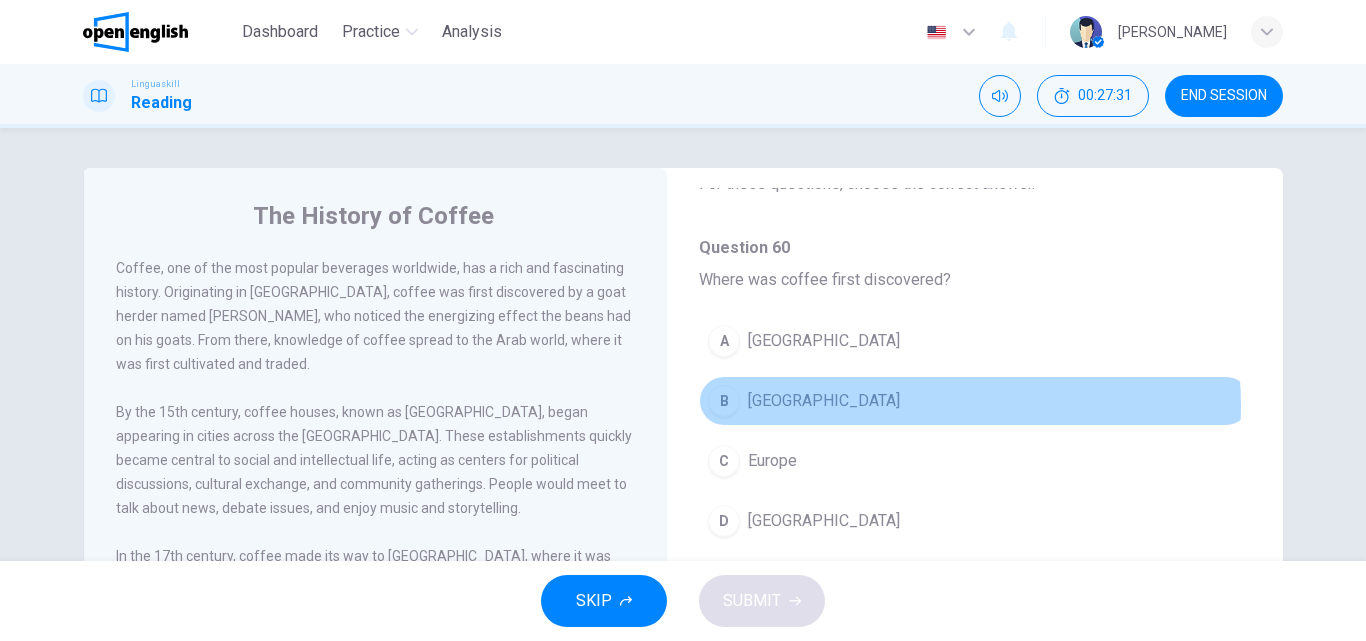 click on "B [GEOGRAPHIC_DATA]" at bounding box center [975, 401] 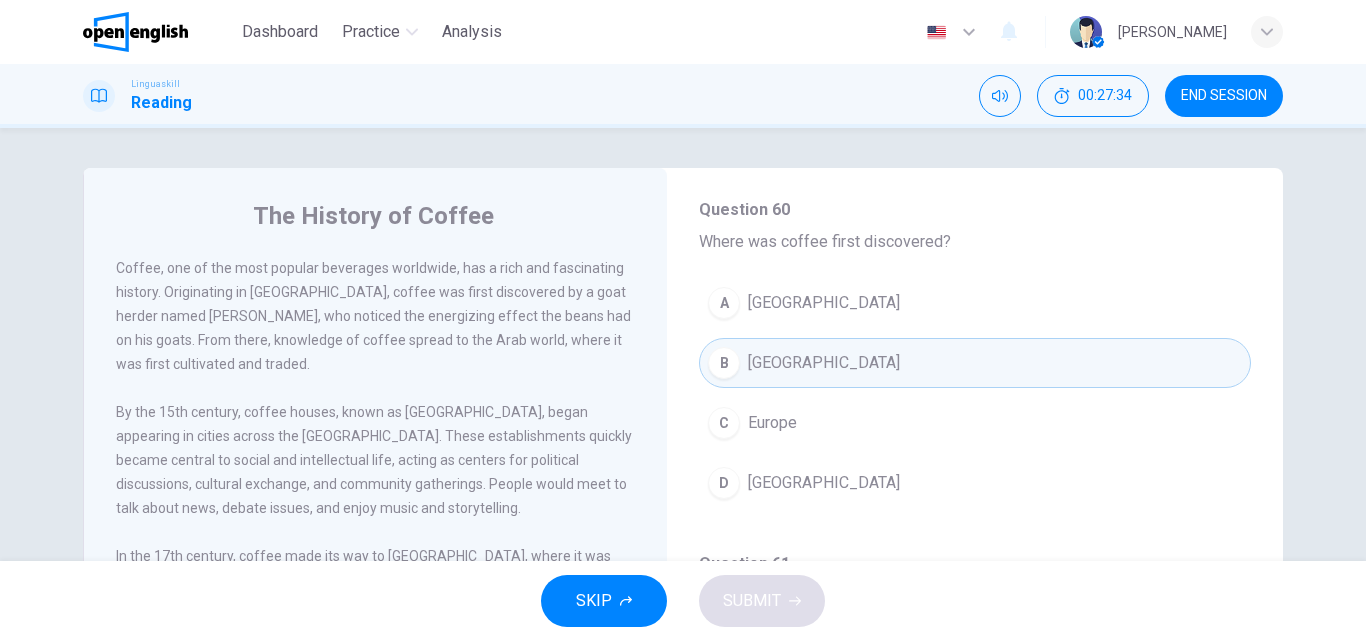 scroll, scrollTop: 160, scrollLeft: 0, axis: vertical 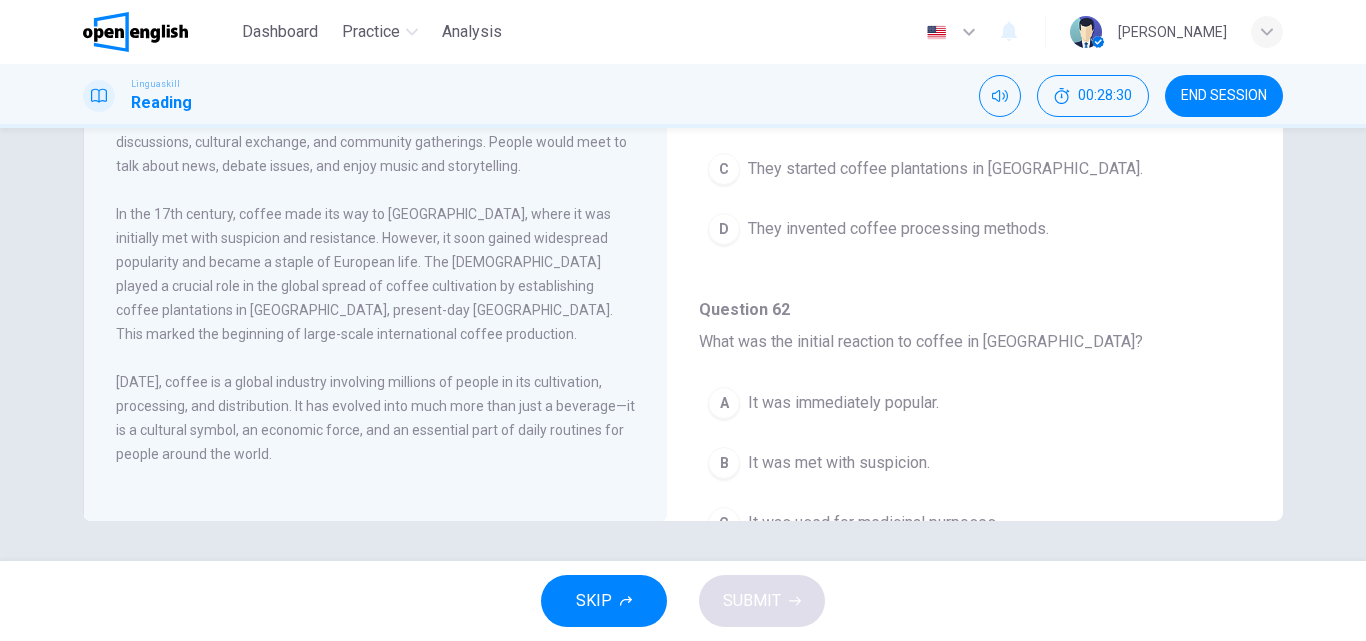 drag, startPoint x: 1365, startPoint y: 566, endPoint x: 1347, endPoint y: 439, distance: 128.26924 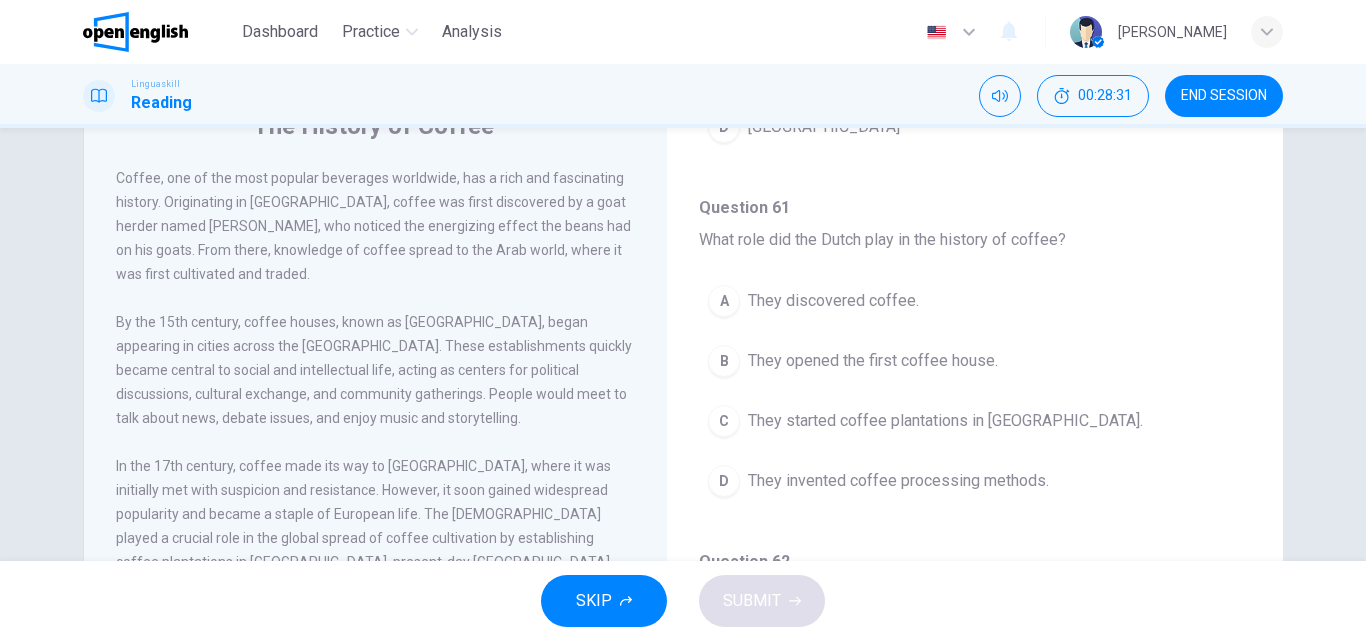scroll, scrollTop: 0, scrollLeft: 0, axis: both 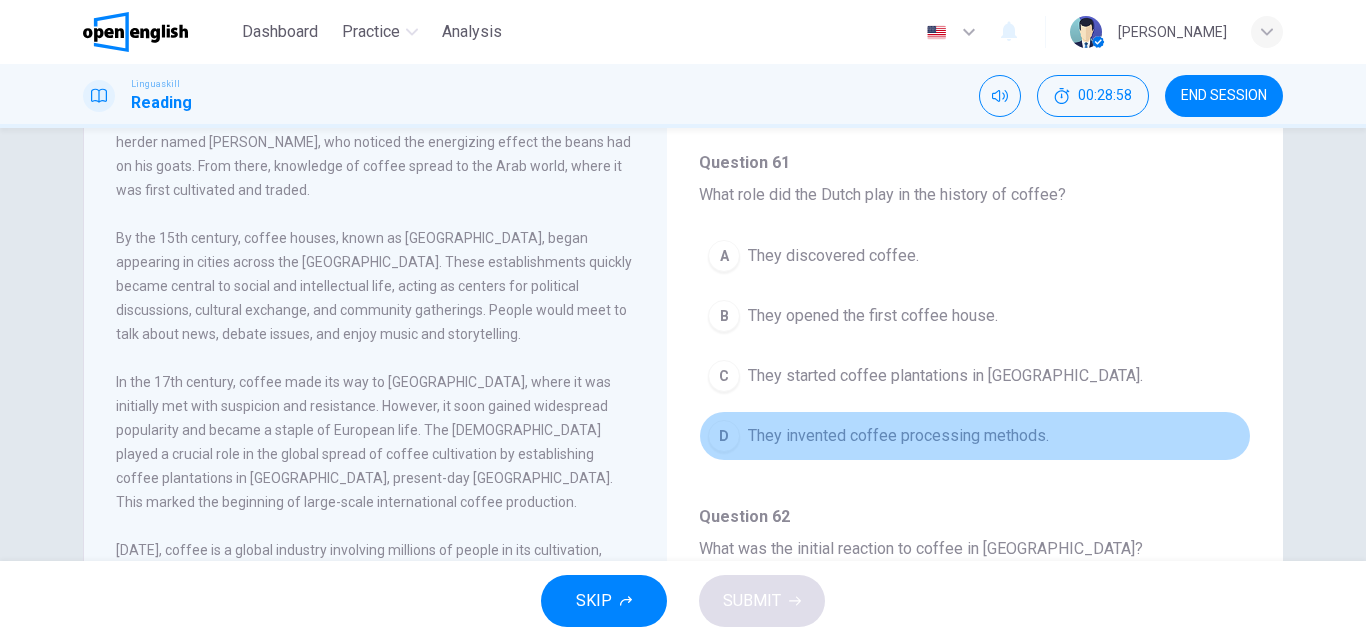 click on "D They invented coffee processing methods." at bounding box center [975, 436] 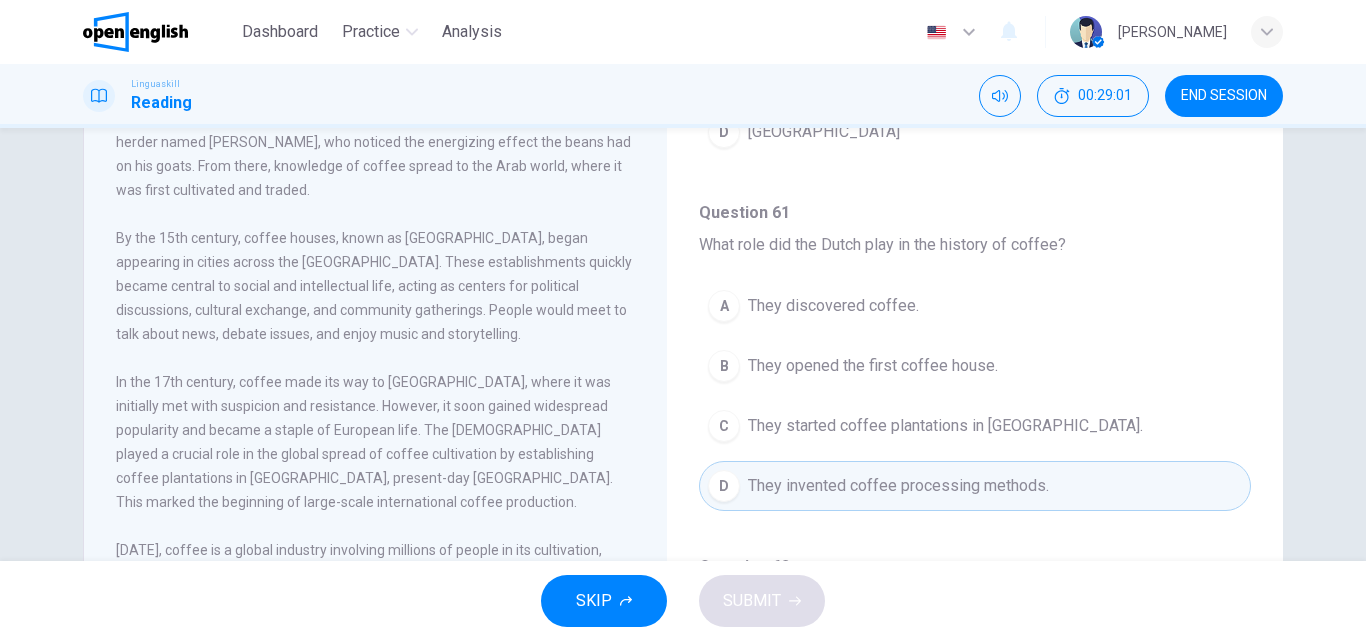 scroll, scrollTop: 295, scrollLeft: 0, axis: vertical 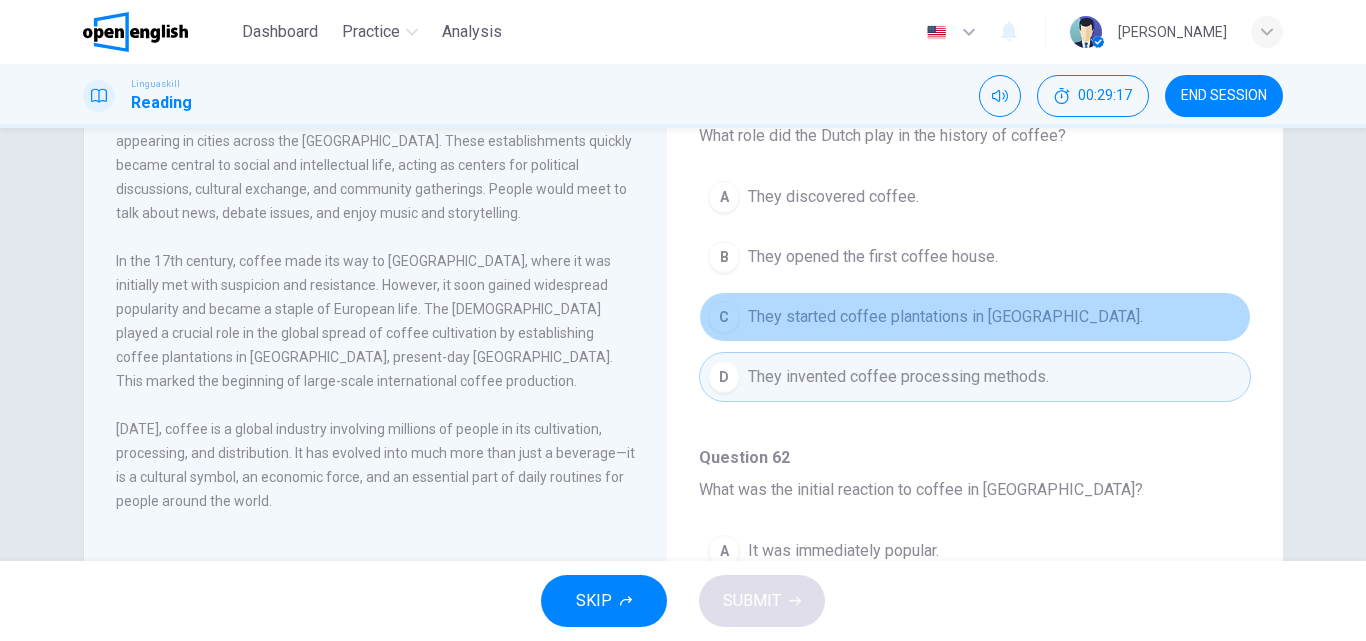 click on "C They started coffee plantations in [GEOGRAPHIC_DATA]." at bounding box center (975, 317) 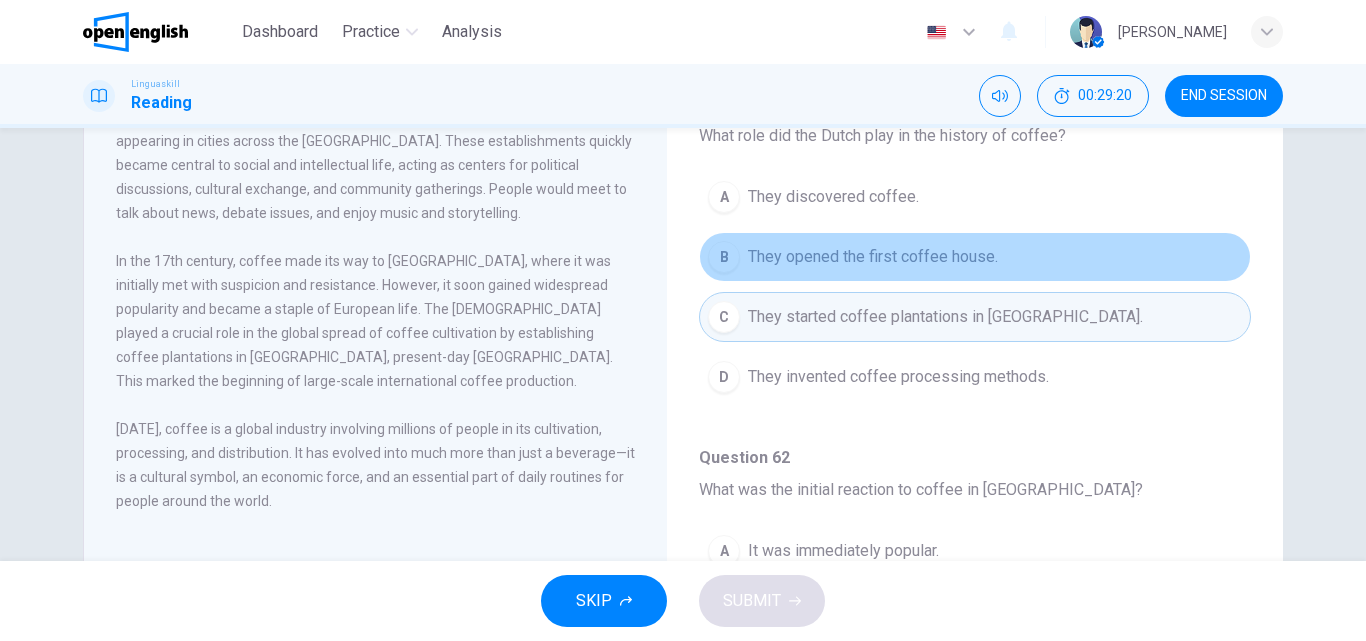 click on "B They opened the first coffee house." at bounding box center (975, 257) 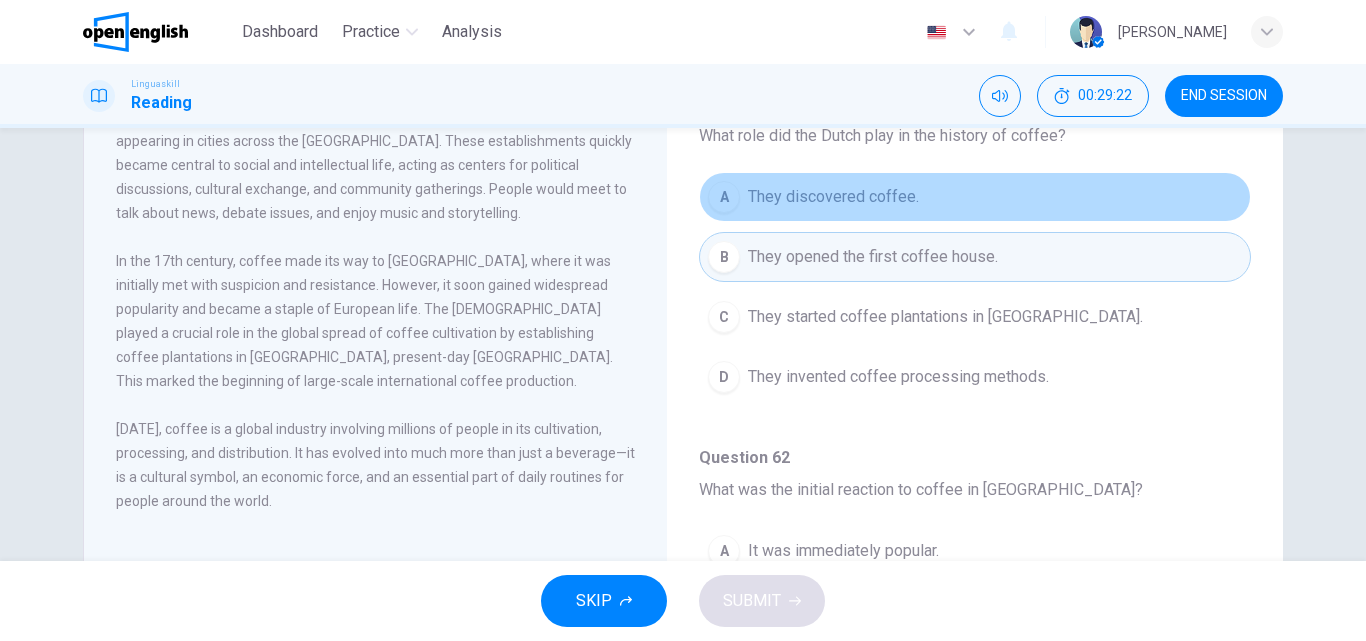 click on "A They discovered coffee." at bounding box center (975, 197) 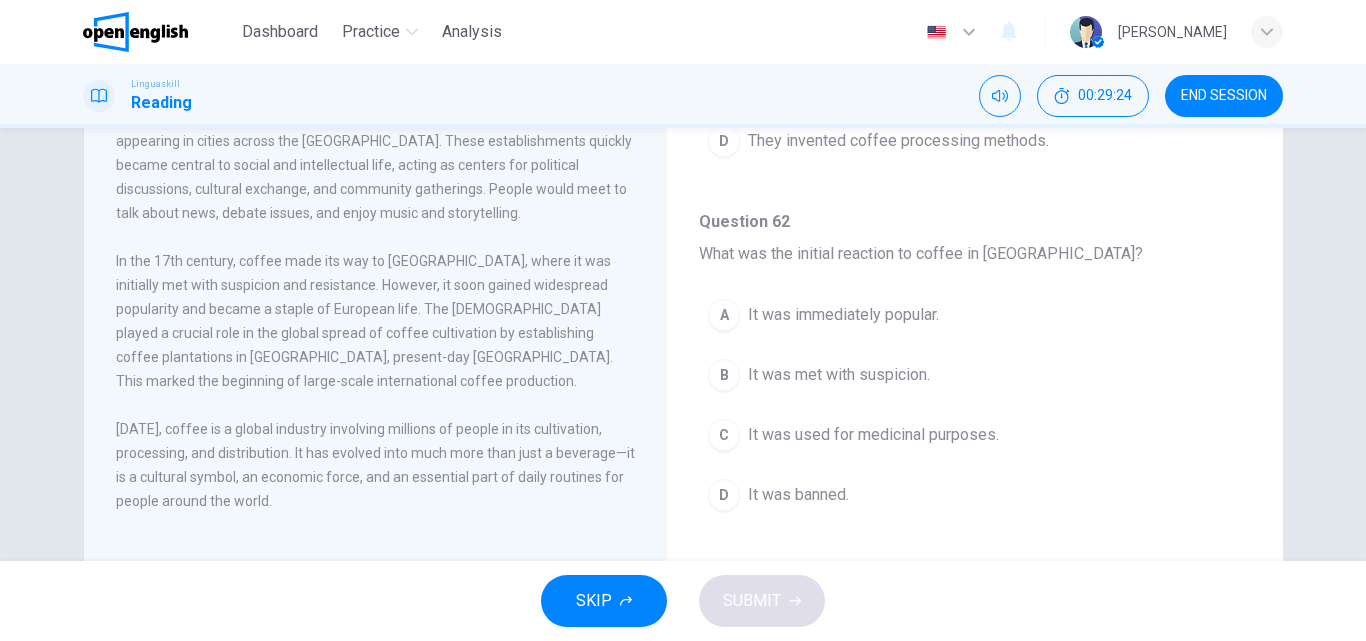 scroll, scrollTop: 534, scrollLeft: 0, axis: vertical 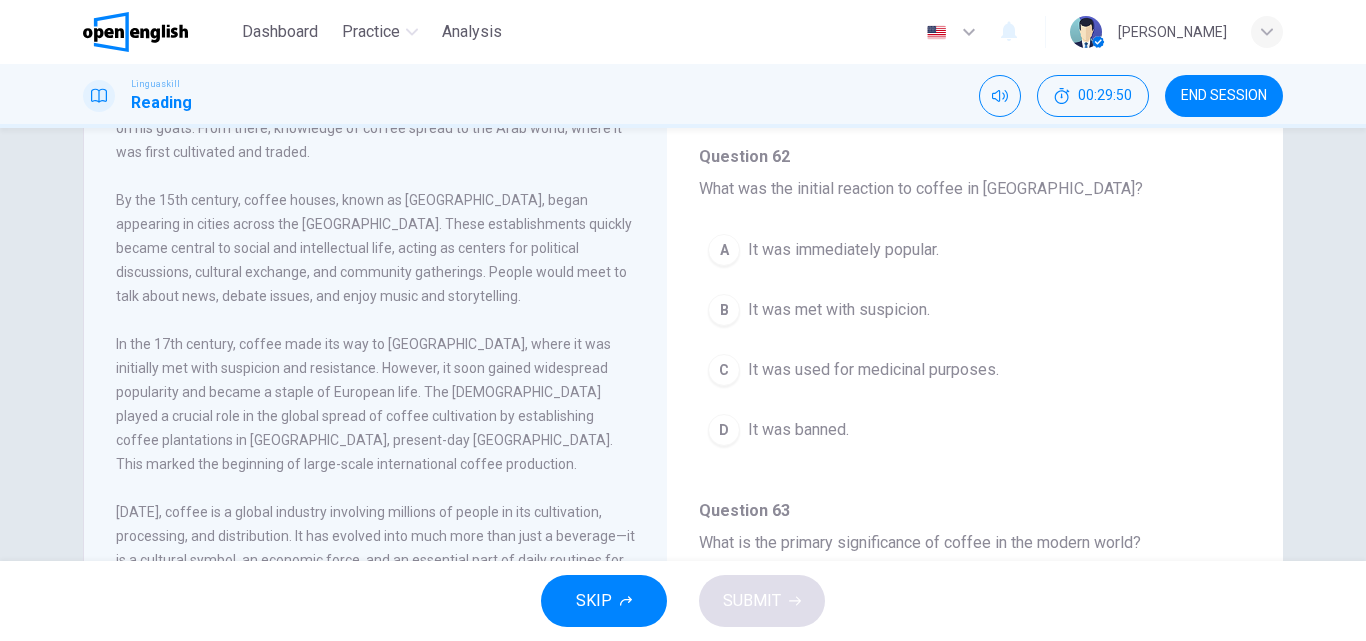 click on "A It was immediately popular." at bounding box center [975, 250] 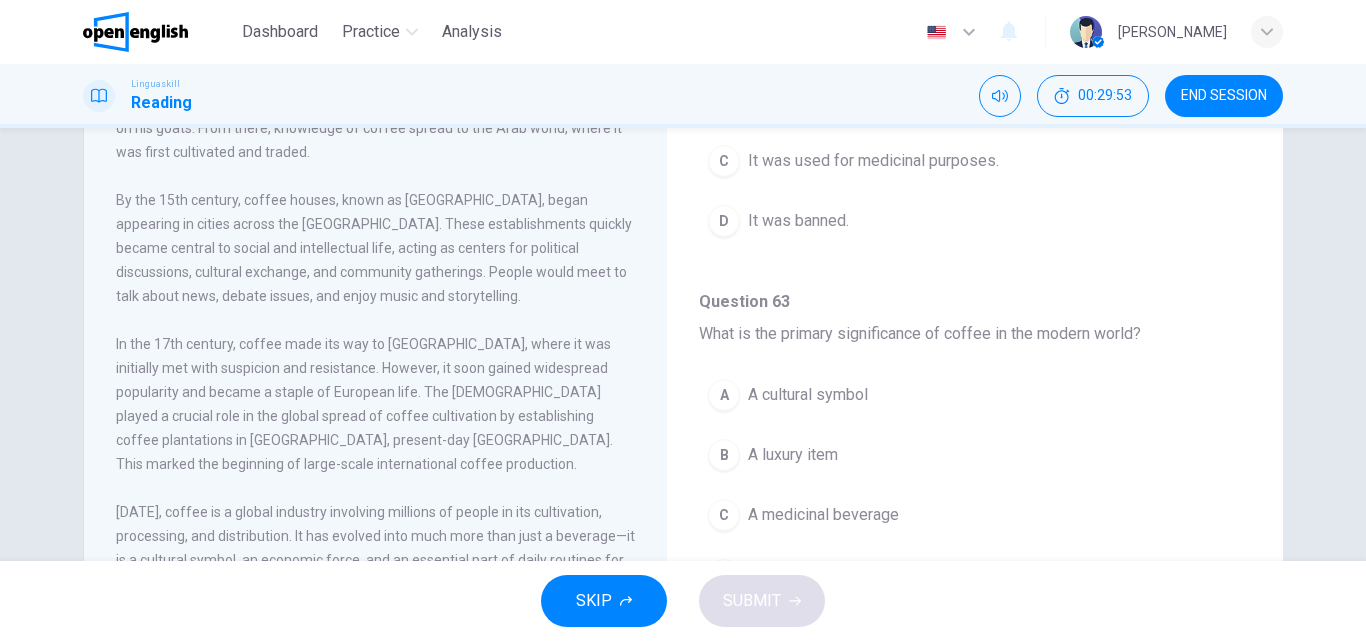 scroll, scrollTop: 1015, scrollLeft: 0, axis: vertical 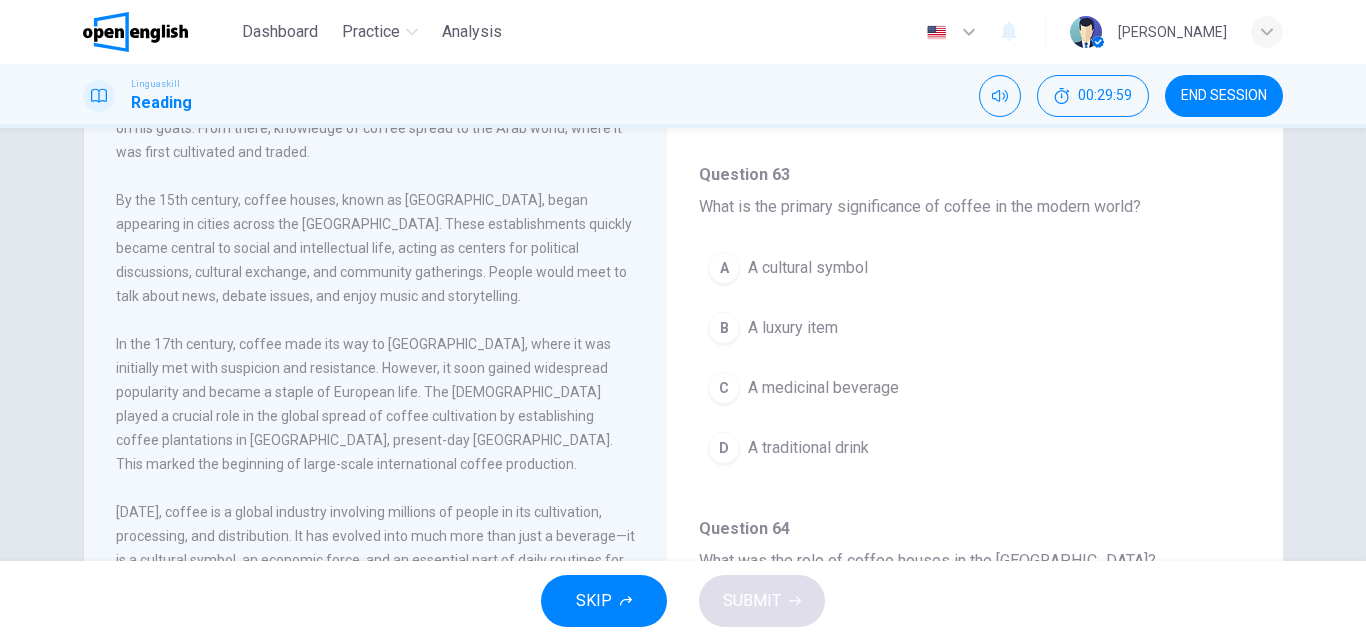 click on "D A traditional drink" at bounding box center (975, 448) 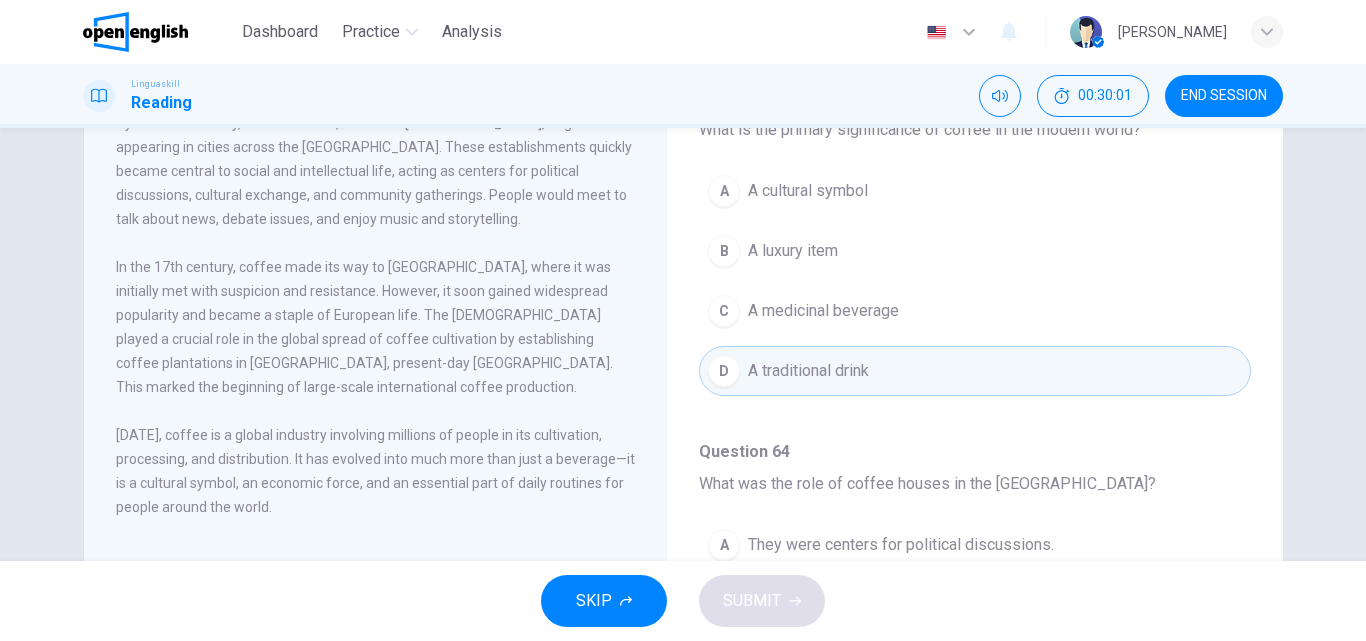 scroll, scrollTop: 342, scrollLeft: 0, axis: vertical 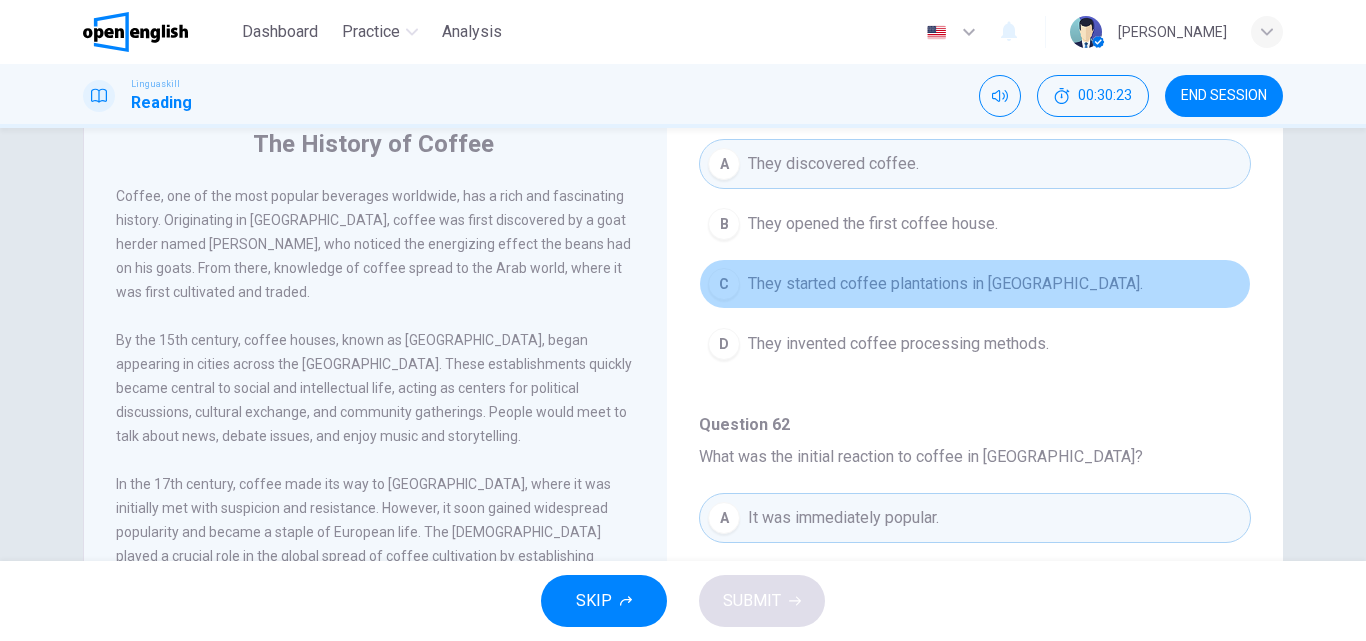 click on "C They started coffee plantations in [GEOGRAPHIC_DATA]." at bounding box center (975, 284) 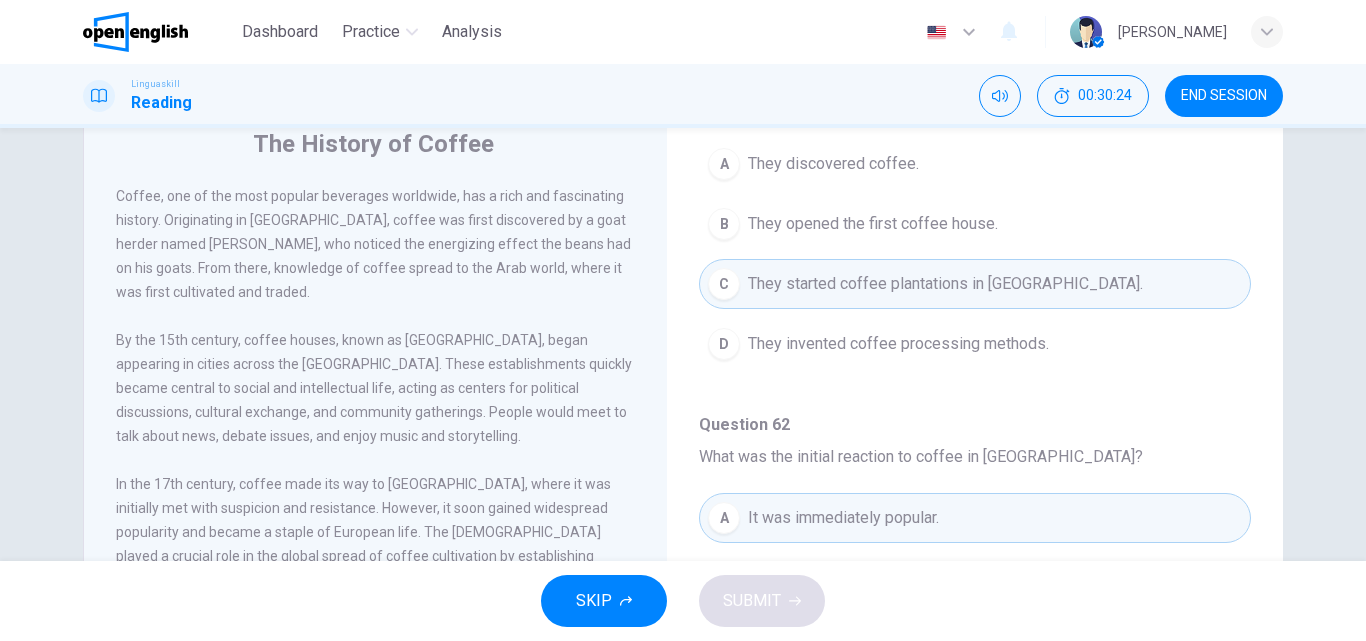scroll, scrollTop: 342, scrollLeft: 0, axis: vertical 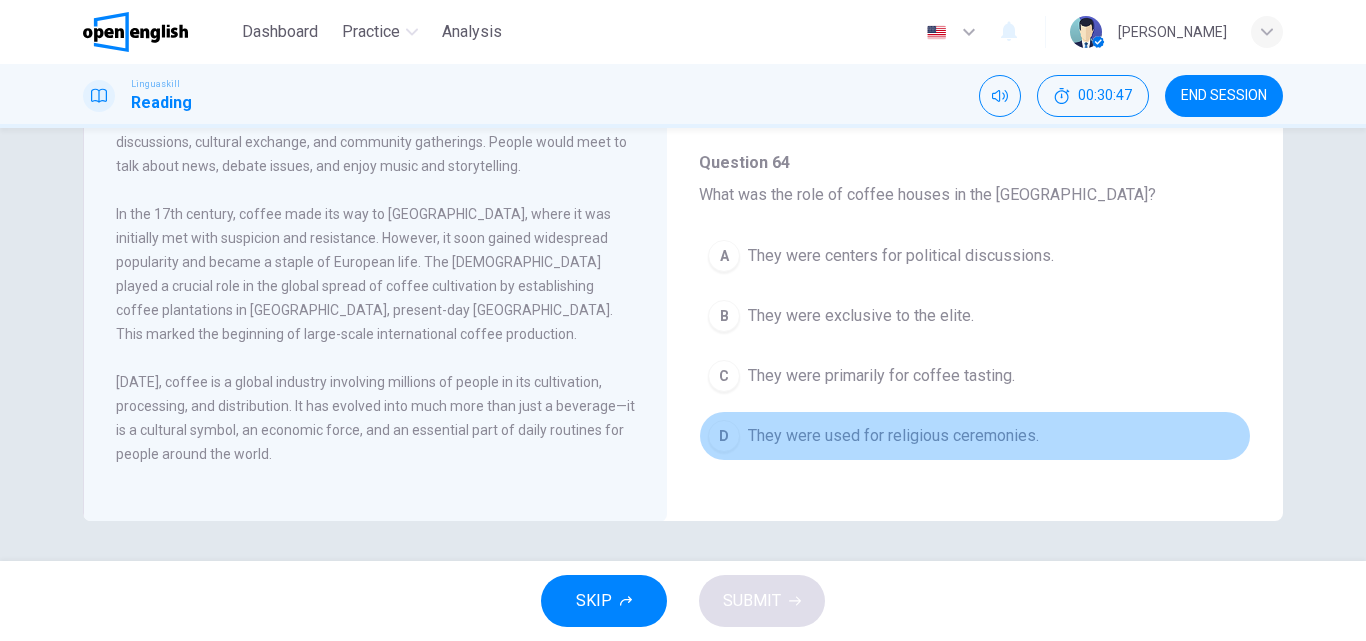 click on "D They were used for religious ceremonies." at bounding box center (975, 436) 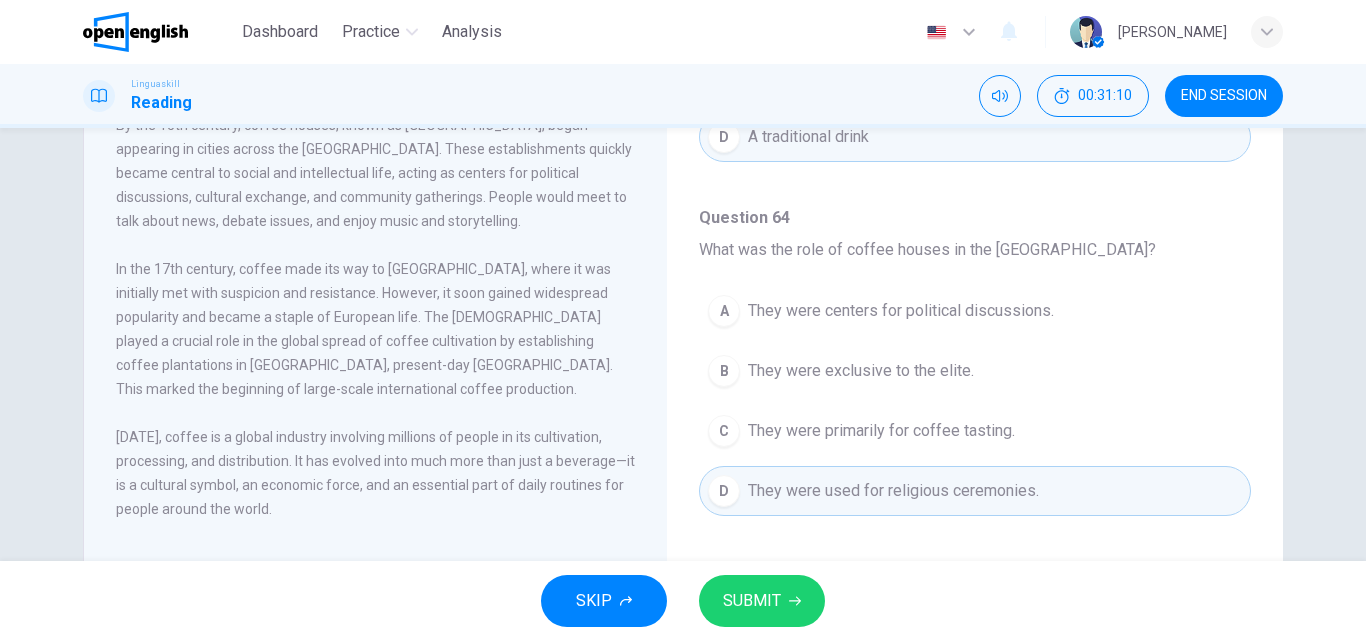 scroll, scrollTop: 259, scrollLeft: 0, axis: vertical 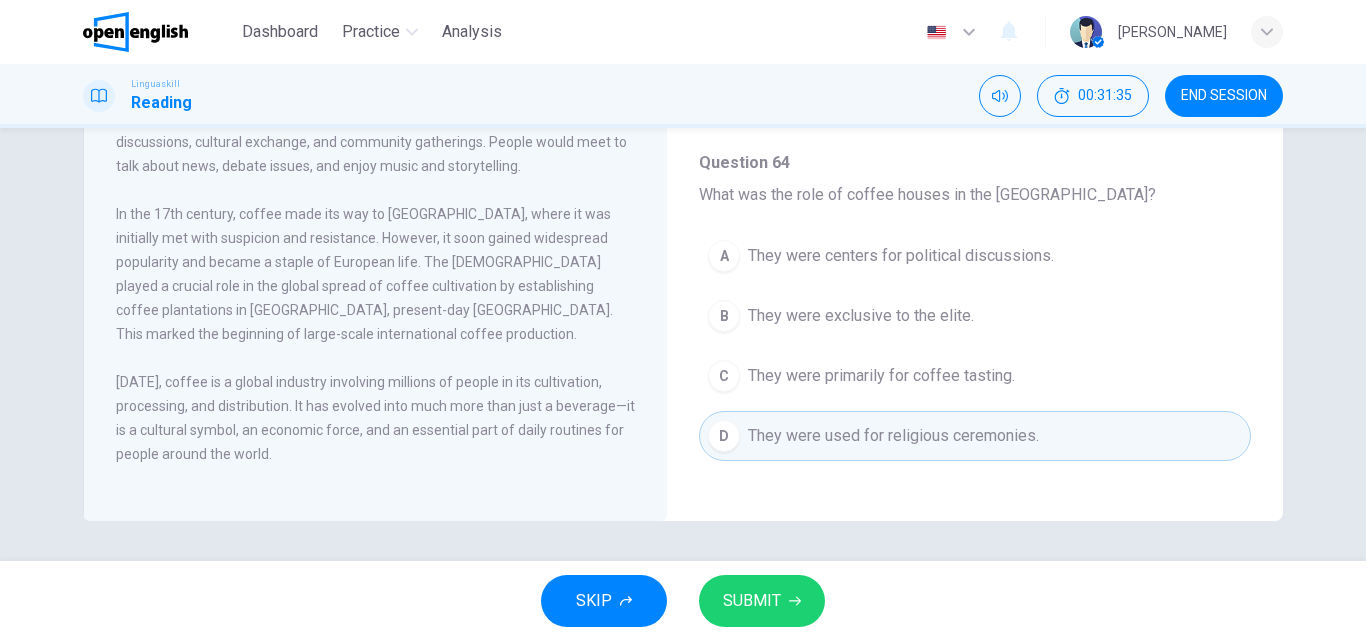 click on "SUBMIT" at bounding box center (762, 601) 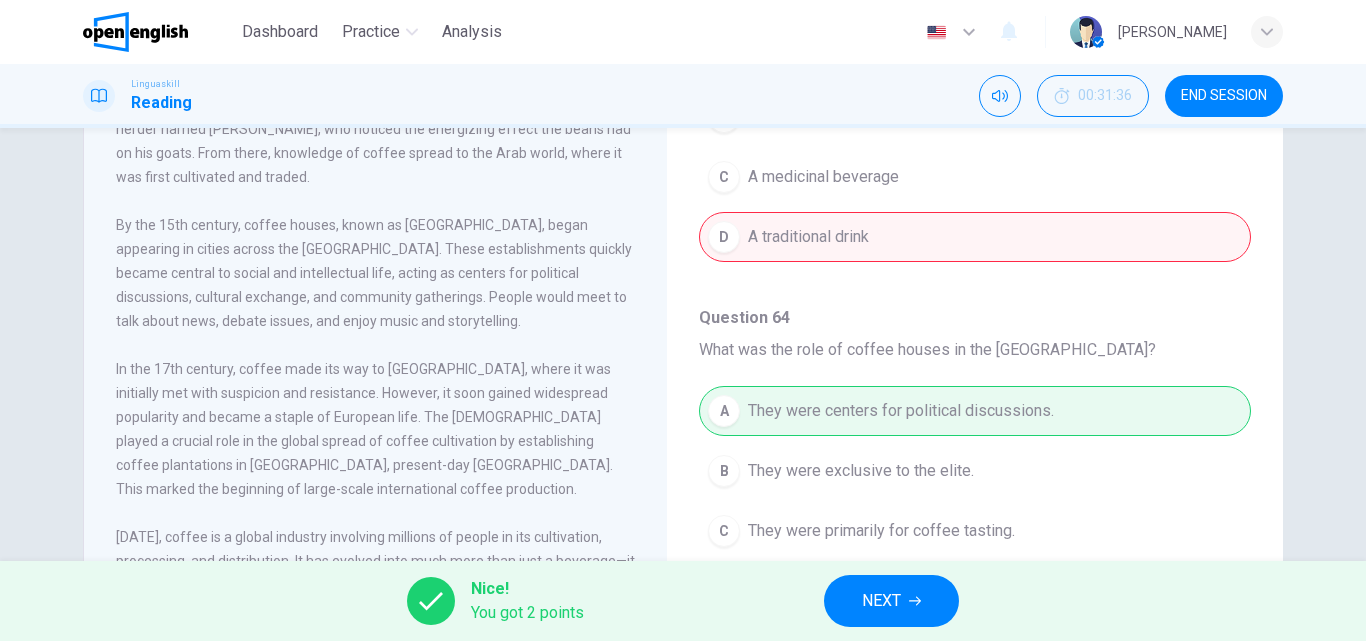scroll, scrollTop: 207, scrollLeft: 0, axis: vertical 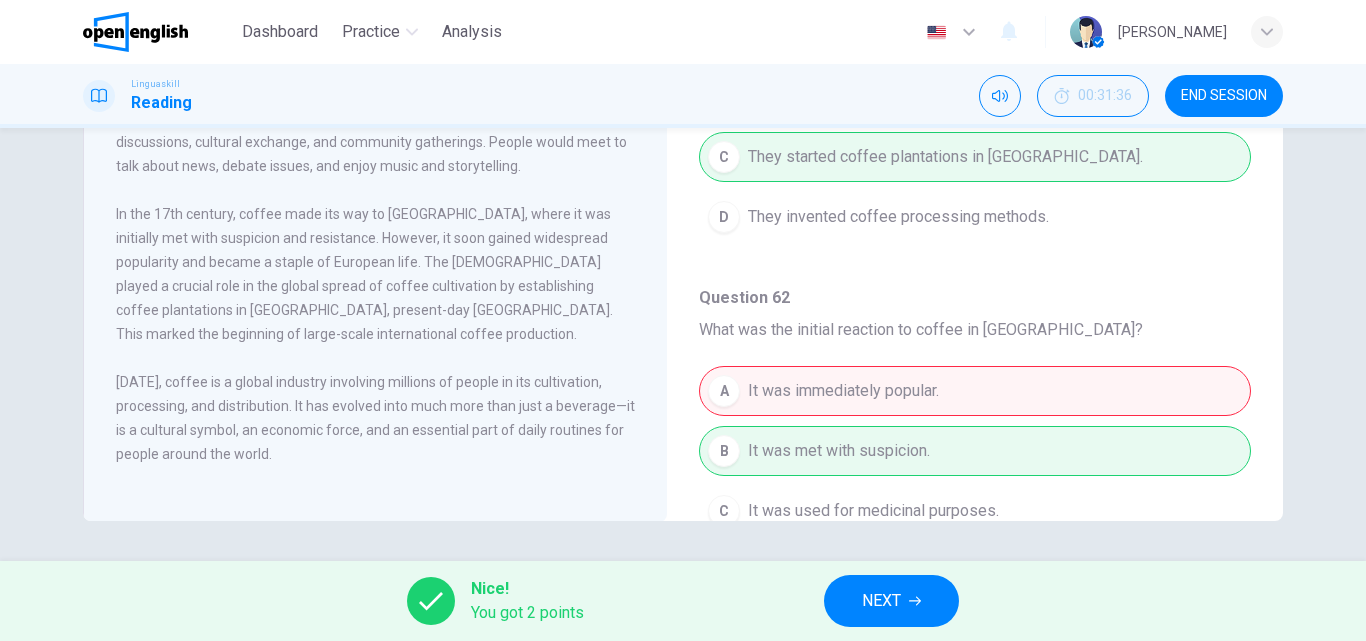 click on "NEXT" at bounding box center (891, 601) 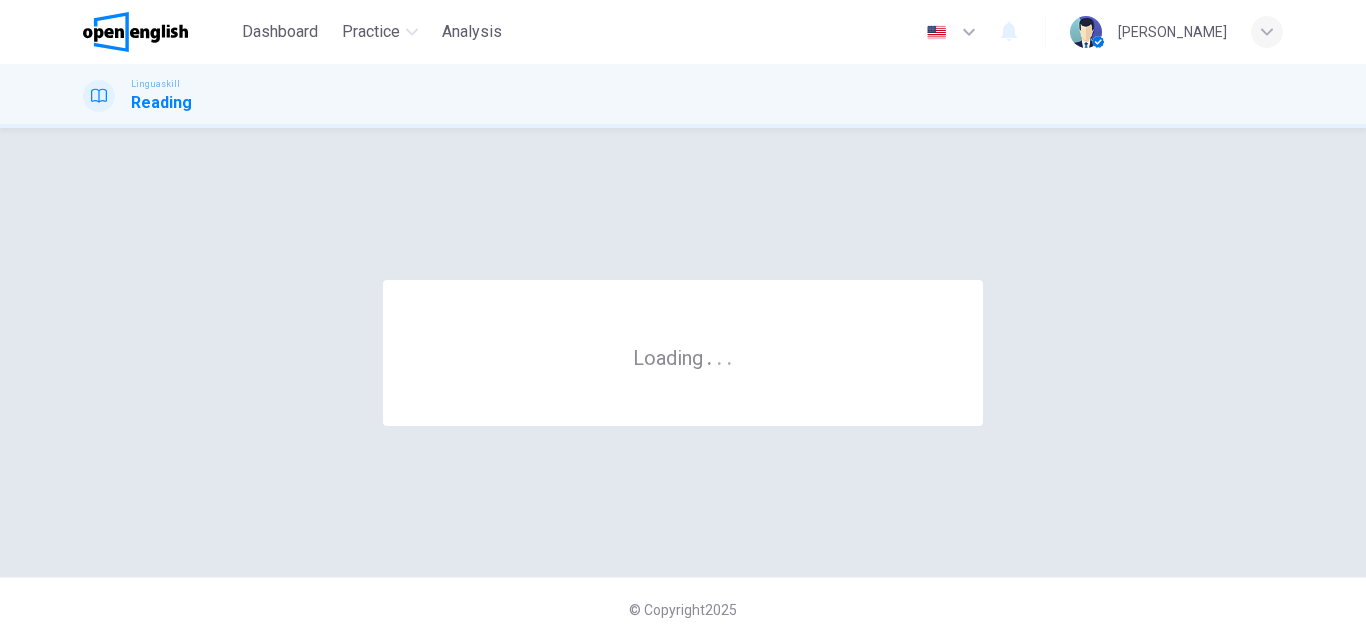 scroll, scrollTop: 0, scrollLeft: 0, axis: both 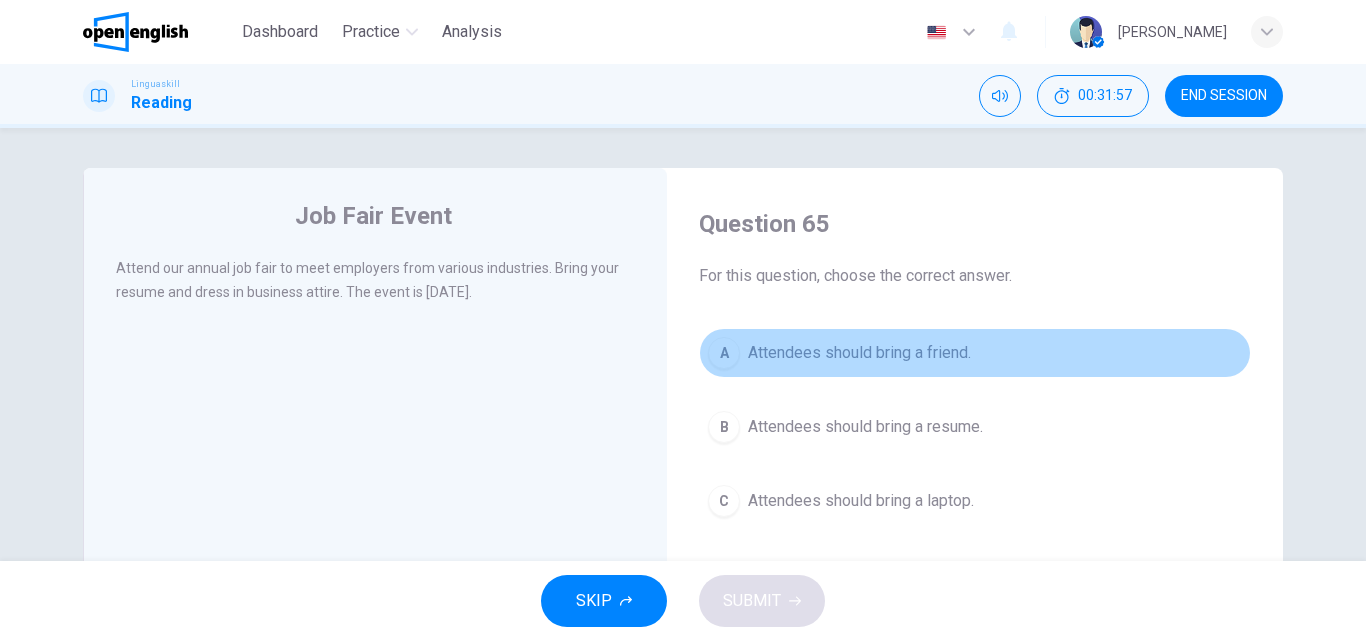 click on "A Attendees should bring a friend." at bounding box center [975, 353] 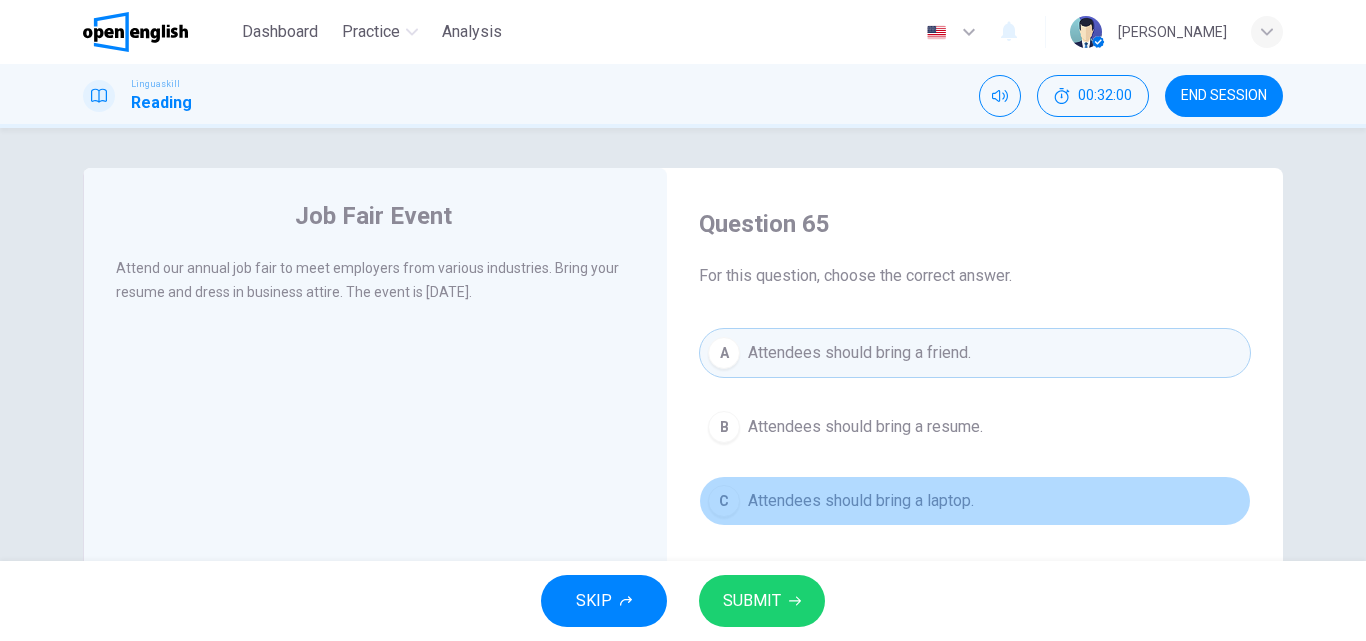 click on "C Attendees should bring a laptop." at bounding box center [975, 501] 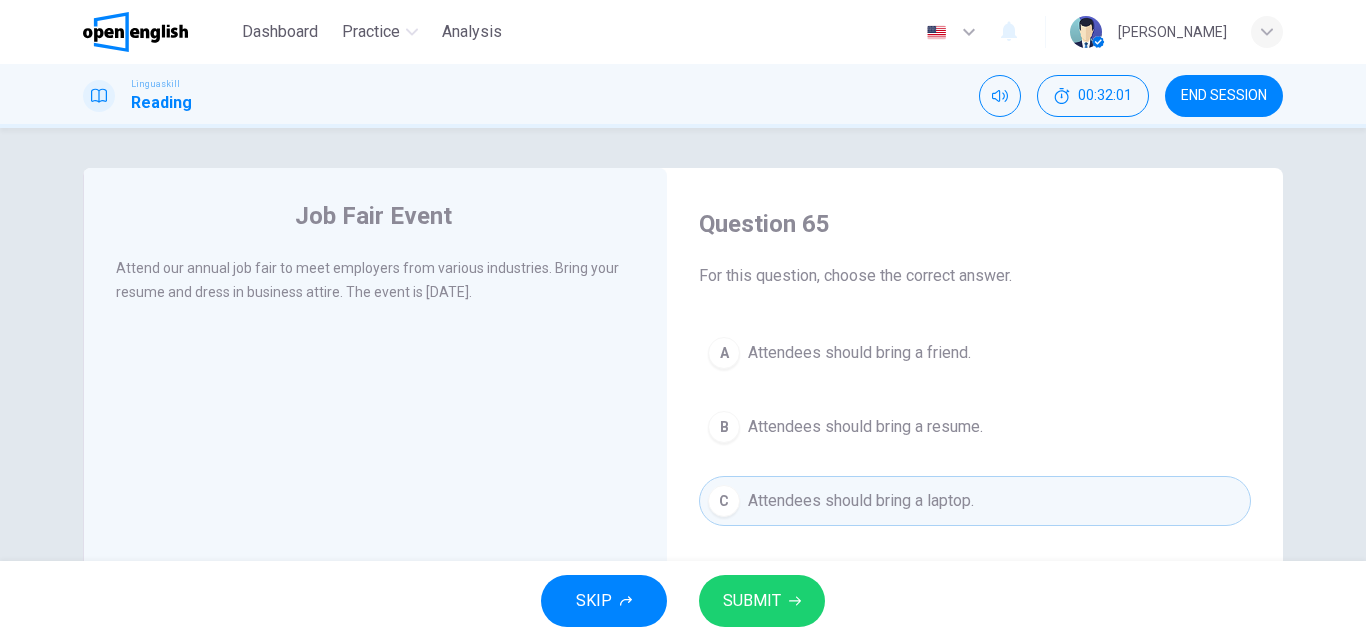 click on "SUBMIT" at bounding box center [752, 601] 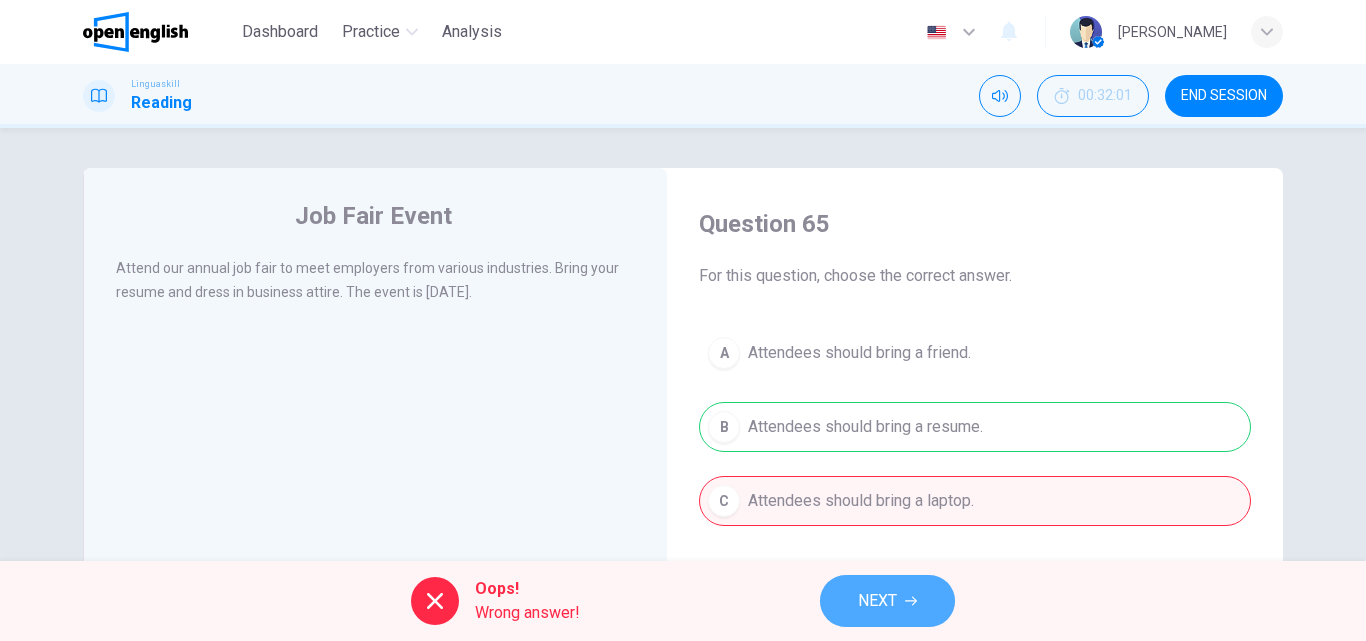 click on "NEXT" at bounding box center (877, 601) 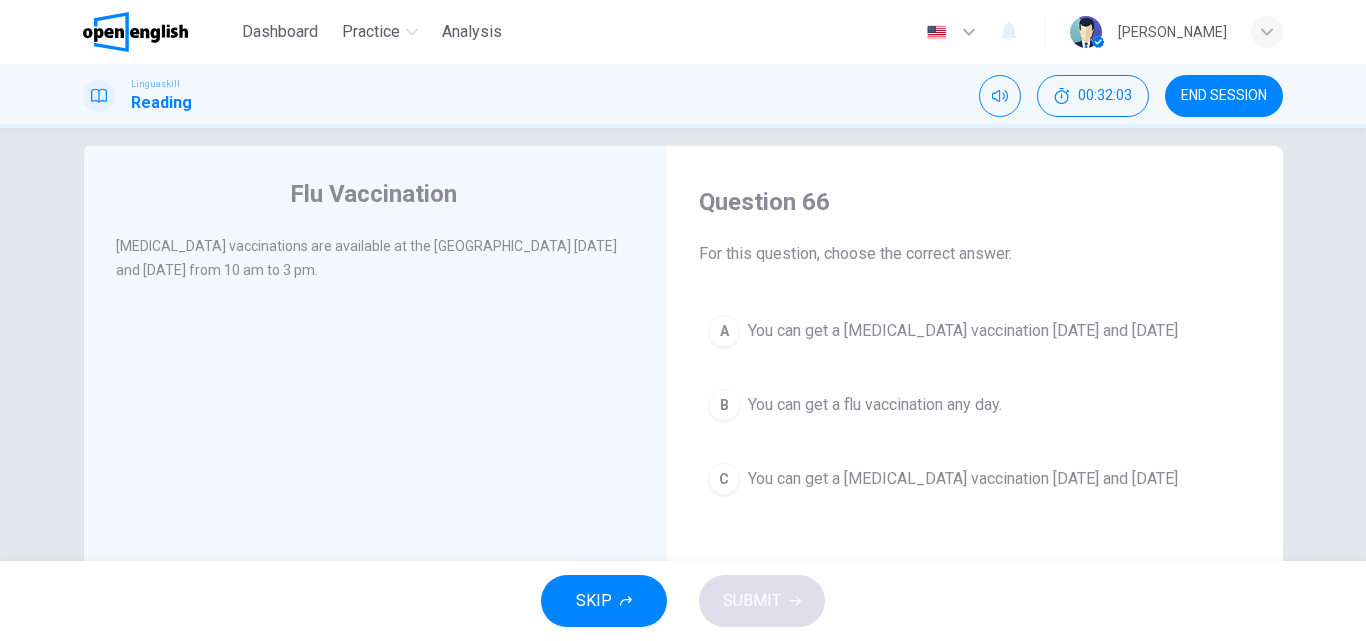 scroll, scrollTop: 25, scrollLeft: 0, axis: vertical 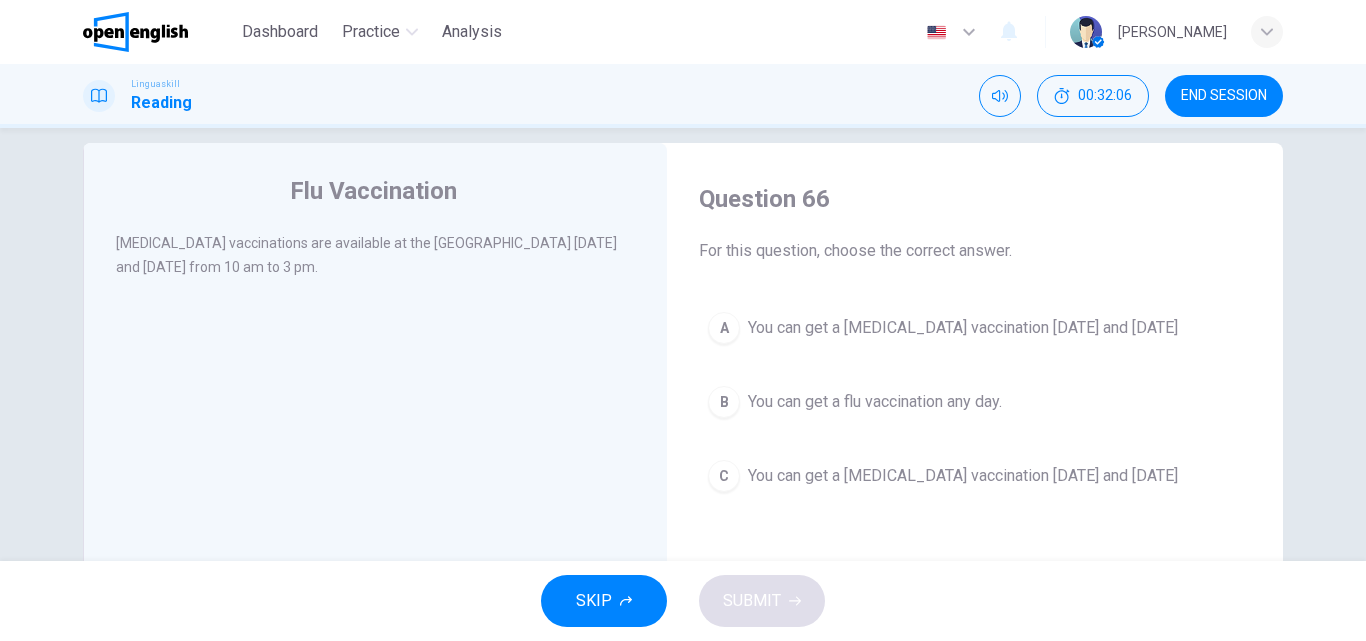 click on "A You can get a [MEDICAL_DATA] vaccination [DATE] and [DATE]" at bounding box center [975, 328] 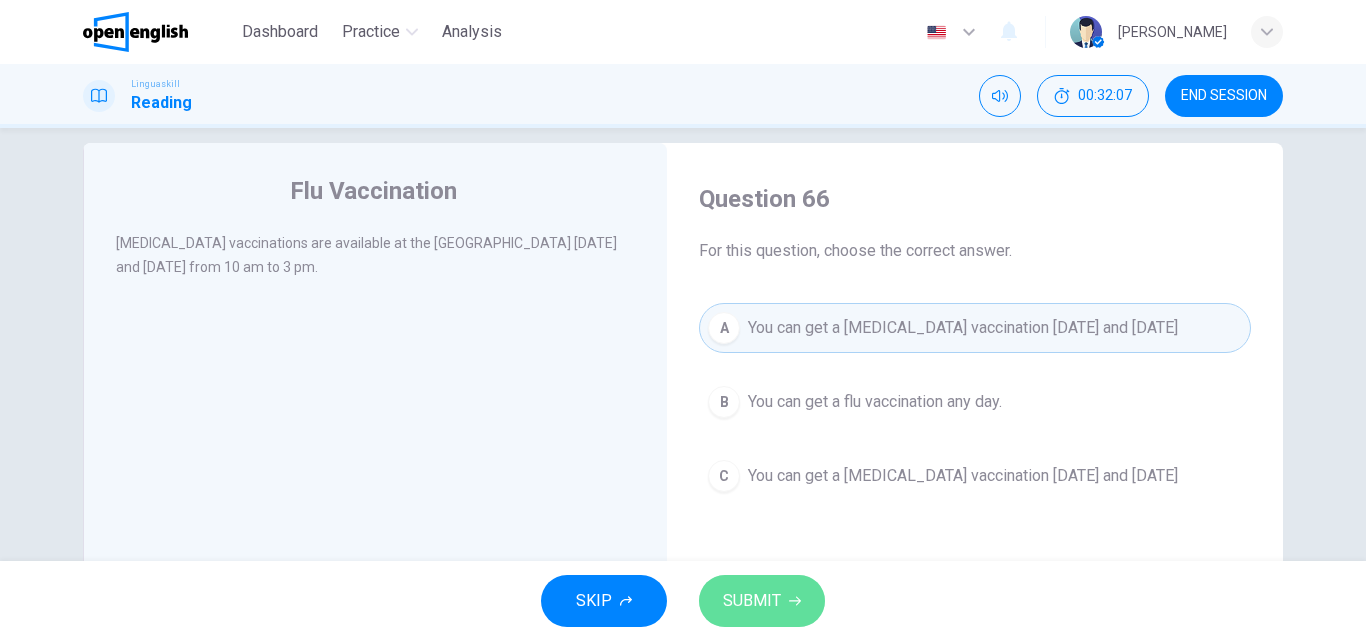 click on "SUBMIT" at bounding box center (762, 601) 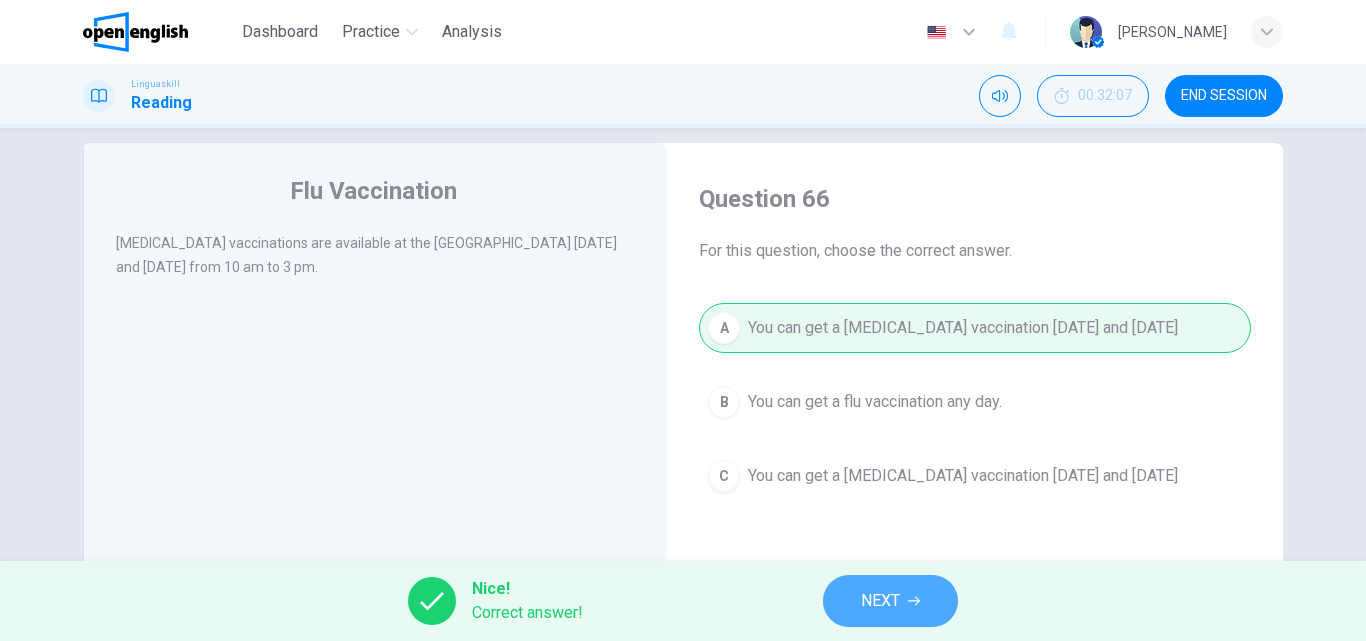 click on "NEXT" at bounding box center (880, 601) 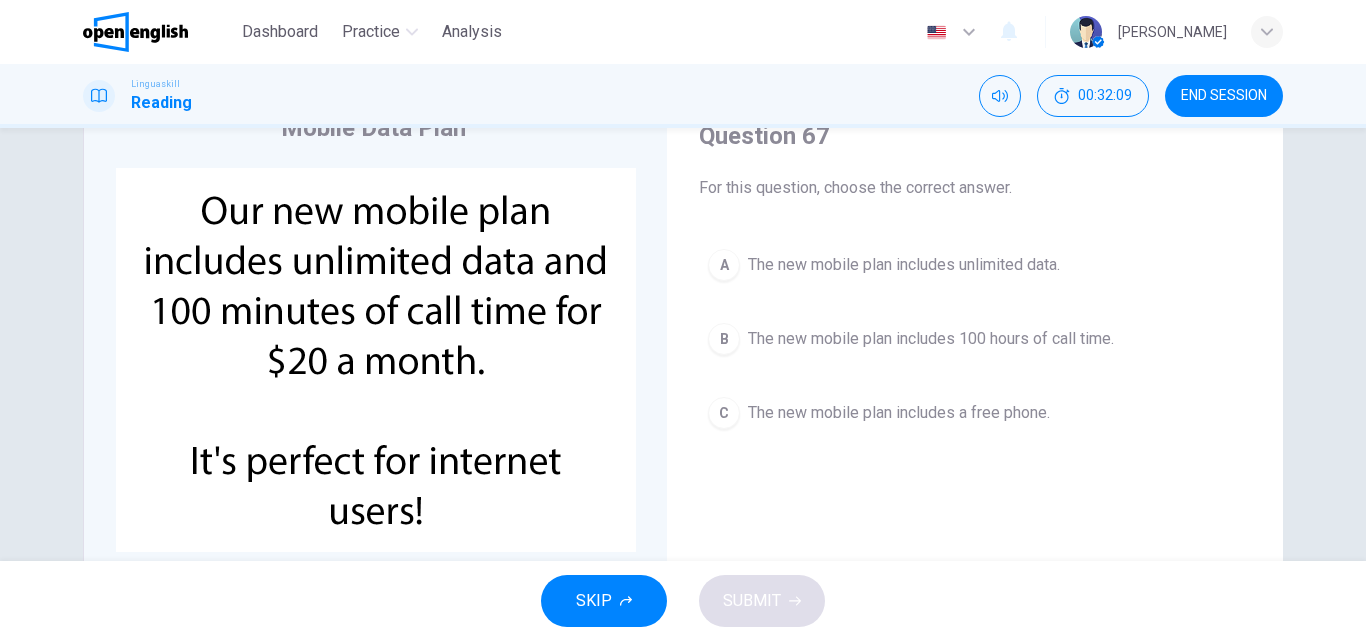 scroll, scrollTop: 97, scrollLeft: 0, axis: vertical 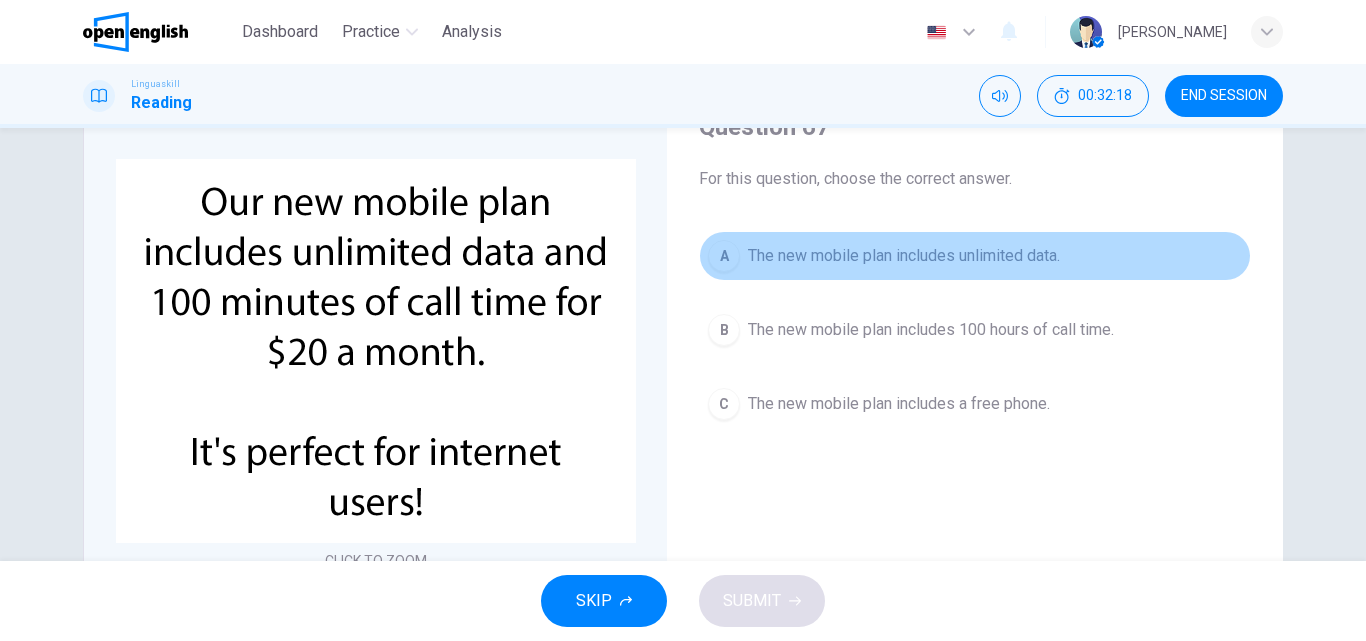 click on "The new mobile plan includes unlimited data." at bounding box center (904, 256) 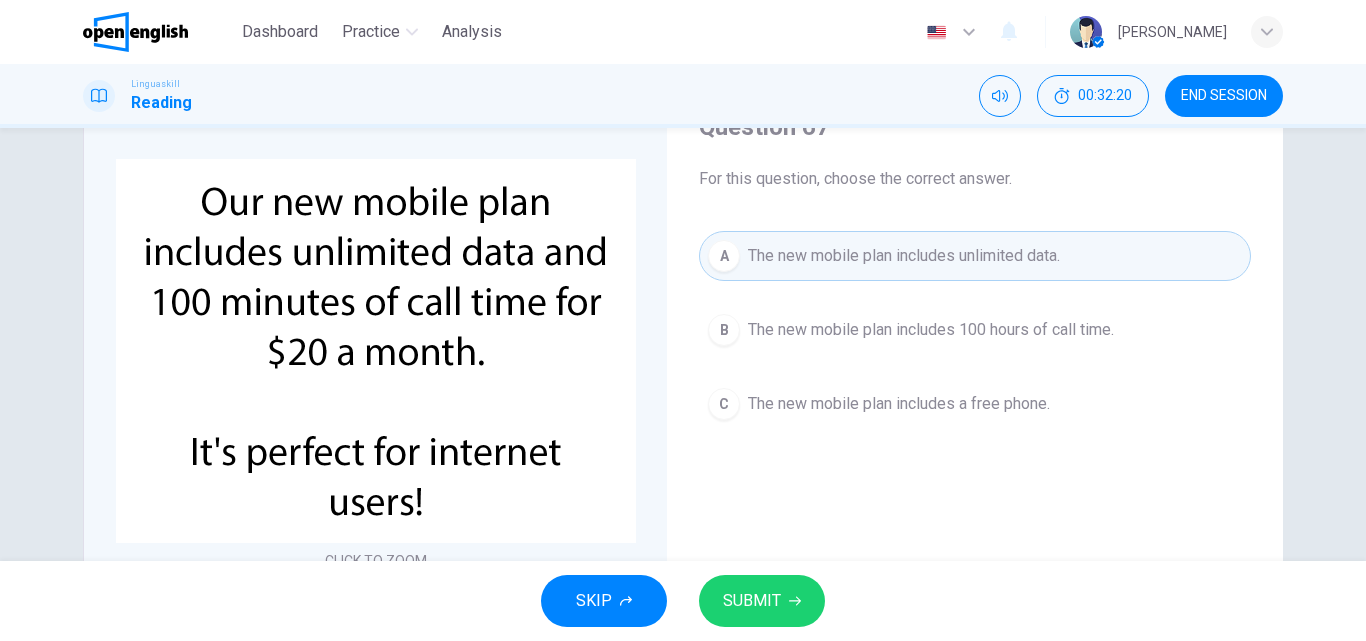 click on "SUBMIT" at bounding box center (762, 601) 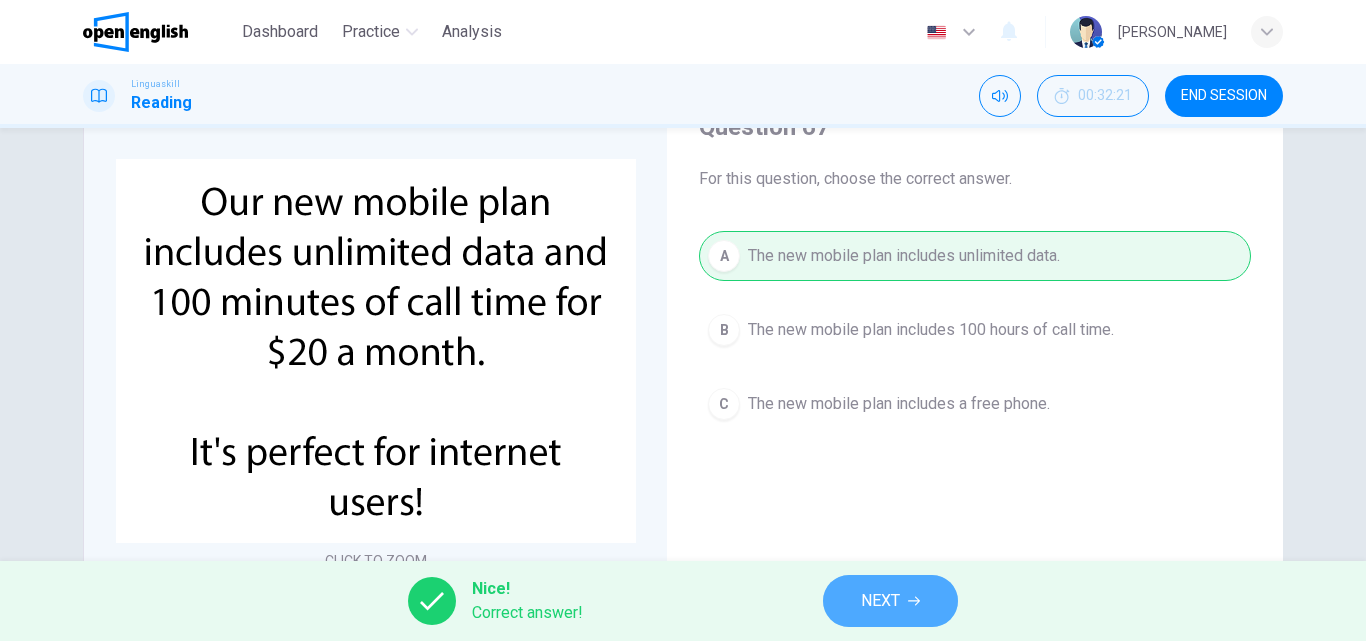 click on "NEXT" at bounding box center (890, 601) 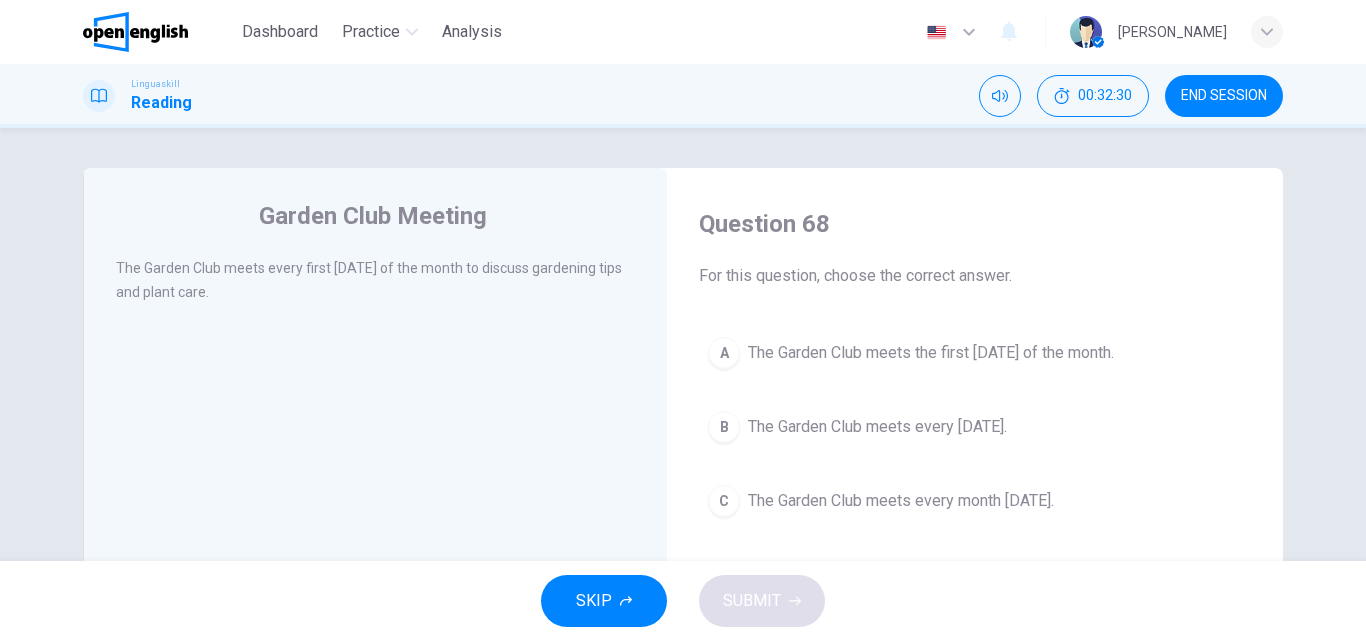 click on "A The Garden Club meets the first [DATE] of the month." at bounding box center (975, 353) 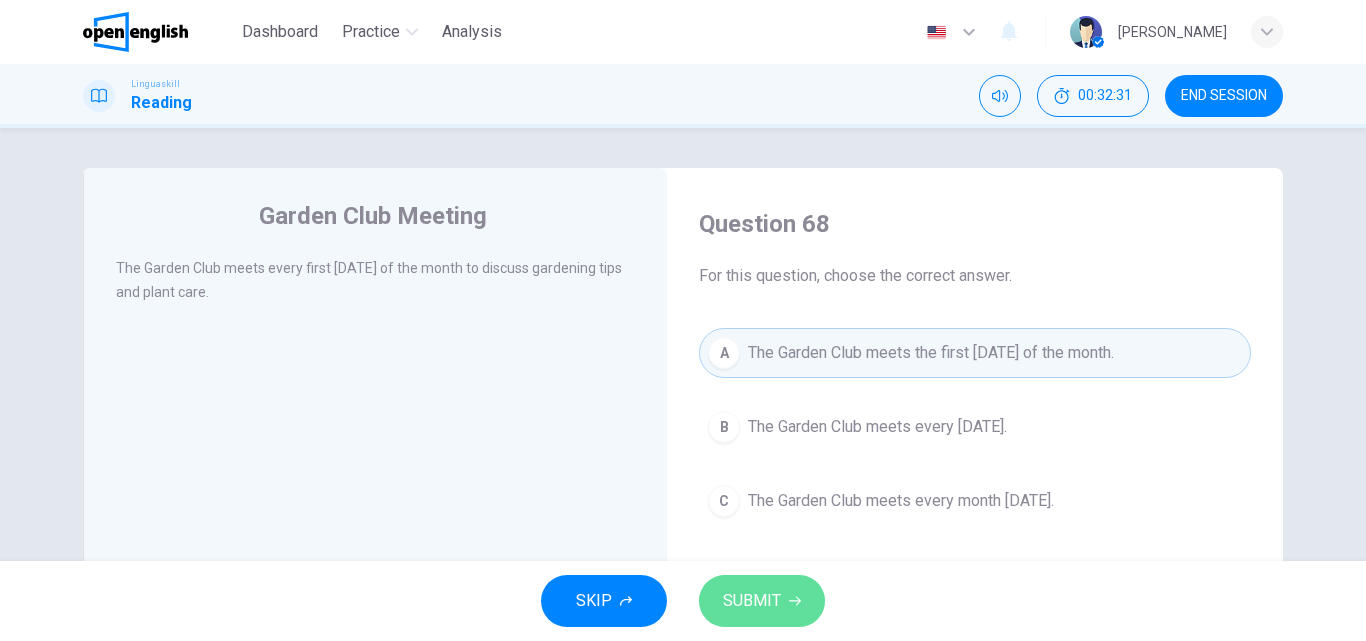 click on "SUBMIT" at bounding box center [762, 601] 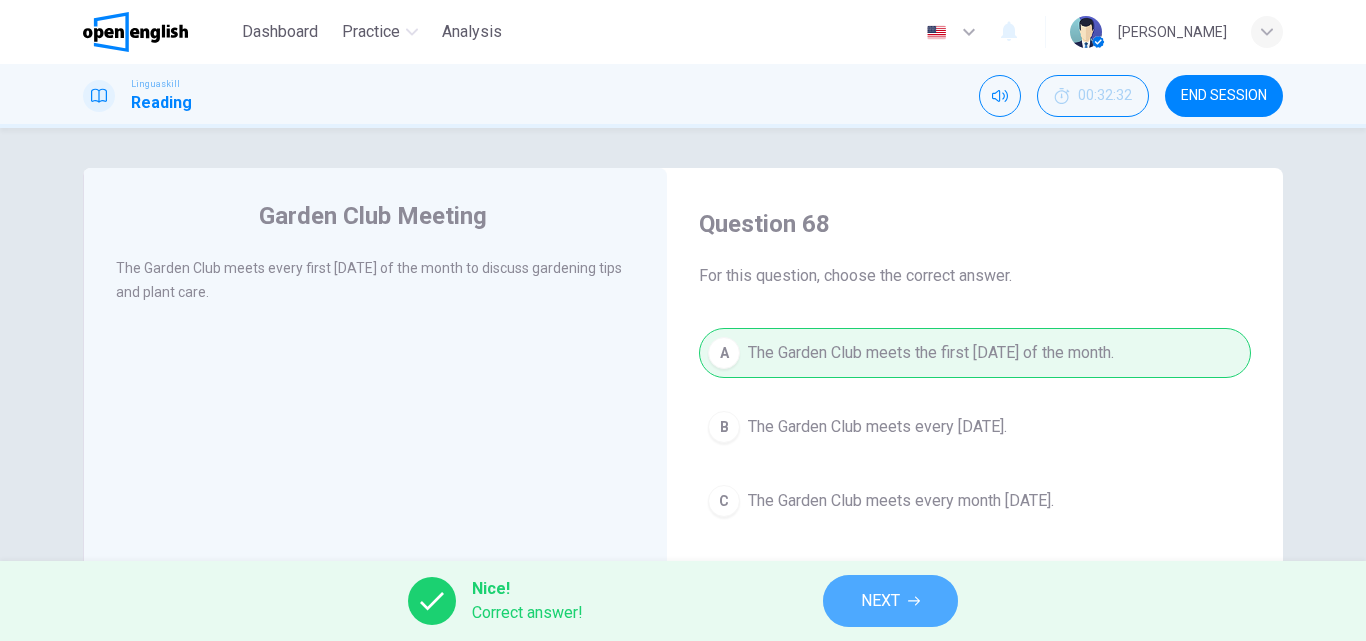 click on "NEXT" at bounding box center [880, 601] 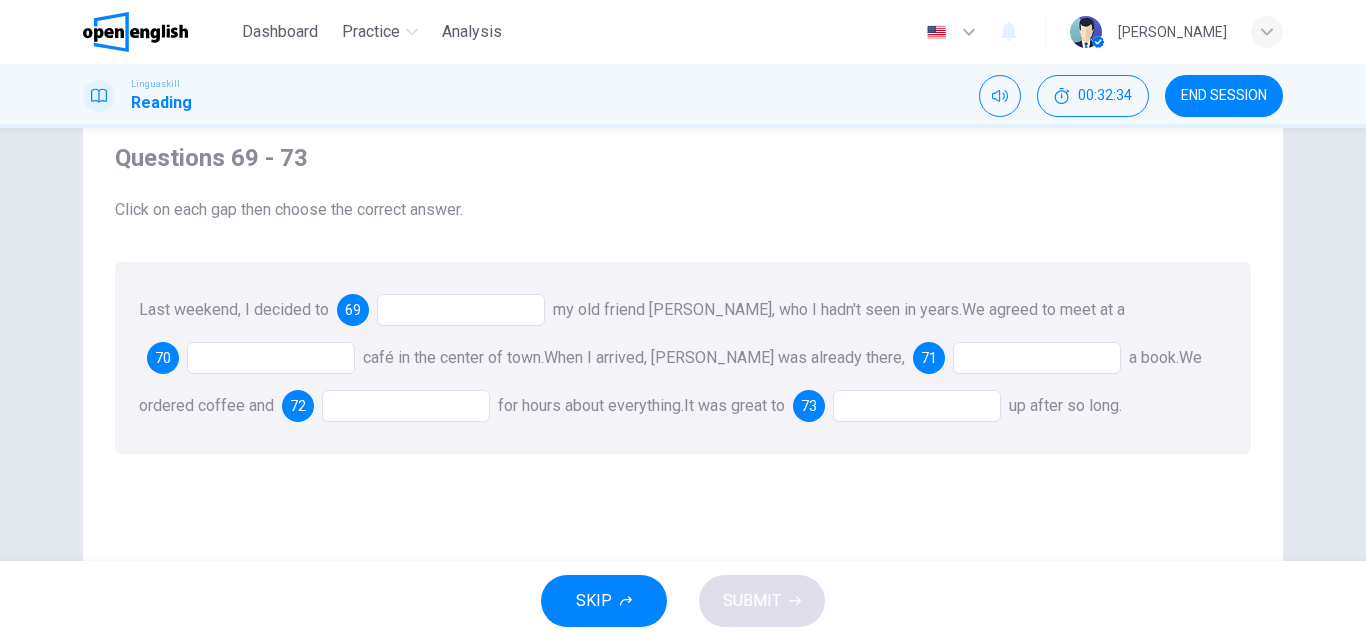 scroll, scrollTop: 100, scrollLeft: 0, axis: vertical 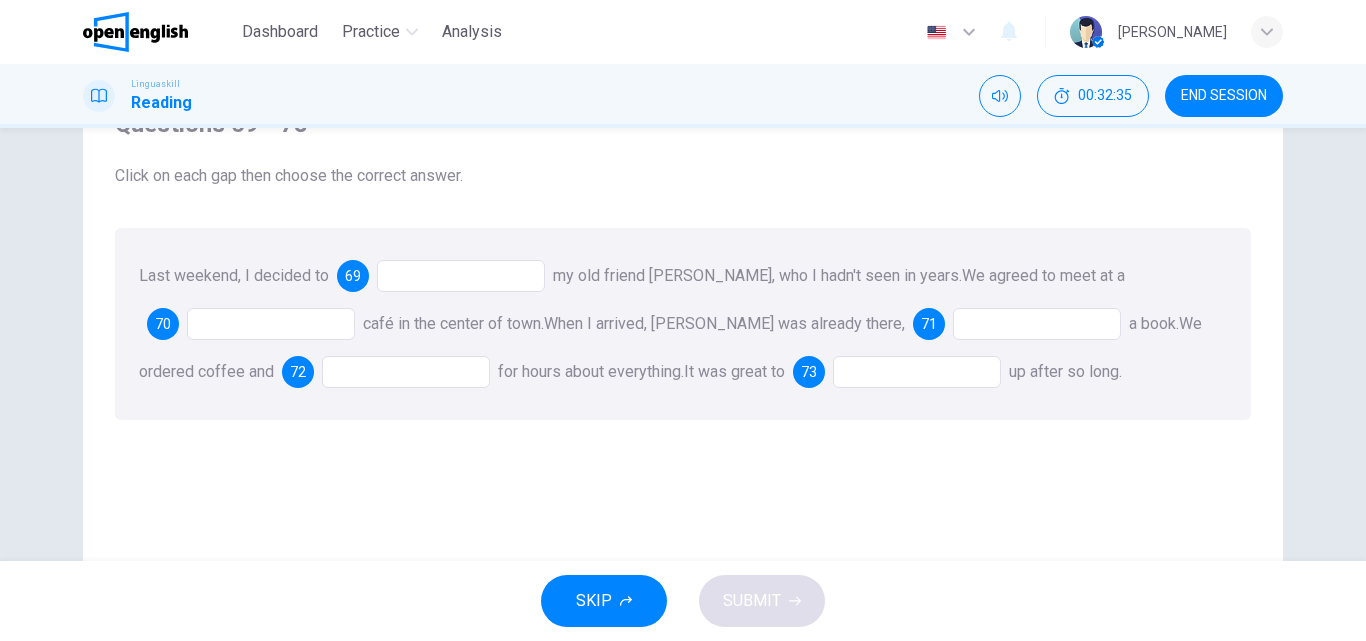 click at bounding box center [461, 276] 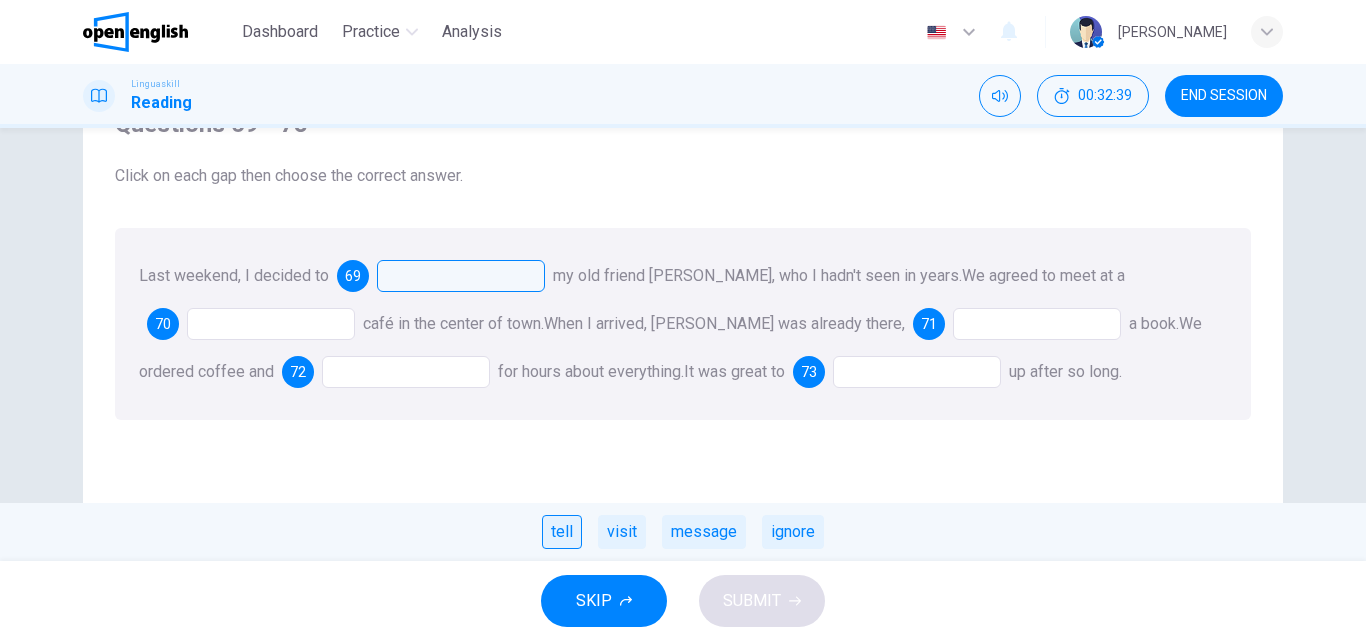 click on "tell" at bounding box center [562, 532] 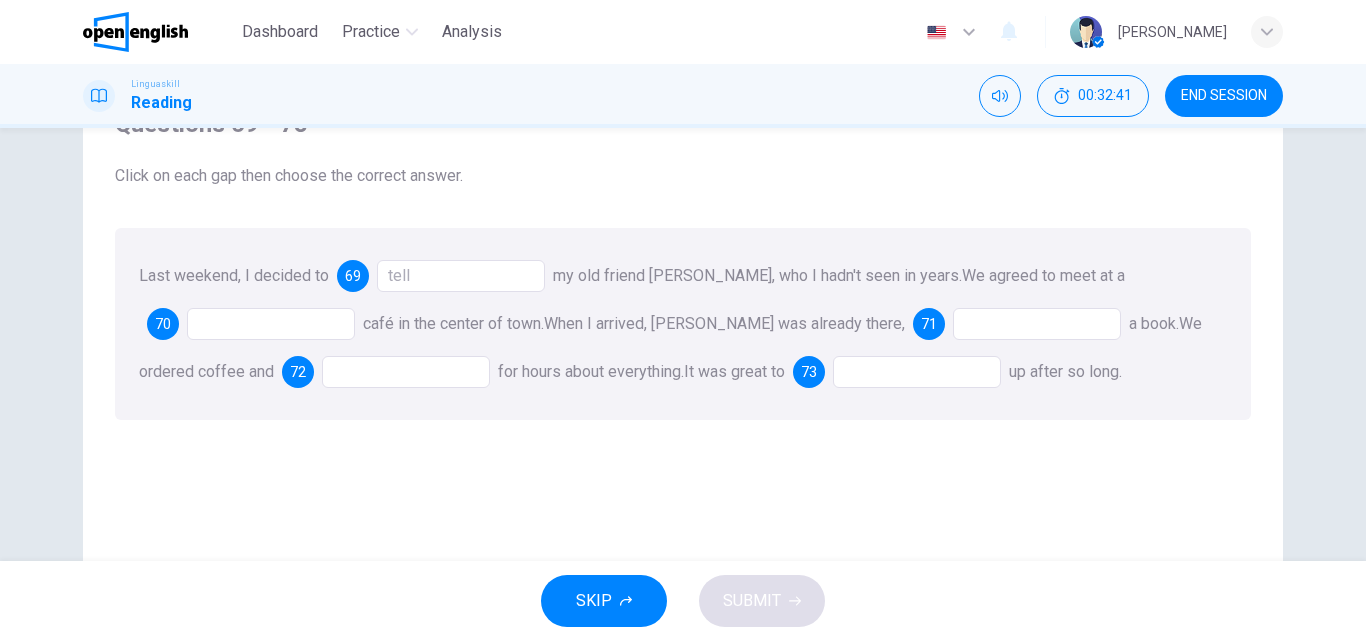 click at bounding box center (271, 324) 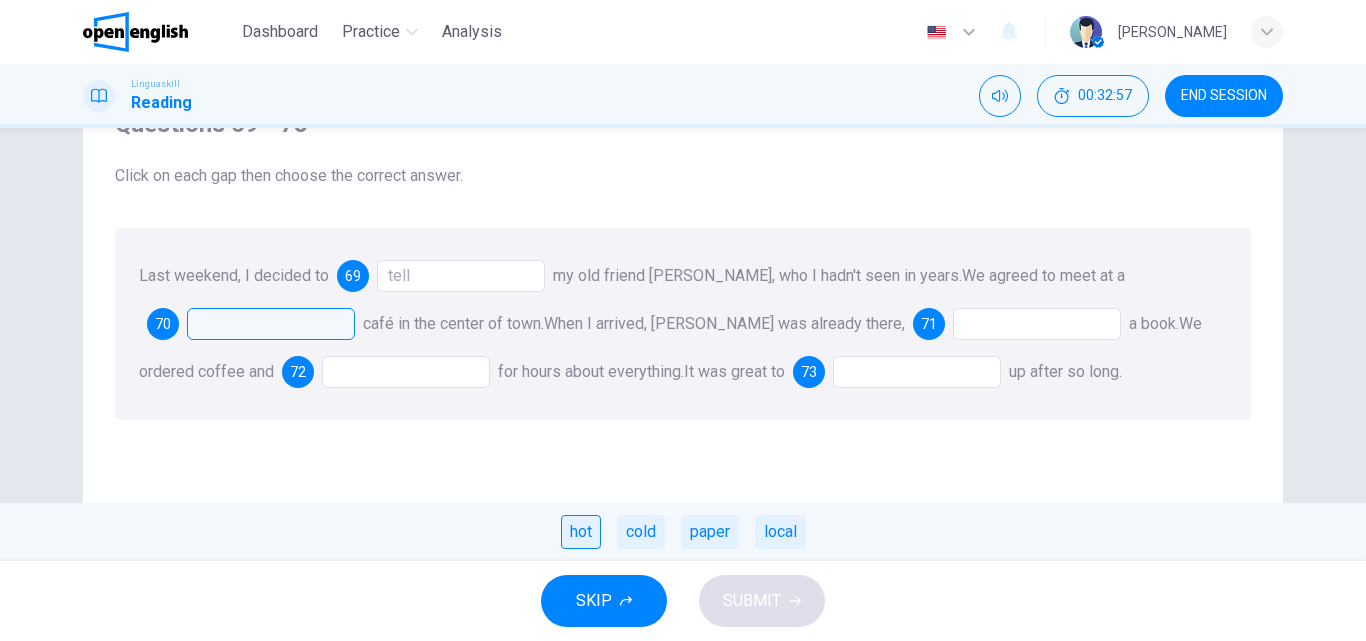 click on "hot" at bounding box center (581, 532) 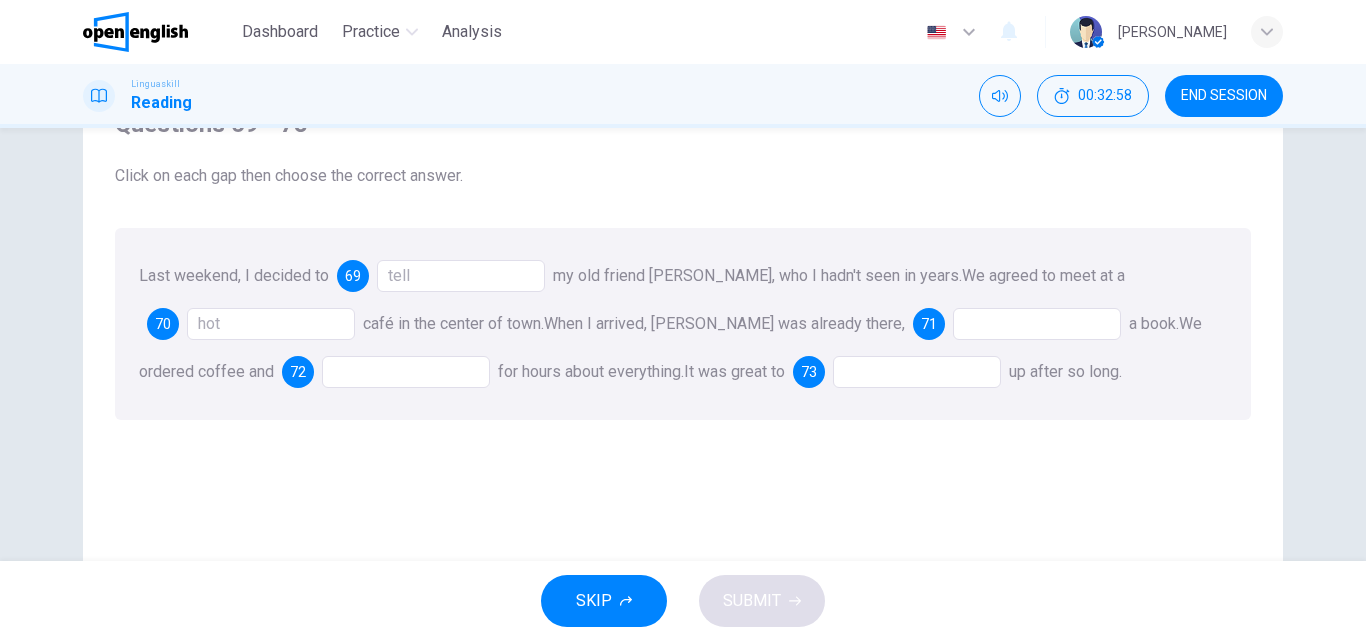 click at bounding box center (1037, 324) 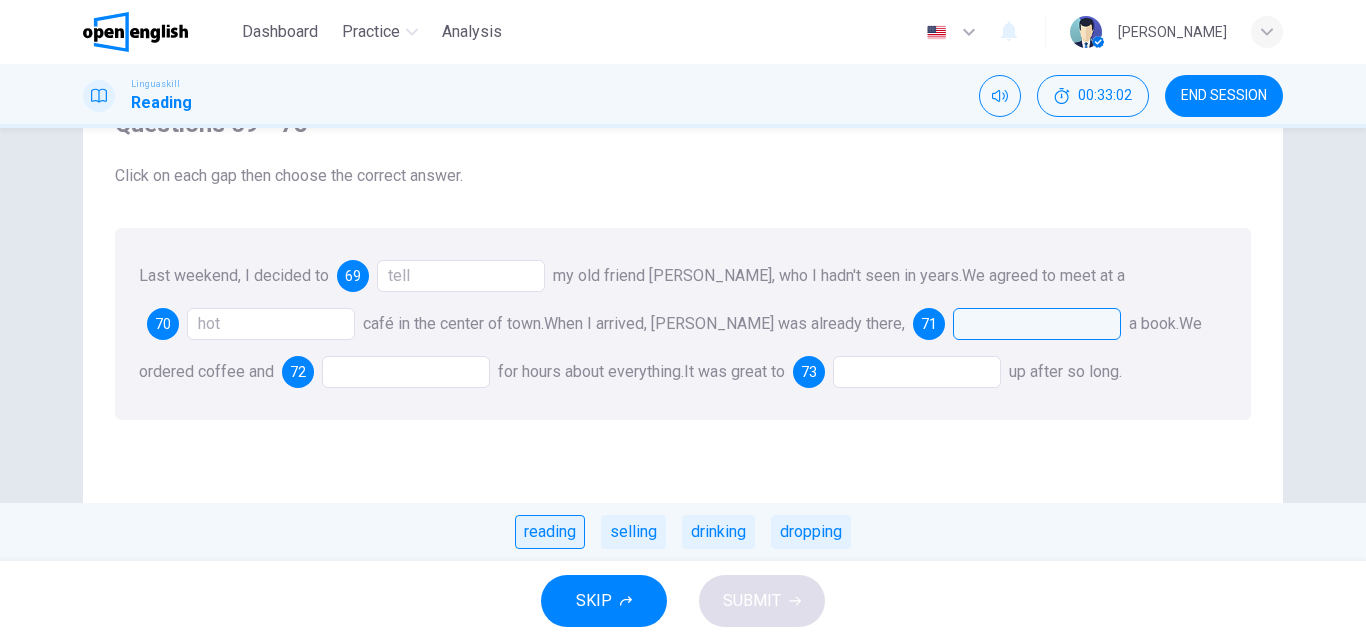 click on "reading" at bounding box center [550, 532] 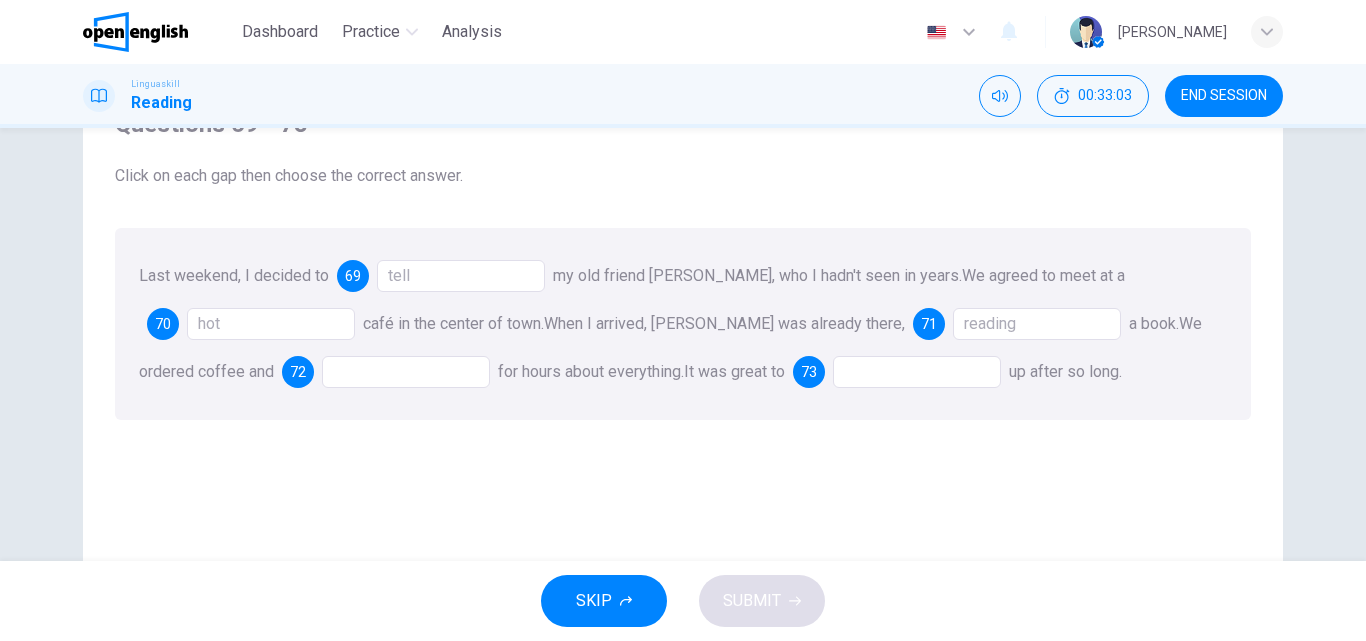 click at bounding box center [406, 372] 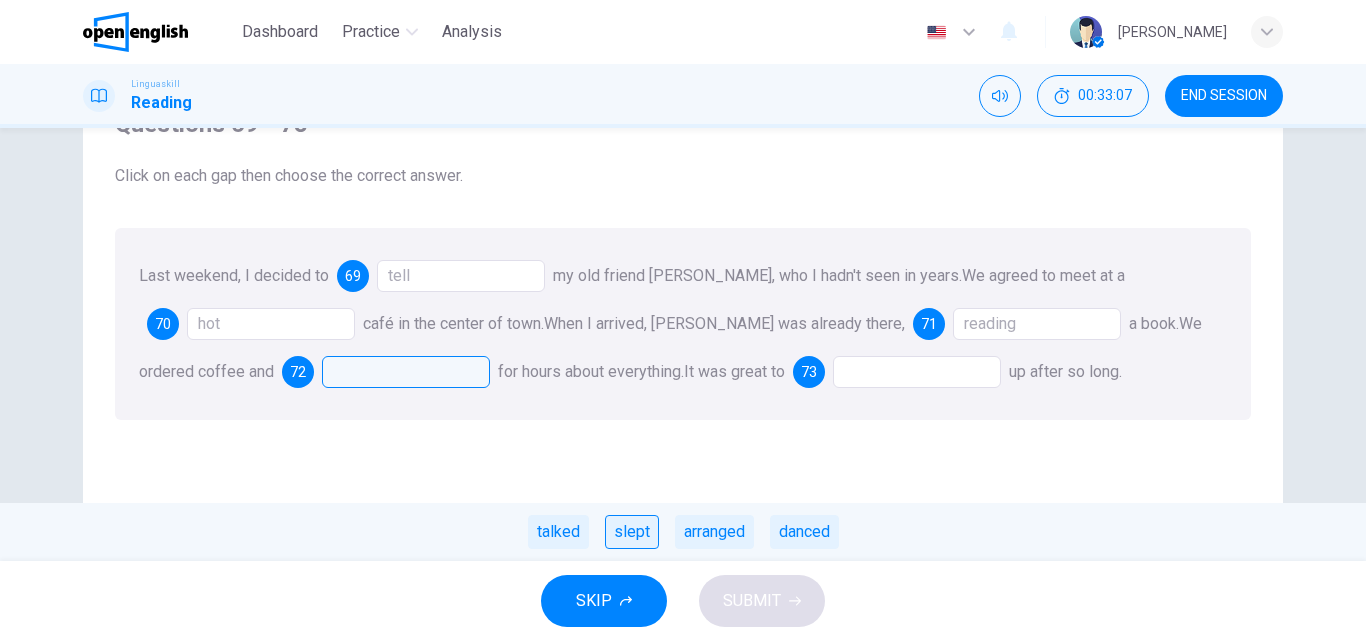 click on "slept" at bounding box center (632, 532) 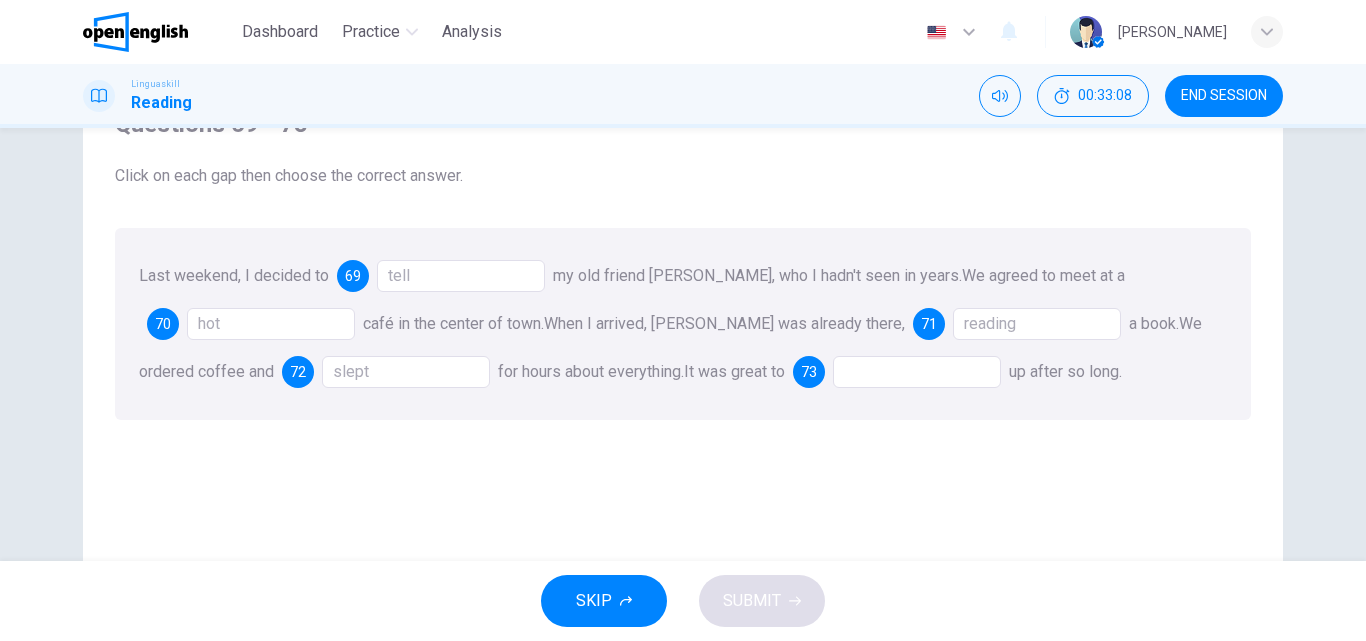 click at bounding box center (917, 372) 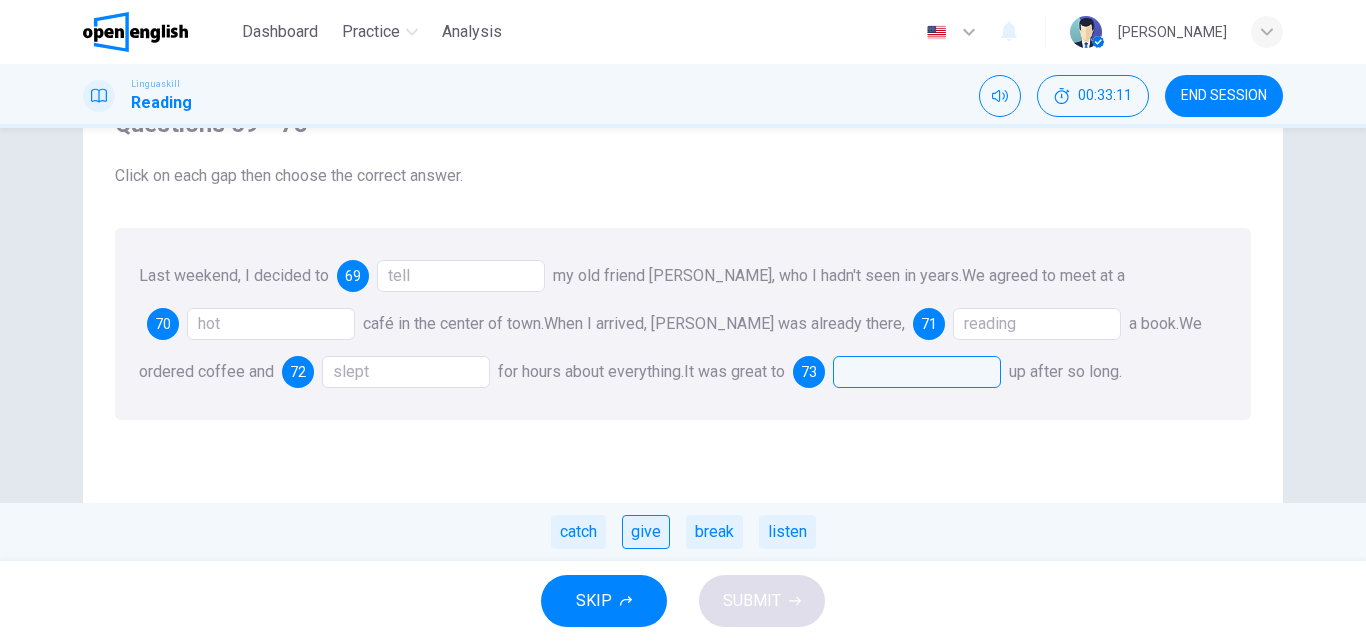 click on "give" at bounding box center [646, 532] 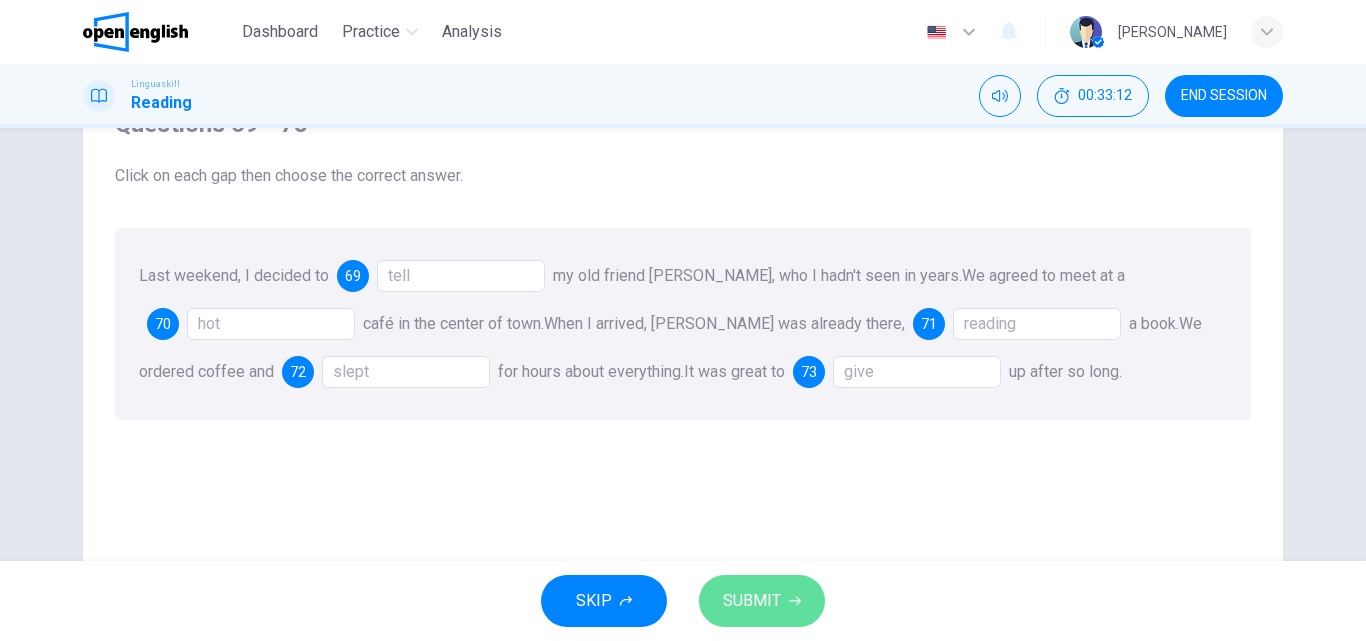 click on "SUBMIT" at bounding box center (762, 601) 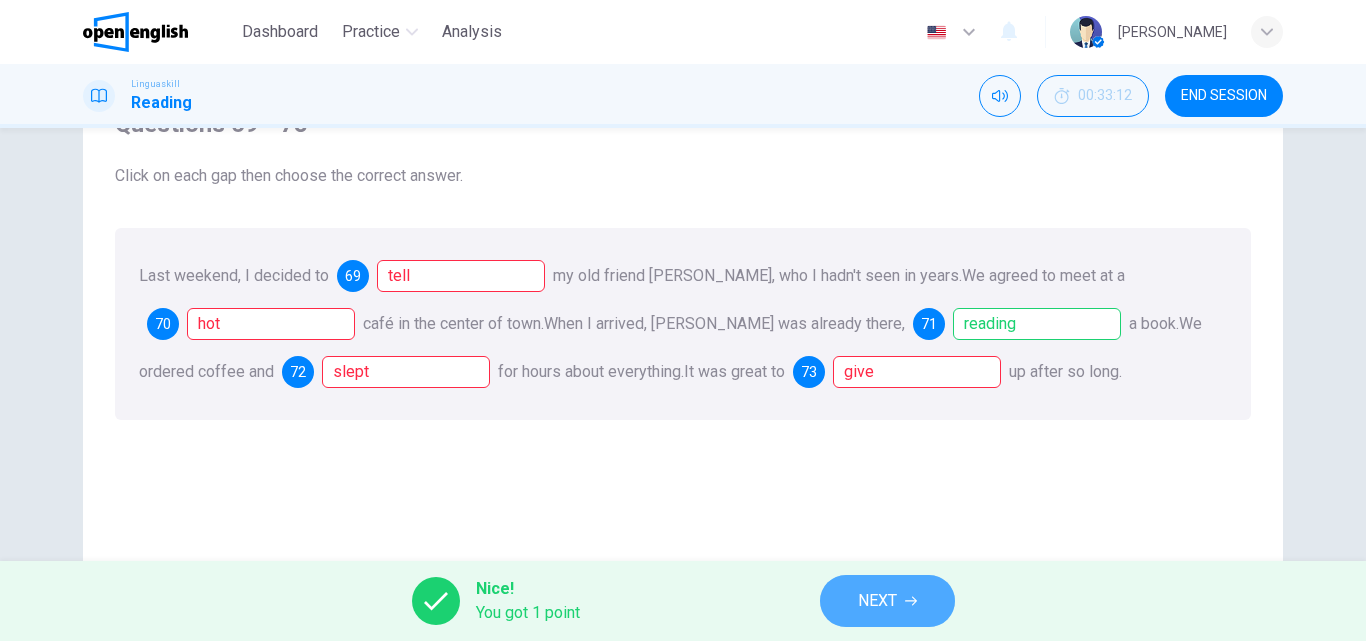 click on "NEXT" at bounding box center (877, 601) 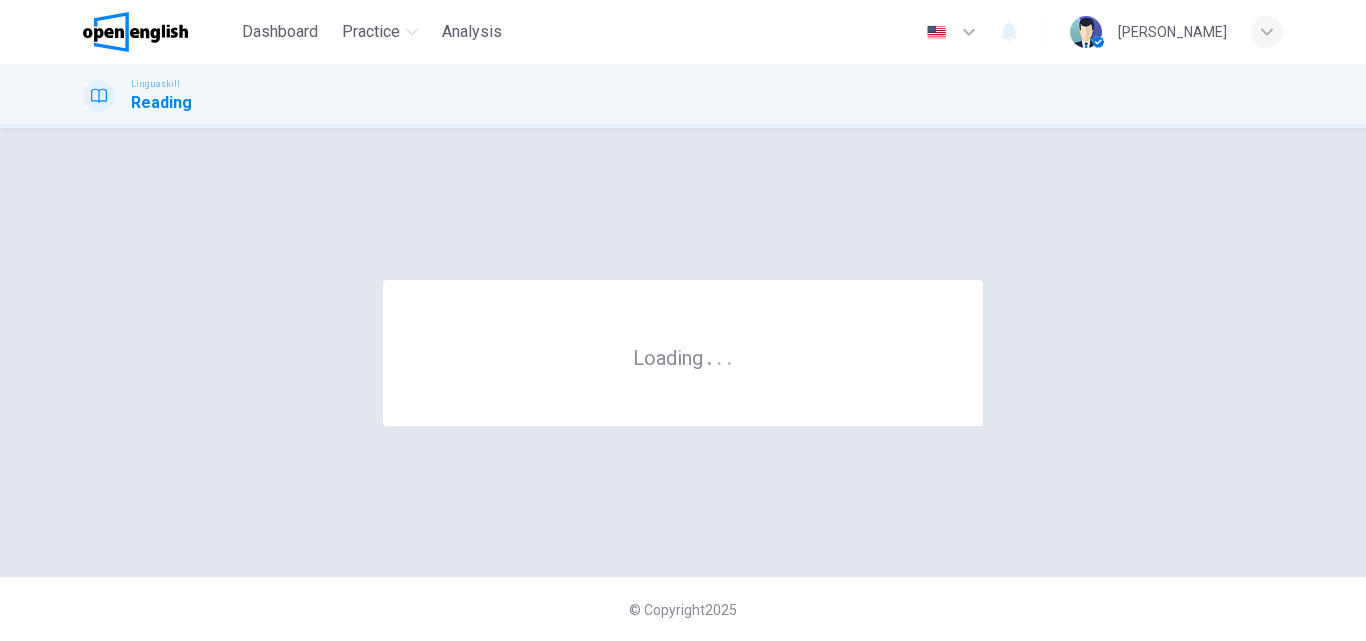 scroll, scrollTop: 0, scrollLeft: 0, axis: both 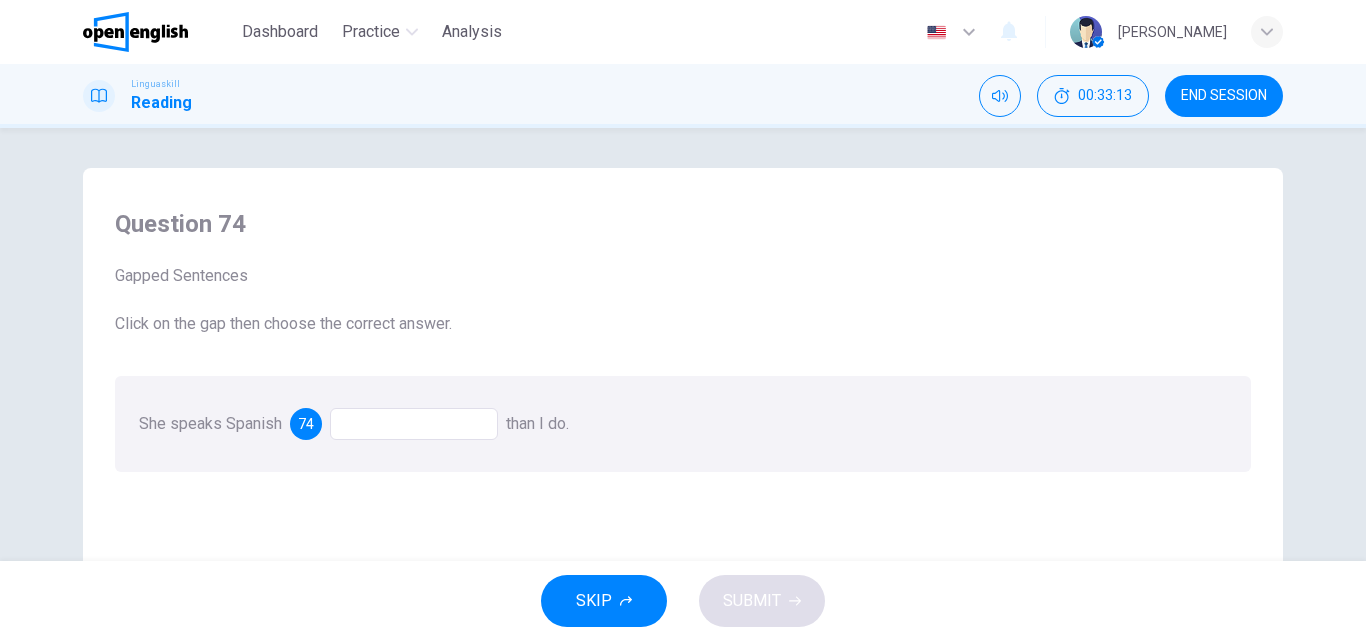 click at bounding box center (414, 424) 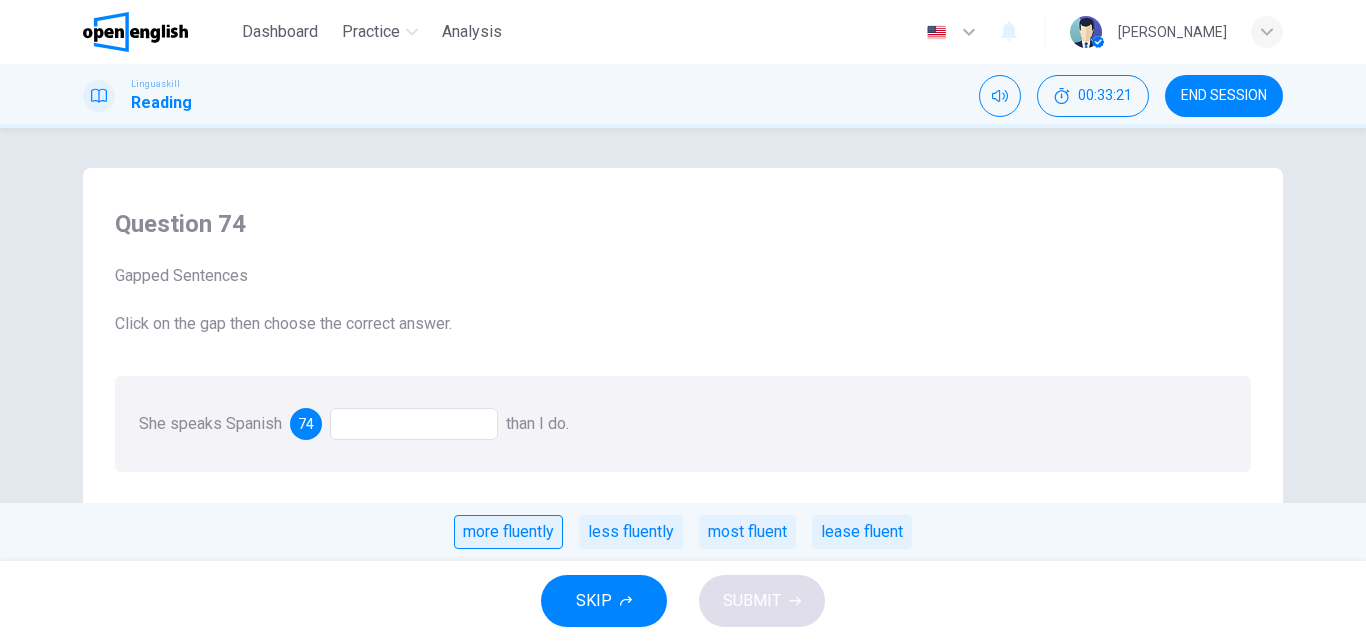 click on "more fluently" at bounding box center [508, 532] 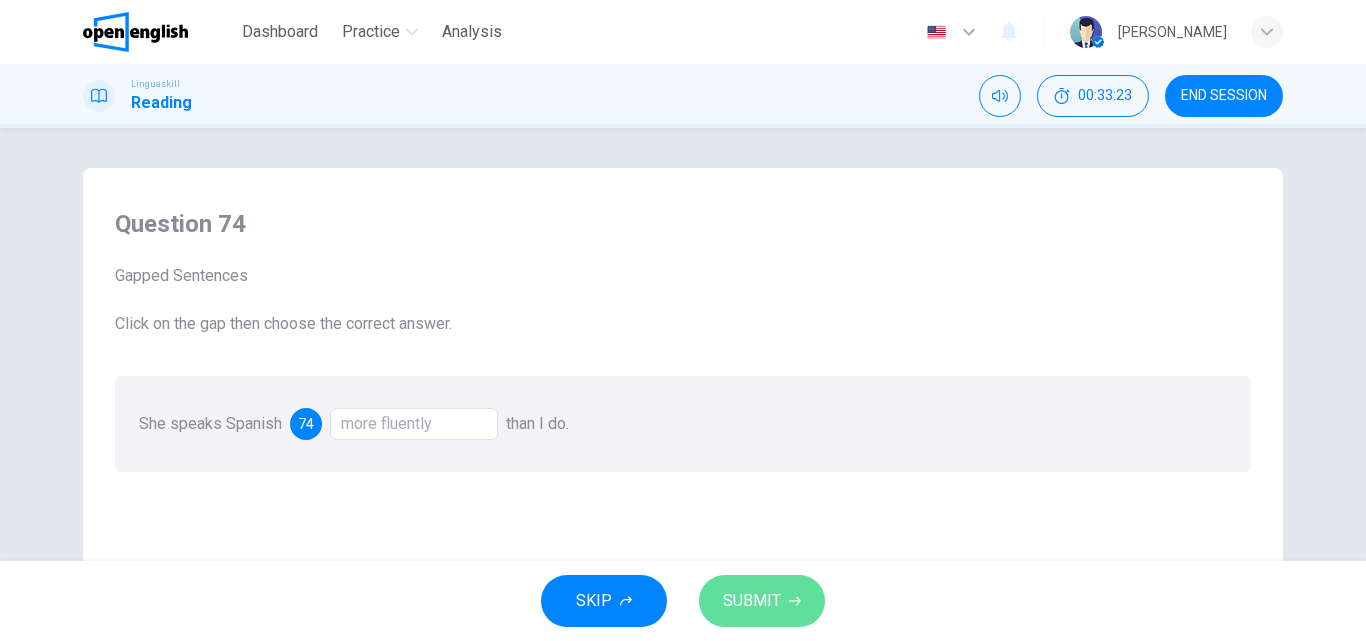 click on "SUBMIT" at bounding box center (762, 601) 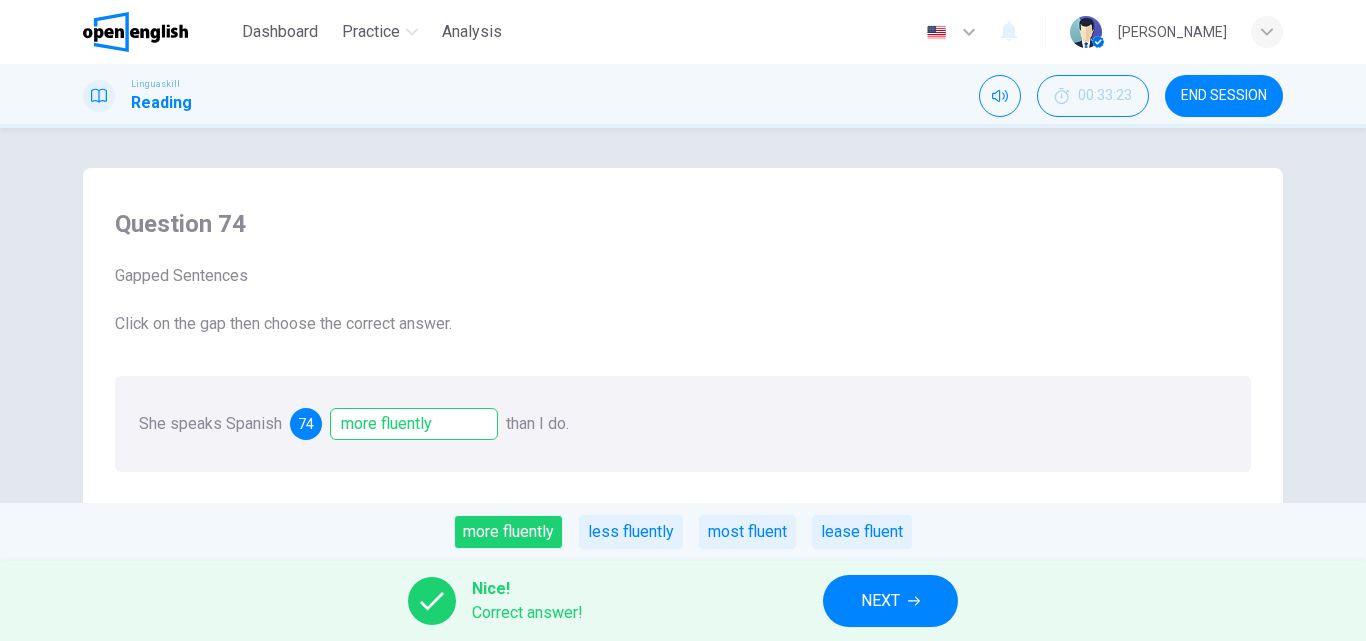 click on "NEXT" at bounding box center (890, 601) 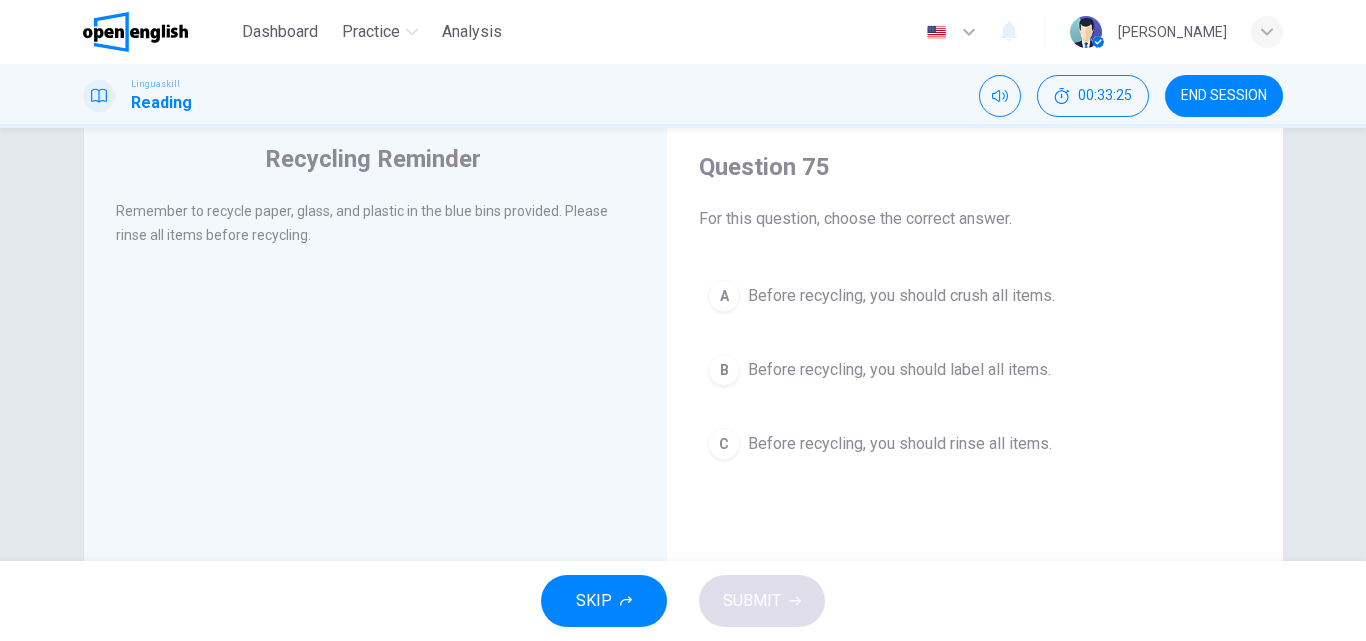 scroll, scrollTop: 64, scrollLeft: 0, axis: vertical 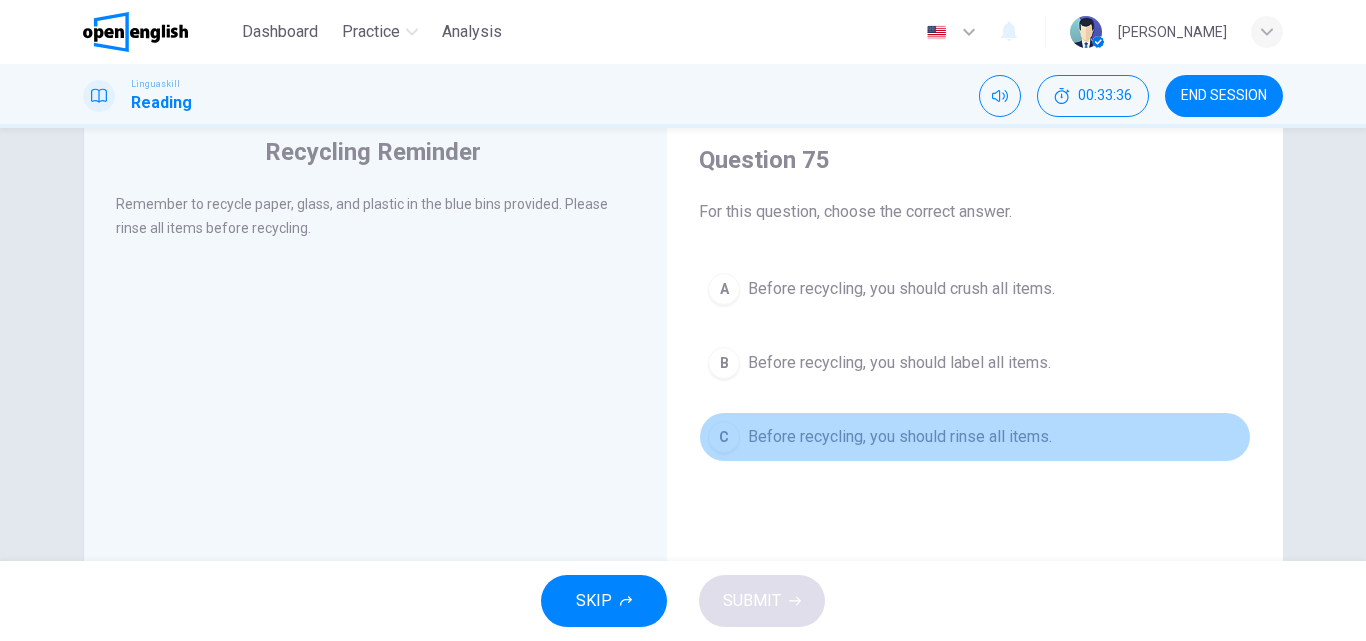 click on "Before recycling, you should rinse all items." at bounding box center [900, 437] 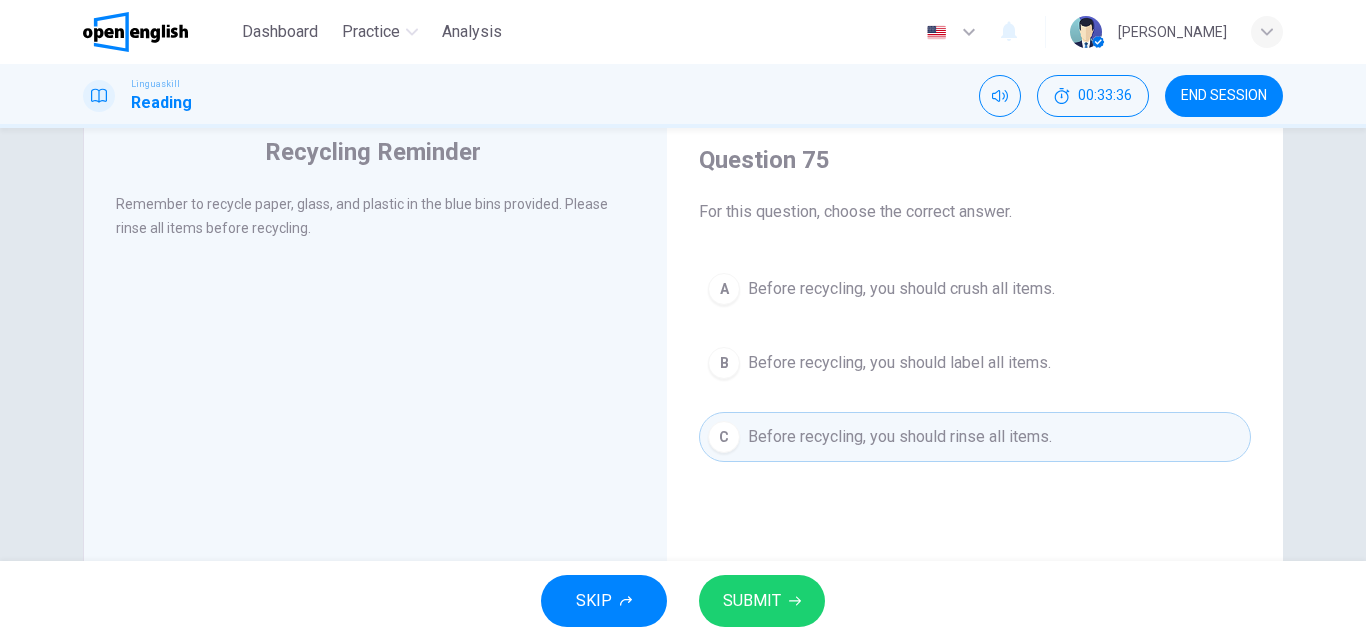 click on "SUBMIT" at bounding box center (762, 601) 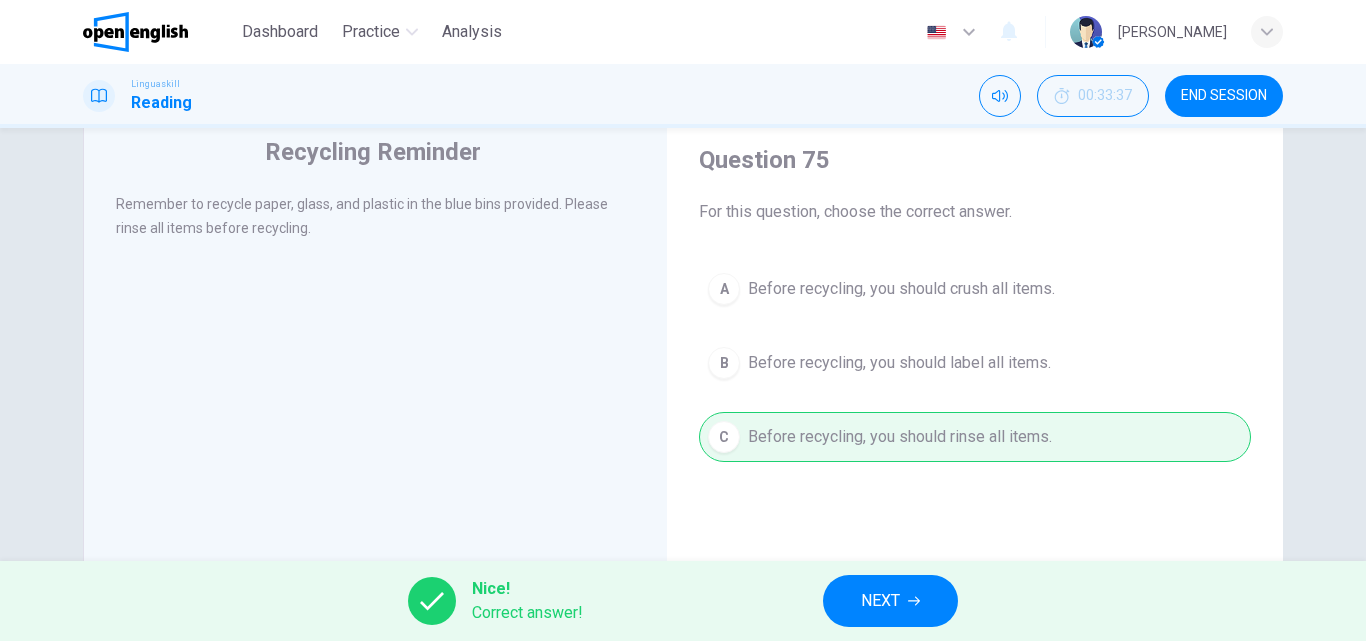 click on "NEXT" at bounding box center (880, 601) 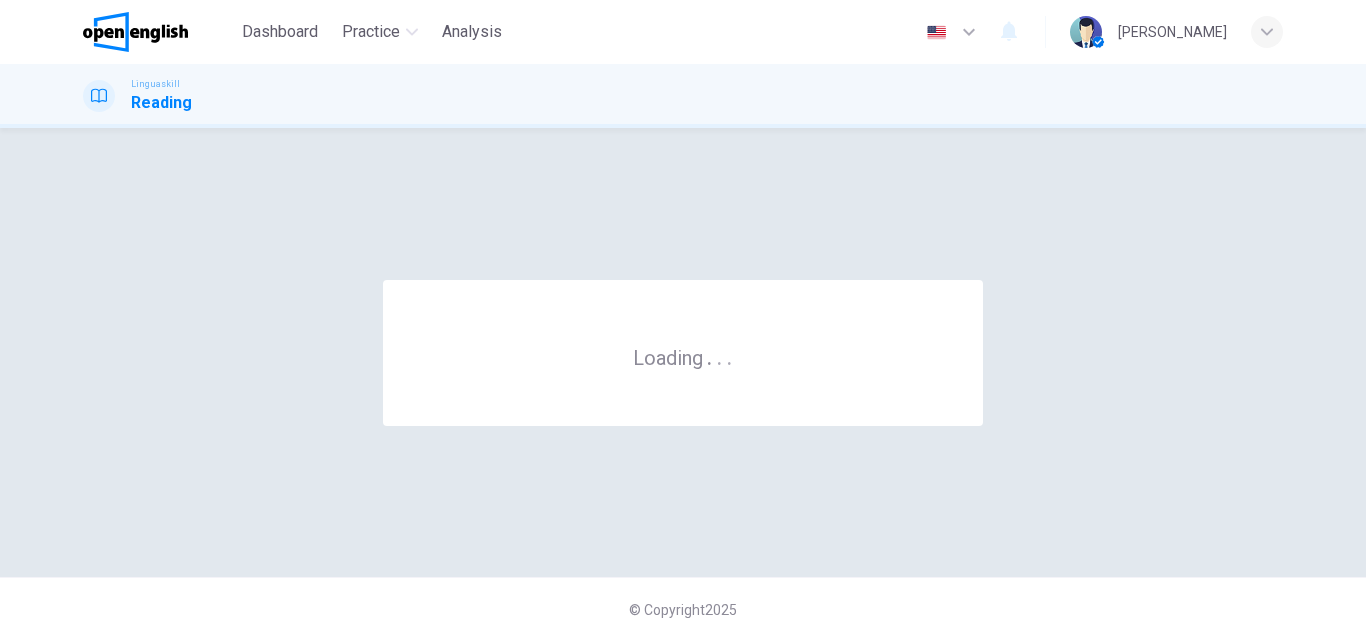 scroll, scrollTop: 0, scrollLeft: 0, axis: both 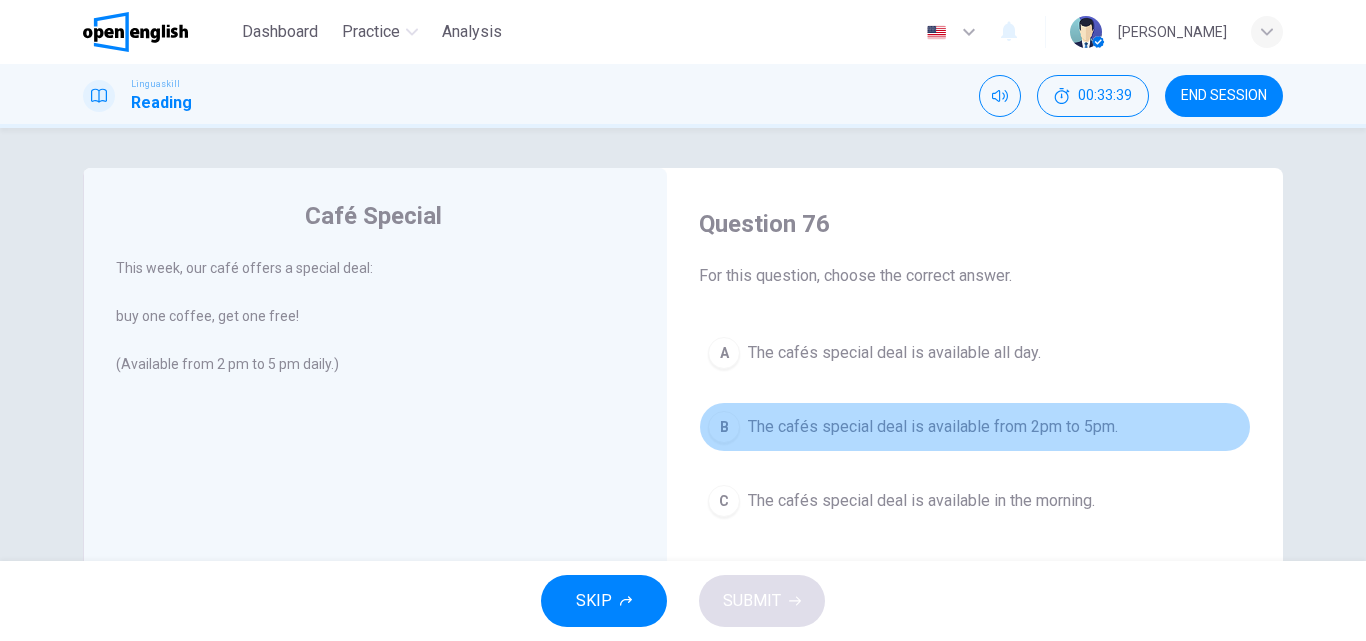 click on "The cafés special deal is available from 2pm to 5pm." at bounding box center (933, 427) 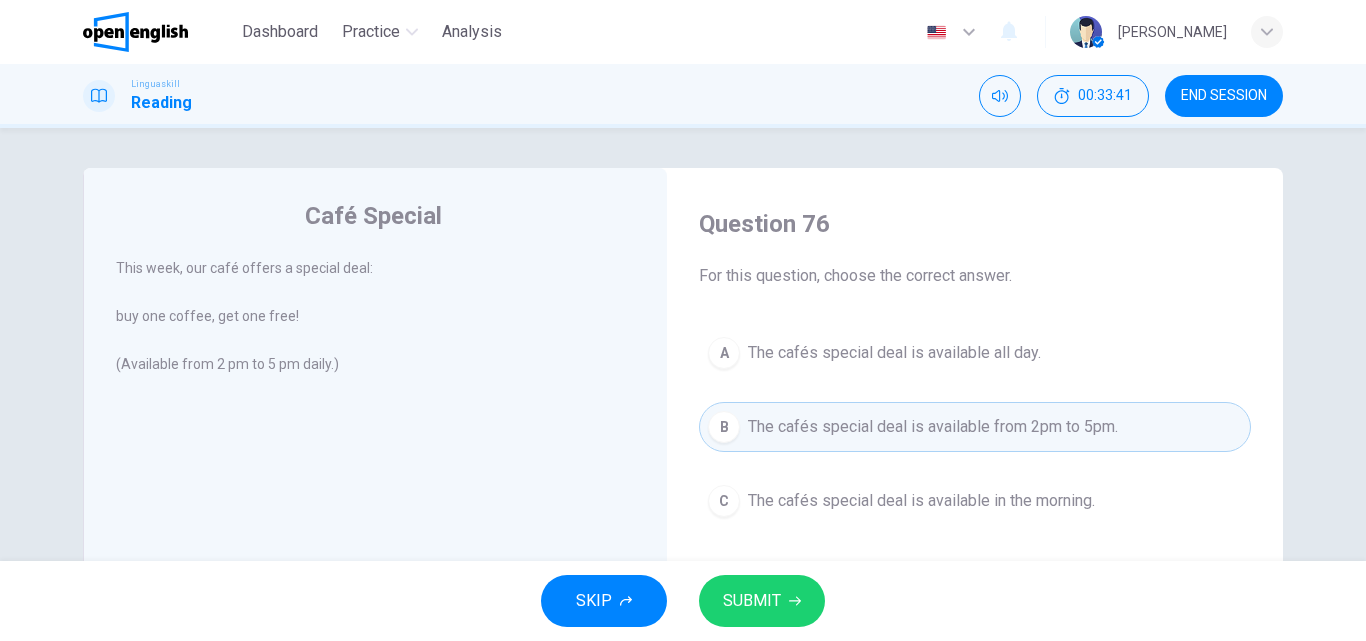 click on "SUBMIT" at bounding box center (762, 601) 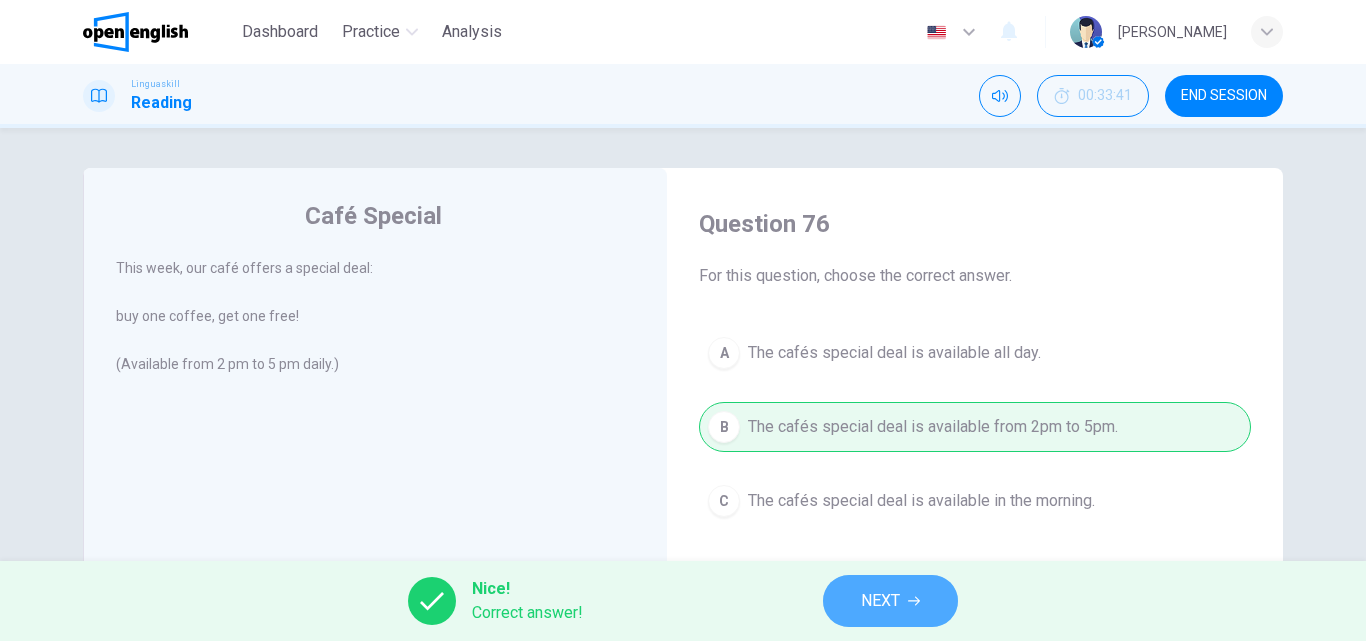 click on "NEXT" at bounding box center (890, 601) 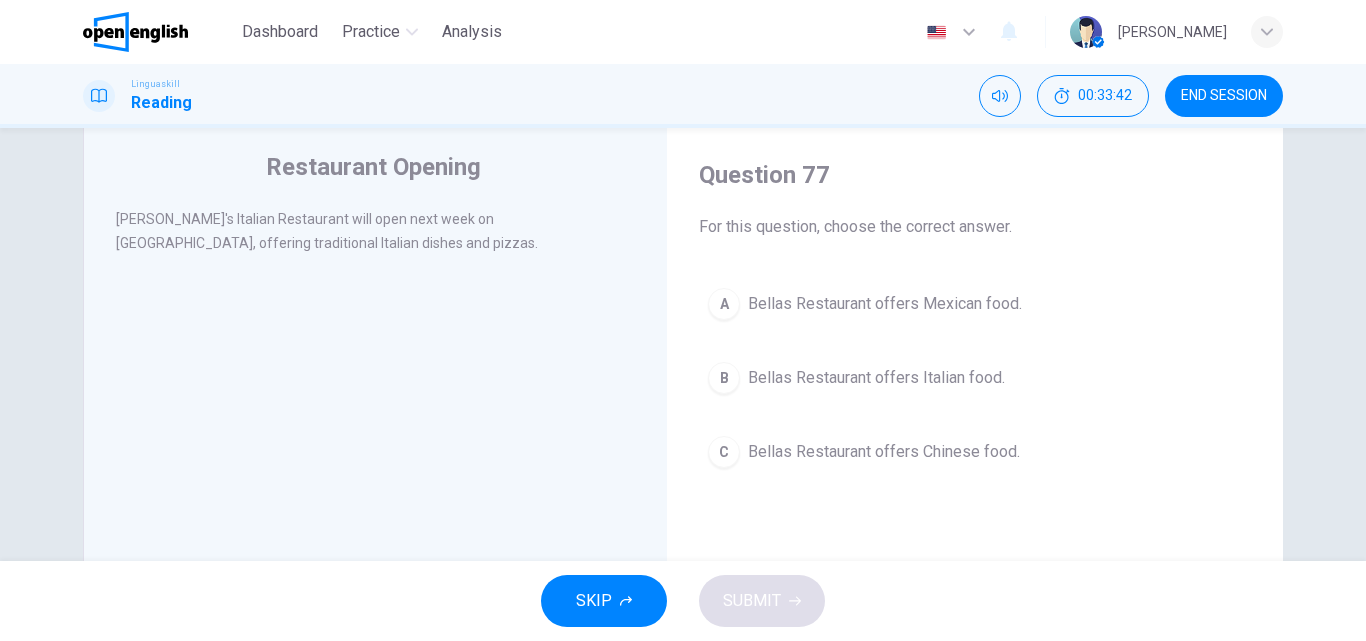 scroll, scrollTop: 63, scrollLeft: 0, axis: vertical 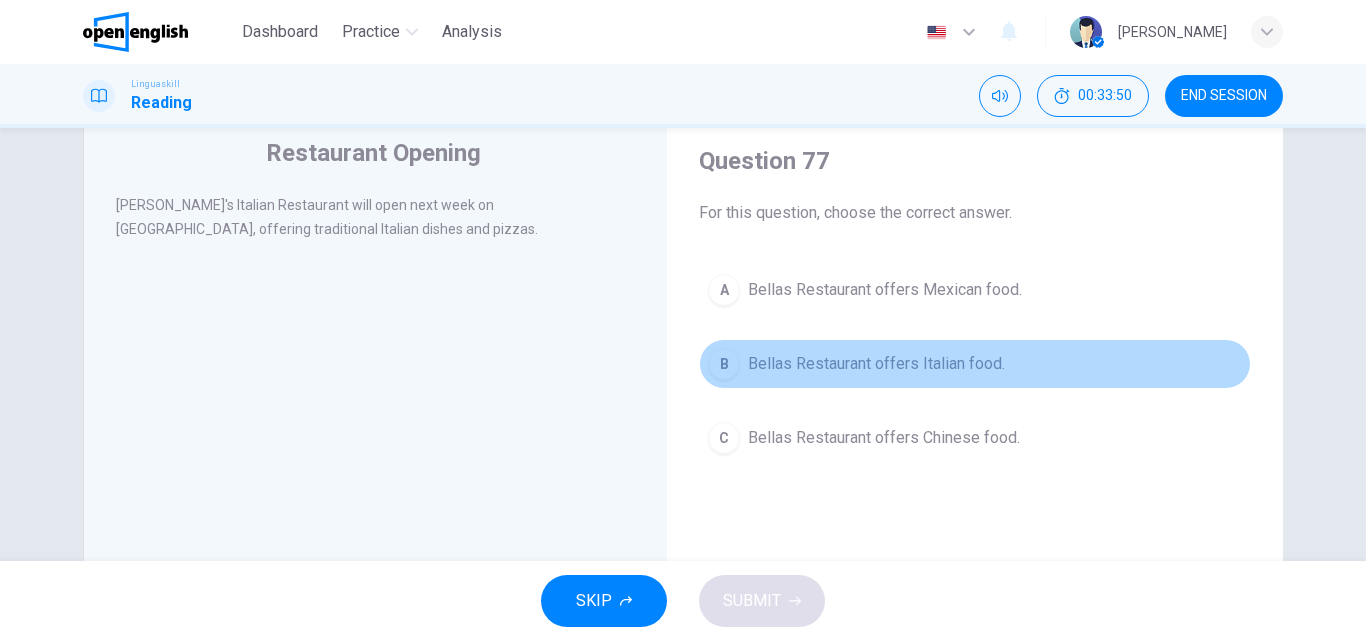 click on "B Bellas Restaurant offers Italian food." at bounding box center [975, 364] 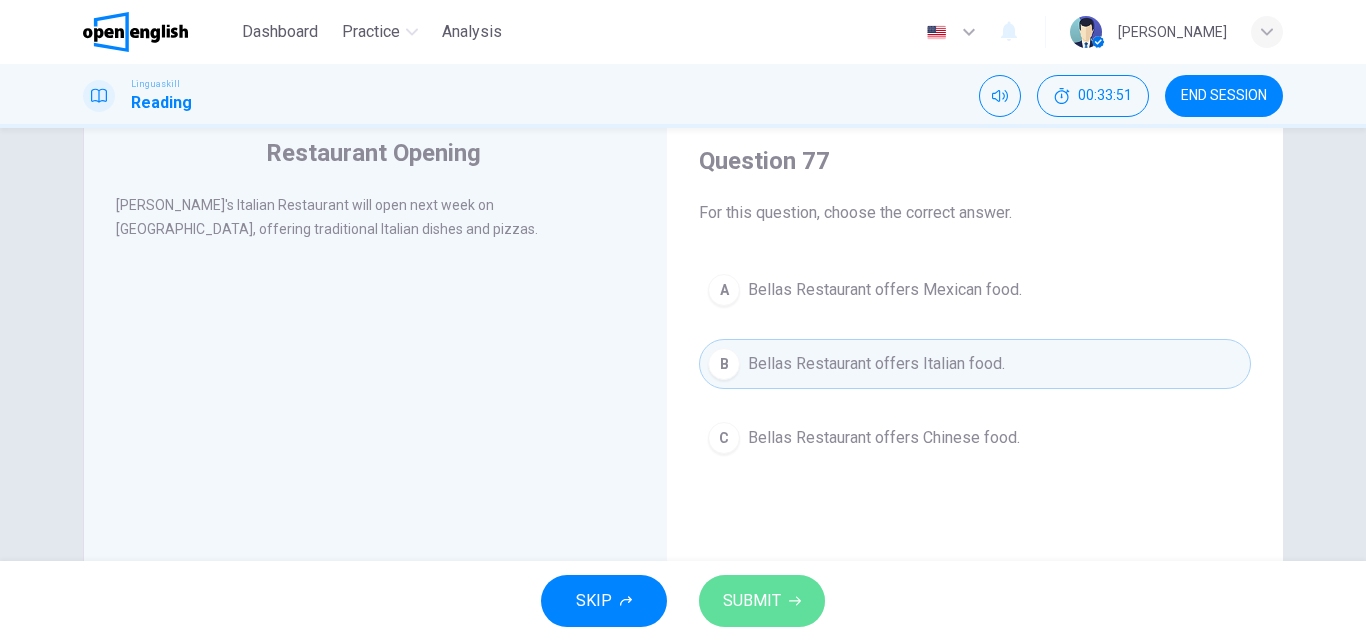 click on "SUBMIT" at bounding box center (752, 601) 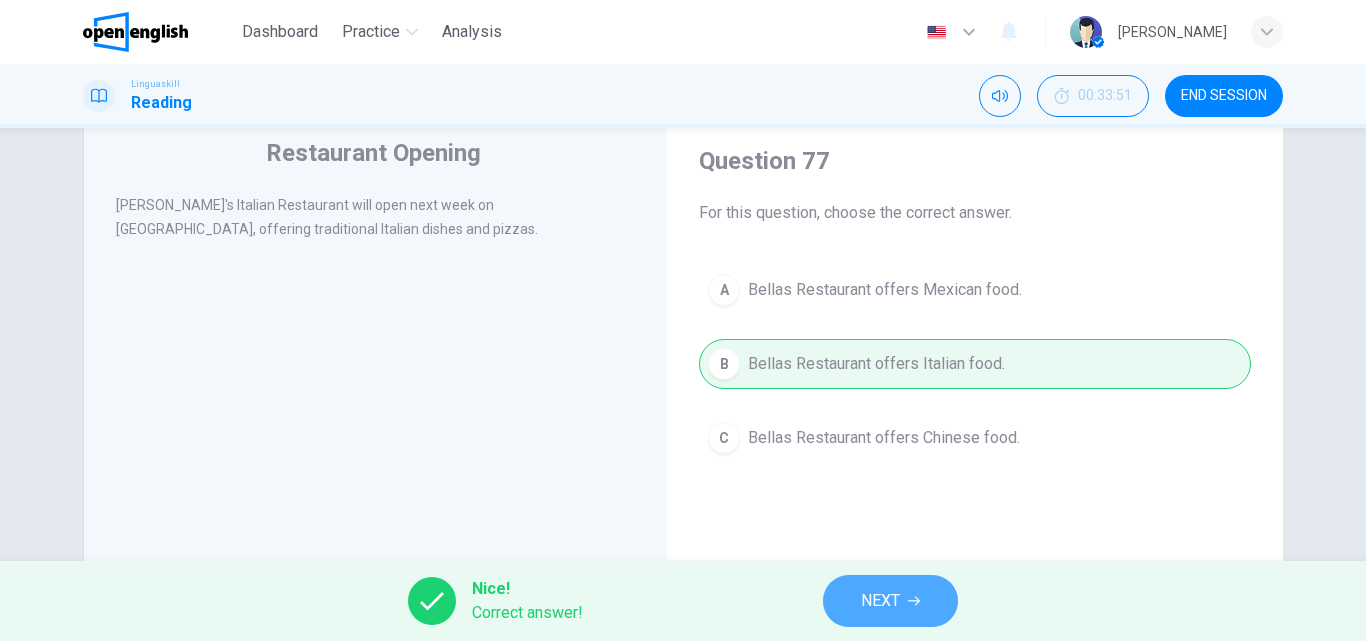 click on "NEXT" at bounding box center [890, 601] 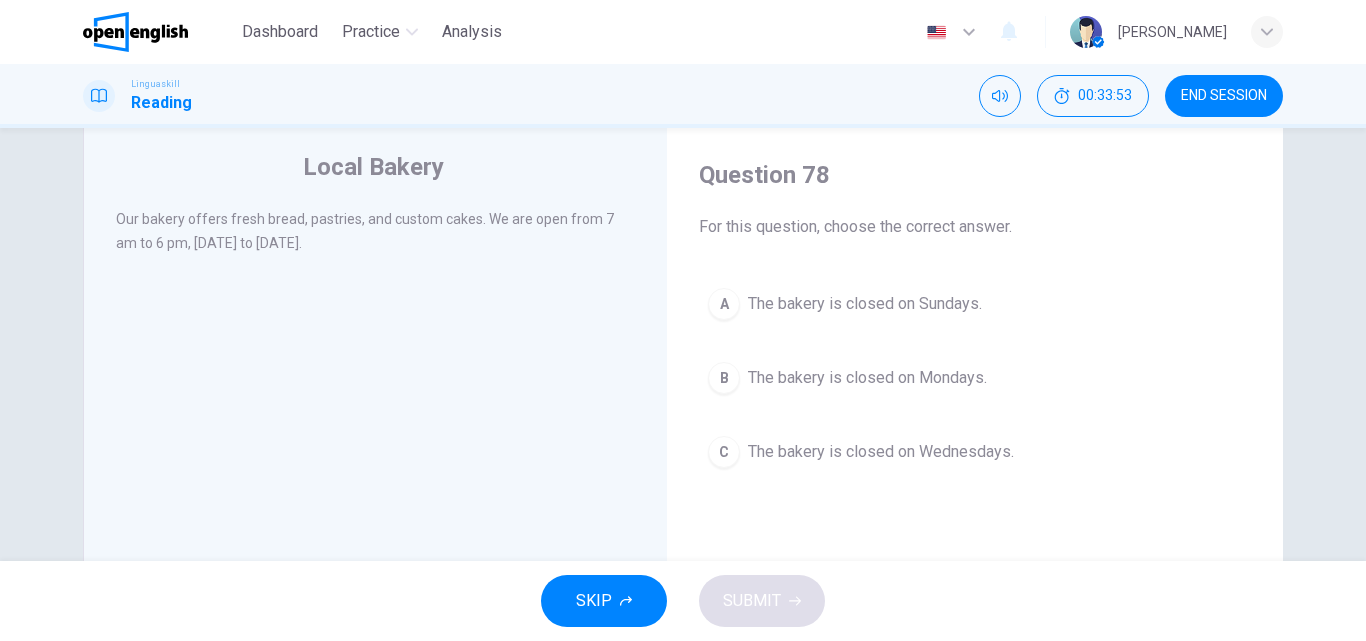 scroll, scrollTop: 57, scrollLeft: 0, axis: vertical 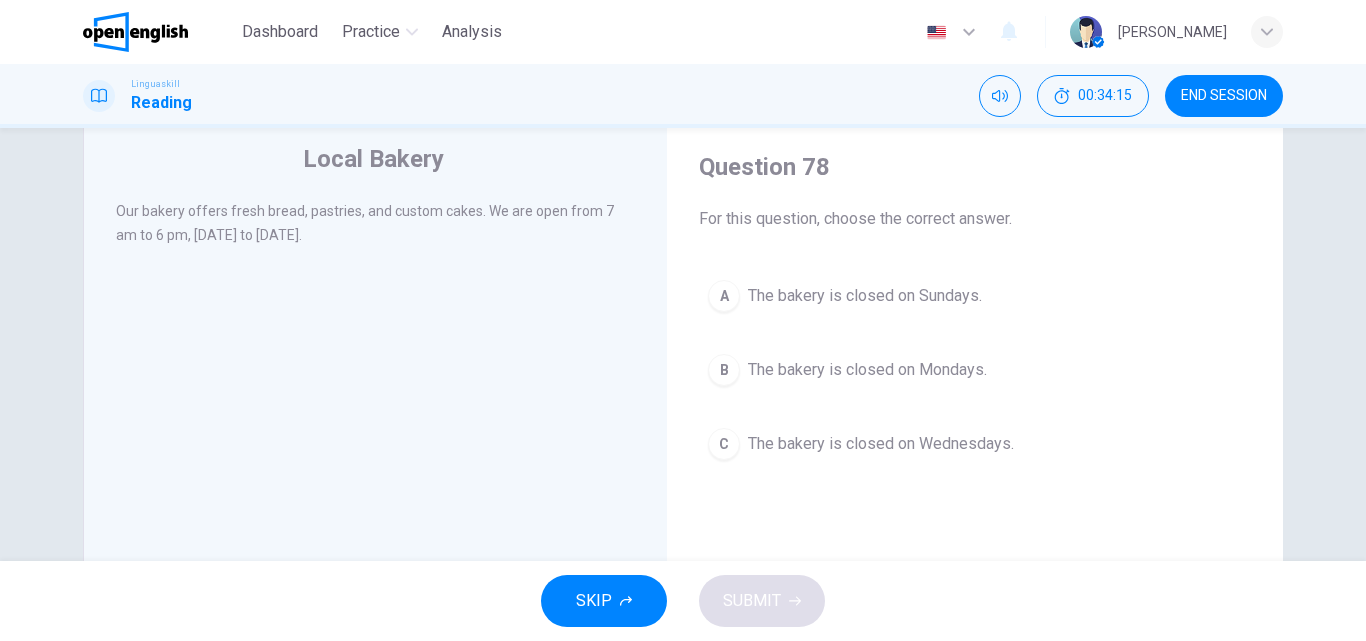 click on "C The bakery is closed on Wednesdays." at bounding box center (975, 444) 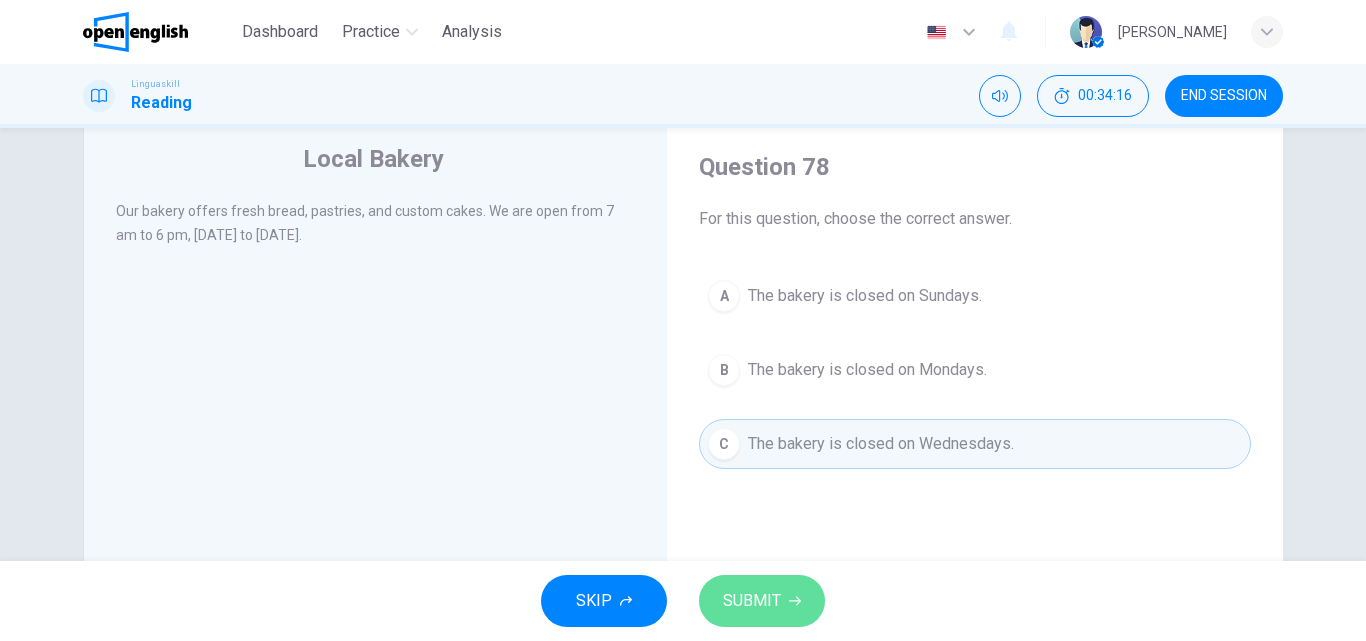 click 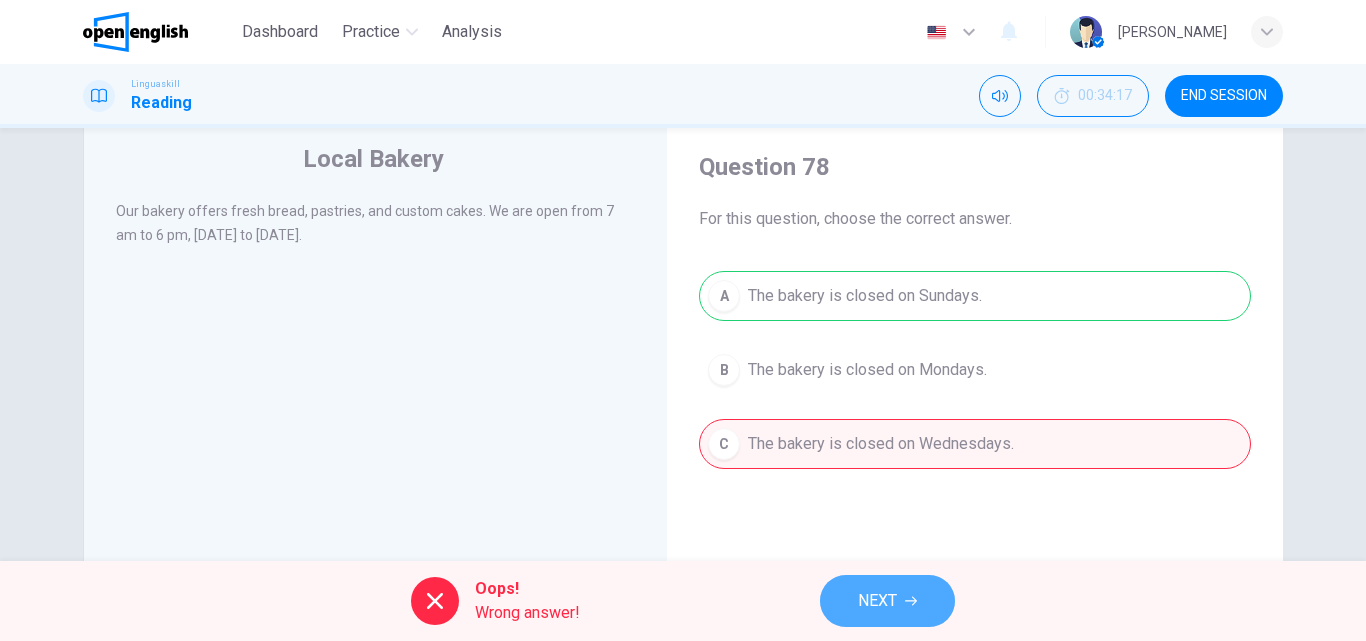 click on "NEXT" at bounding box center [877, 601] 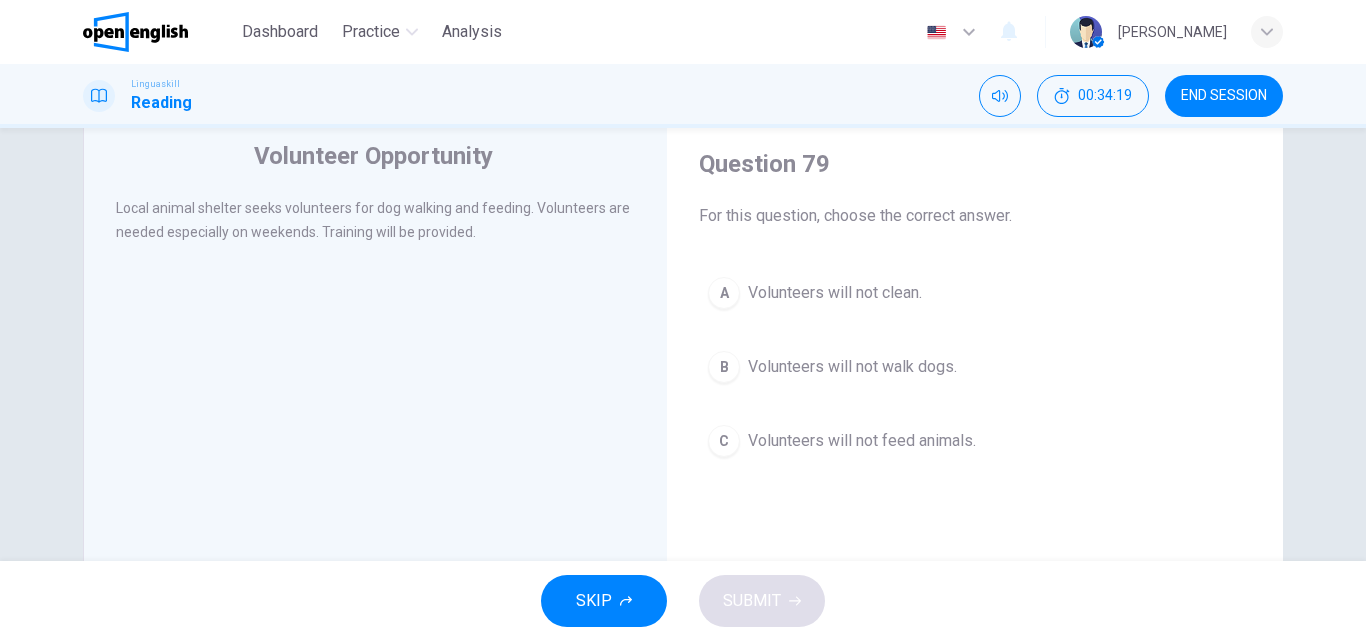 scroll, scrollTop: 68, scrollLeft: 0, axis: vertical 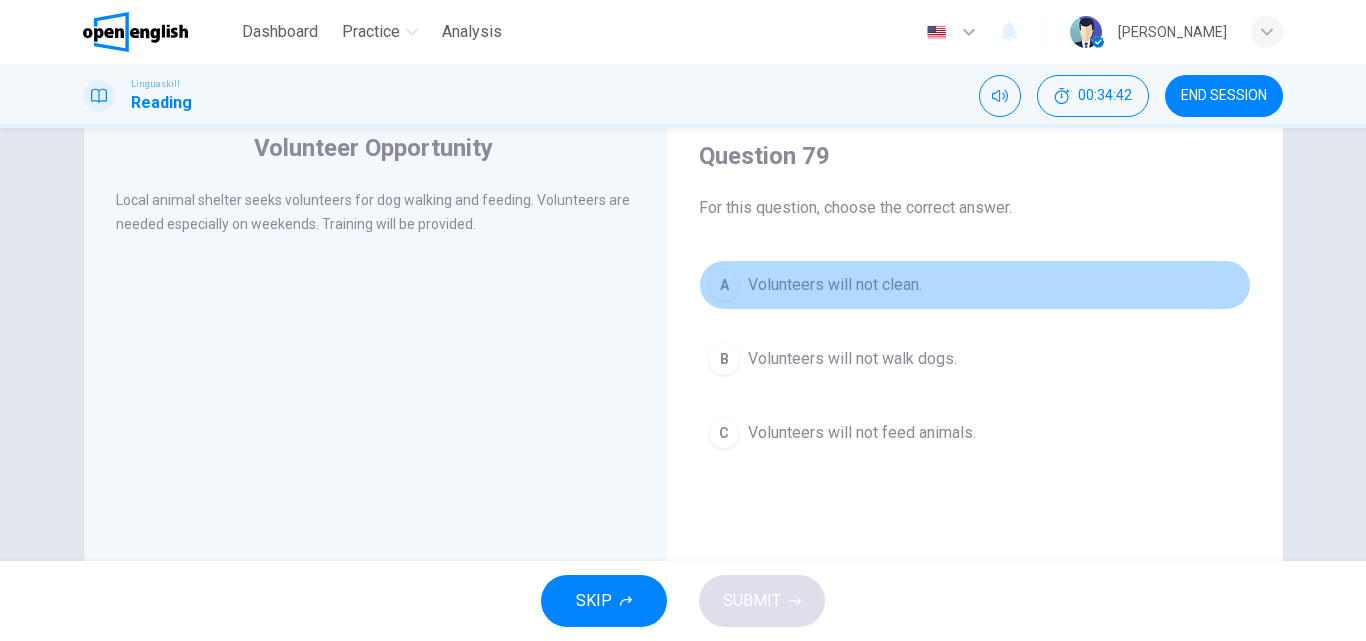 click on "A Volunteers will not clean." at bounding box center [975, 285] 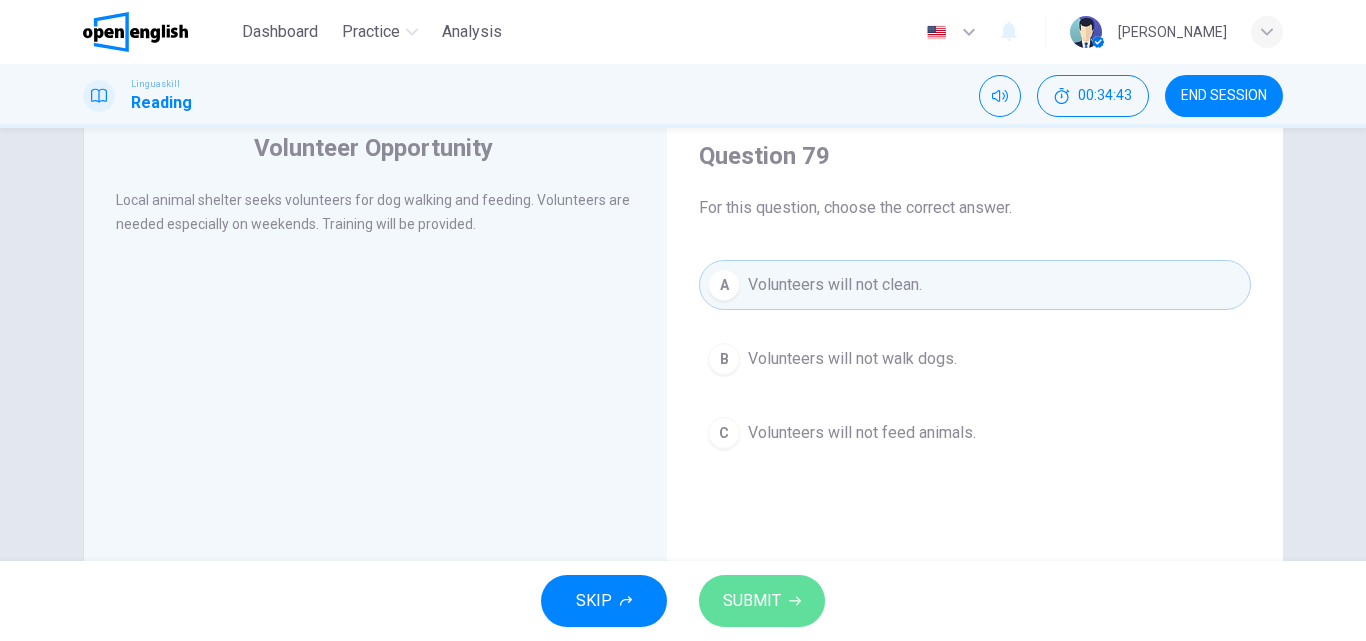 click on "SUBMIT" at bounding box center [752, 601] 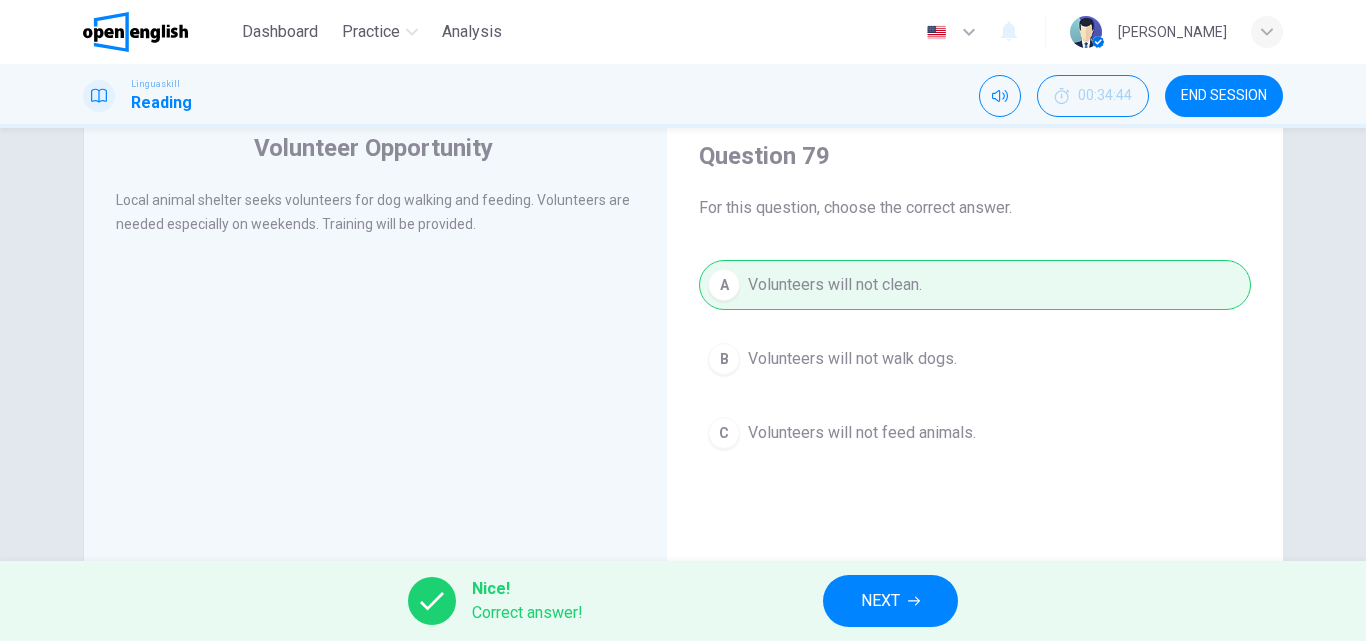 click on "NEXT" at bounding box center [890, 601] 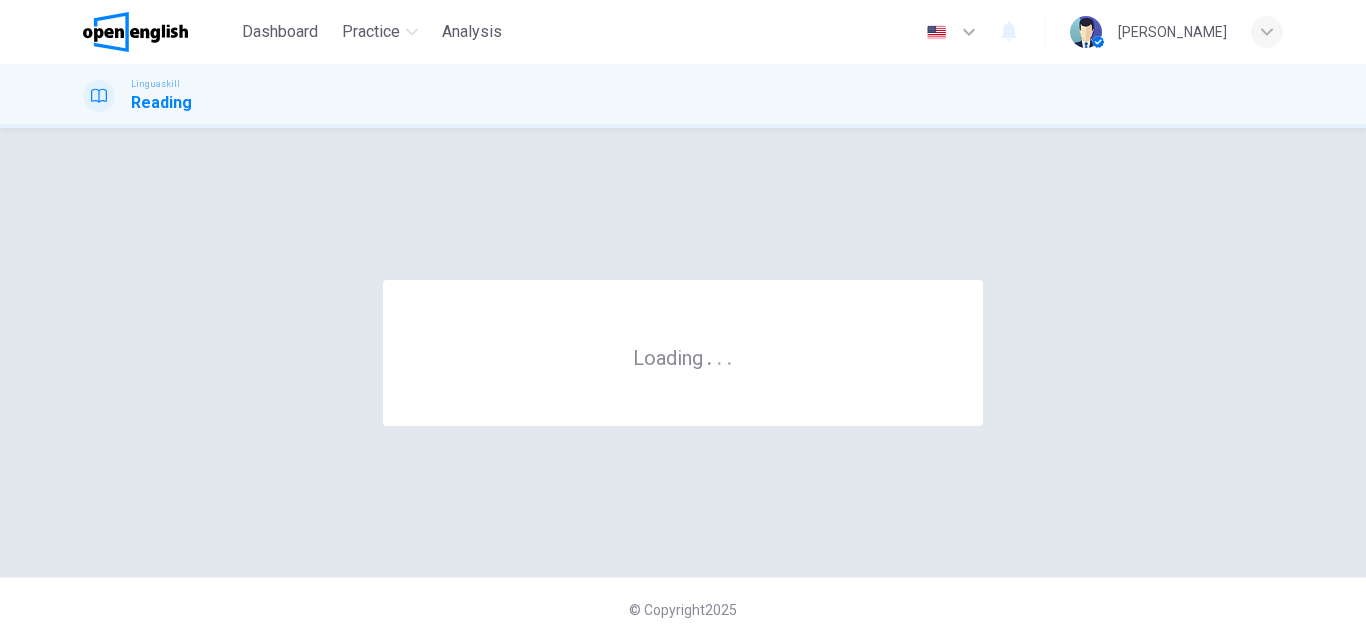 scroll, scrollTop: 0, scrollLeft: 0, axis: both 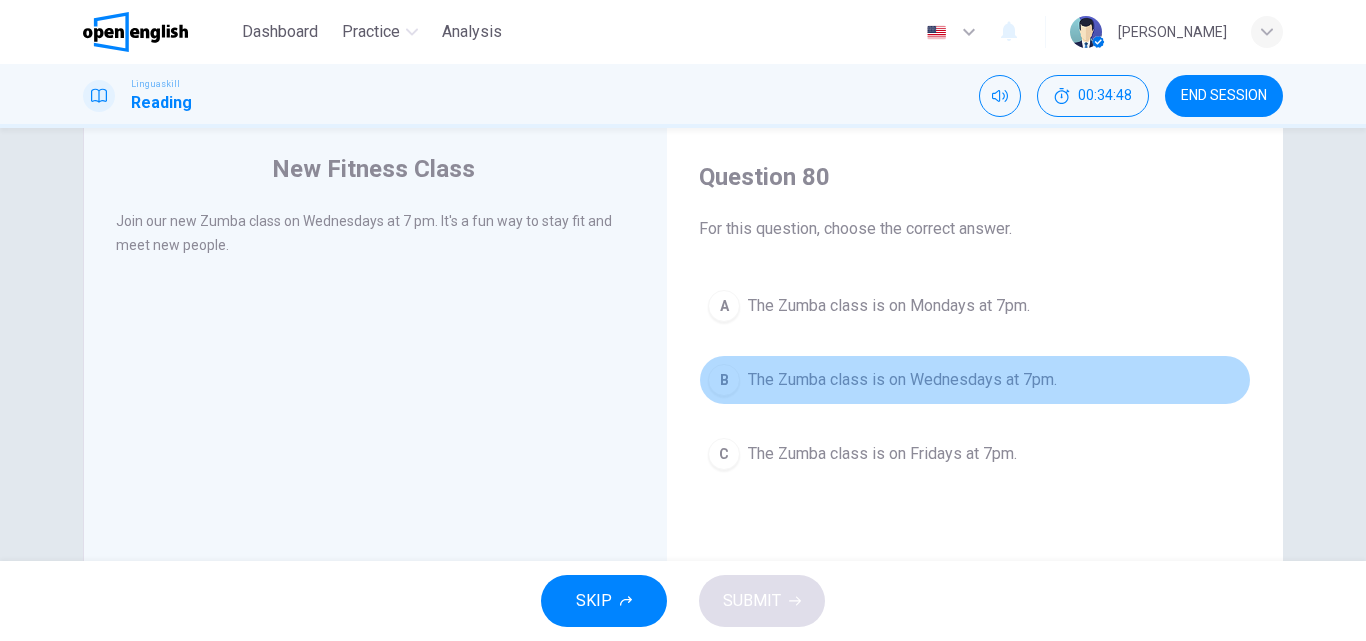 click on "The Zumba class is on Wednesdays at 7pm." at bounding box center [902, 380] 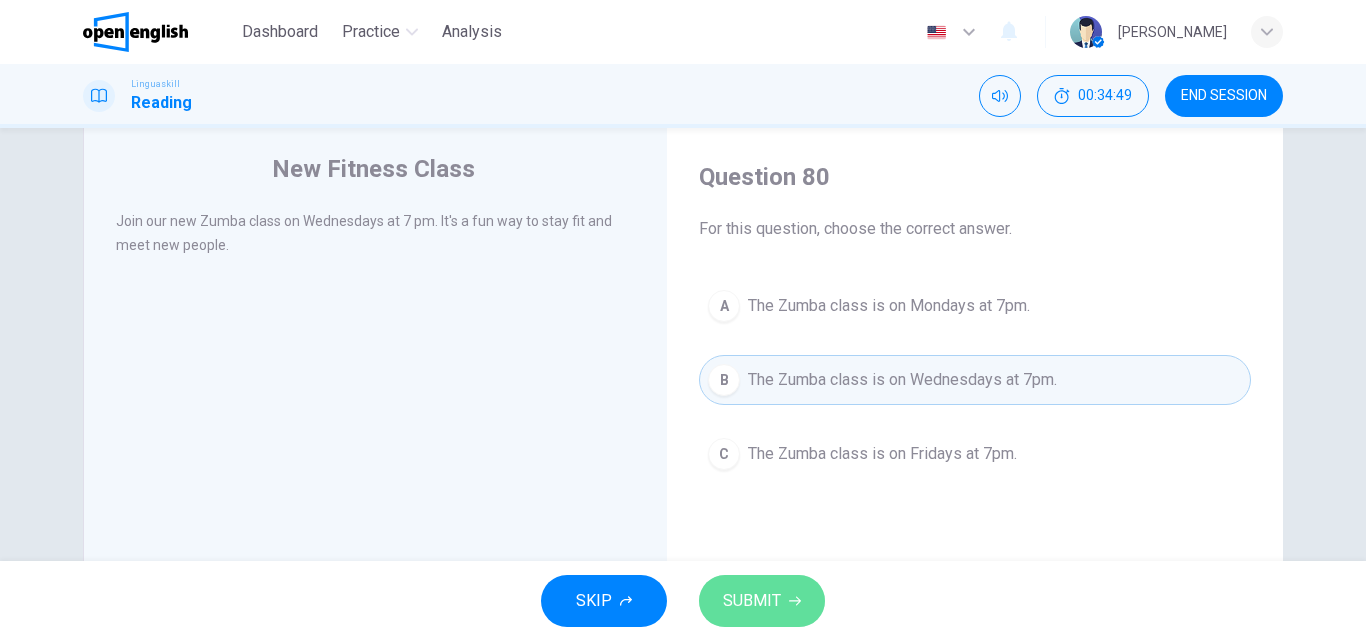 click on "SUBMIT" at bounding box center (762, 601) 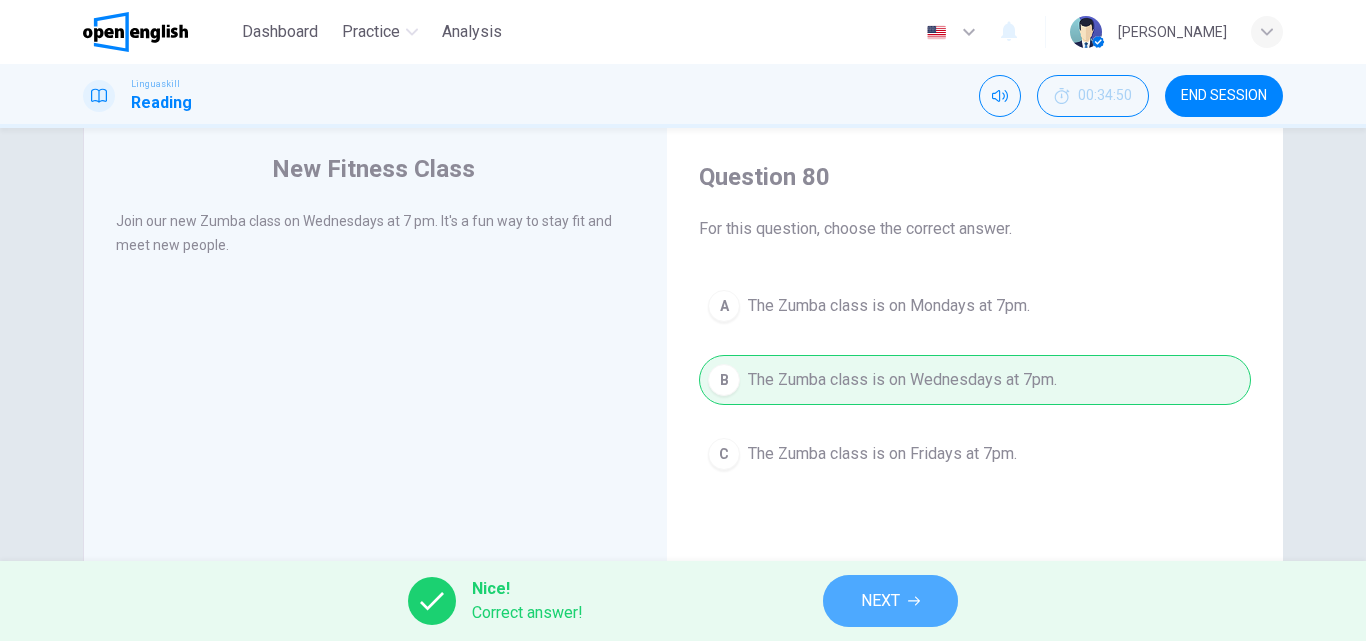 click on "NEXT" at bounding box center [890, 601] 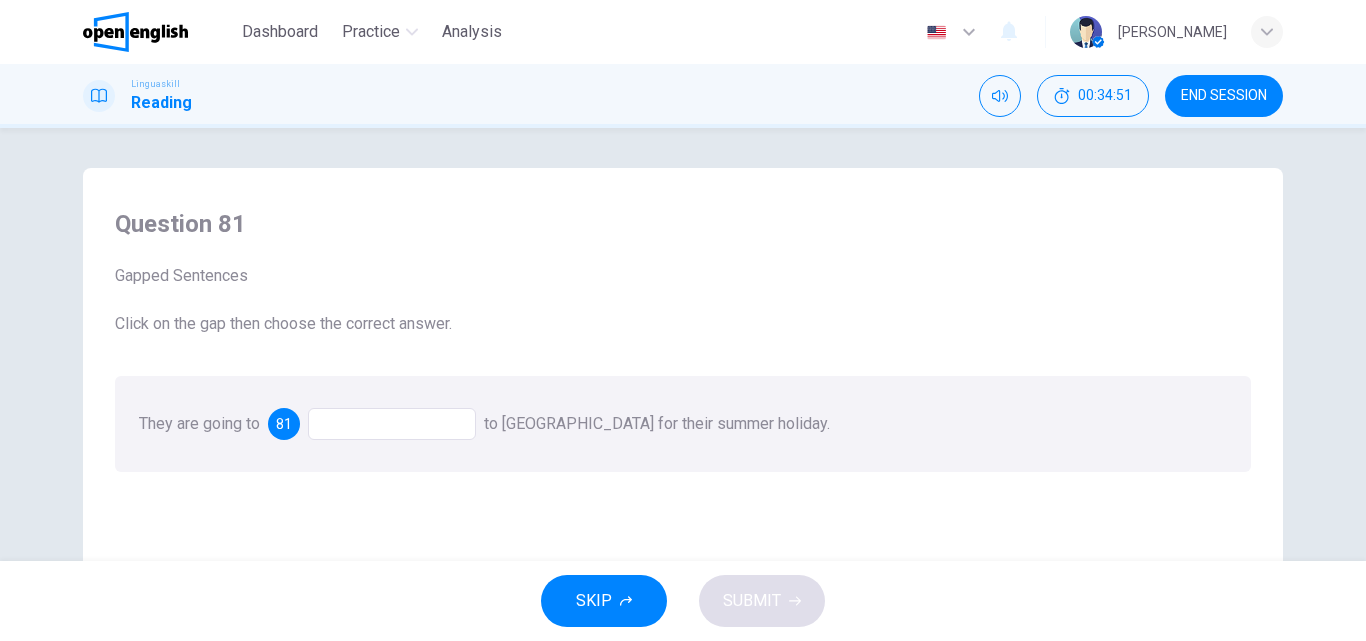 click at bounding box center [392, 424] 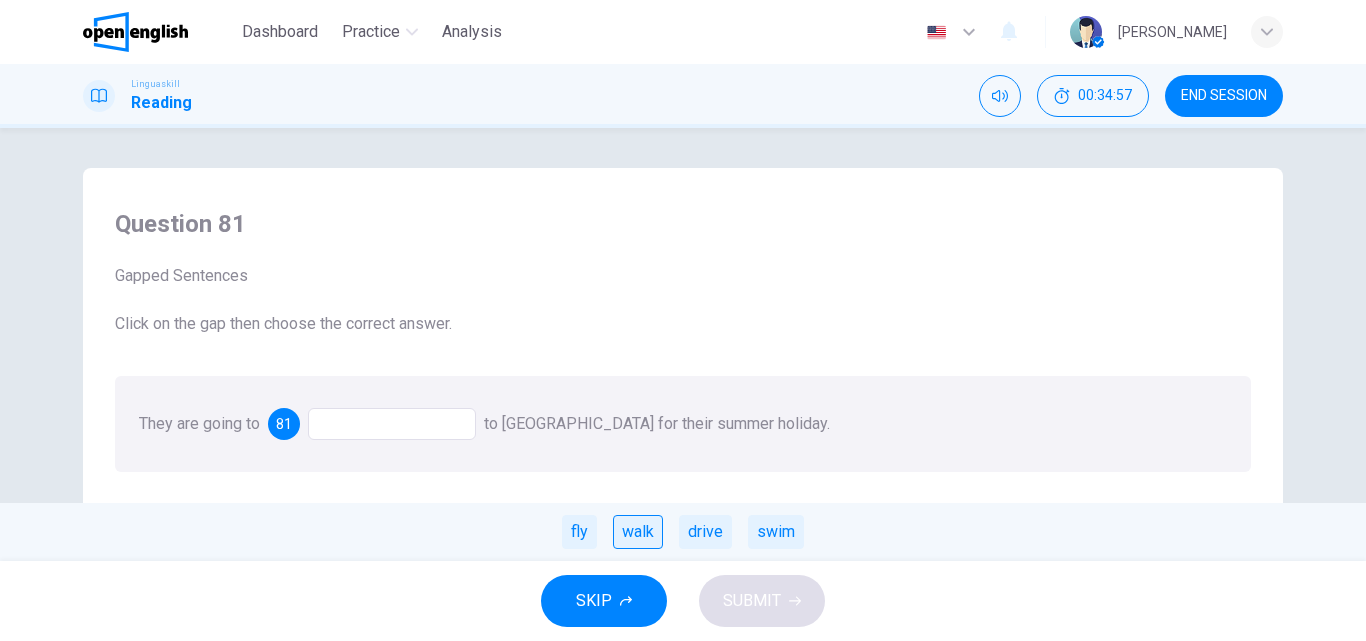 click on "walk" at bounding box center [638, 532] 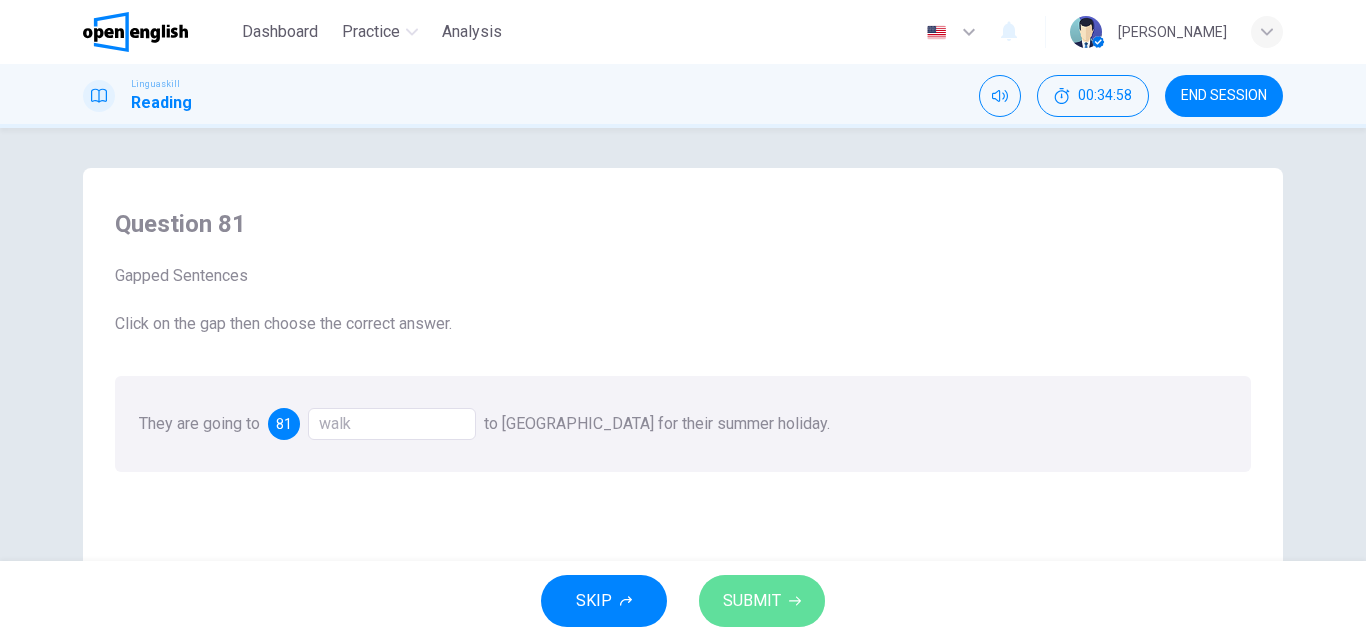 click on "SUBMIT" at bounding box center [752, 601] 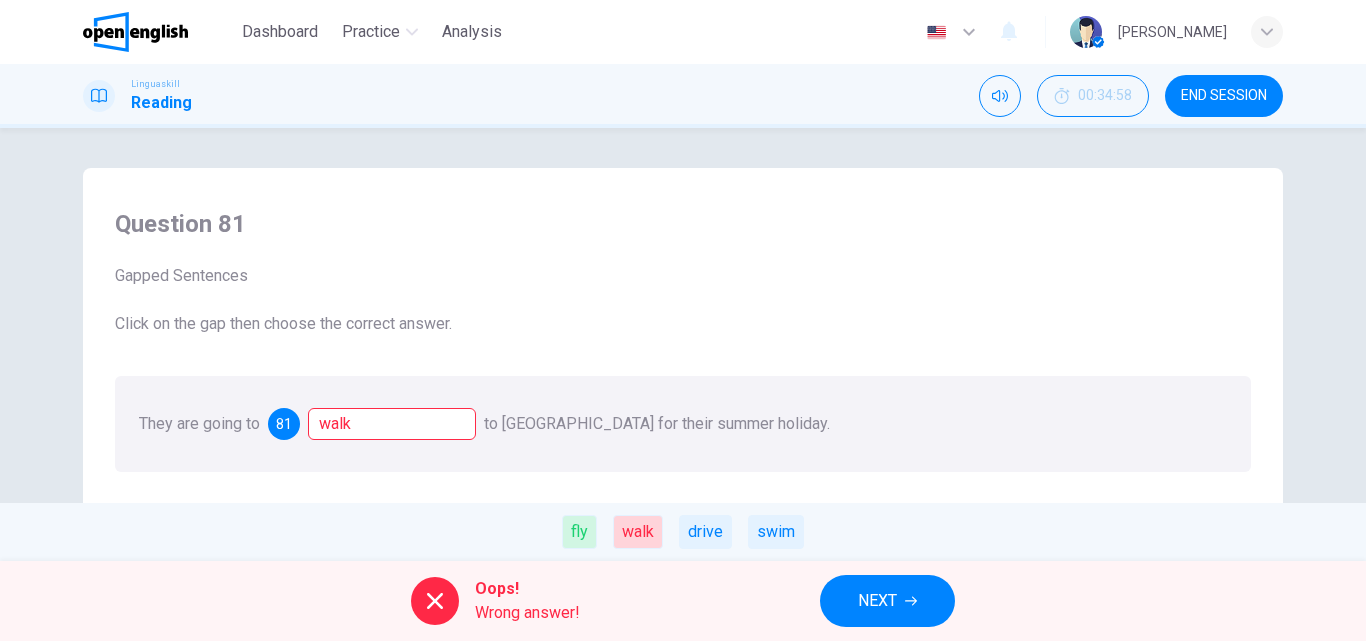 click on "NEXT" at bounding box center [887, 601] 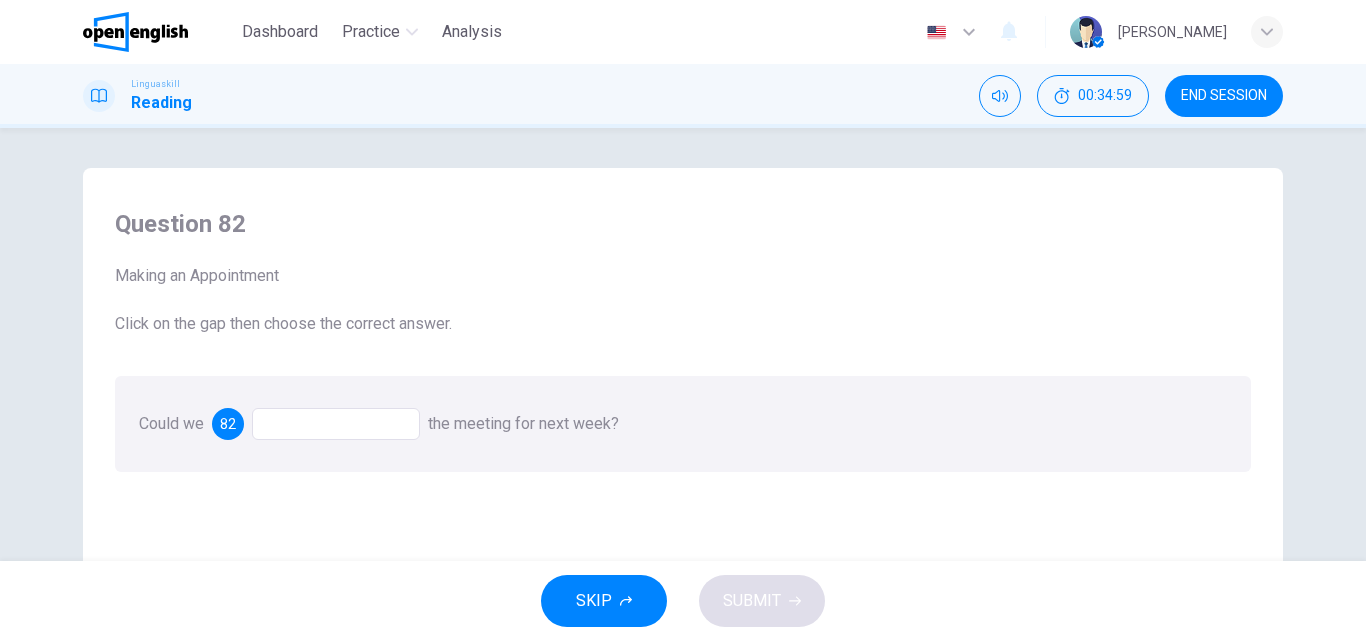 click on "Could we  82  the meeting for next week?" at bounding box center (683, 424) 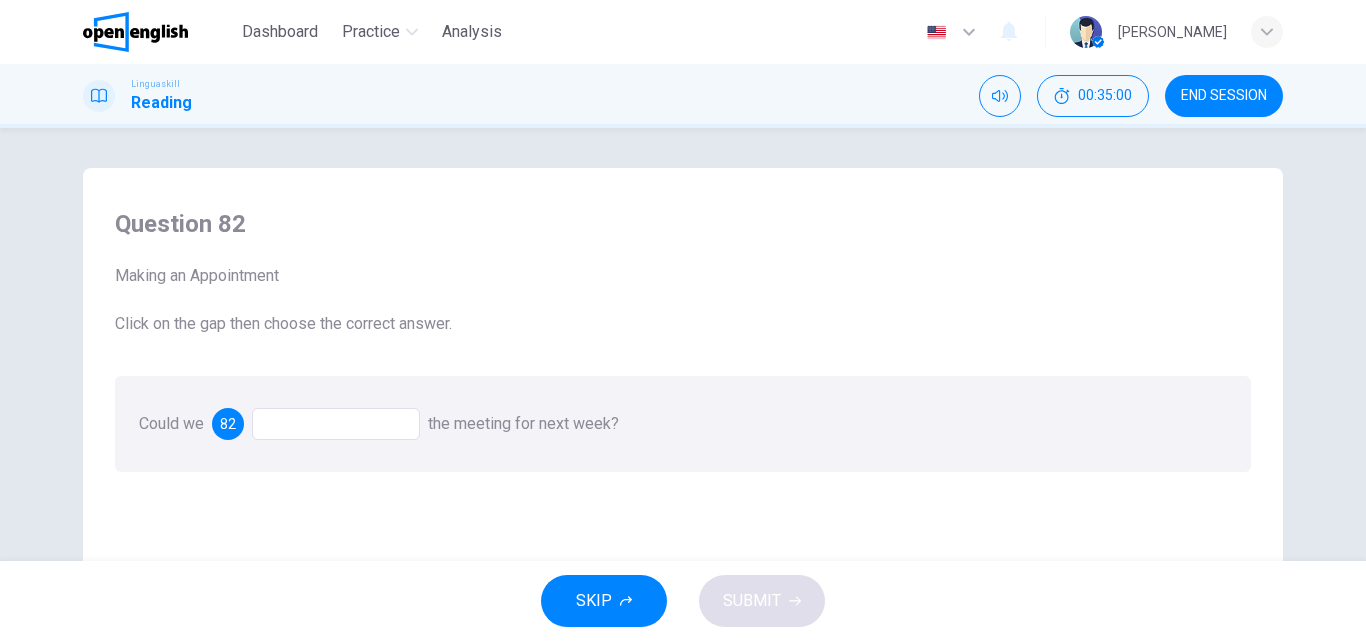 click at bounding box center (336, 424) 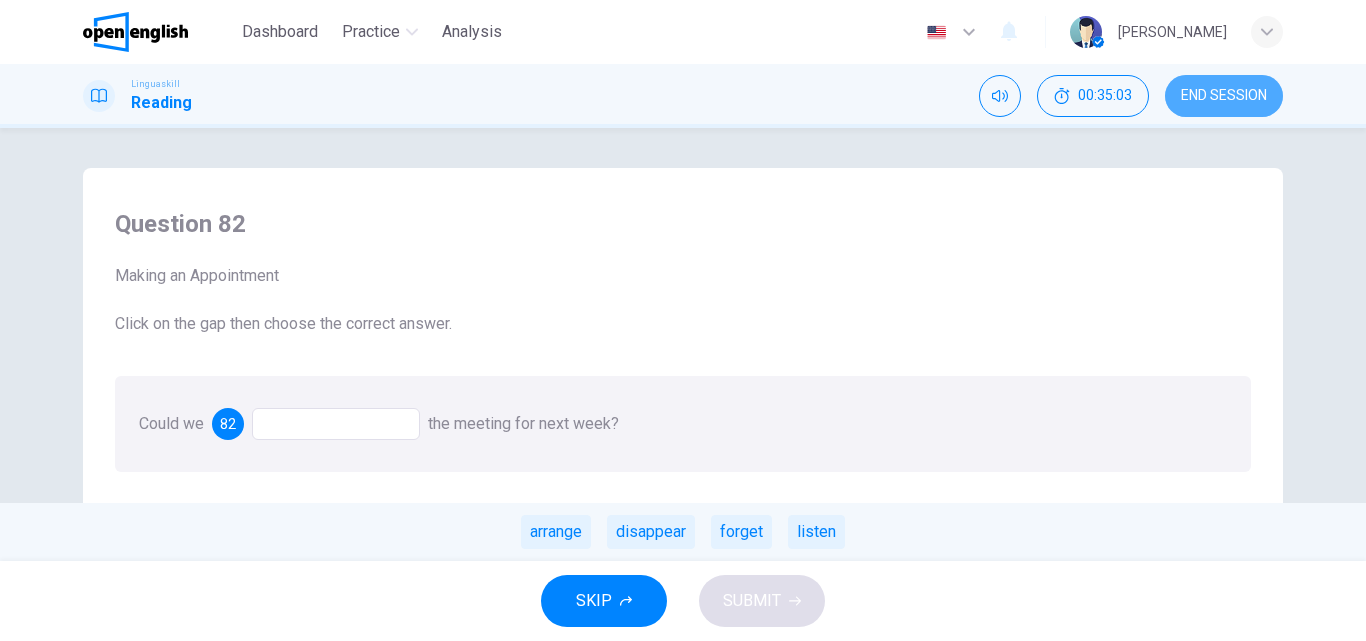 click on "END SESSION" at bounding box center [1224, 96] 